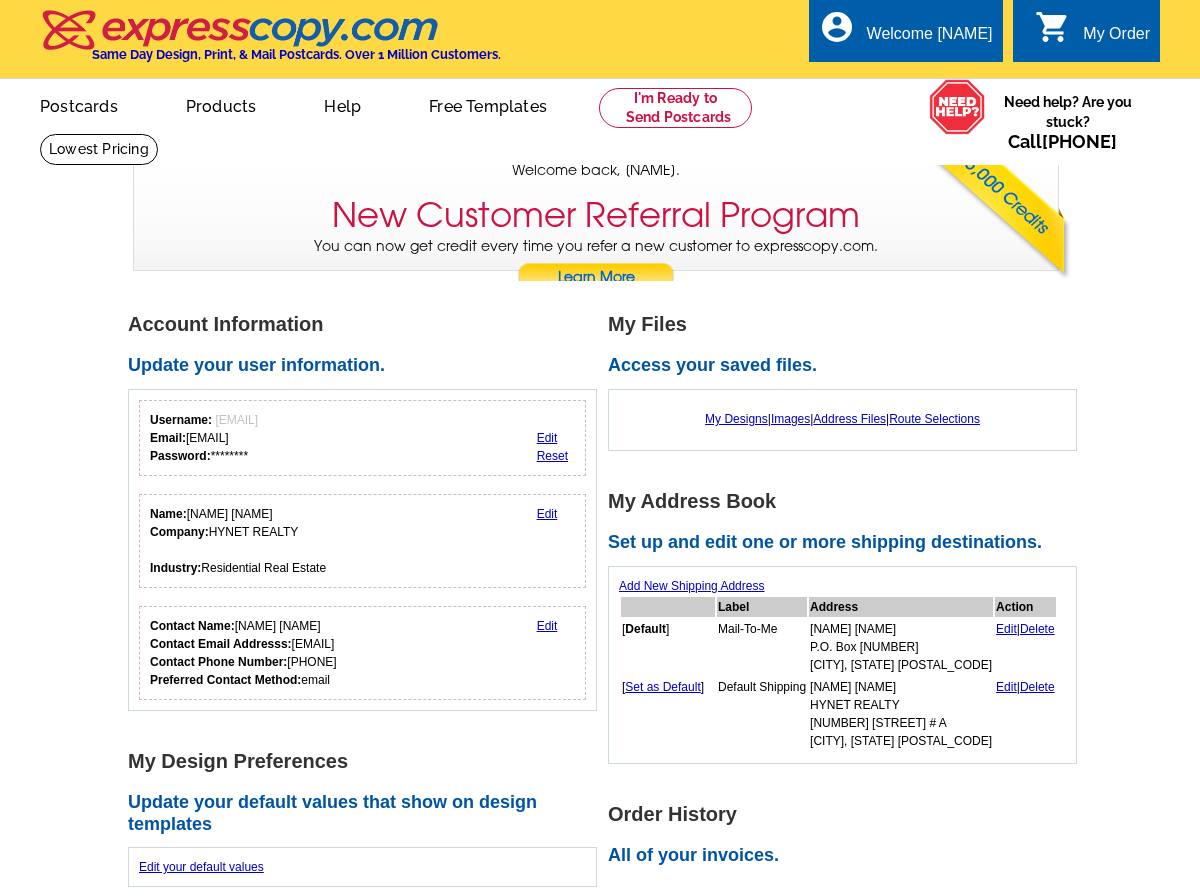 scroll, scrollTop: 0, scrollLeft: 0, axis: both 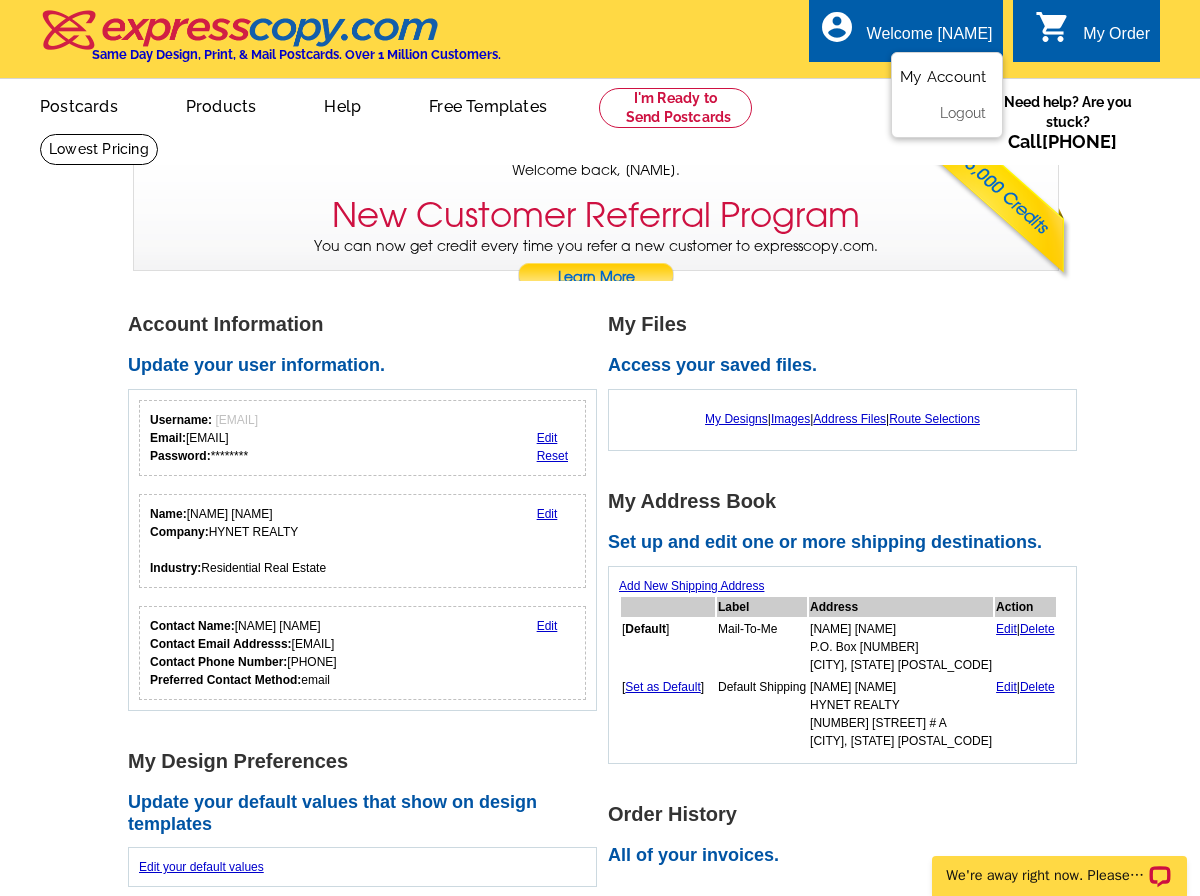 click on "My Account" at bounding box center (943, 77) 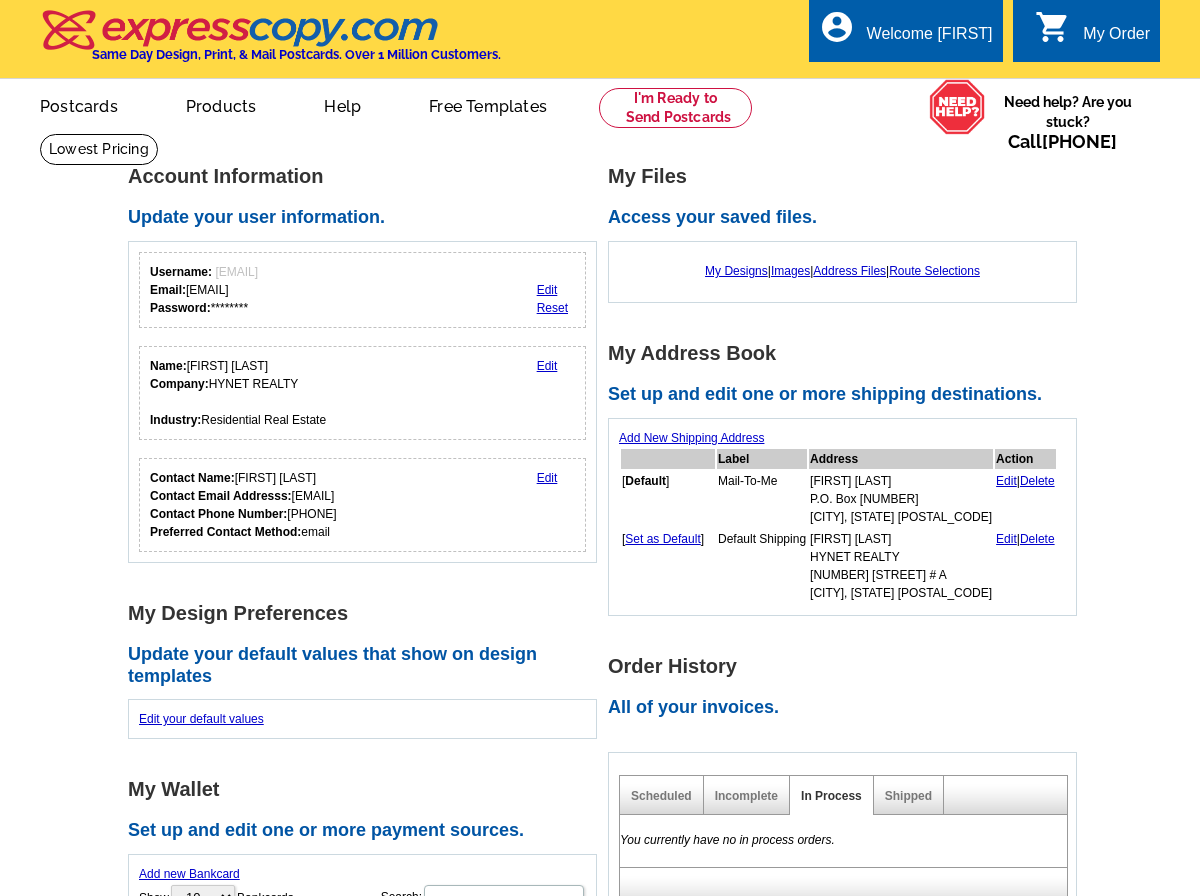 scroll, scrollTop: 0, scrollLeft: 0, axis: both 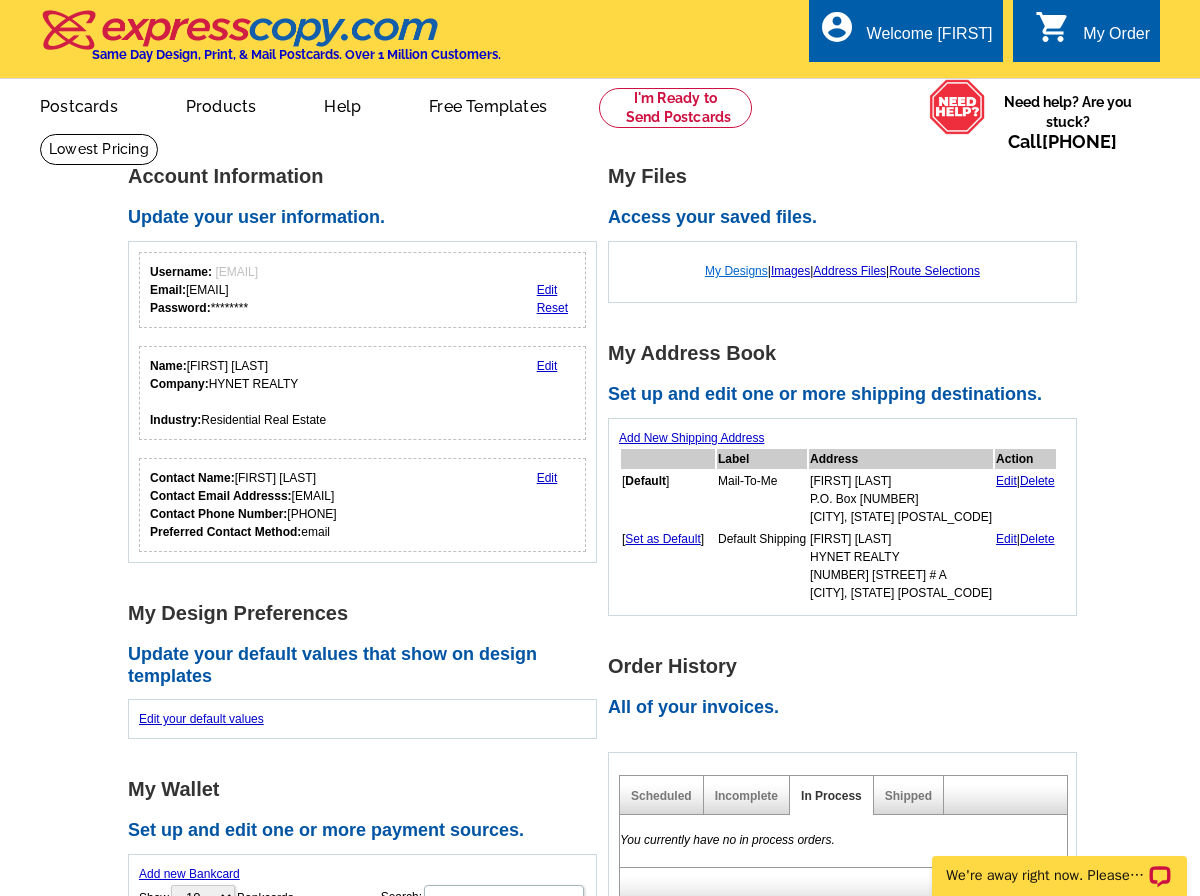 click on "My Designs" at bounding box center (736, 271) 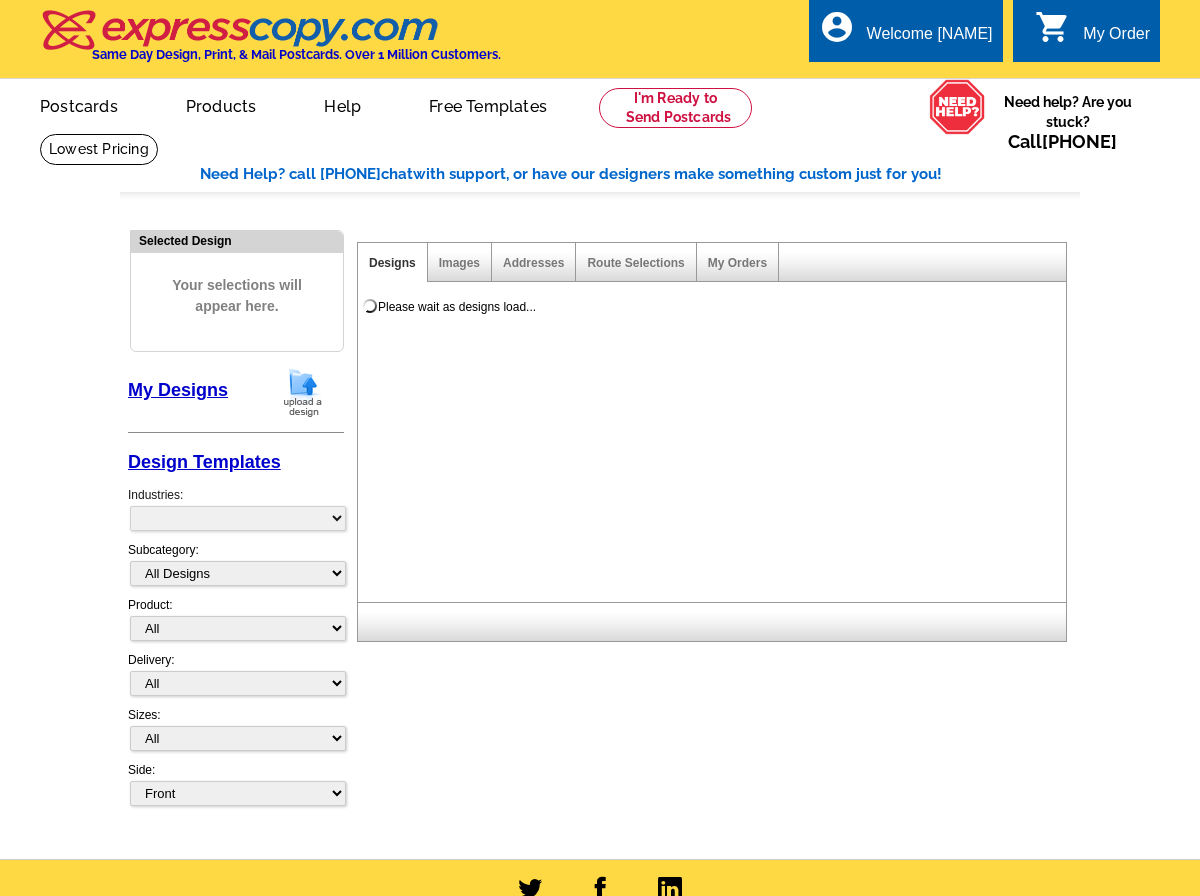 scroll, scrollTop: 0, scrollLeft: 0, axis: both 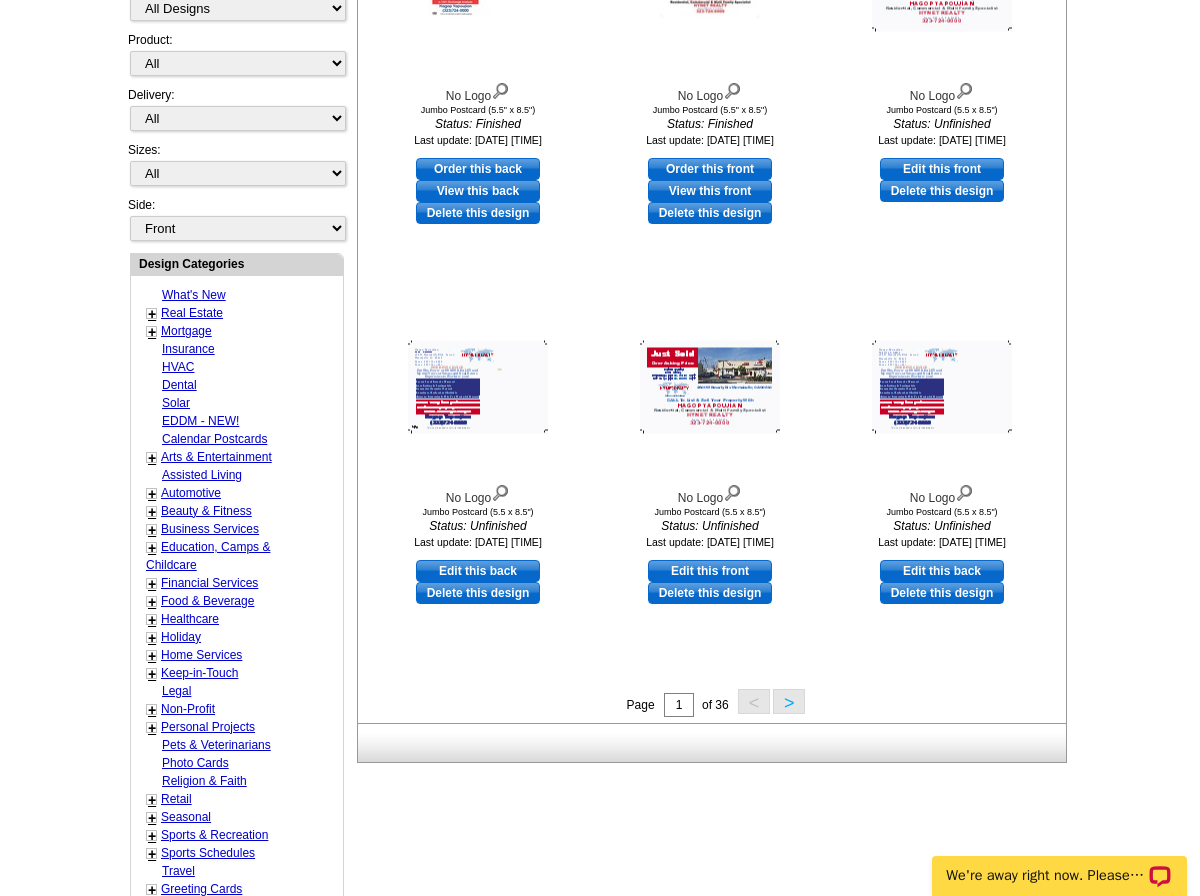 click on "+" at bounding box center [152, 314] 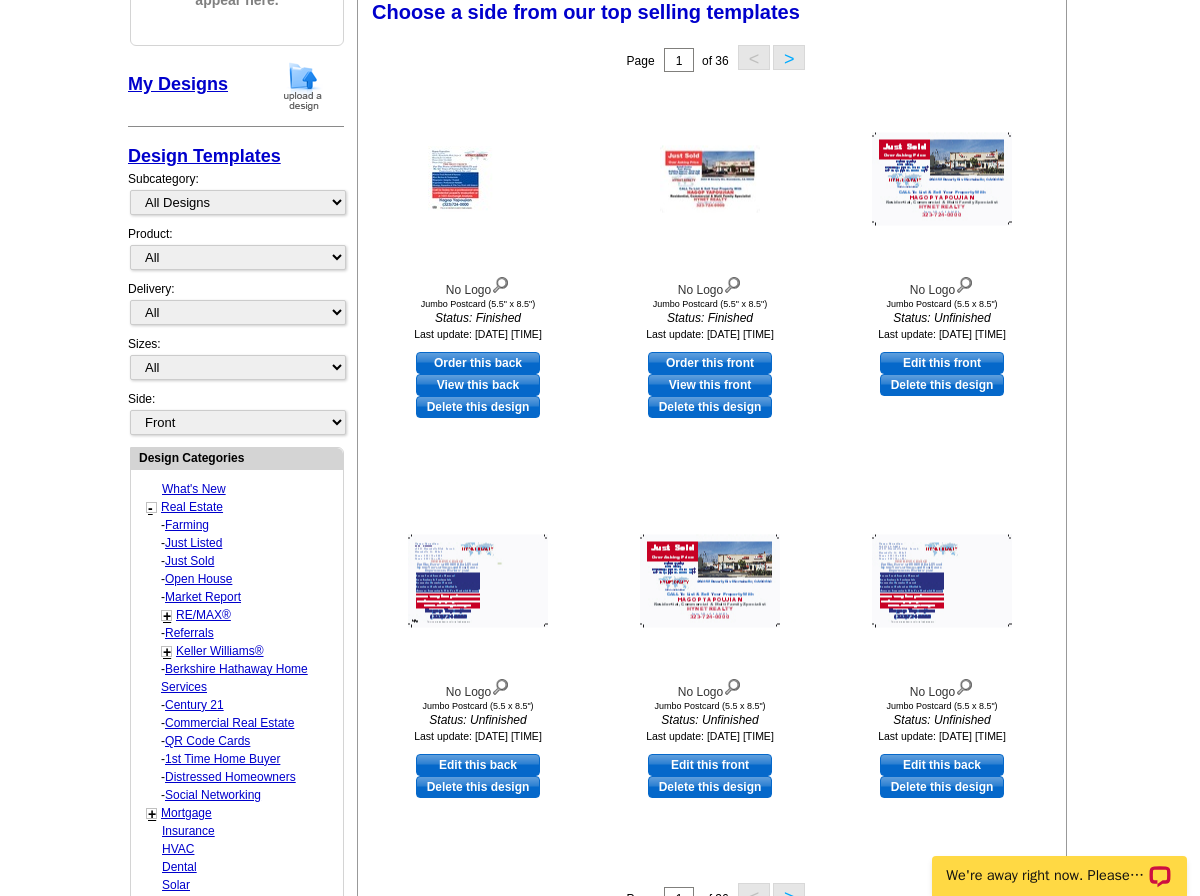 scroll, scrollTop: 300, scrollLeft: 0, axis: vertical 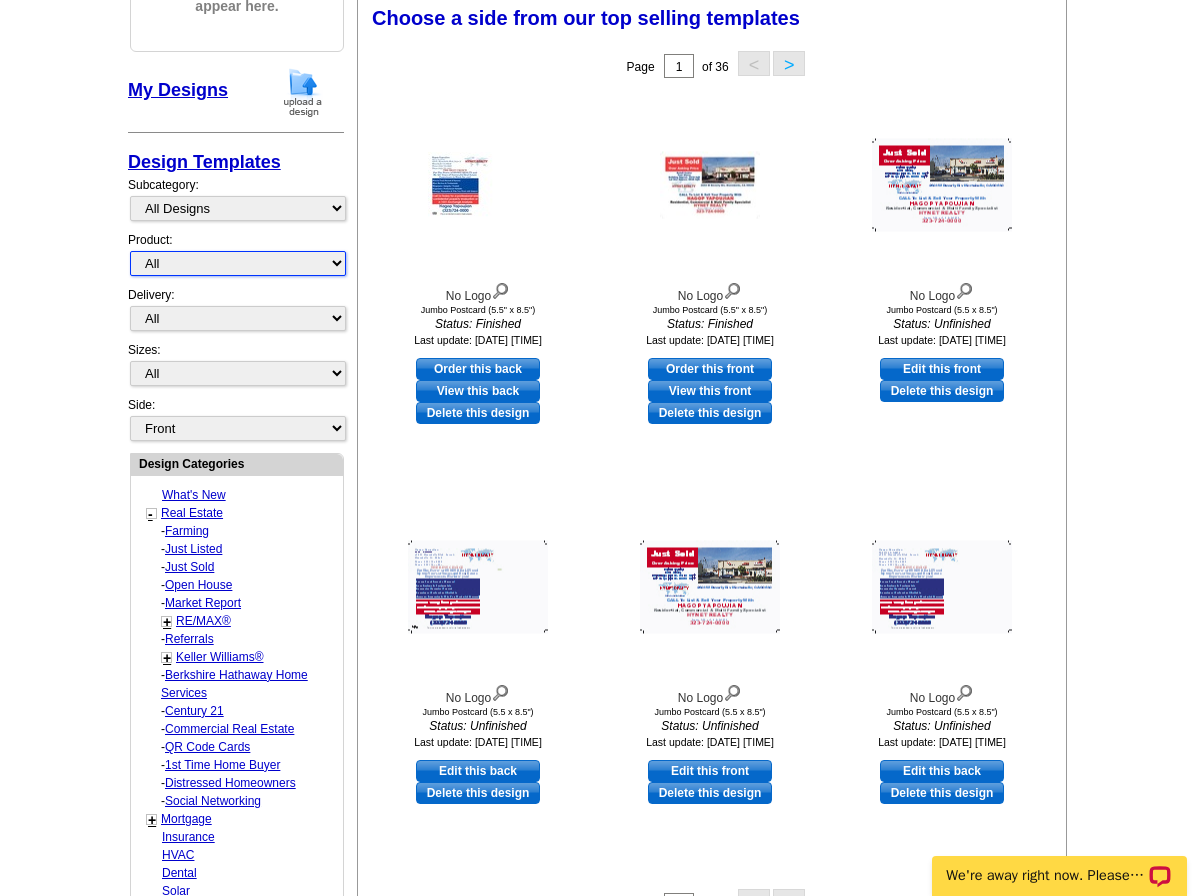 click on "All
Postcards
Letters and flyers
Business Cards
Door Hangers
Greeting Cards" at bounding box center (238, 263) 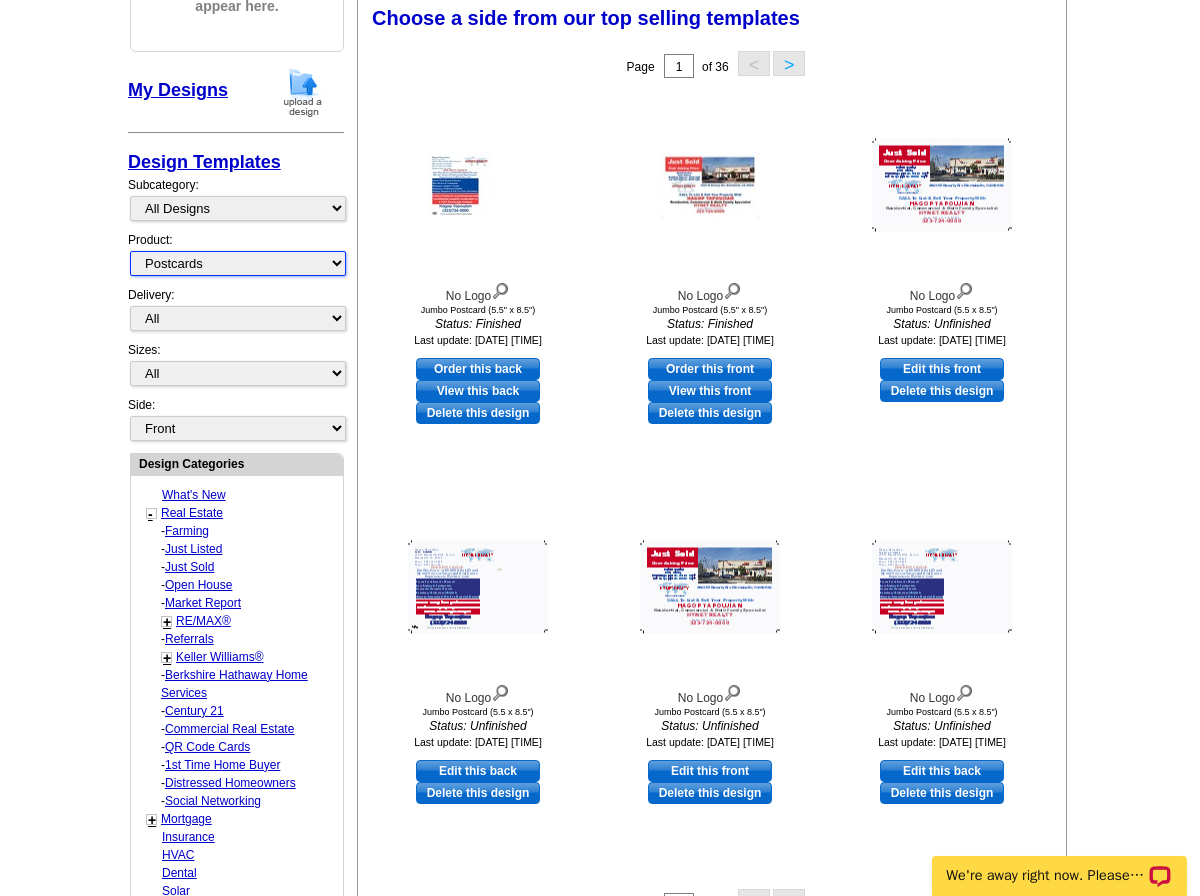click on "All
Postcards
Letters and flyers
Business Cards
Door Hangers
Greeting Cards" at bounding box center [238, 263] 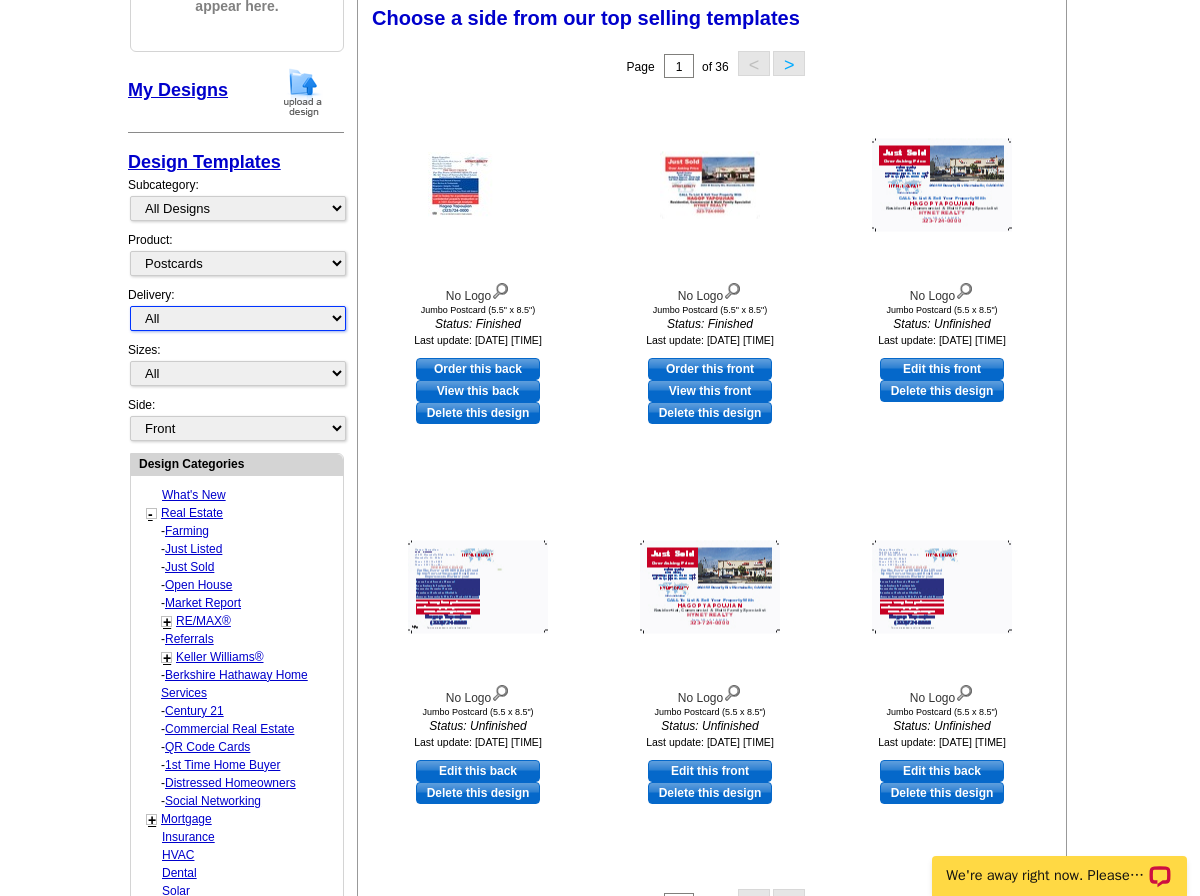 click on "All
First Class Mail
Shipped to Me
EDDM Save 66% on Postage" at bounding box center [238, 318] 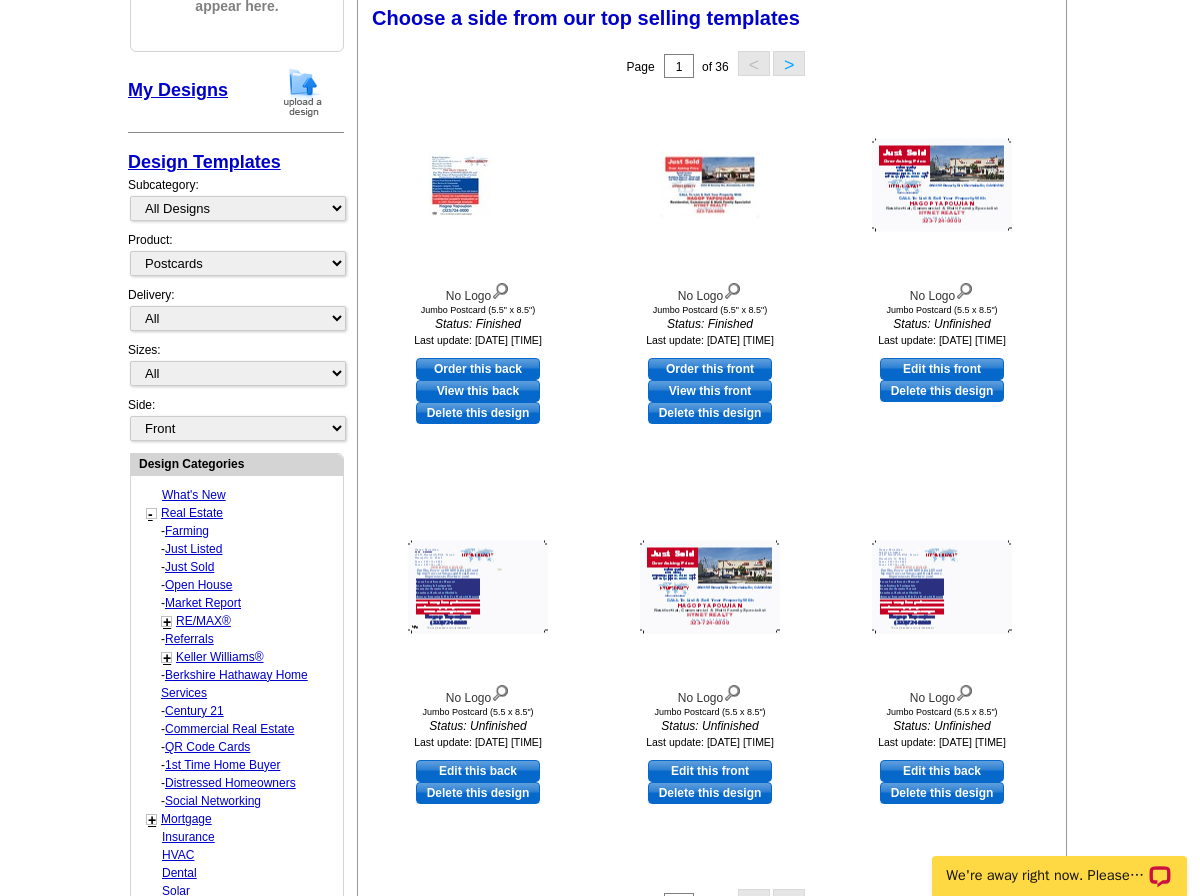click on "Need Help? call 800-260-5887,  chat  with support, or have our designers make something custom just for you!
Got it, no need for the selection guide next time.
Show Results
Selected Design
Your selections will appear here.
My Designs
Design Templates
Industries:
What's New Real Estate Mortgage Insurance HVAC Dental Solar EDDM - NEW! Calendar Postcards Arts & Entertainment Assisted Living Automotive All" at bounding box center [600, 688] 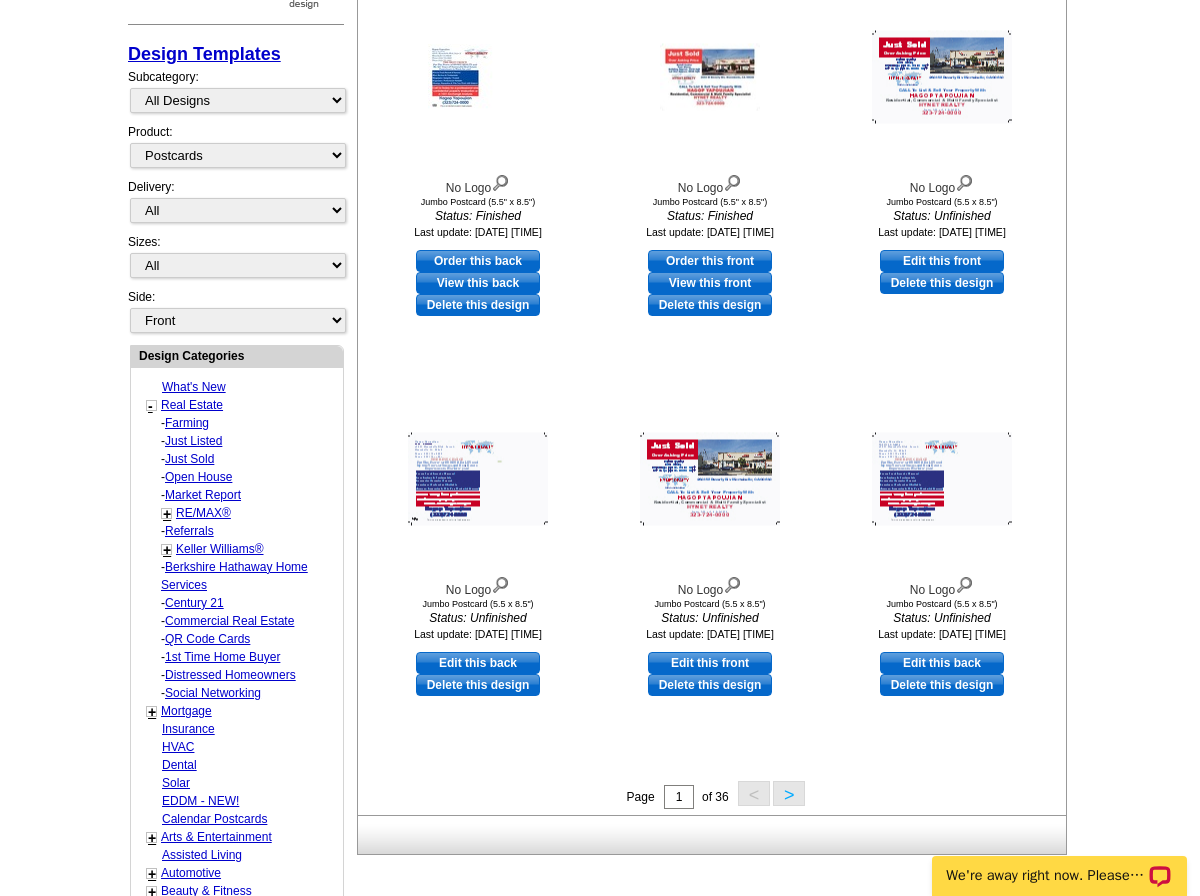 scroll, scrollTop: 200, scrollLeft: 0, axis: vertical 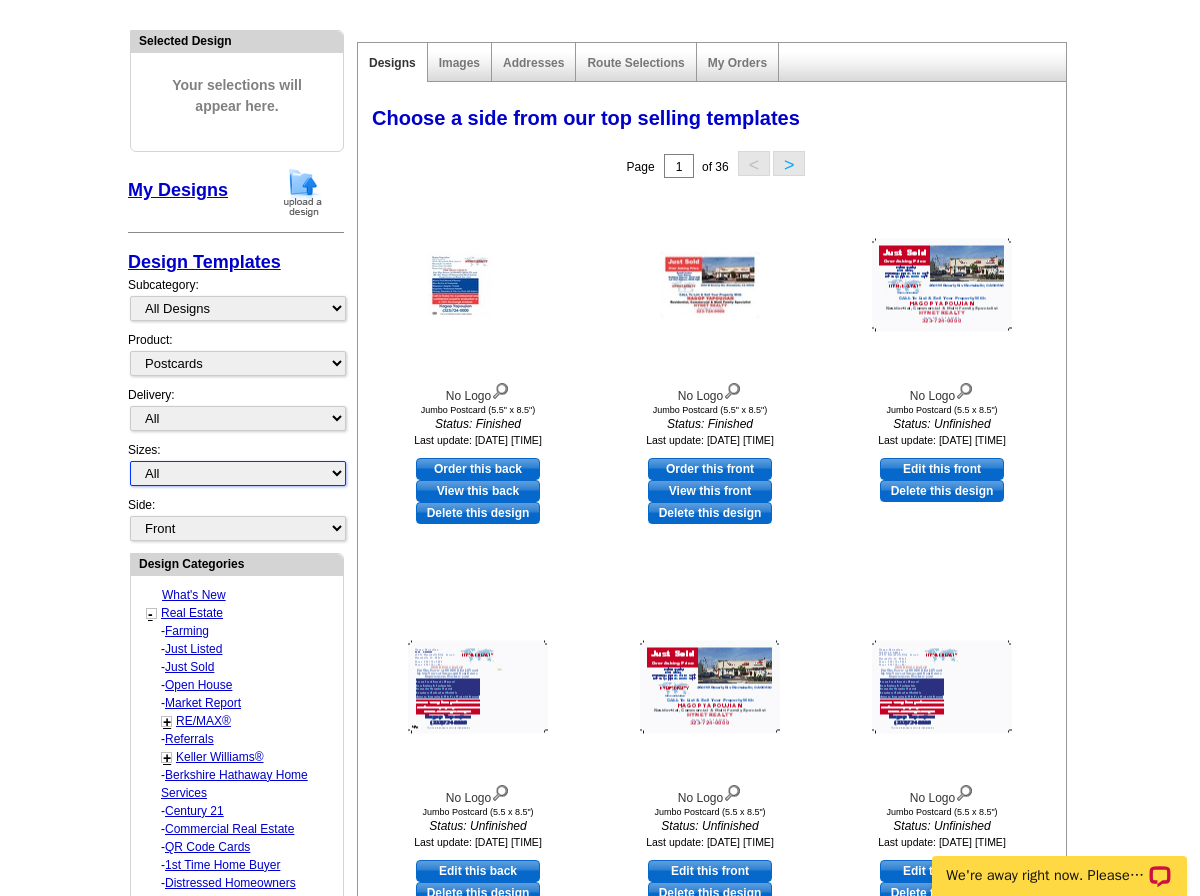 click on "All Jumbo Postcard (5.5" x 8.5") Regular Postcard (4.25" x 5.6") Panoramic Postcard (5.75" x 11.25") Giant Postcard (8.5" x 11") EDDM Postcard (6.125" x 8.25")" at bounding box center [238, 473] 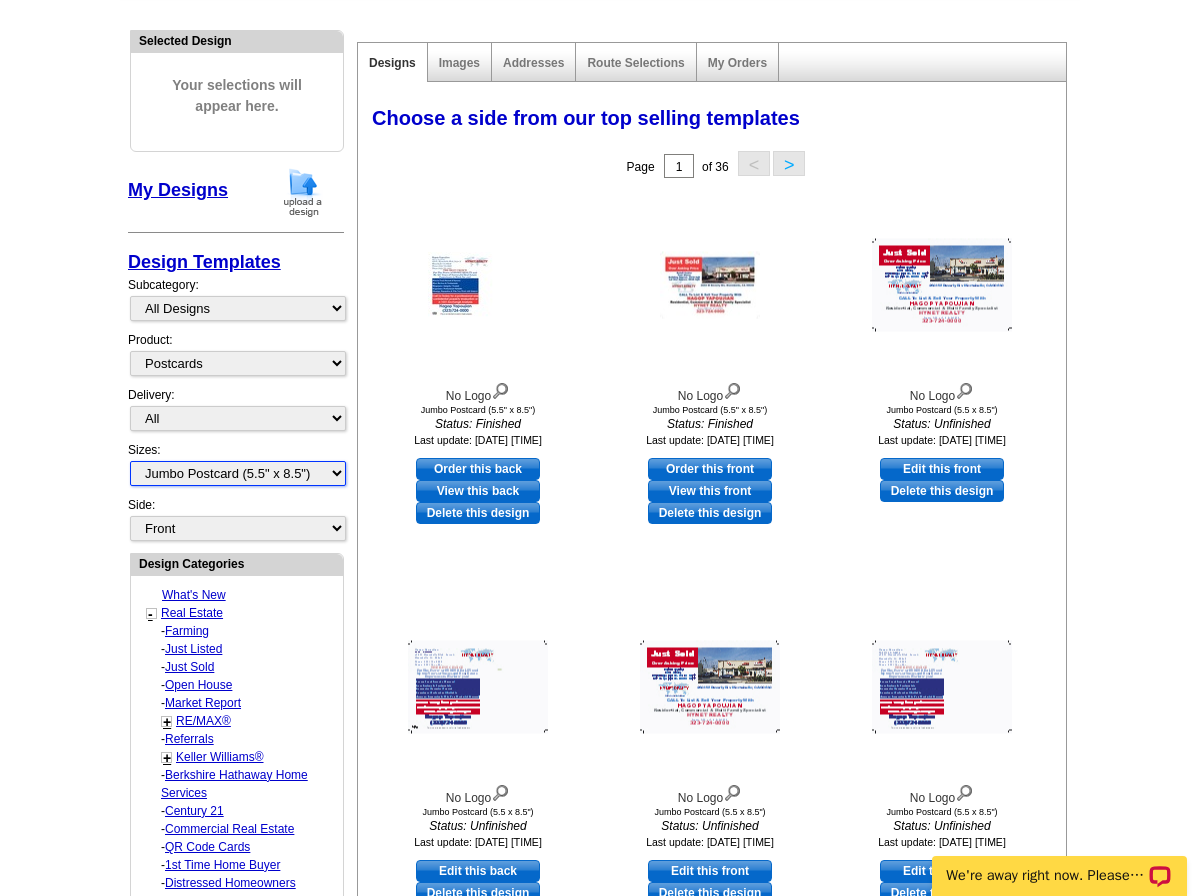 click on "All Jumbo Postcard (5.5" x 8.5") Regular Postcard (4.25" x 5.6") Panoramic Postcard (5.75" x 11.25") Giant Postcard (8.5" x 11") EDDM Postcard (6.125" x 8.25")" at bounding box center [238, 473] 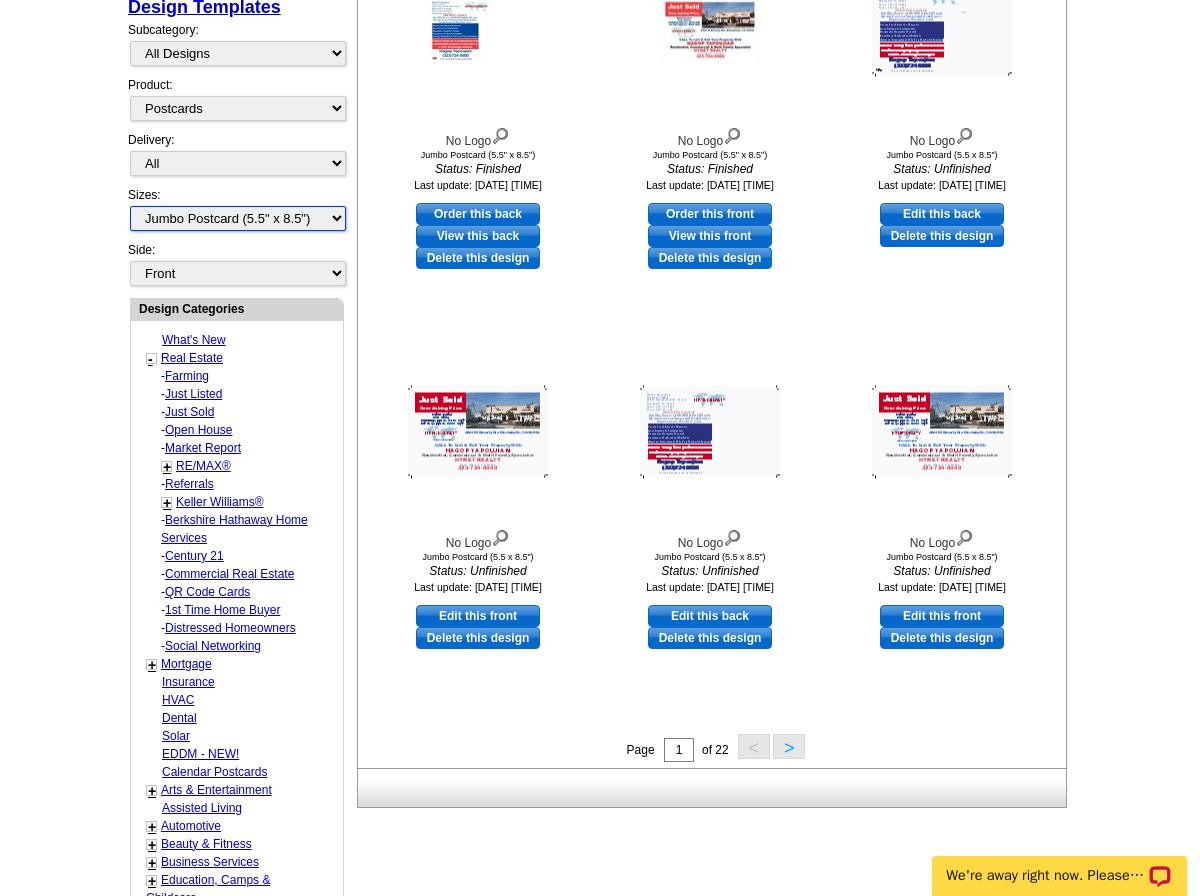 scroll, scrollTop: 500, scrollLeft: 0, axis: vertical 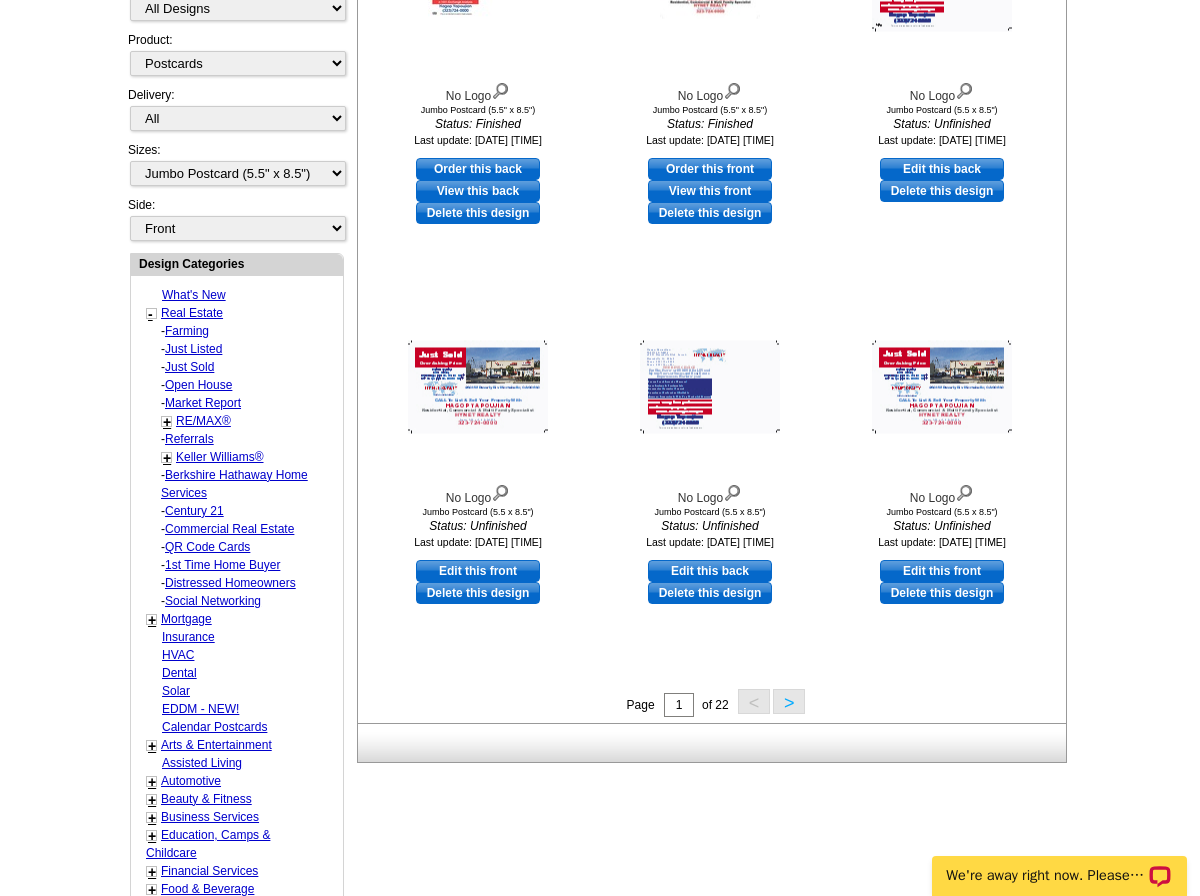 click on ">" at bounding box center [789, 701] 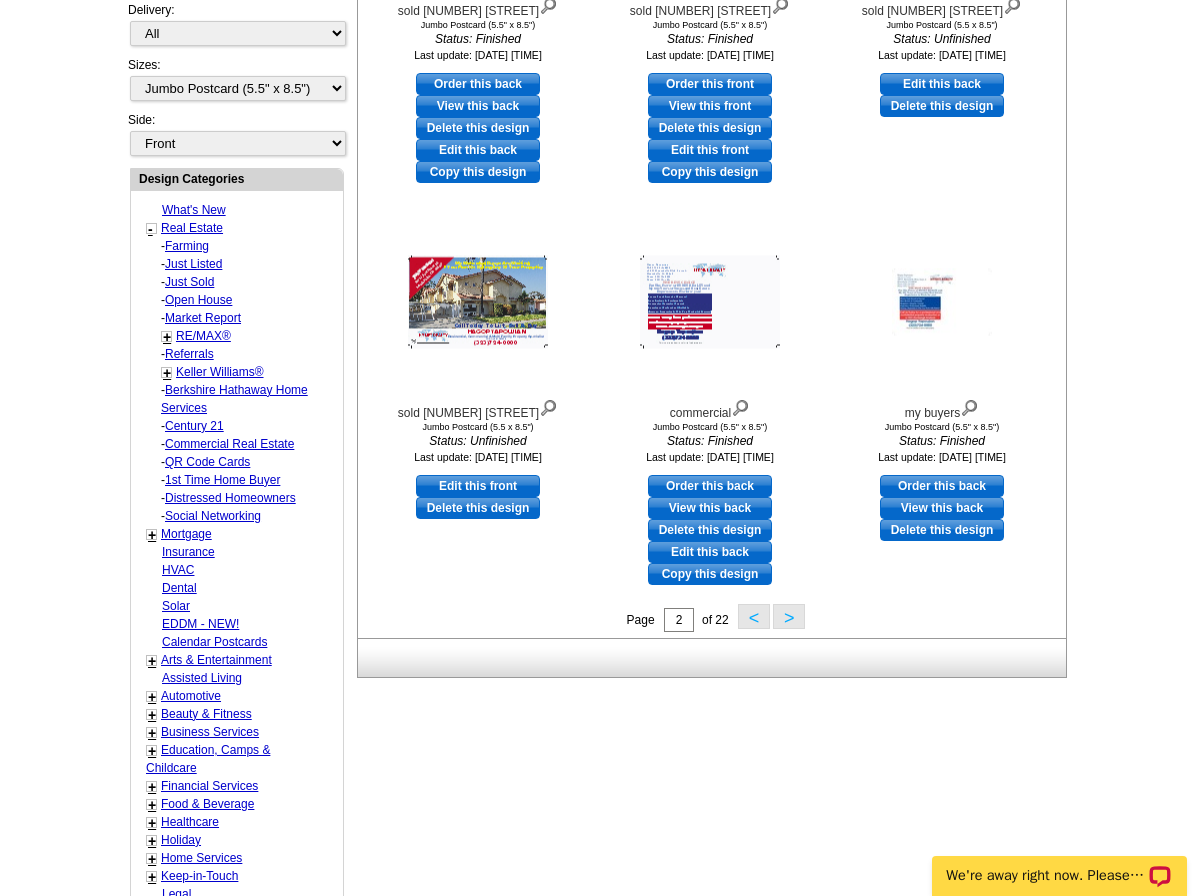 scroll, scrollTop: 596, scrollLeft: 0, axis: vertical 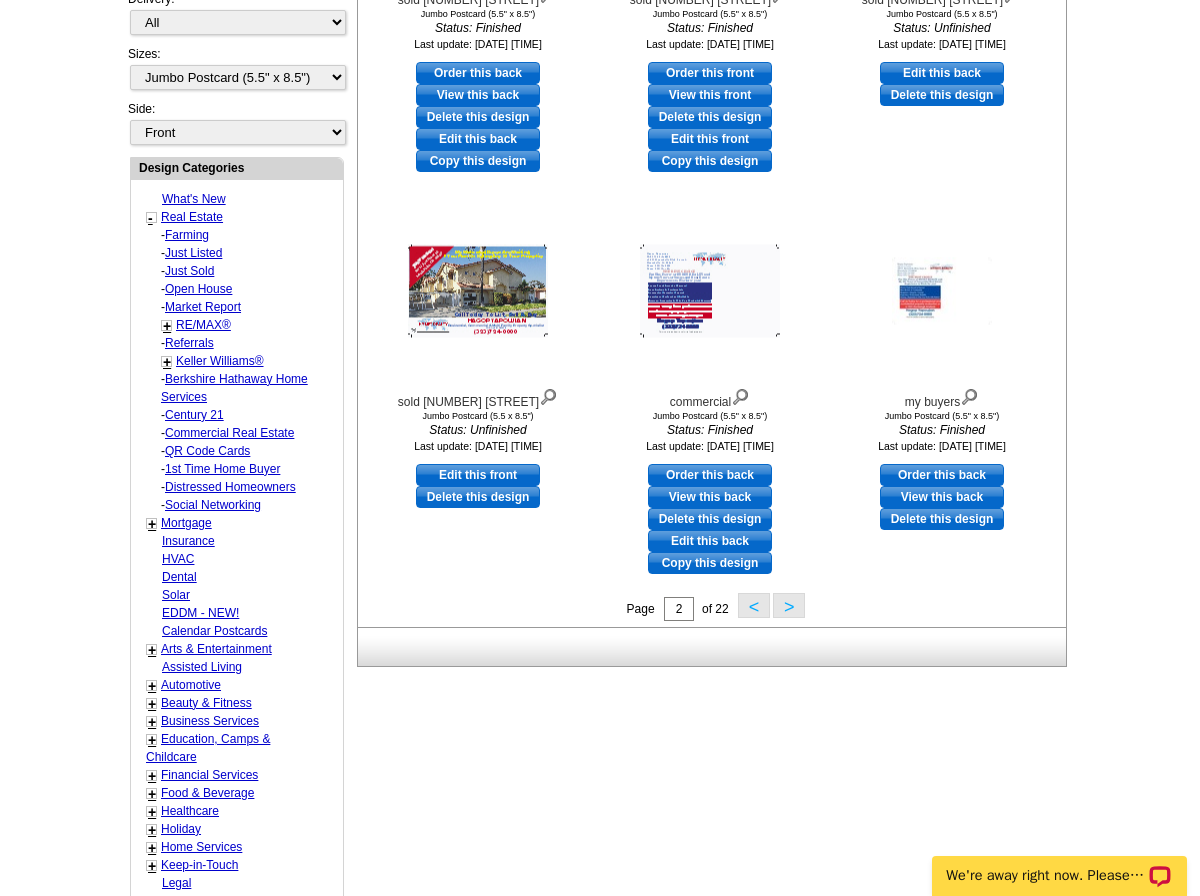 click on ">" at bounding box center [789, 605] 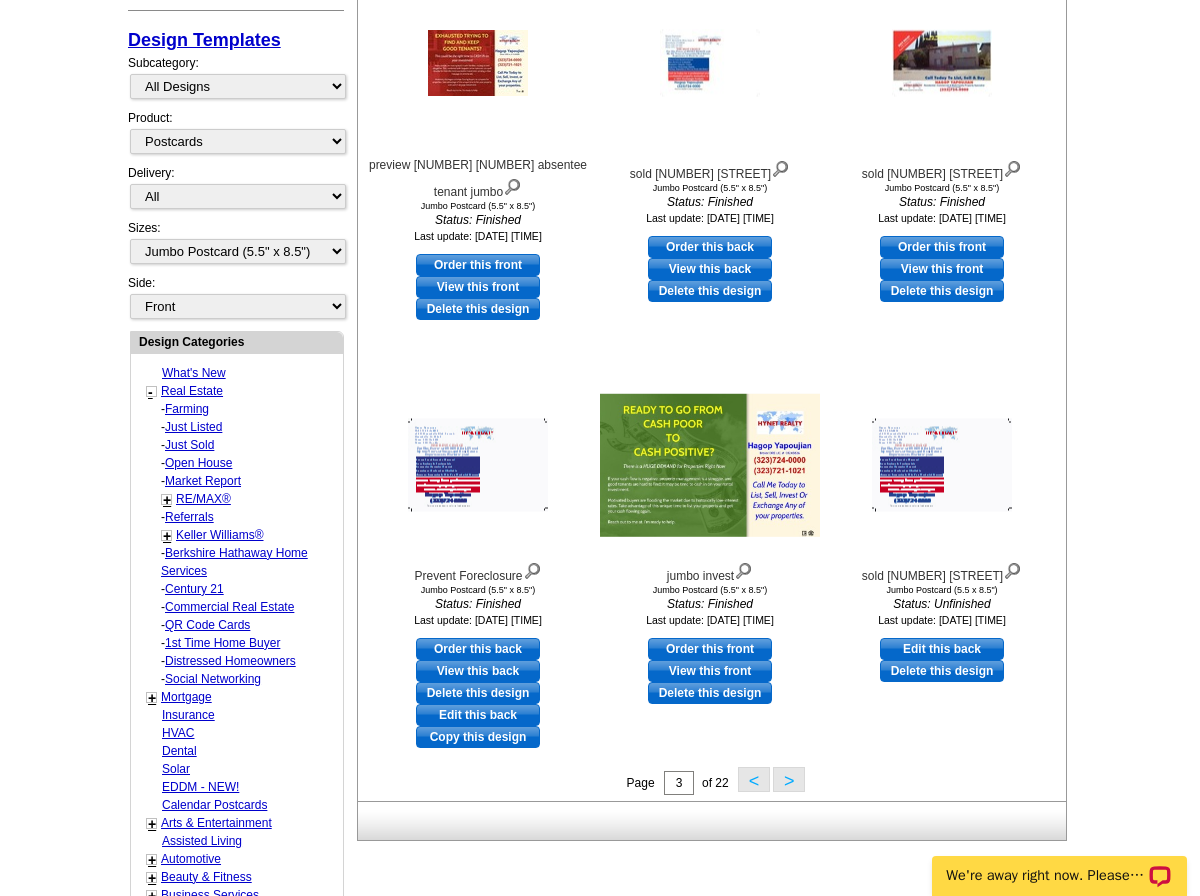 scroll, scrollTop: 596, scrollLeft: 0, axis: vertical 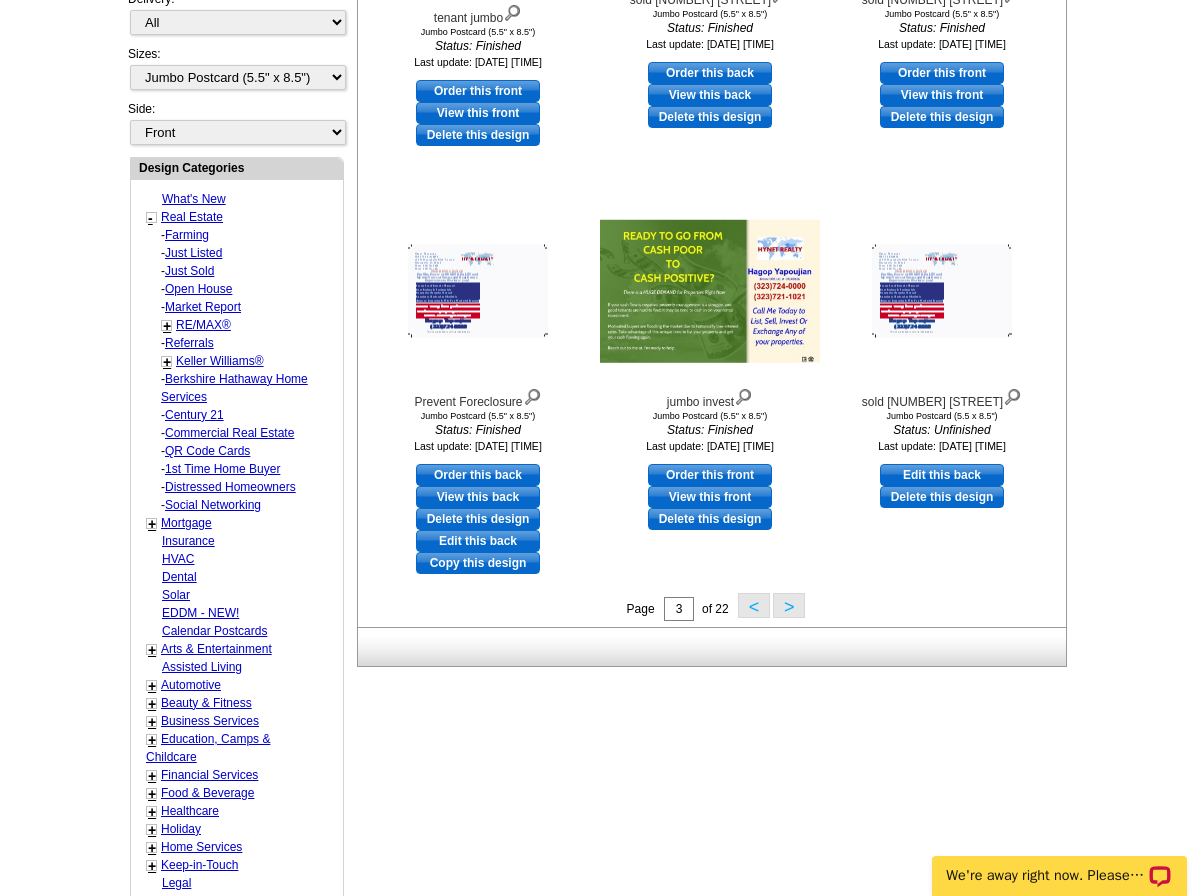 click on ">" at bounding box center [789, 605] 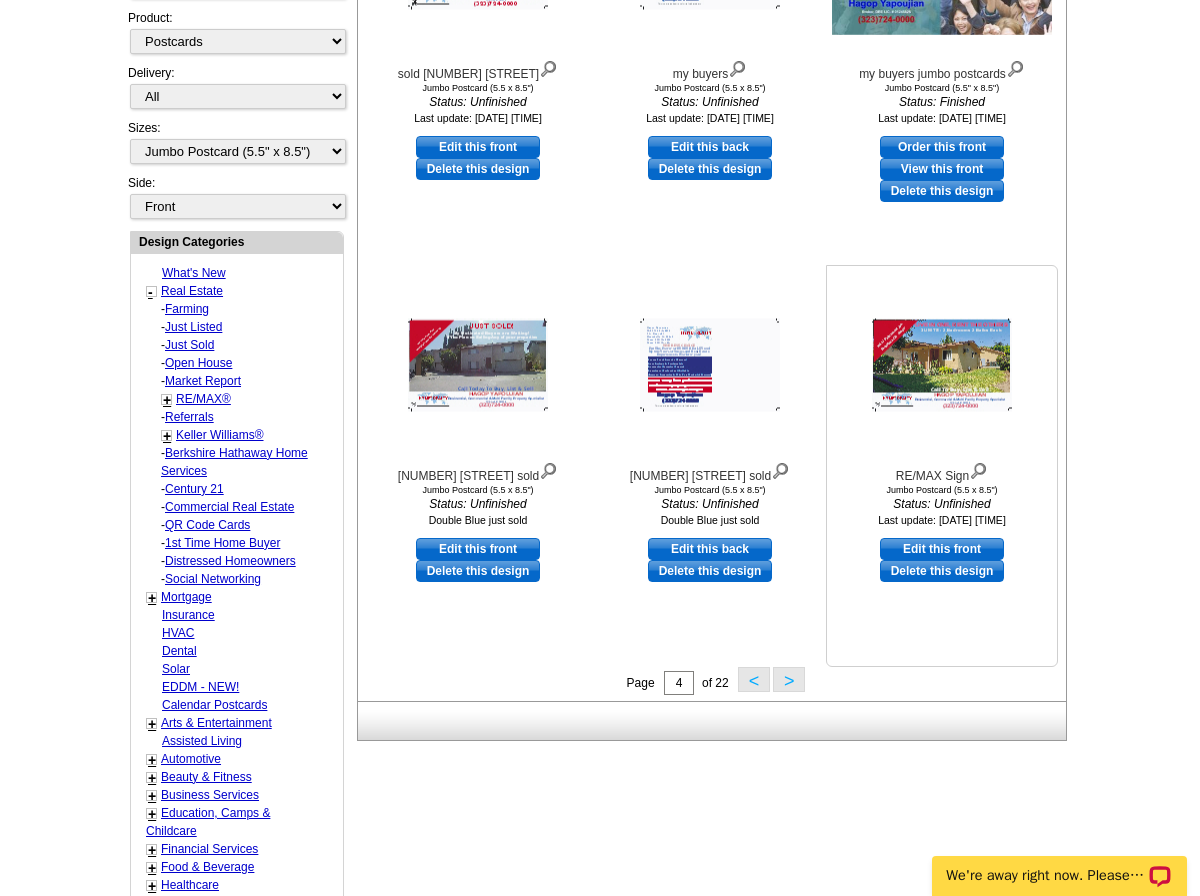 scroll, scrollTop: 596, scrollLeft: 0, axis: vertical 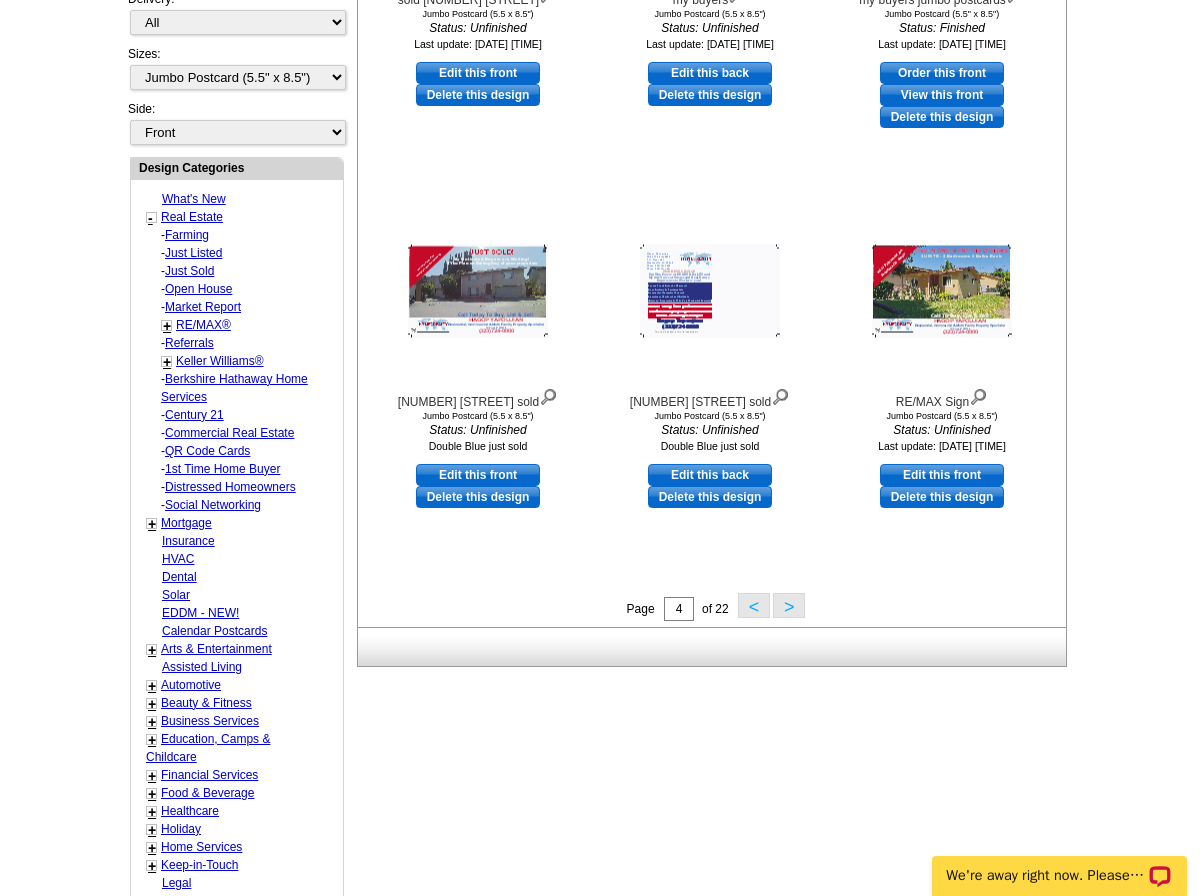click on ">" at bounding box center [789, 605] 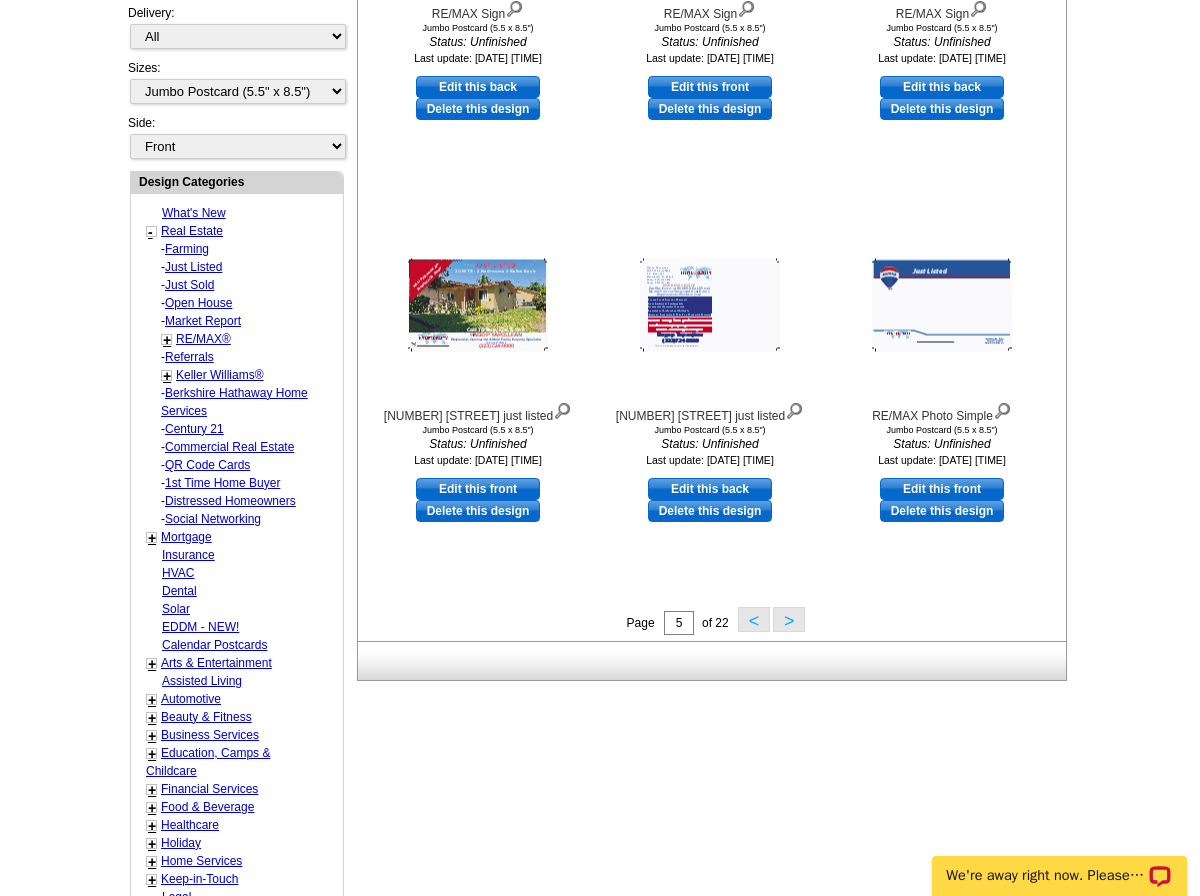 scroll, scrollTop: 596, scrollLeft: 0, axis: vertical 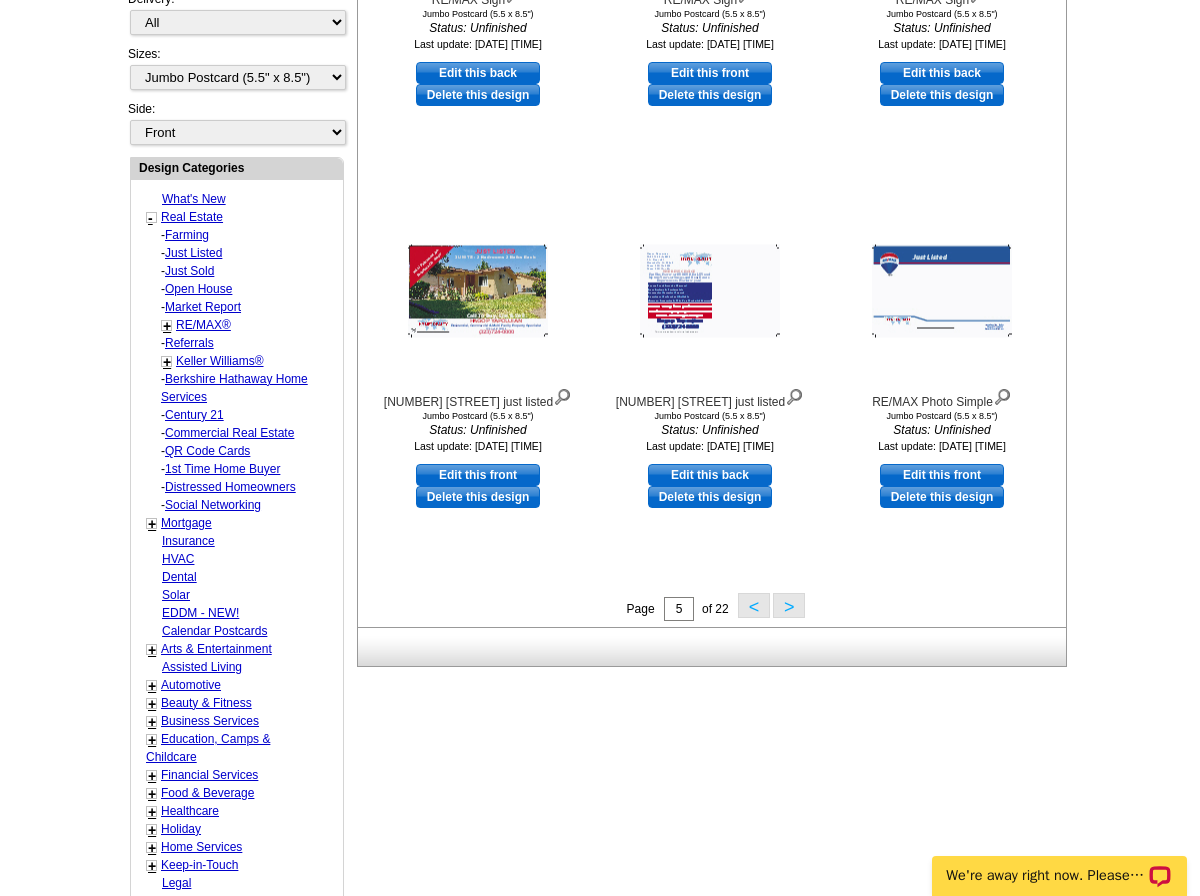 click on ">" at bounding box center (789, 605) 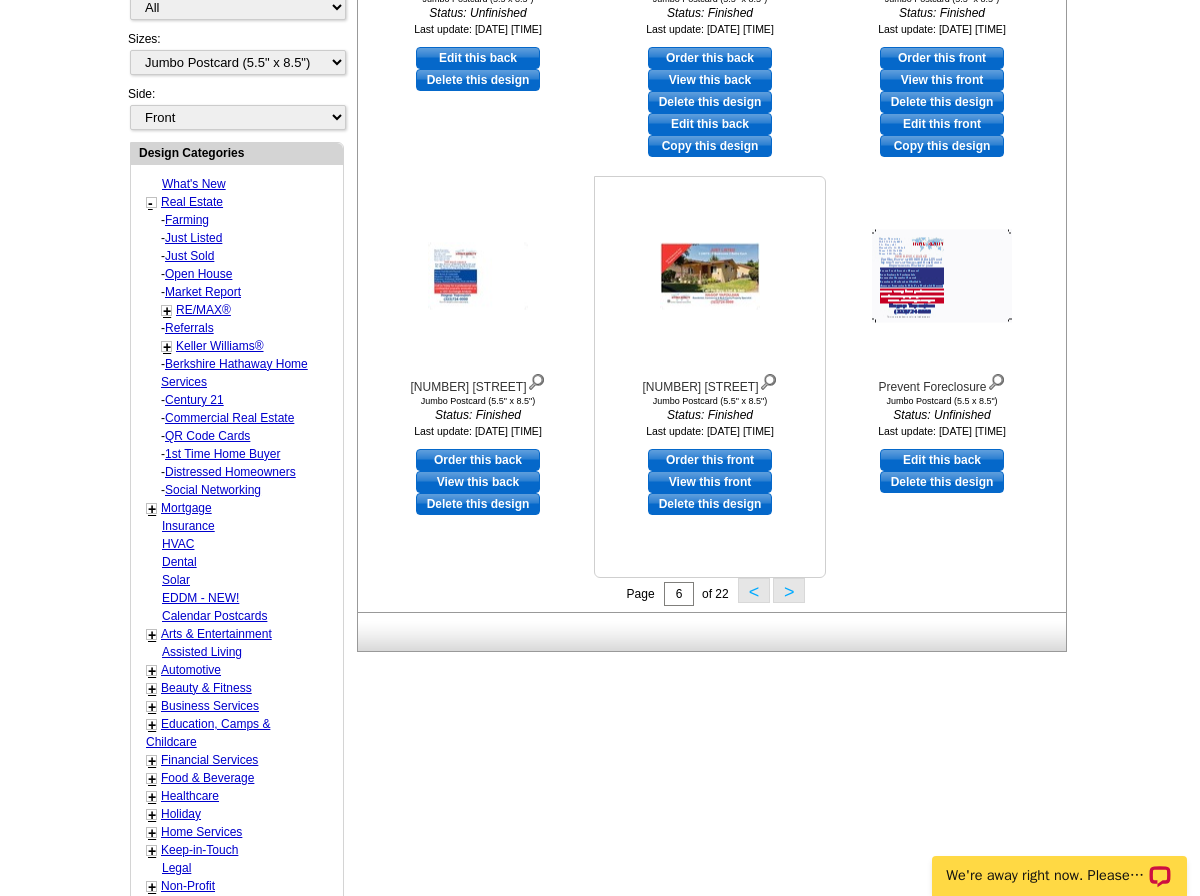 scroll, scrollTop: 696, scrollLeft: 0, axis: vertical 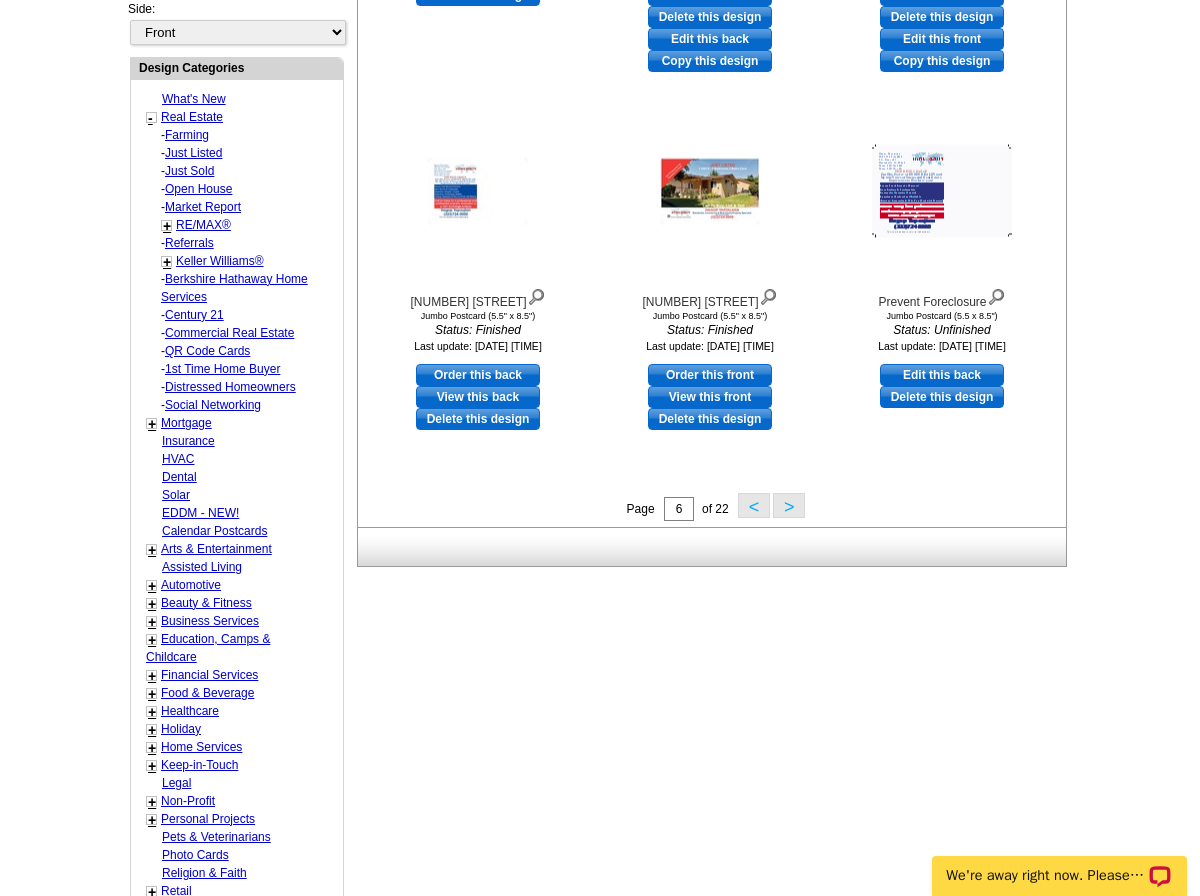 click on ">" at bounding box center (789, 505) 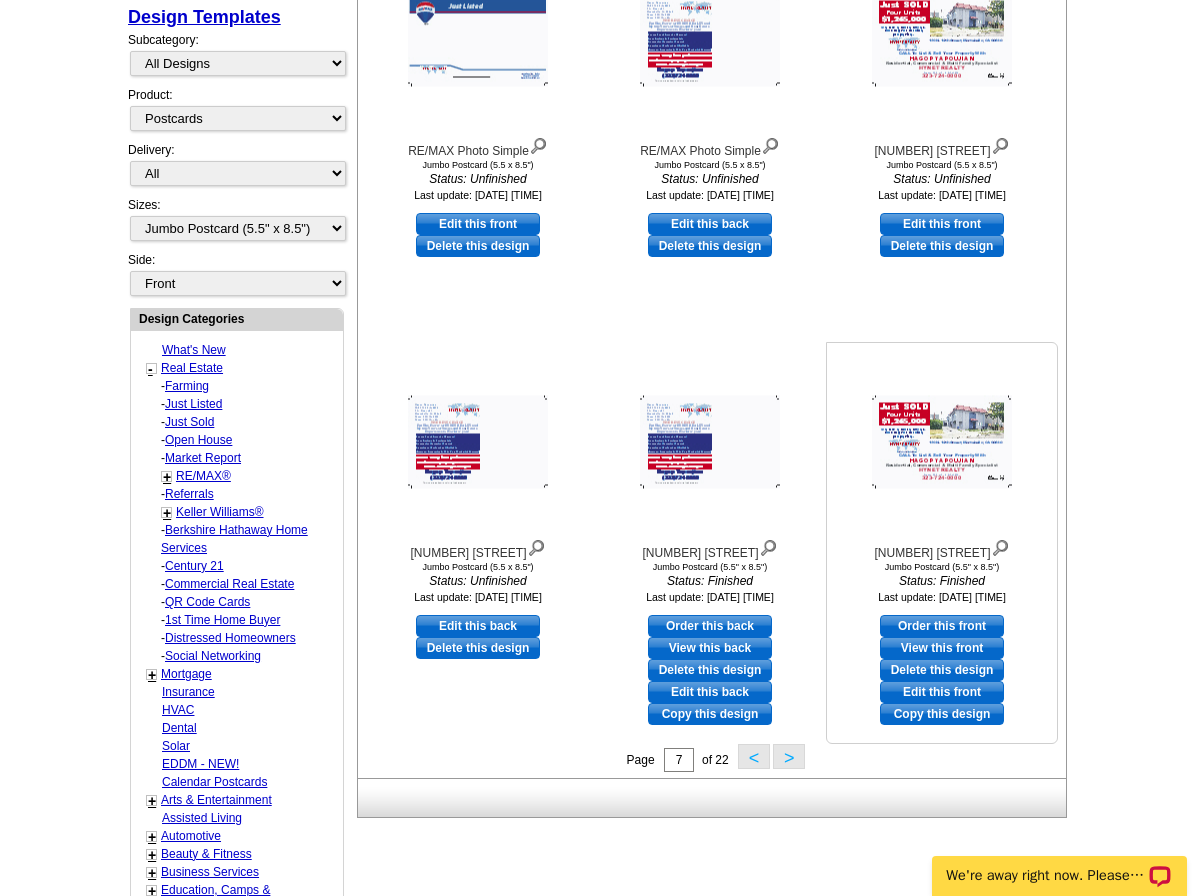 scroll, scrollTop: 496, scrollLeft: 0, axis: vertical 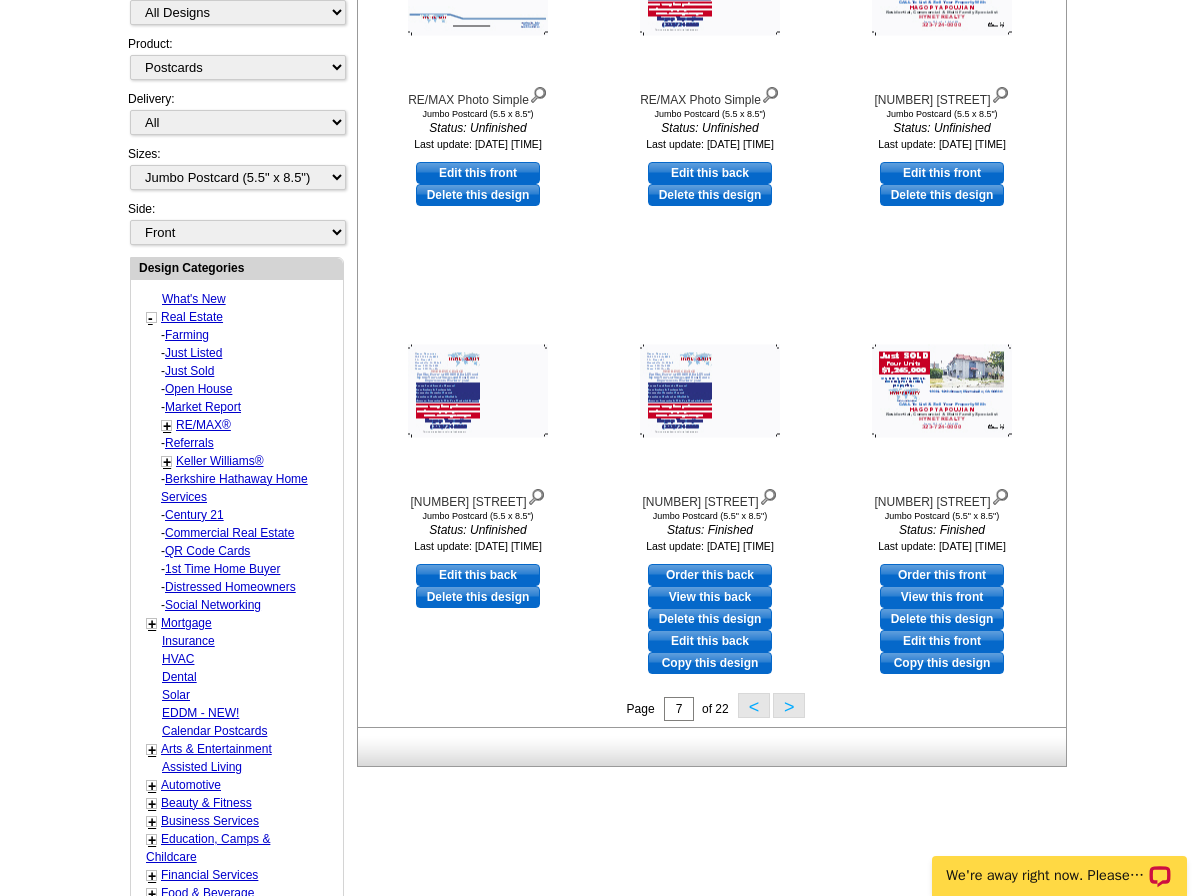 click on ">" at bounding box center (789, 705) 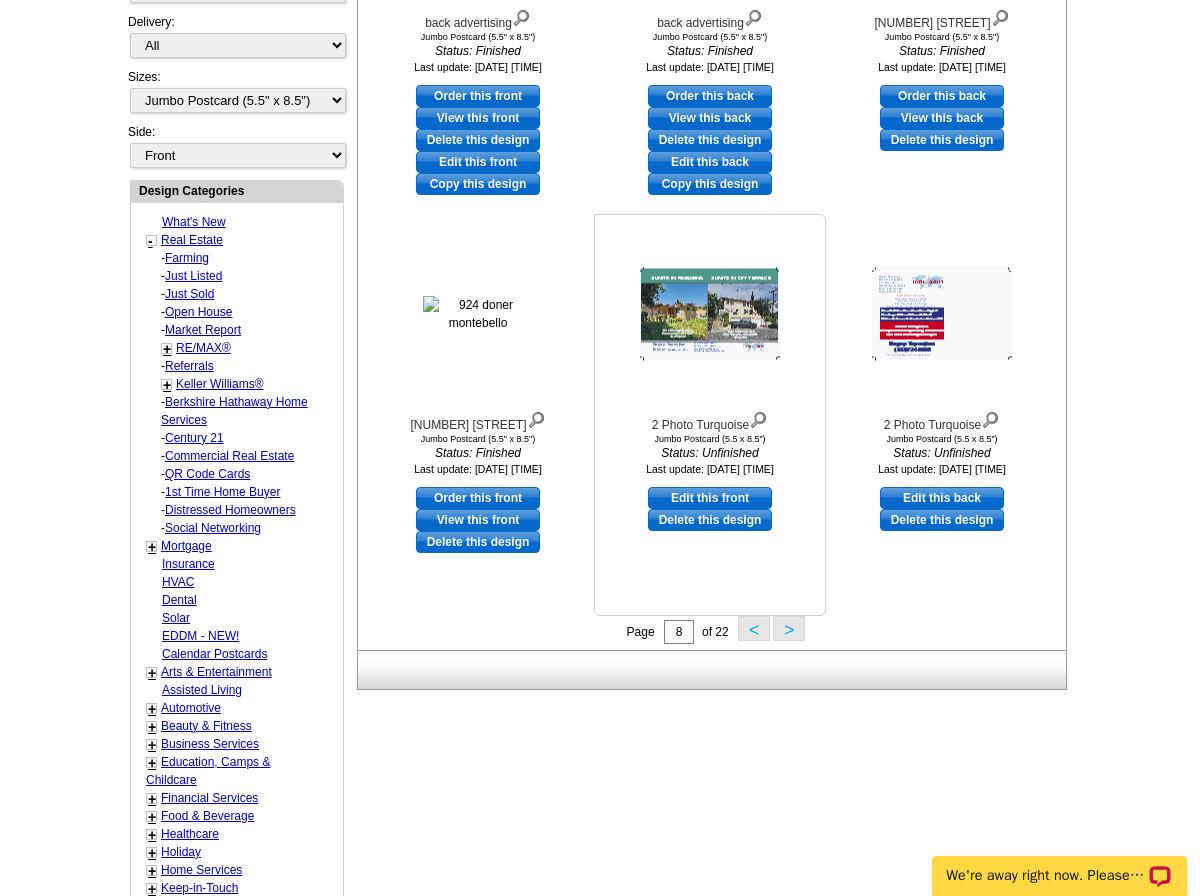 scroll, scrollTop: 596, scrollLeft: 0, axis: vertical 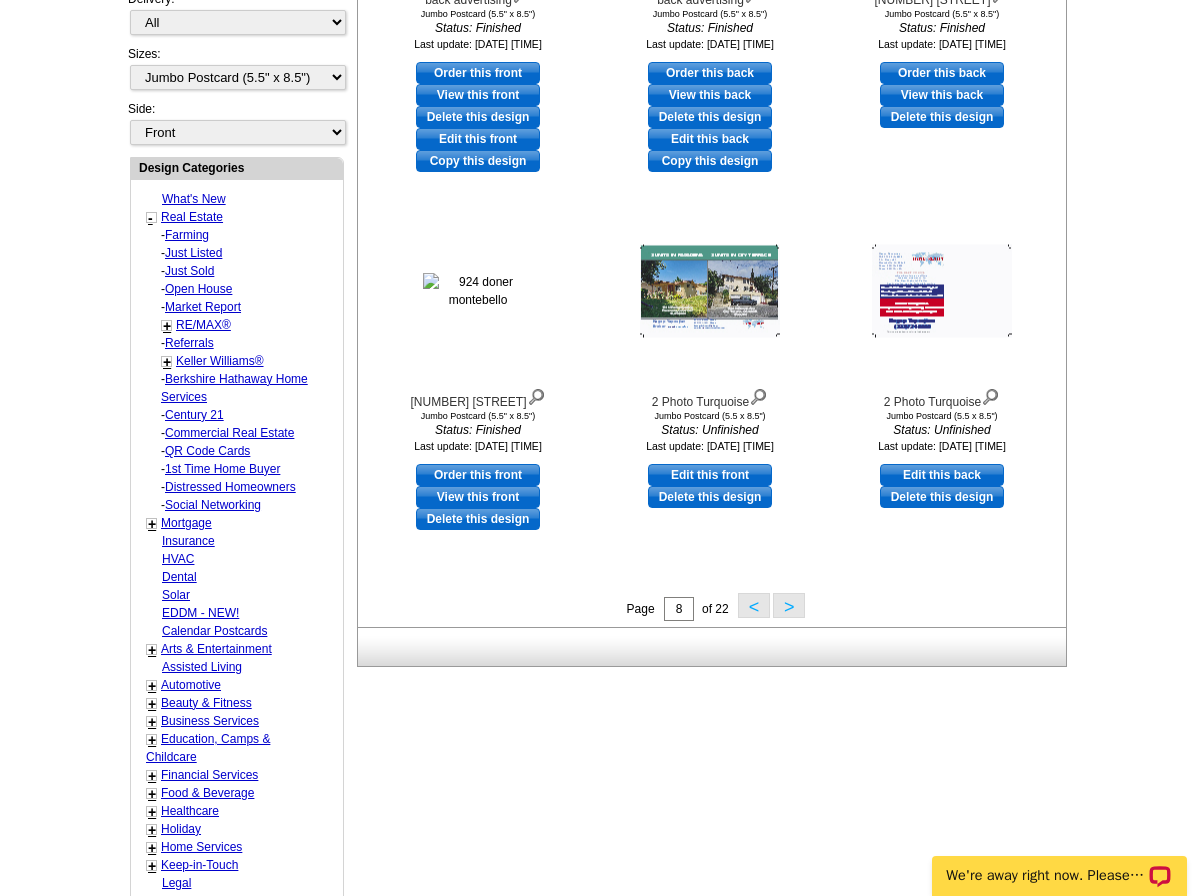 click on ">" at bounding box center (789, 605) 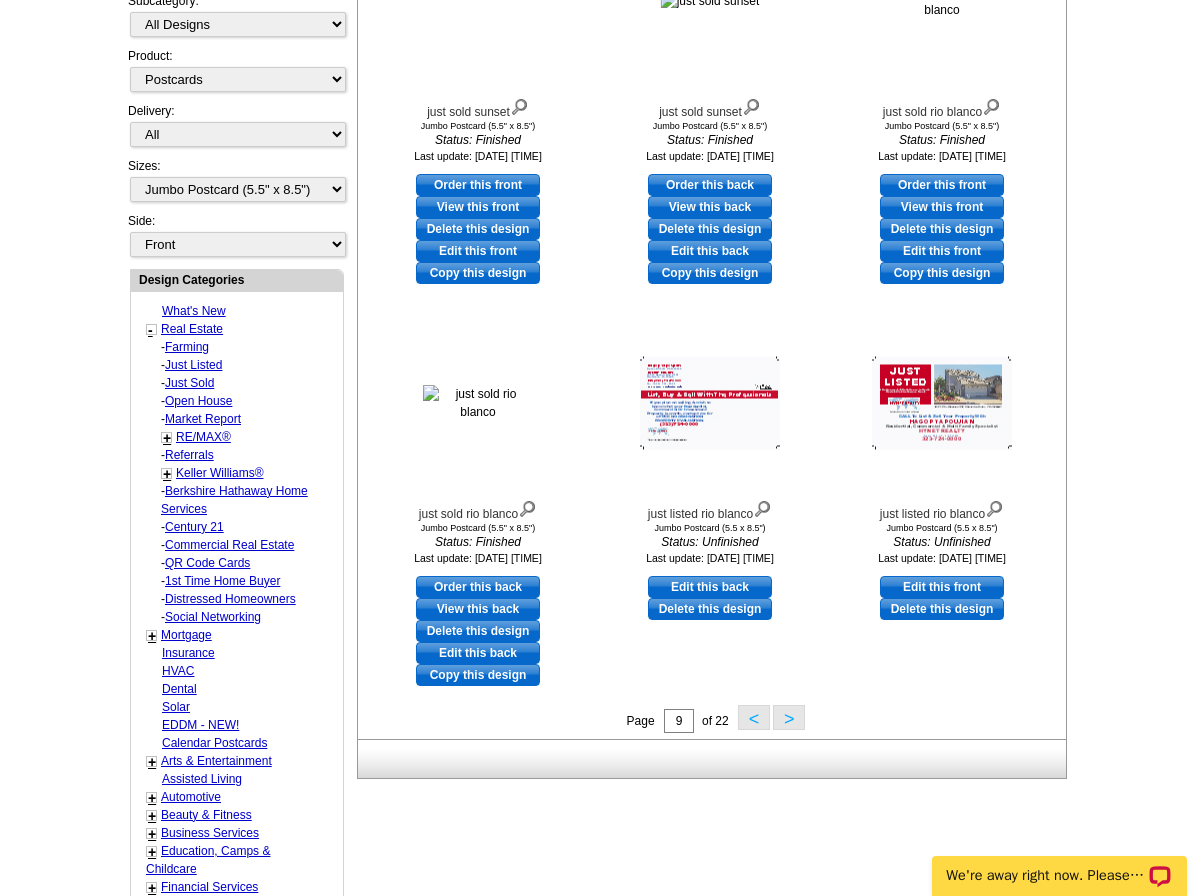 scroll, scrollTop: 496, scrollLeft: 0, axis: vertical 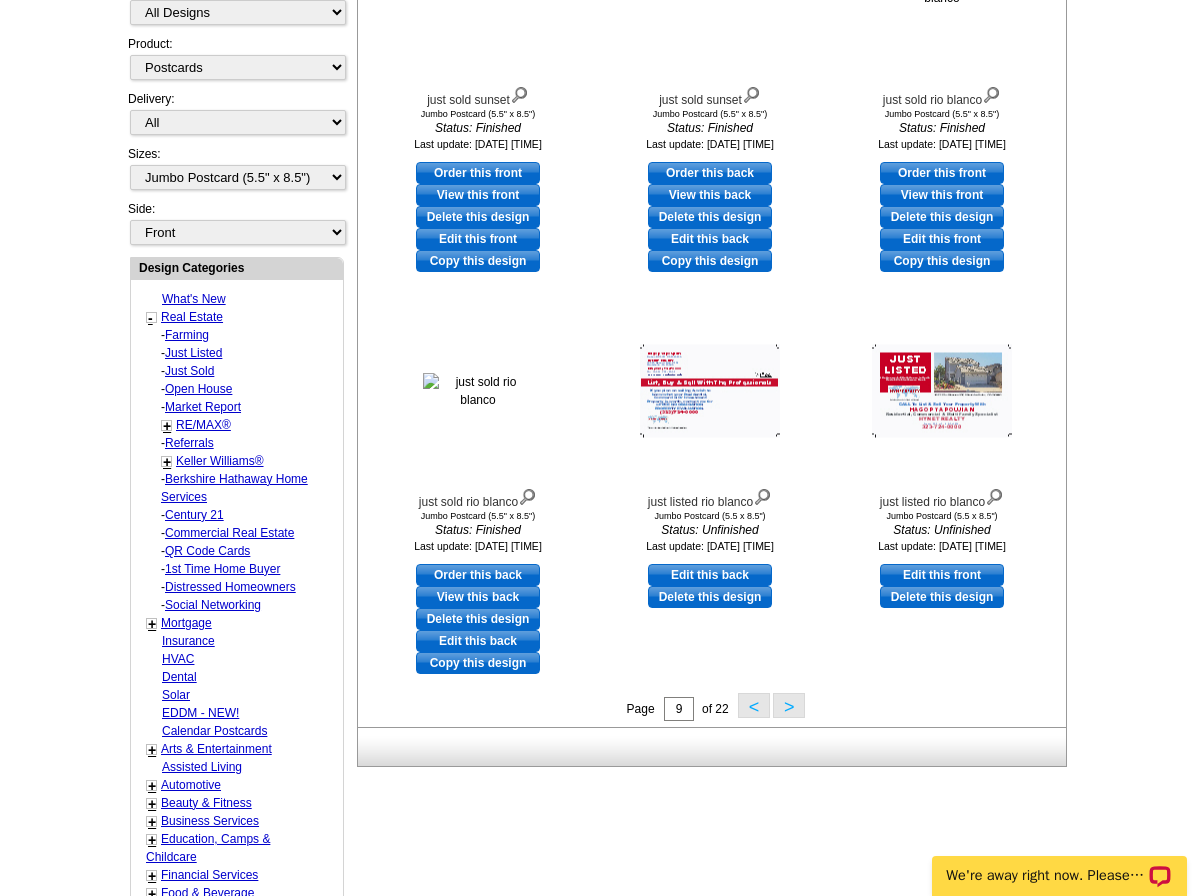 click on ">" at bounding box center (789, 705) 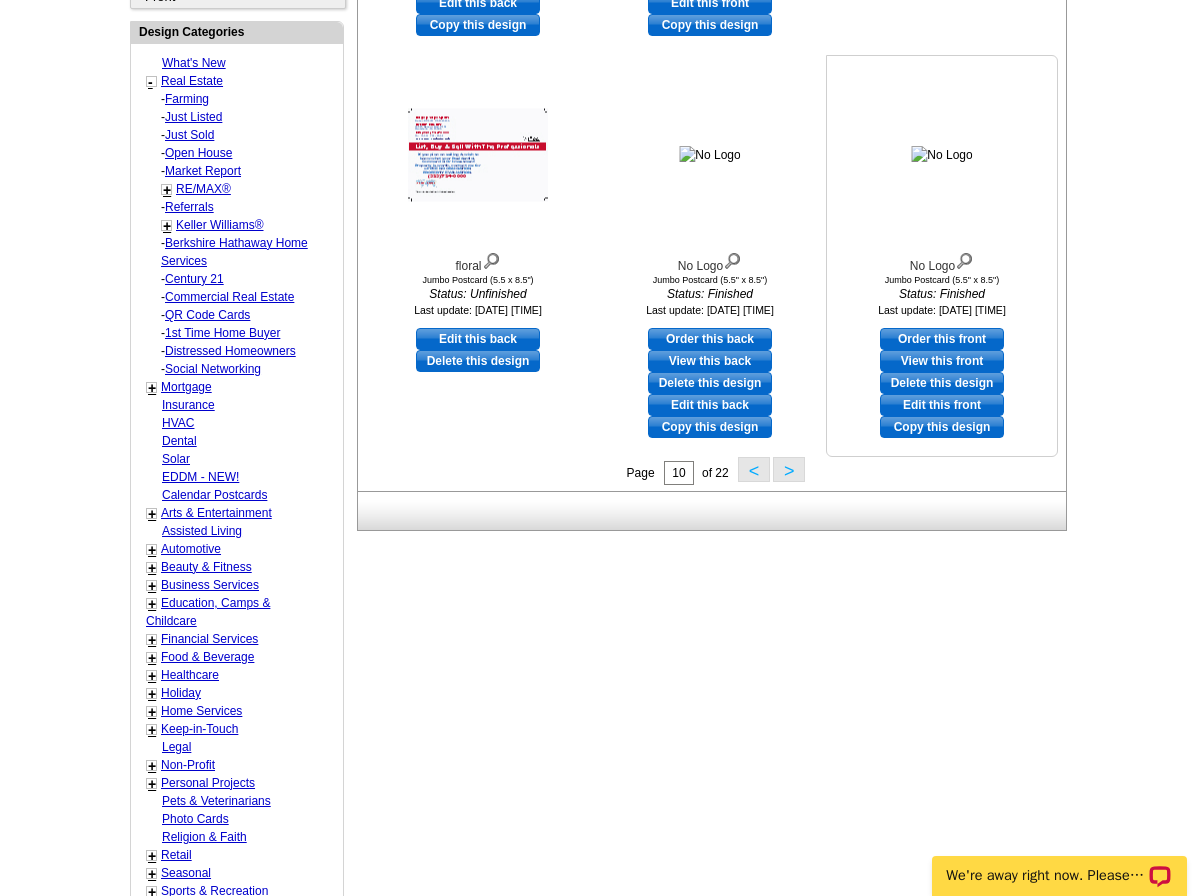 scroll, scrollTop: 796, scrollLeft: 0, axis: vertical 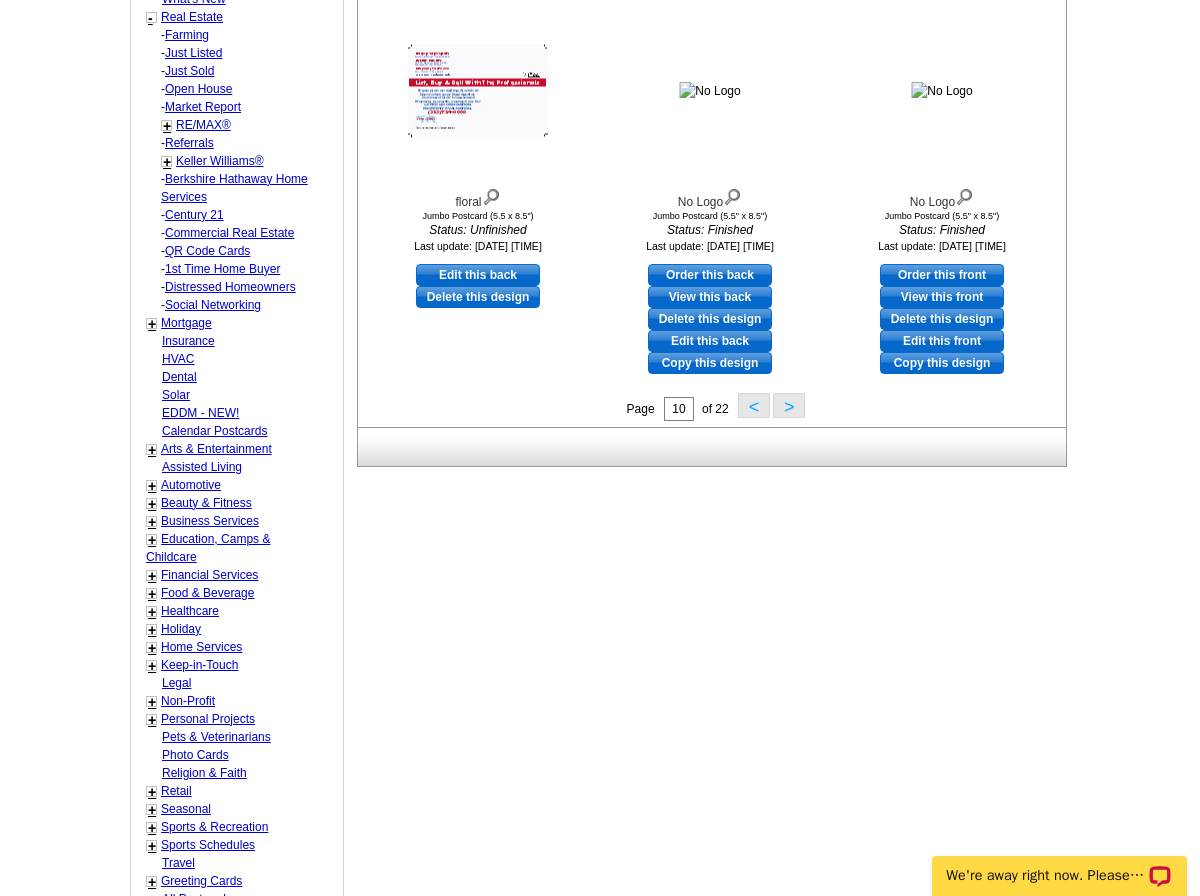 click on ">" at bounding box center [789, 405] 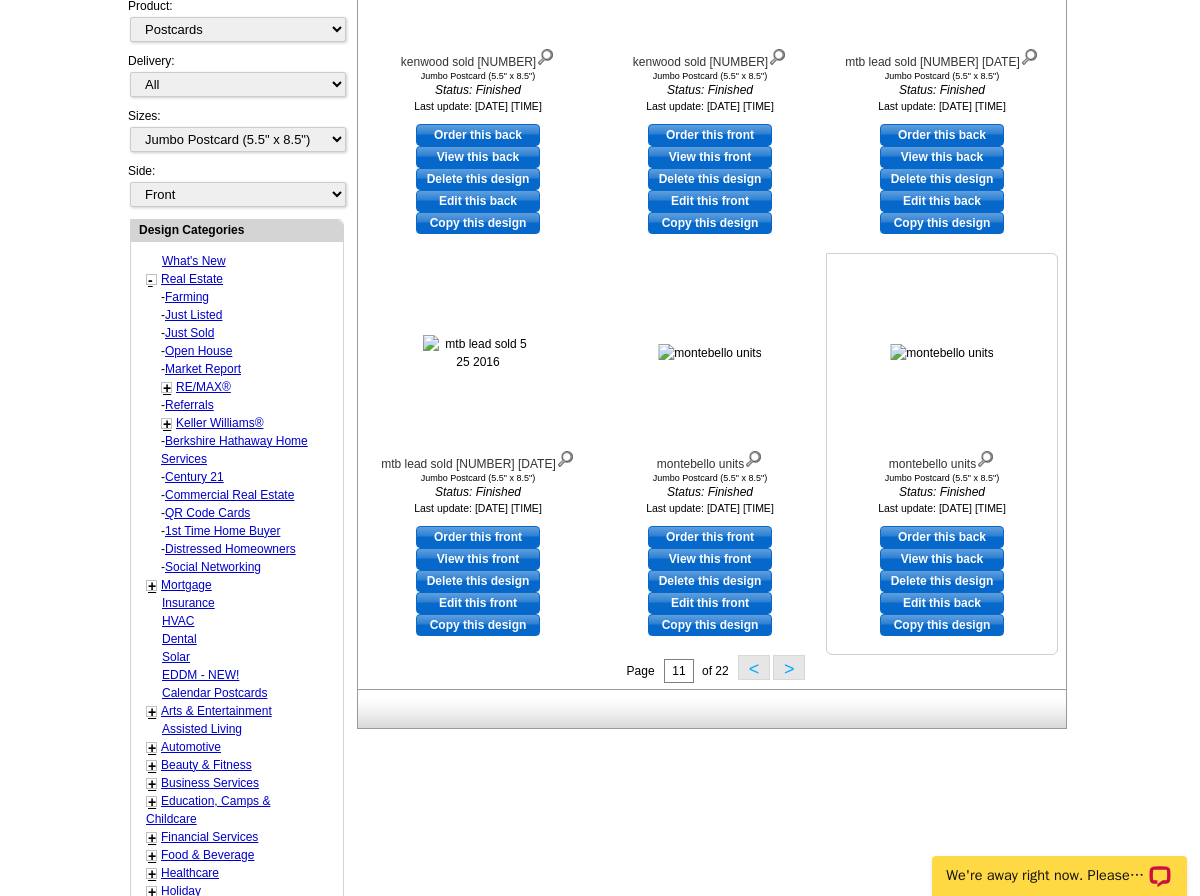 scroll, scrollTop: 596, scrollLeft: 0, axis: vertical 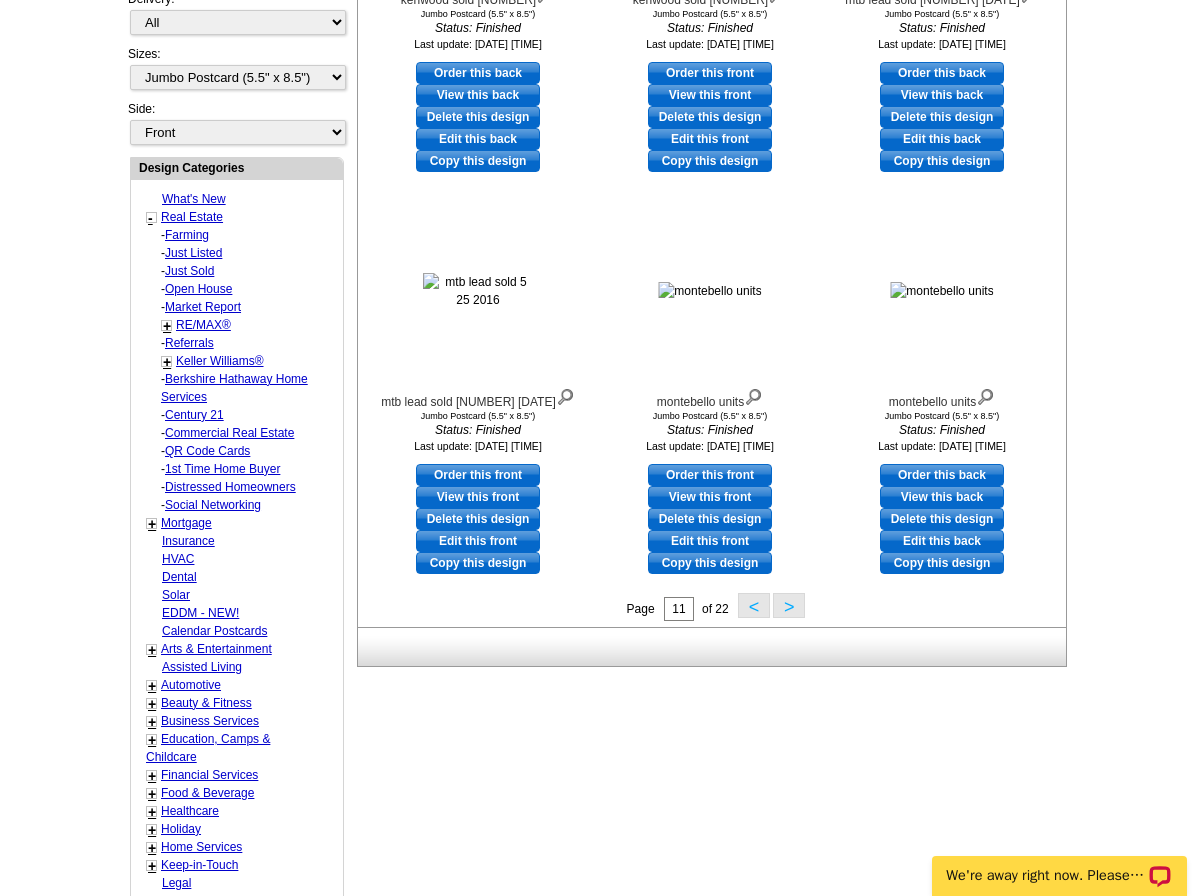 click on ">" at bounding box center (789, 605) 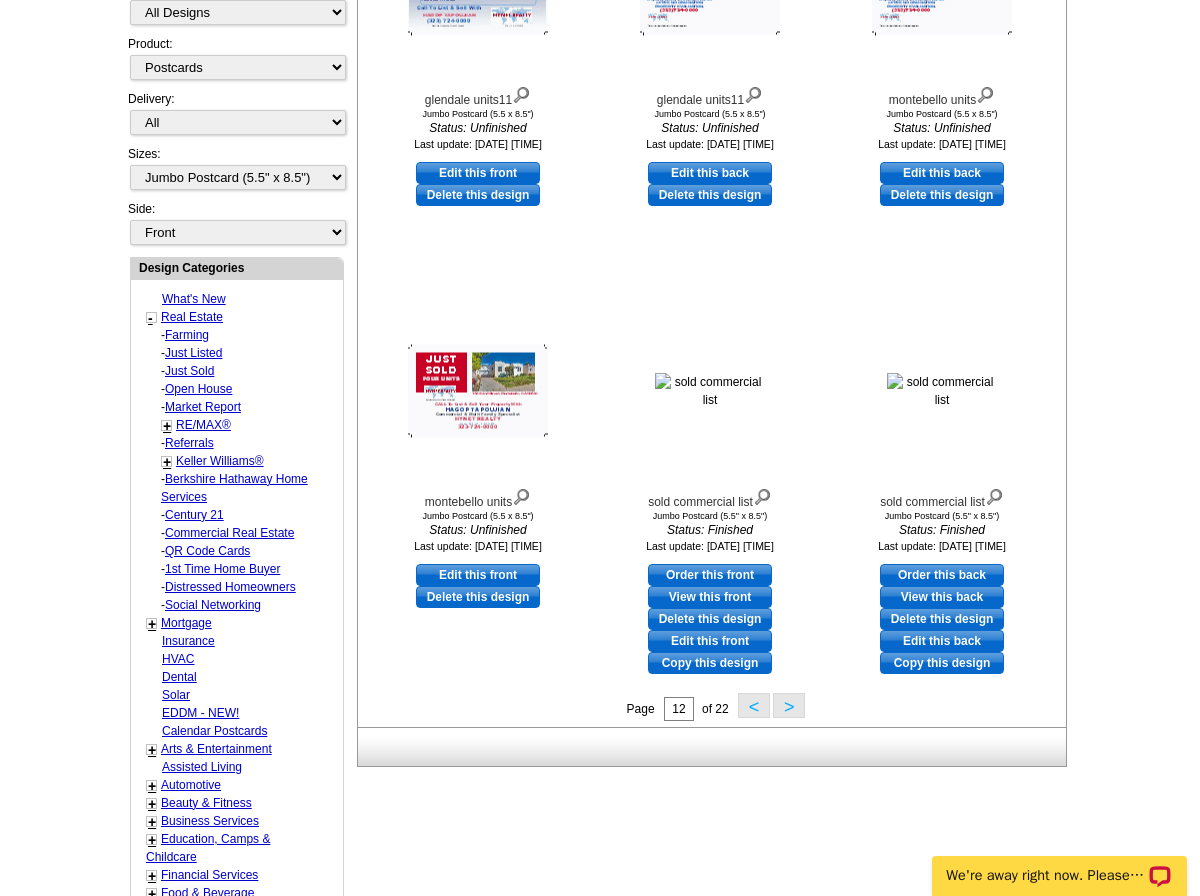 scroll, scrollTop: 596, scrollLeft: 0, axis: vertical 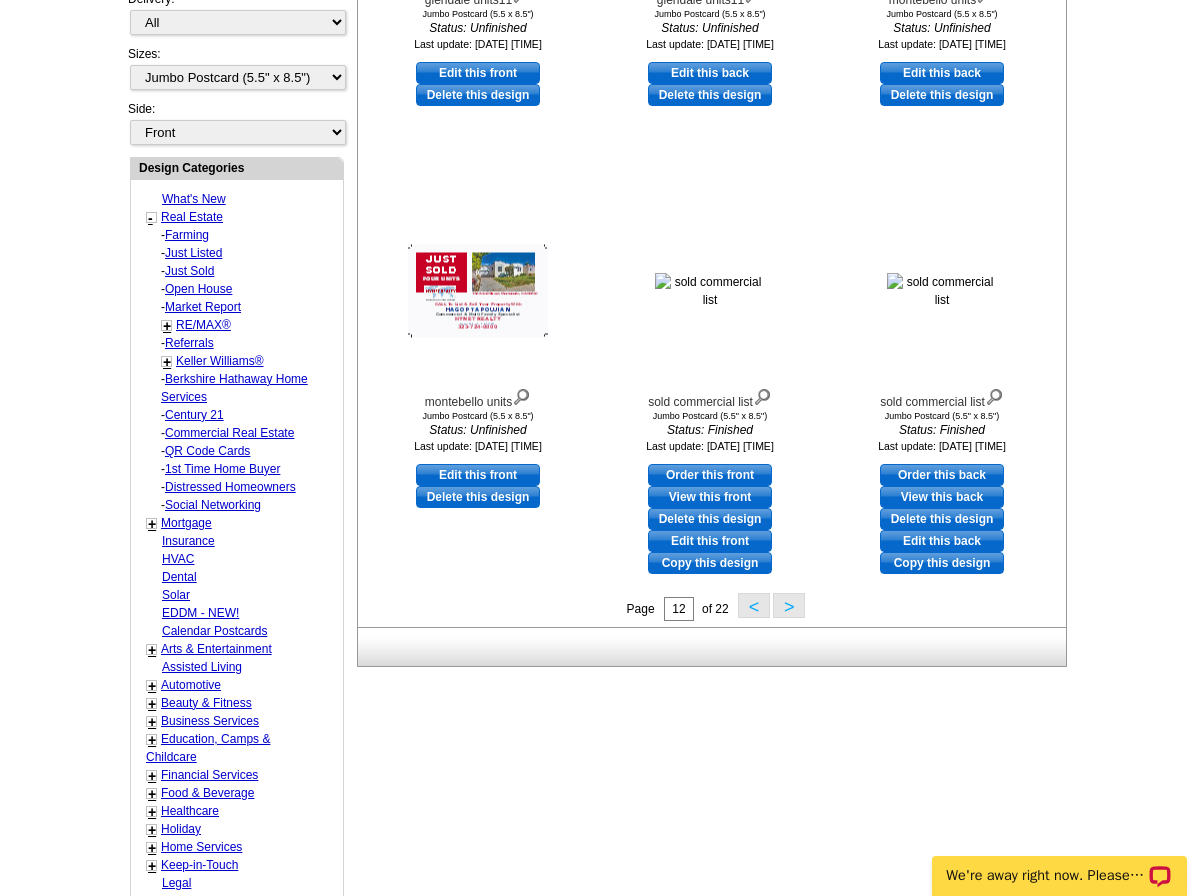 click on ">" at bounding box center (789, 605) 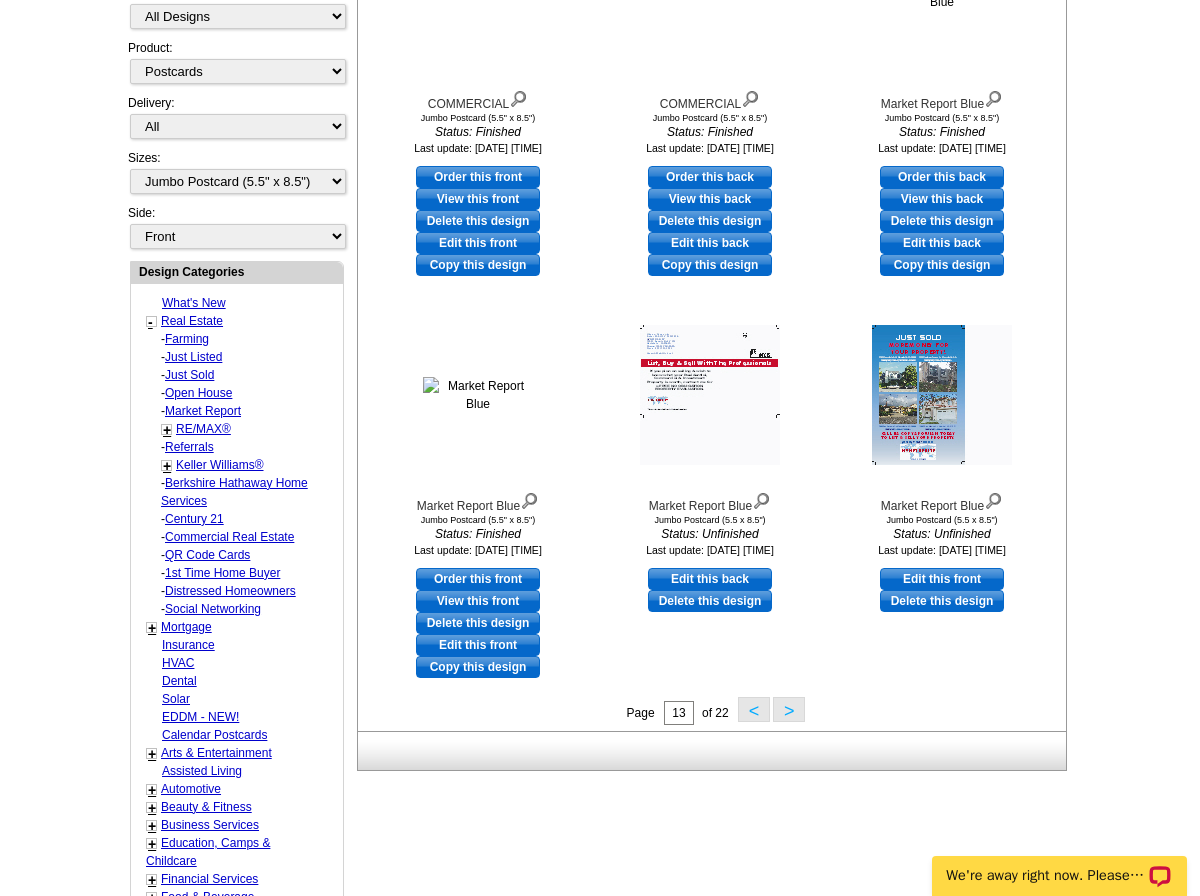 scroll, scrollTop: 596, scrollLeft: 0, axis: vertical 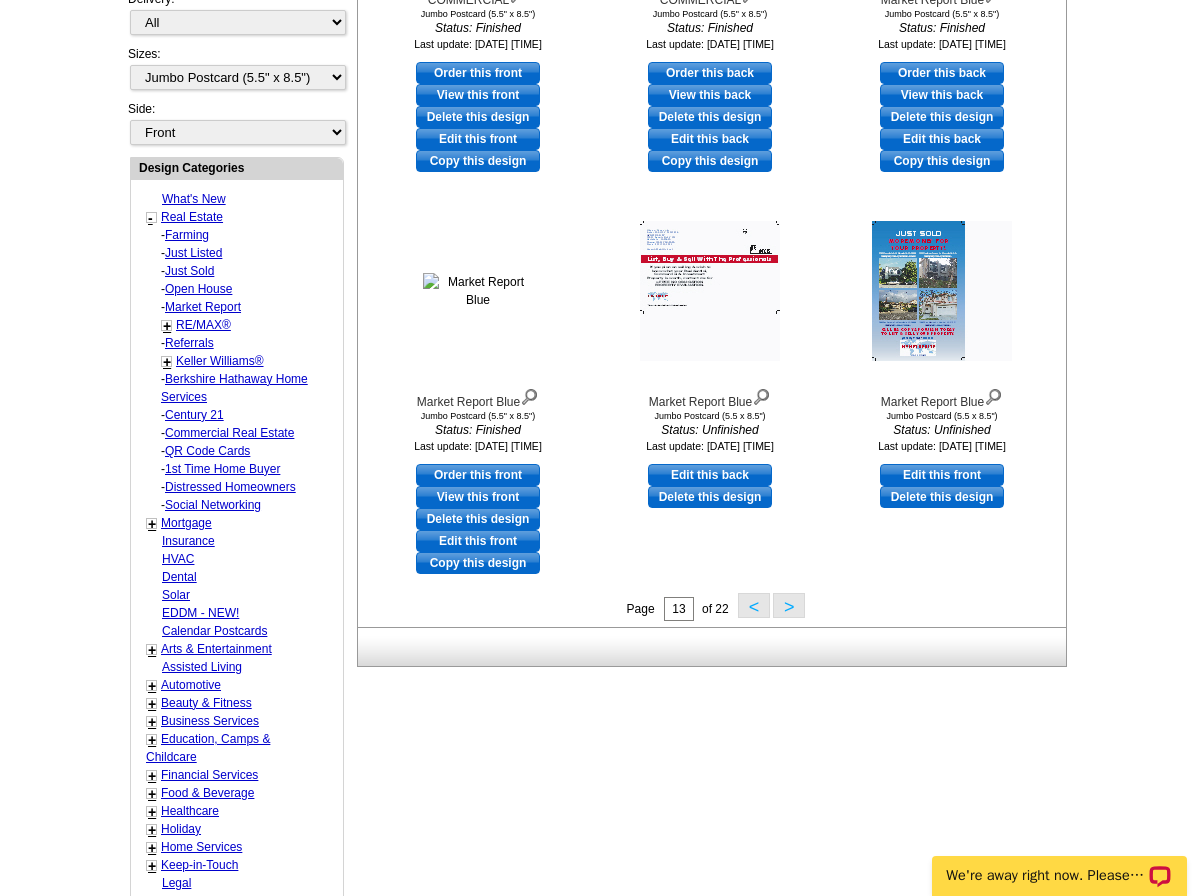 click on ">" at bounding box center [789, 605] 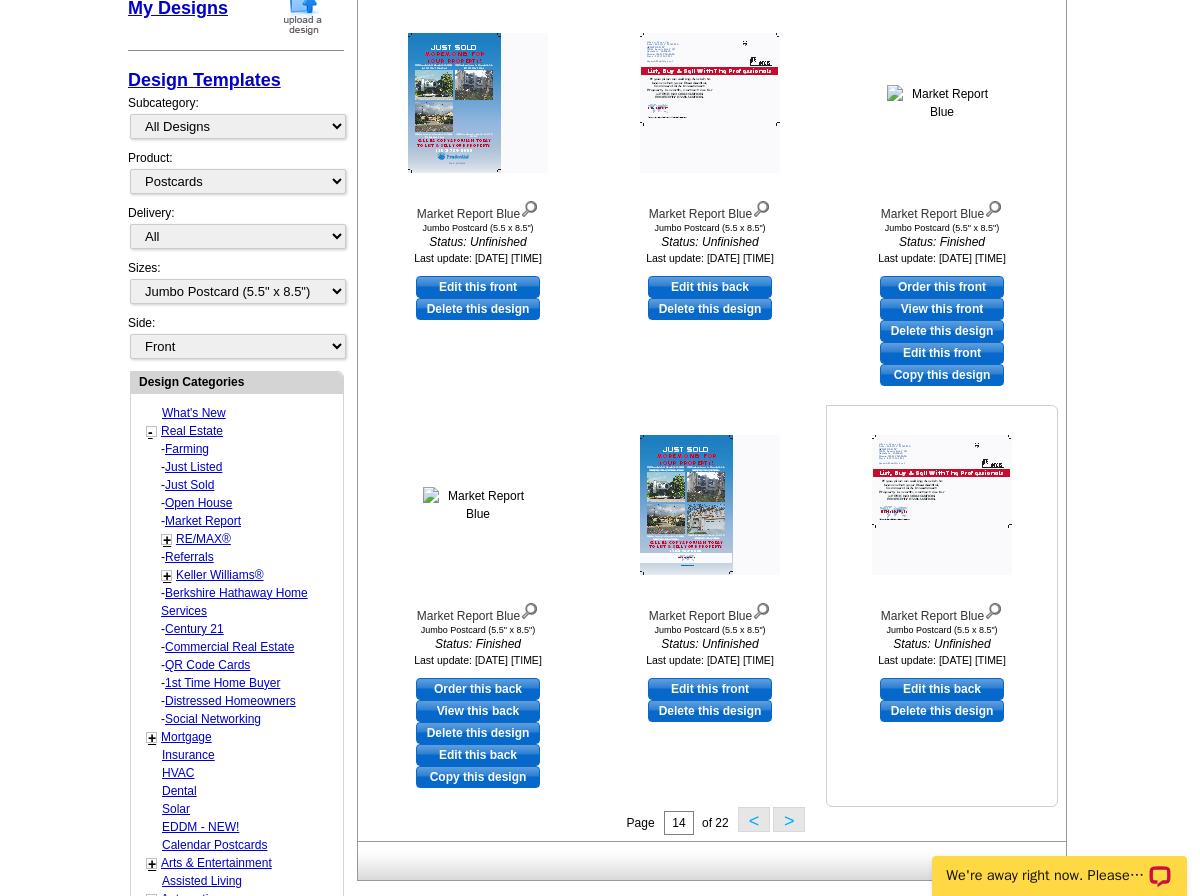 scroll, scrollTop: 496, scrollLeft: 0, axis: vertical 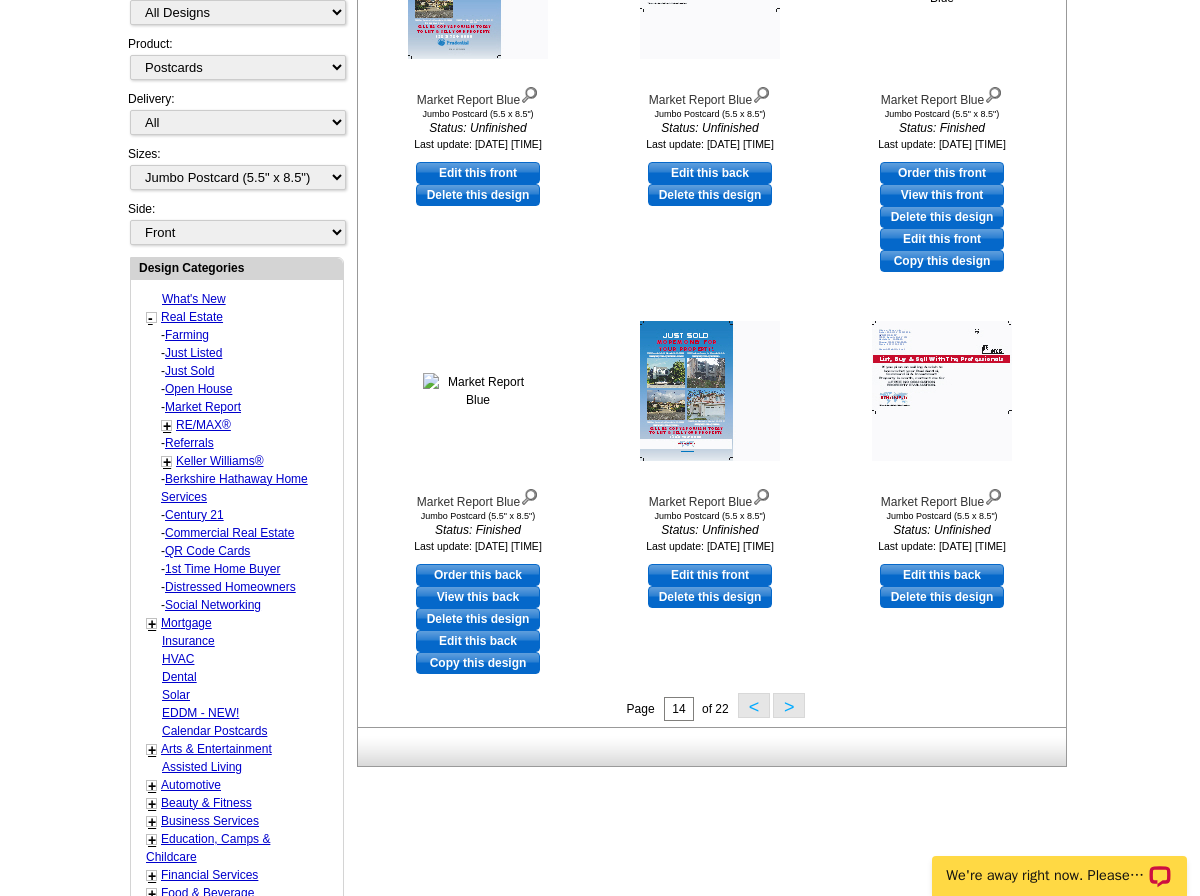 click on ">" at bounding box center [789, 705] 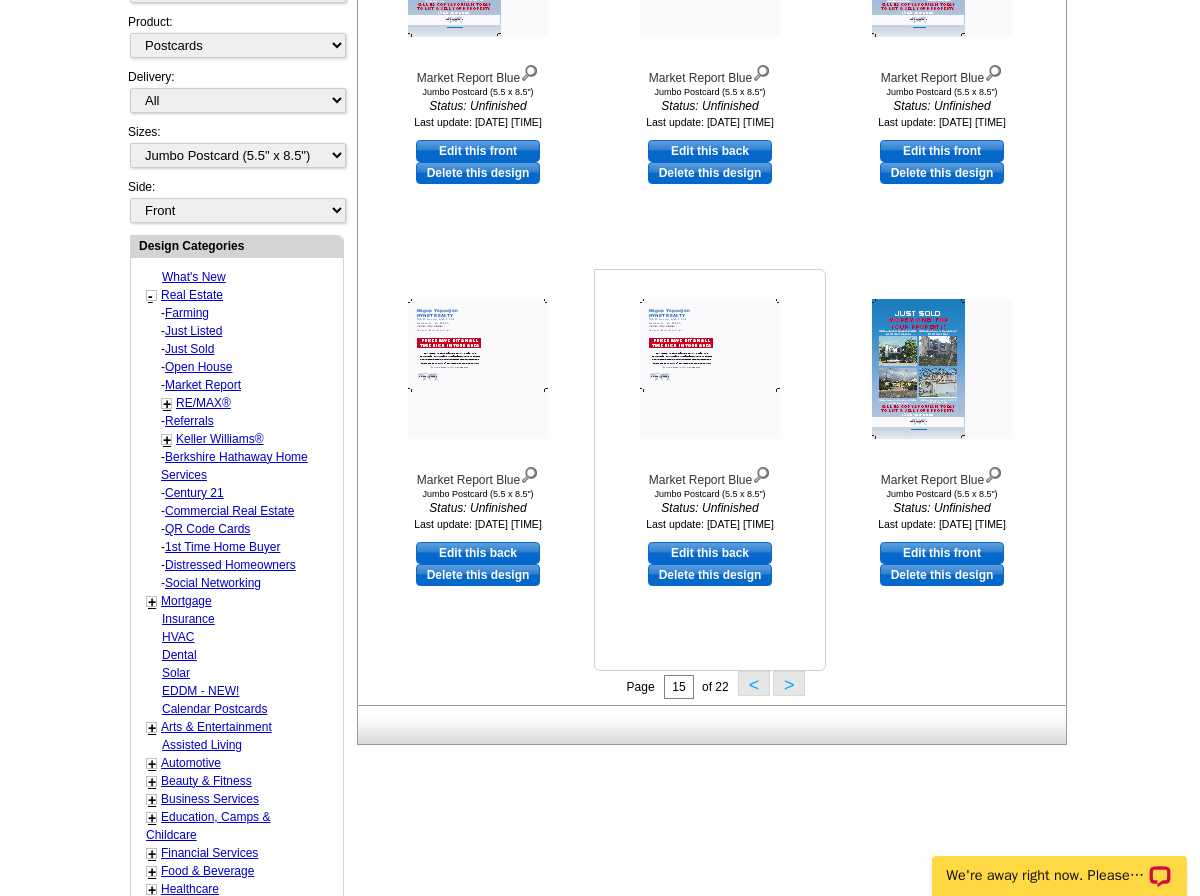 scroll, scrollTop: 696, scrollLeft: 0, axis: vertical 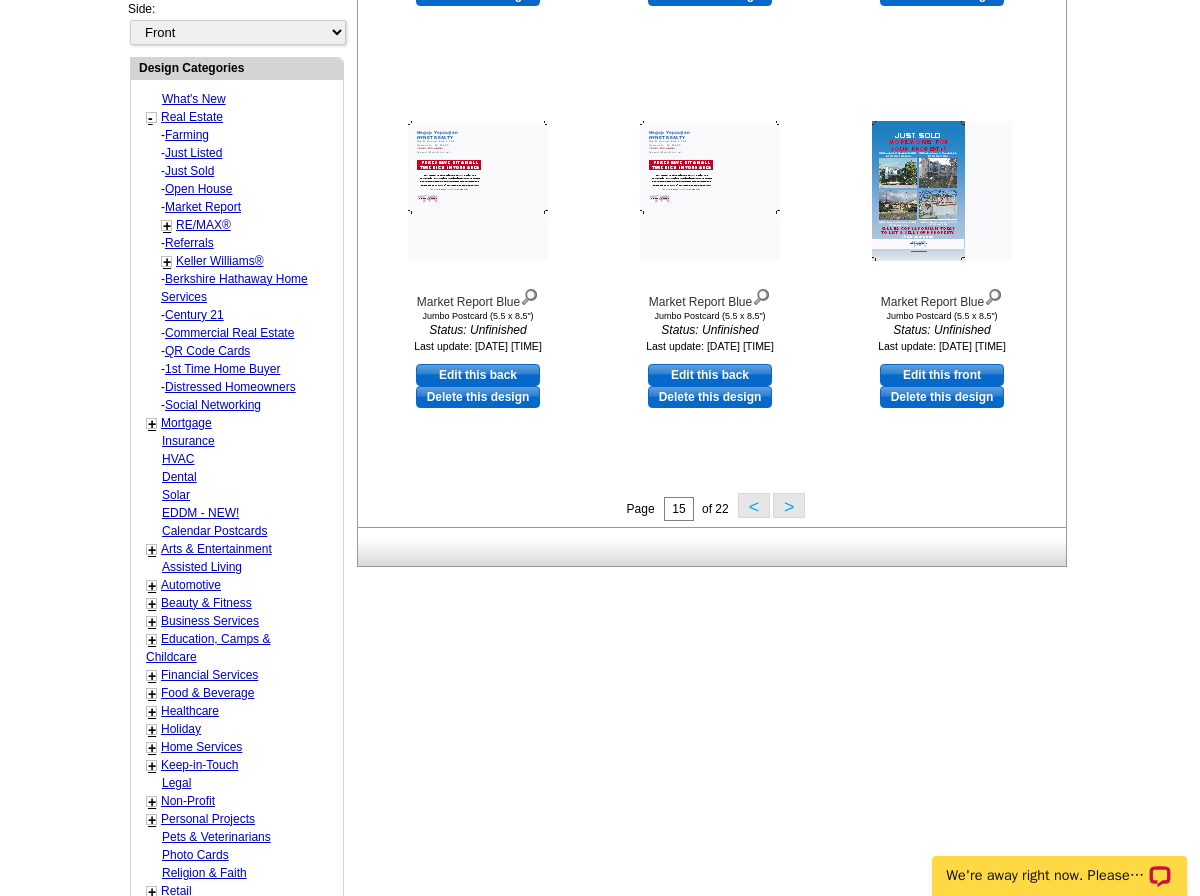 click on ">" at bounding box center (789, 505) 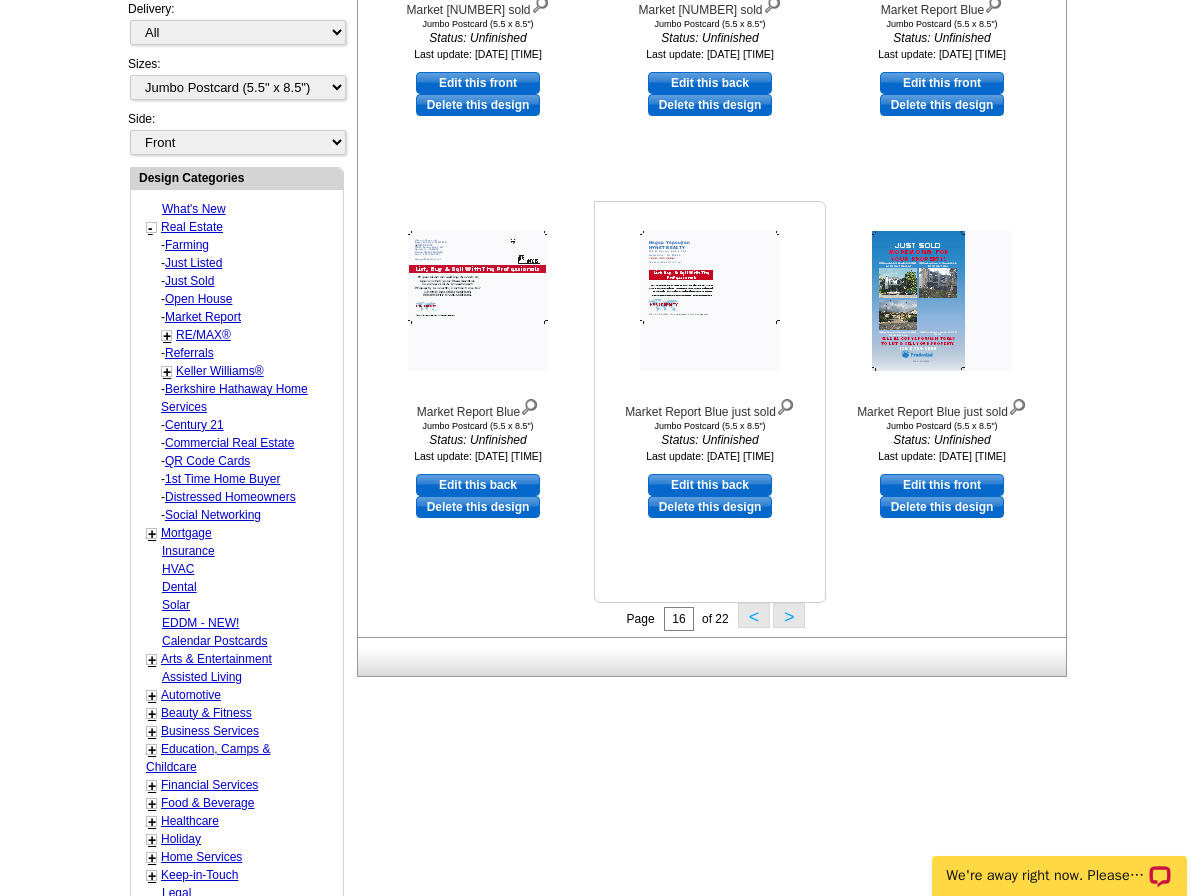 scroll, scrollTop: 596, scrollLeft: 0, axis: vertical 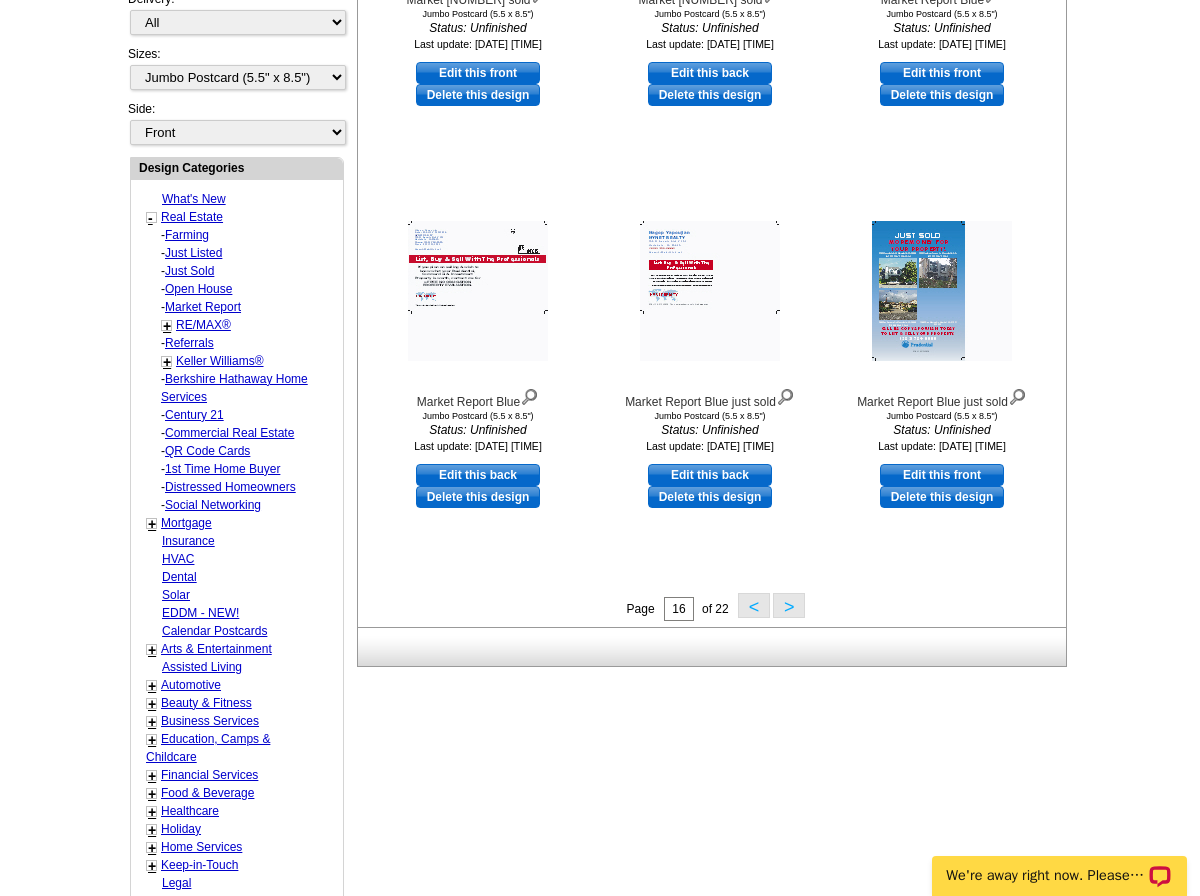 click on ">" at bounding box center (789, 605) 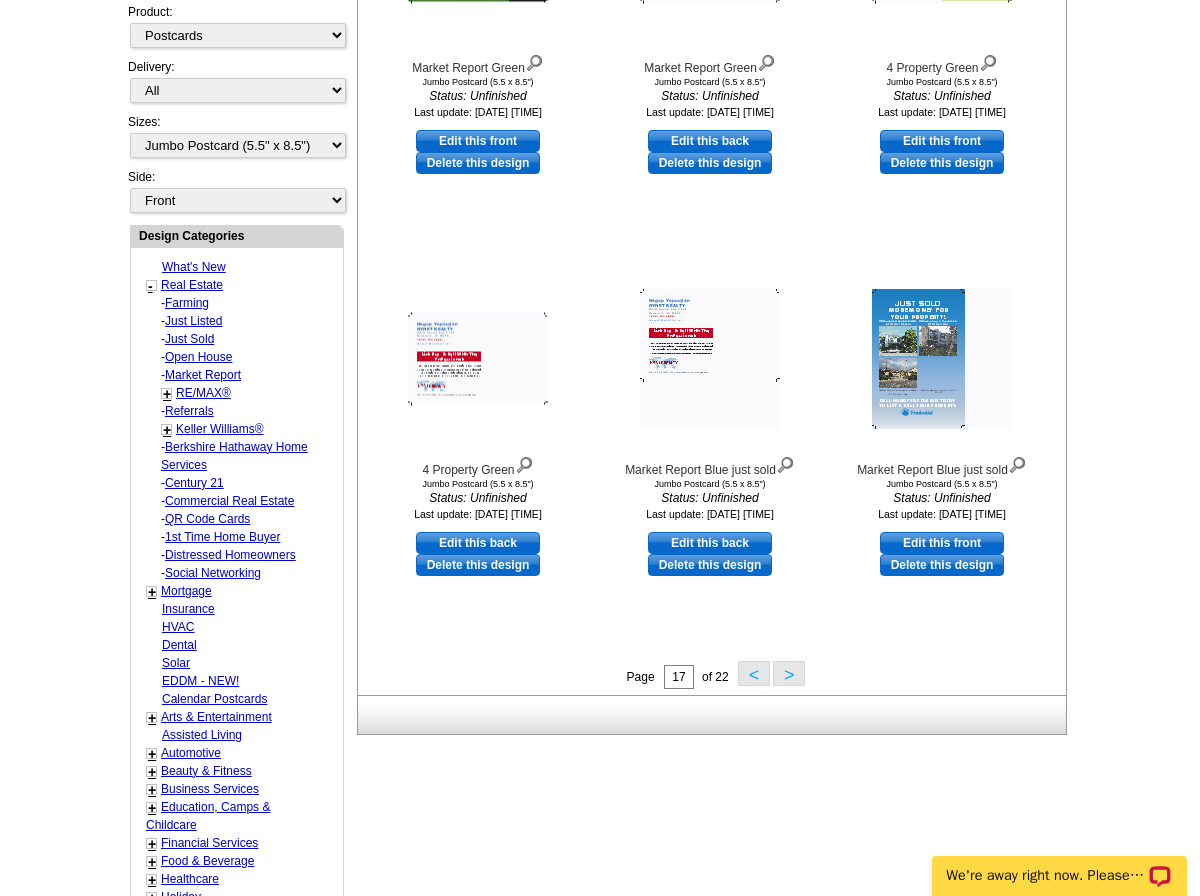 scroll, scrollTop: 596, scrollLeft: 0, axis: vertical 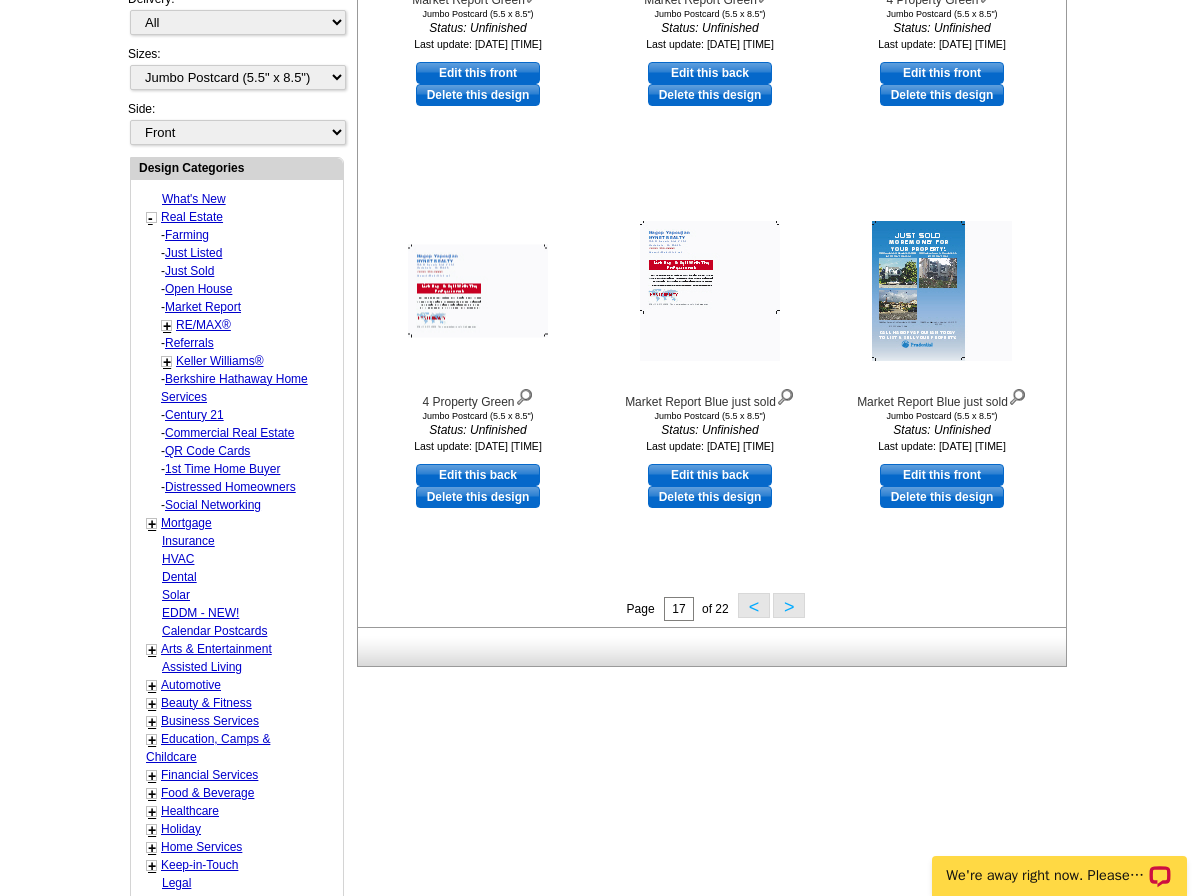 click on ">" at bounding box center (789, 605) 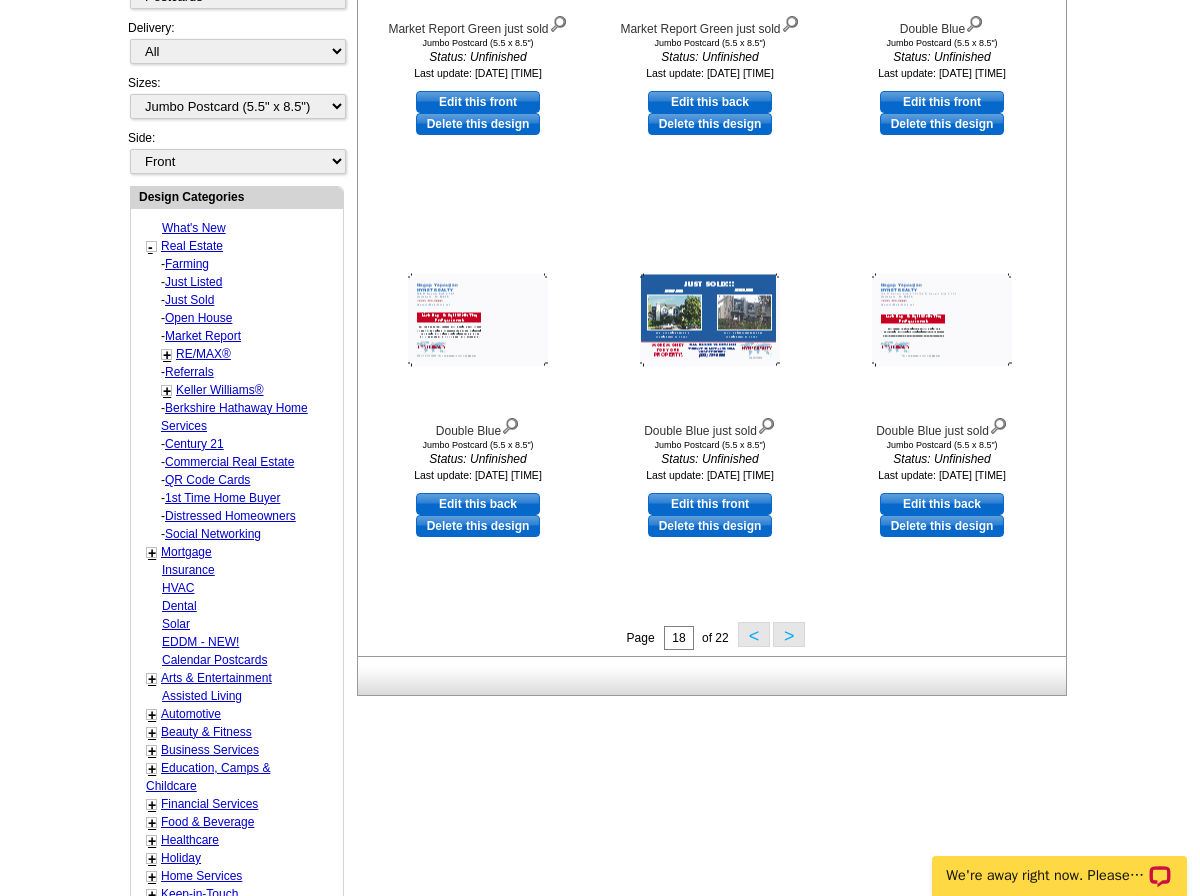 scroll, scrollTop: 596, scrollLeft: 0, axis: vertical 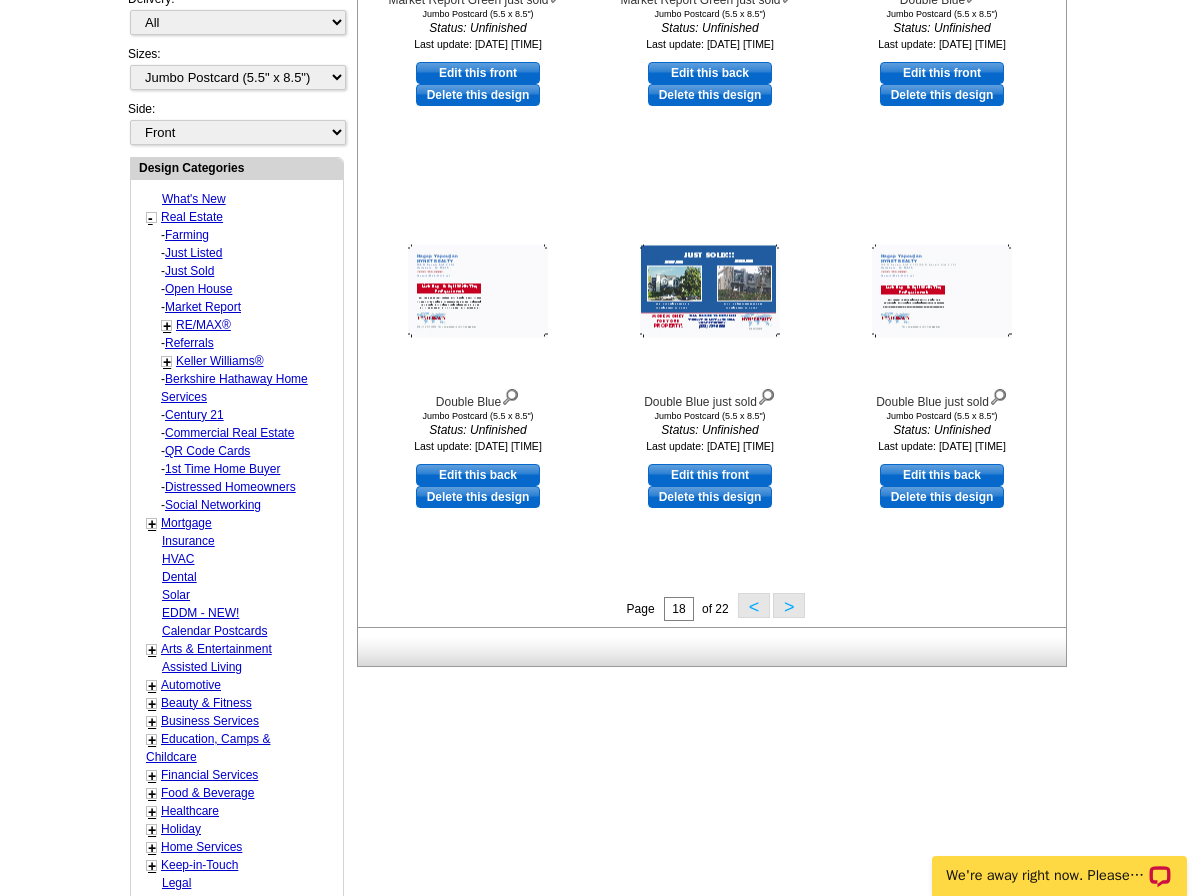 click on ">" at bounding box center (789, 605) 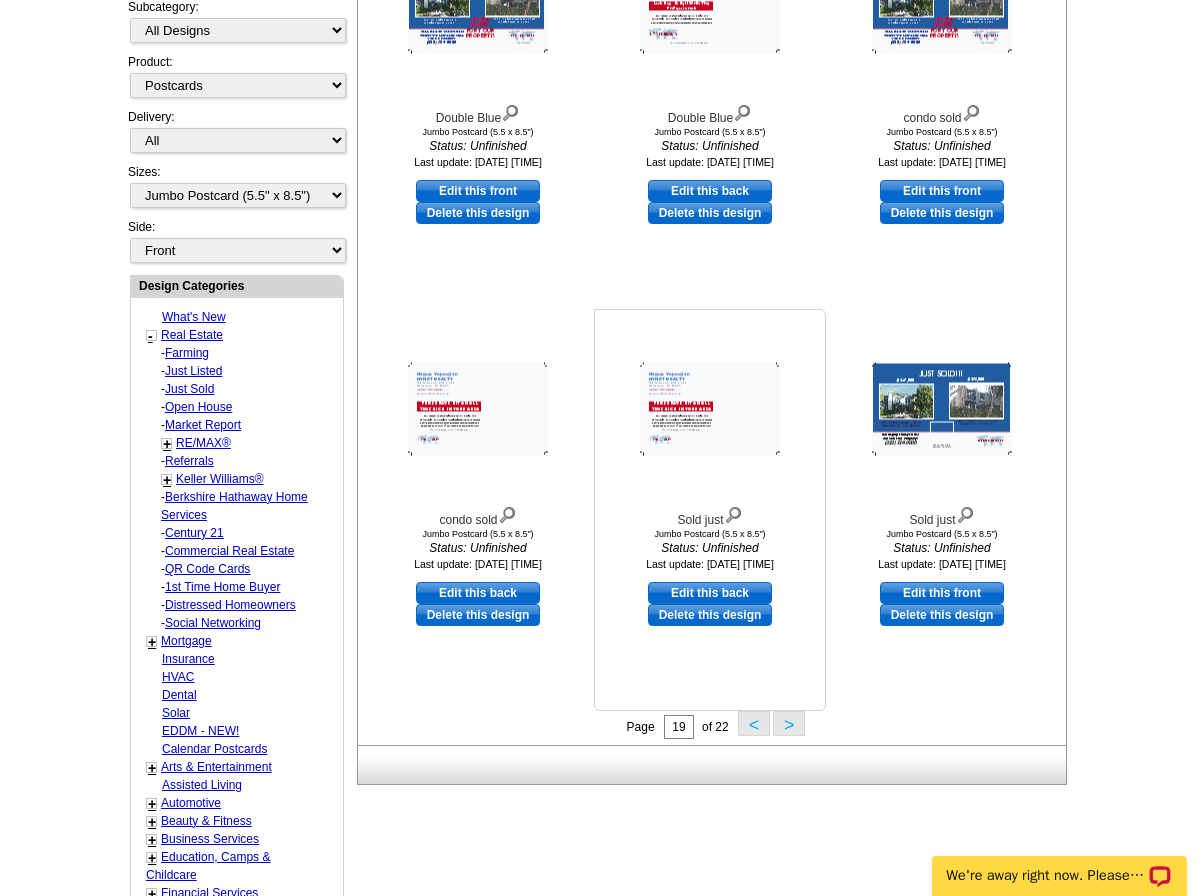 scroll, scrollTop: 496, scrollLeft: 0, axis: vertical 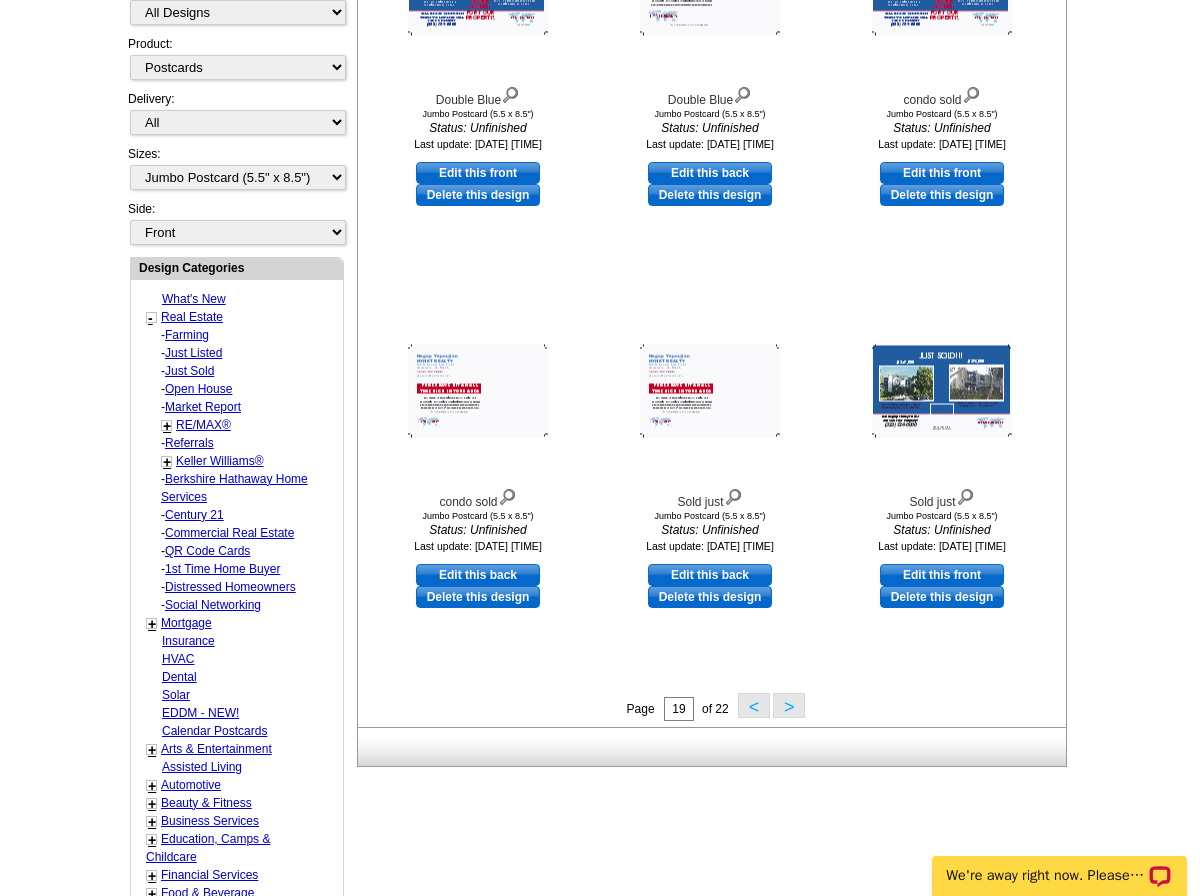 click on ">" at bounding box center [789, 705] 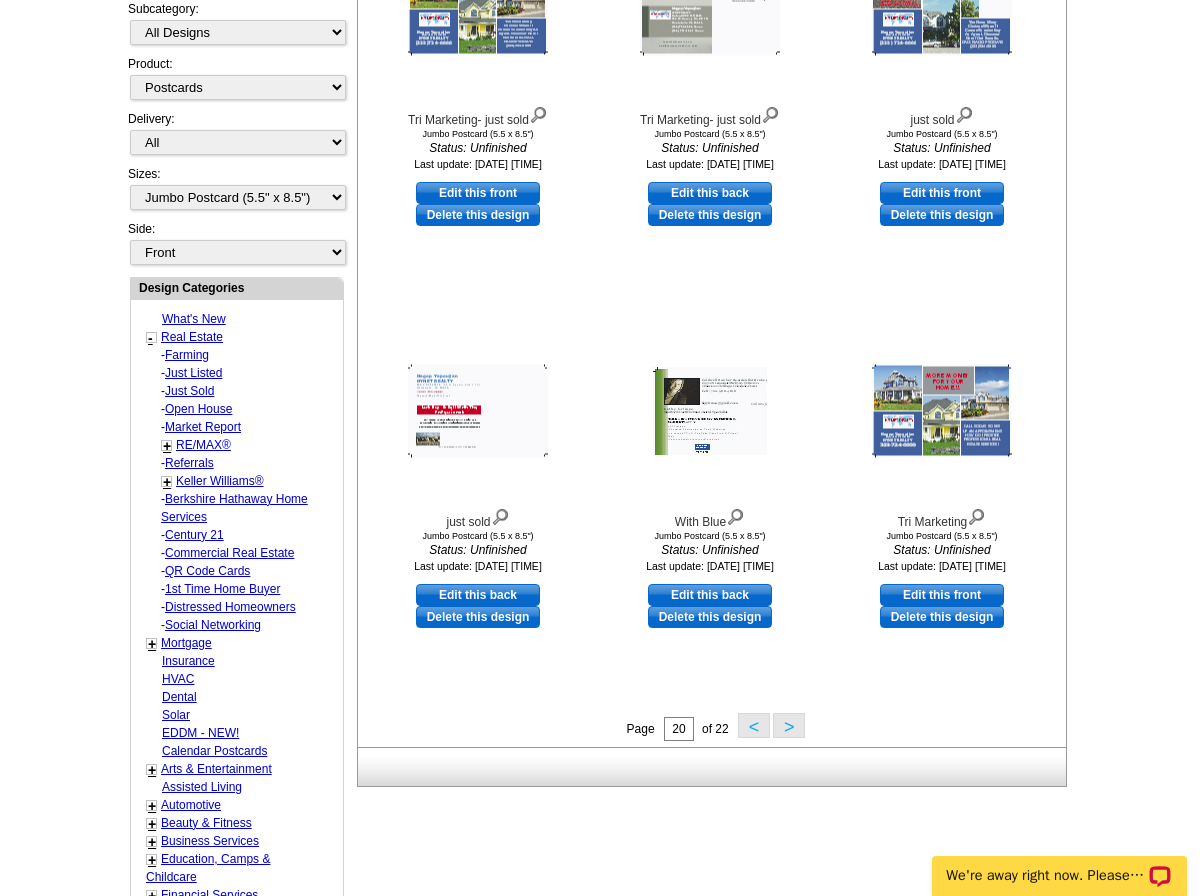 scroll, scrollTop: 496, scrollLeft: 0, axis: vertical 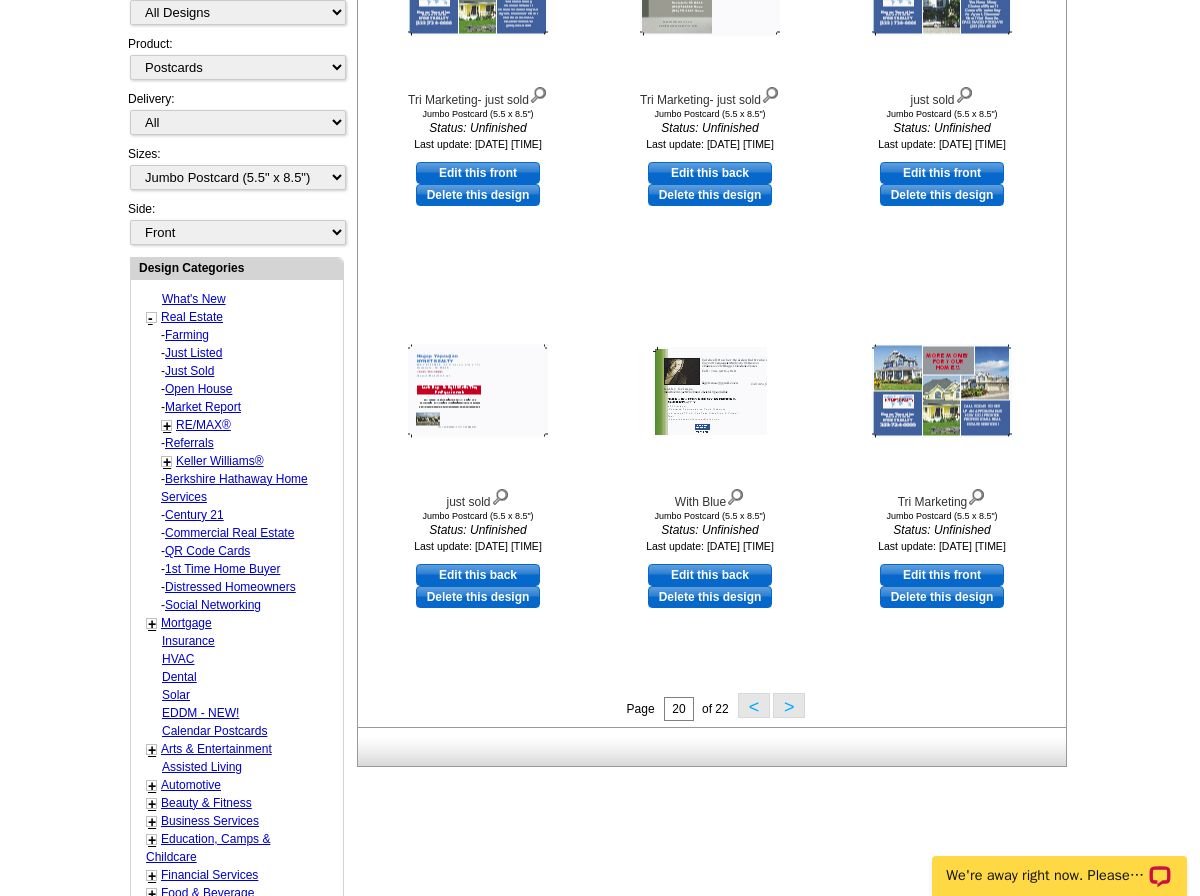 click on ">" at bounding box center [789, 705] 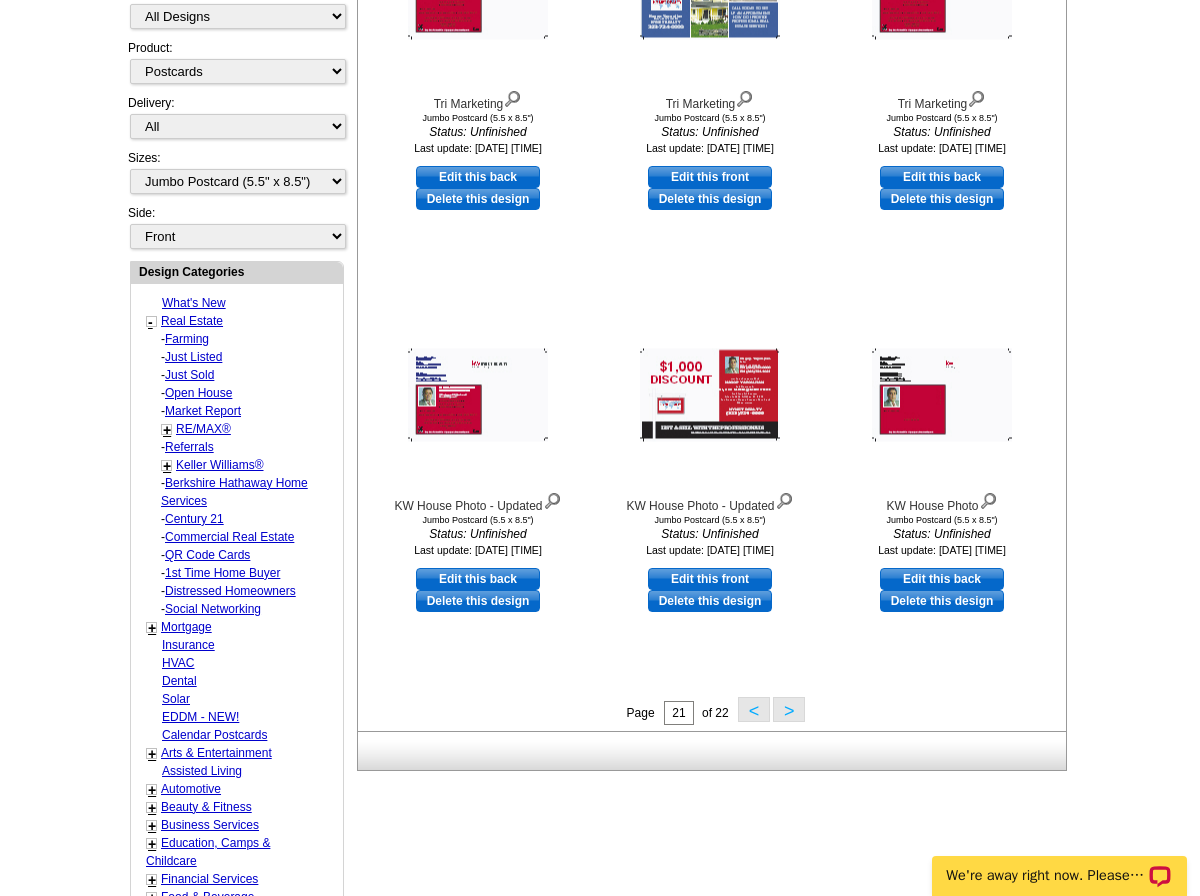 scroll, scrollTop: 496, scrollLeft: 0, axis: vertical 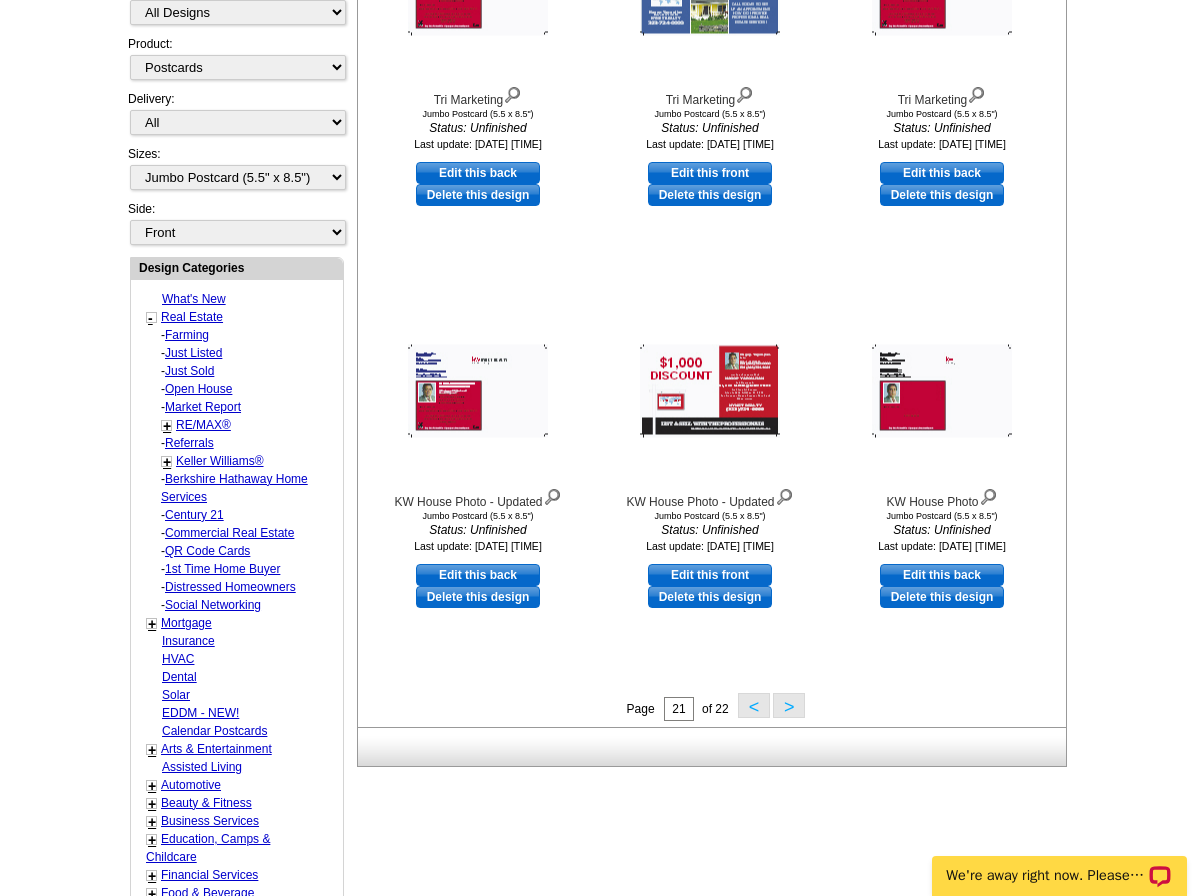 click on ">" at bounding box center [789, 705] 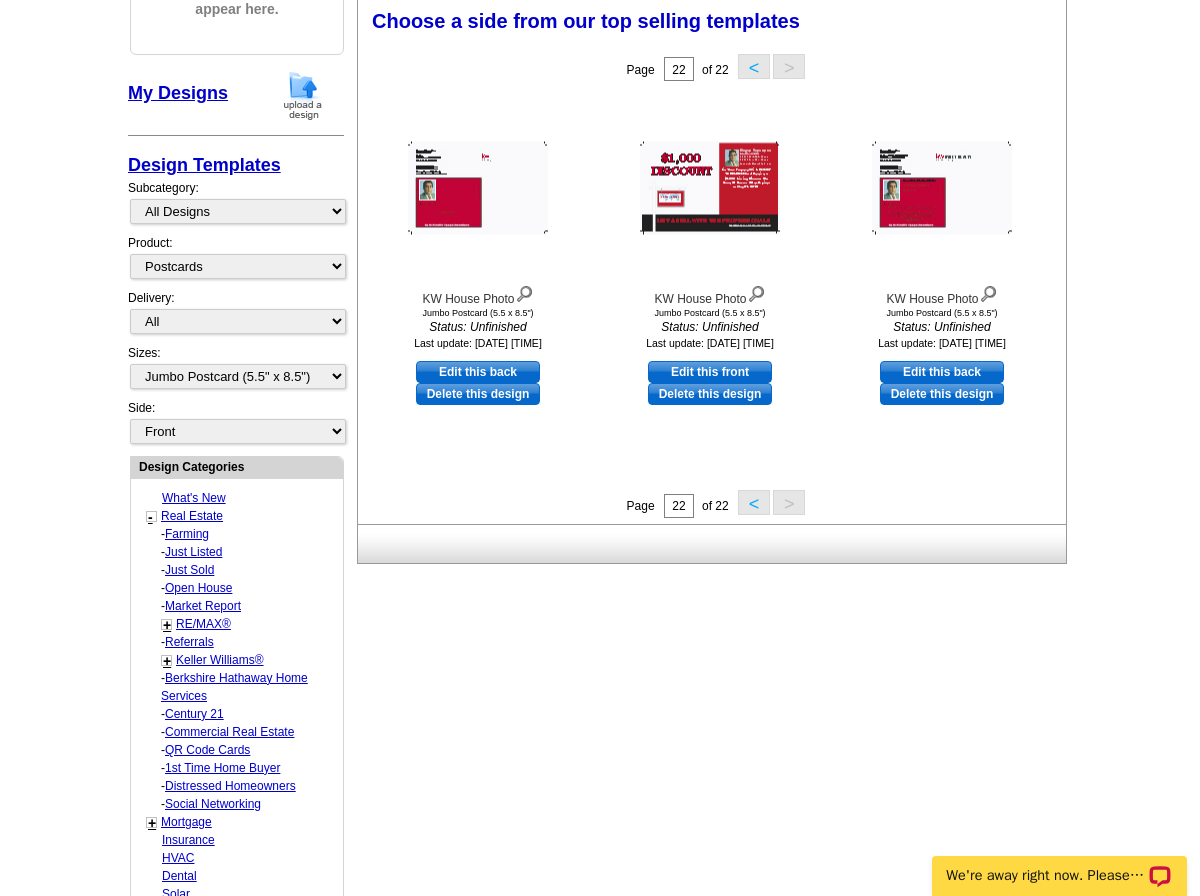 scroll, scrollTop: 296, scrollLeft: 0, axis: vertical 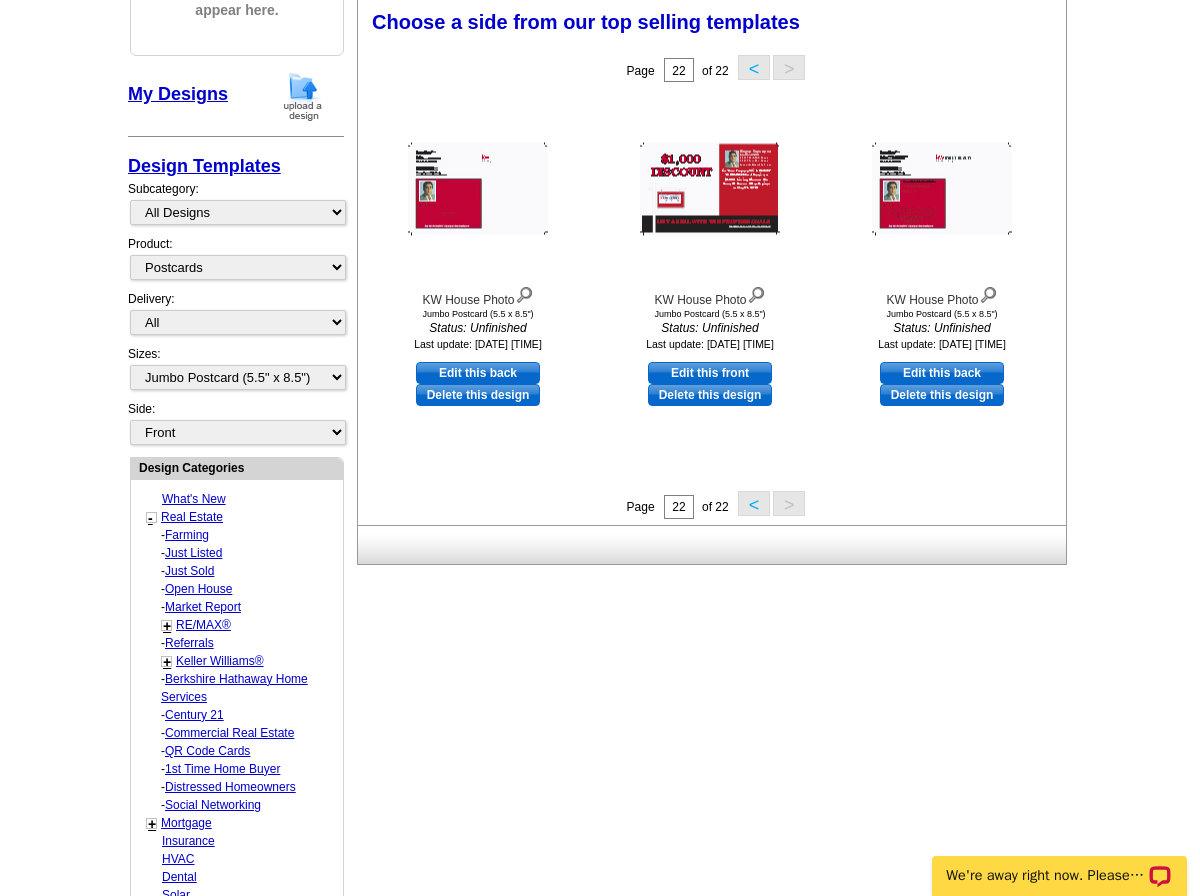 click on "Just Listed" at bounding box center (187, 535) 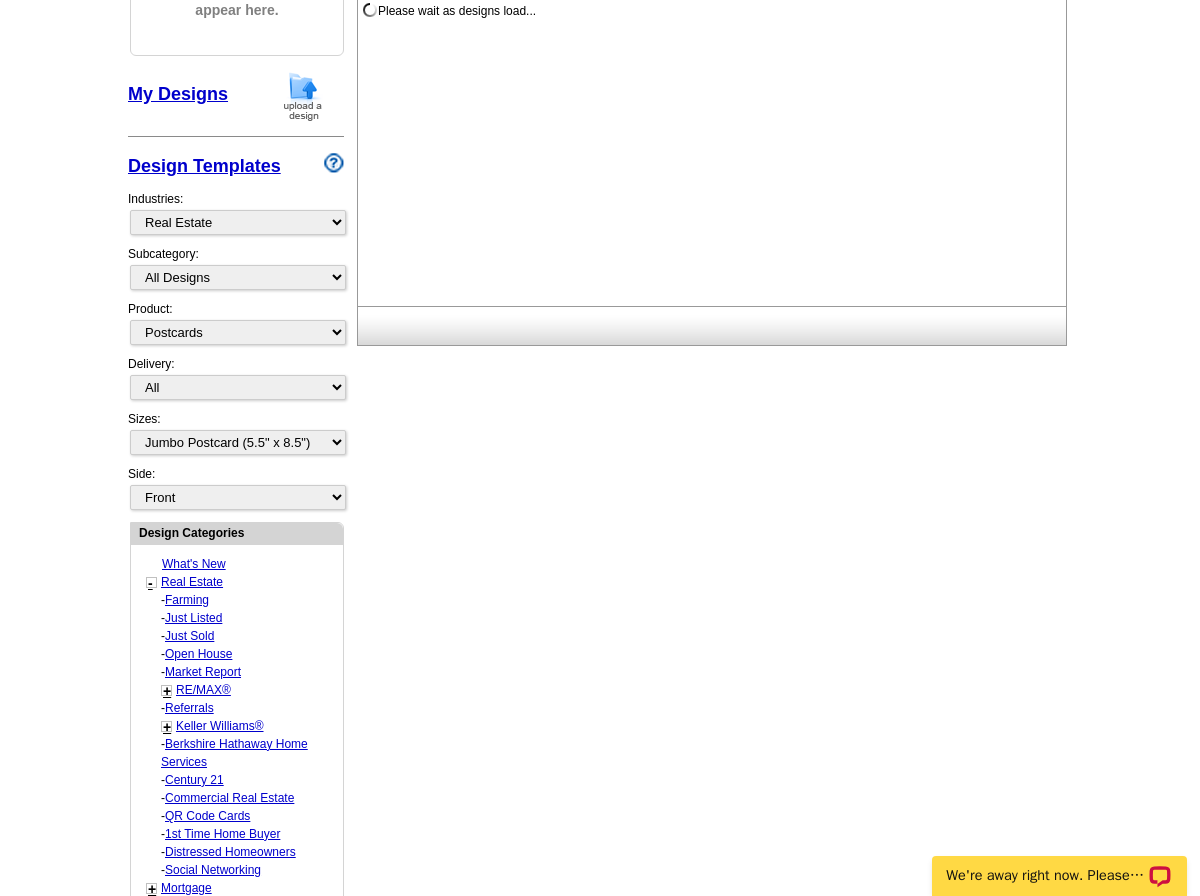select on "788" 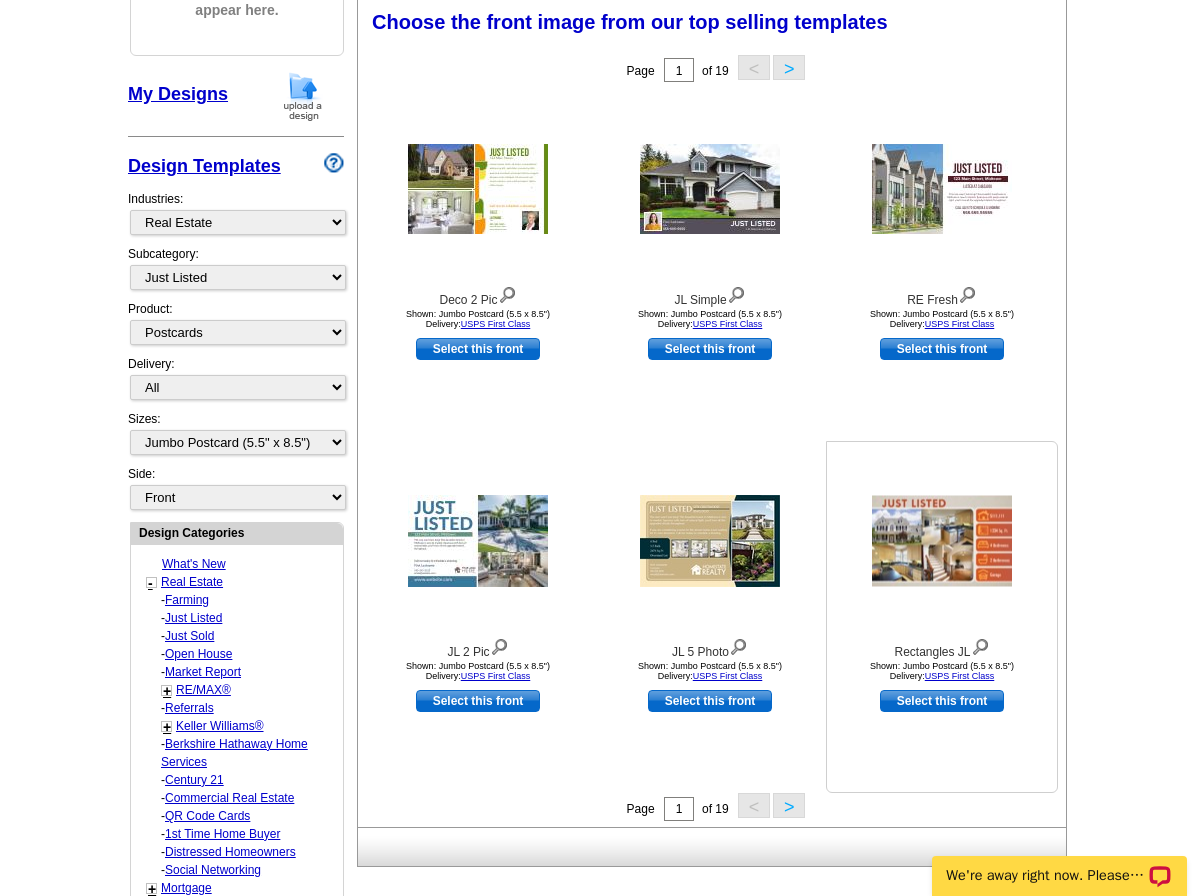 click at bounding box center [980, 645] 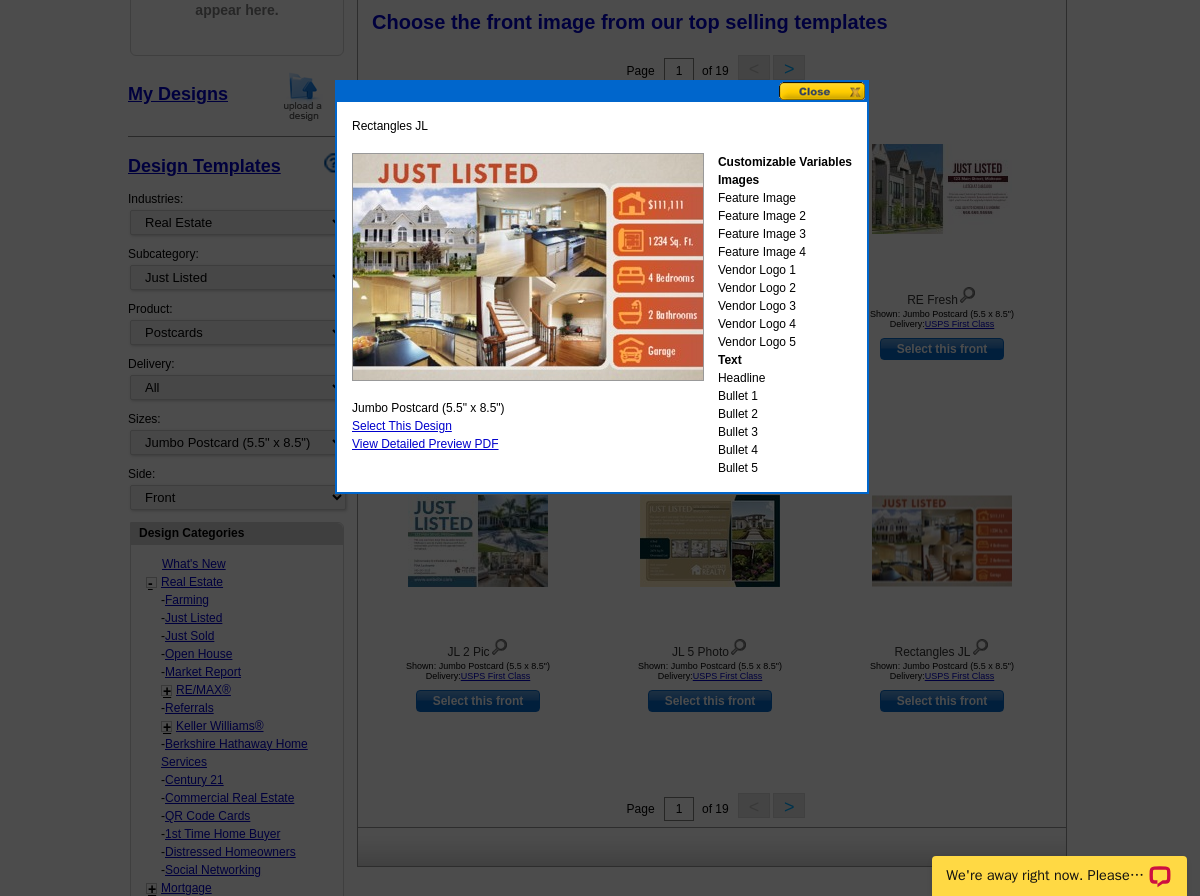 drag, startPoint x: 786, startPoint y: 127, endPoint x: 803, endPoint y: 88, distance: 42.544094 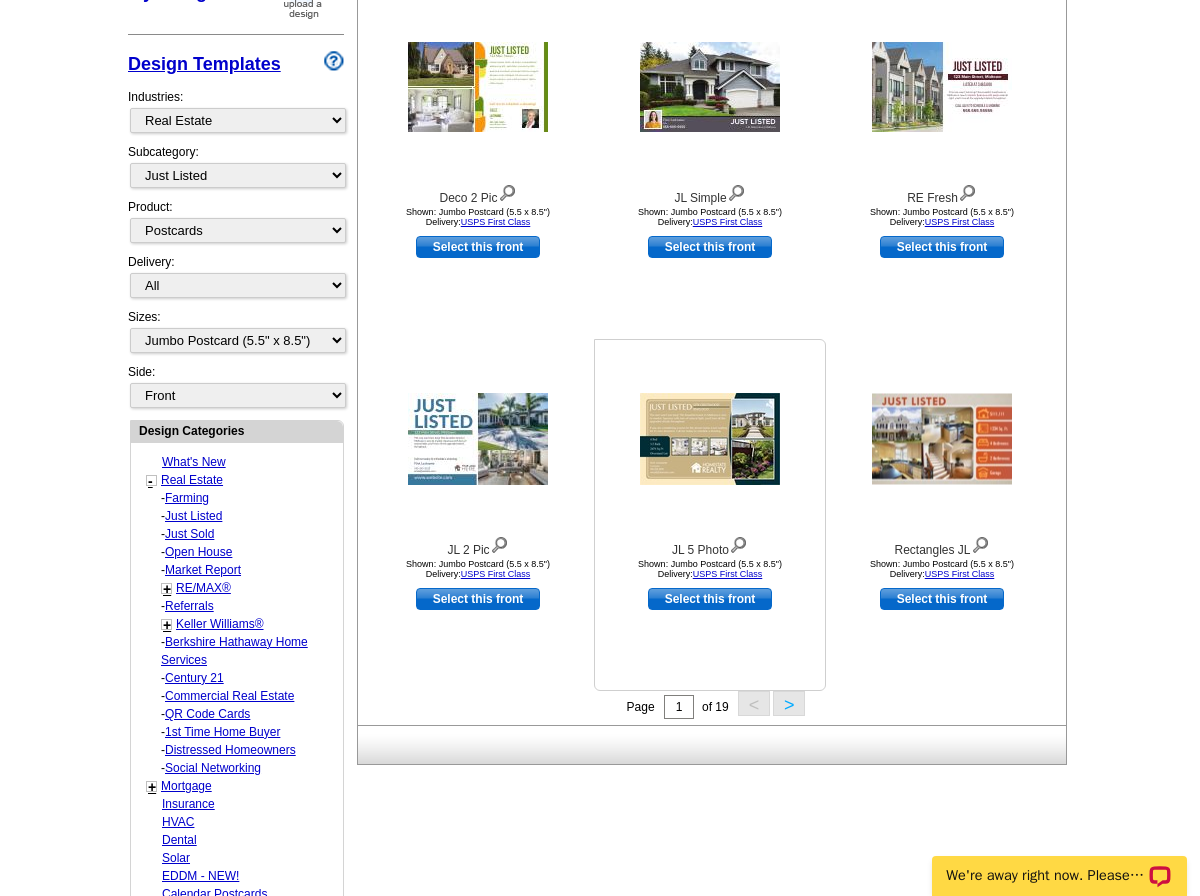 scroll, scrollTop: 396, scrollLeft: 0, axis: vertical 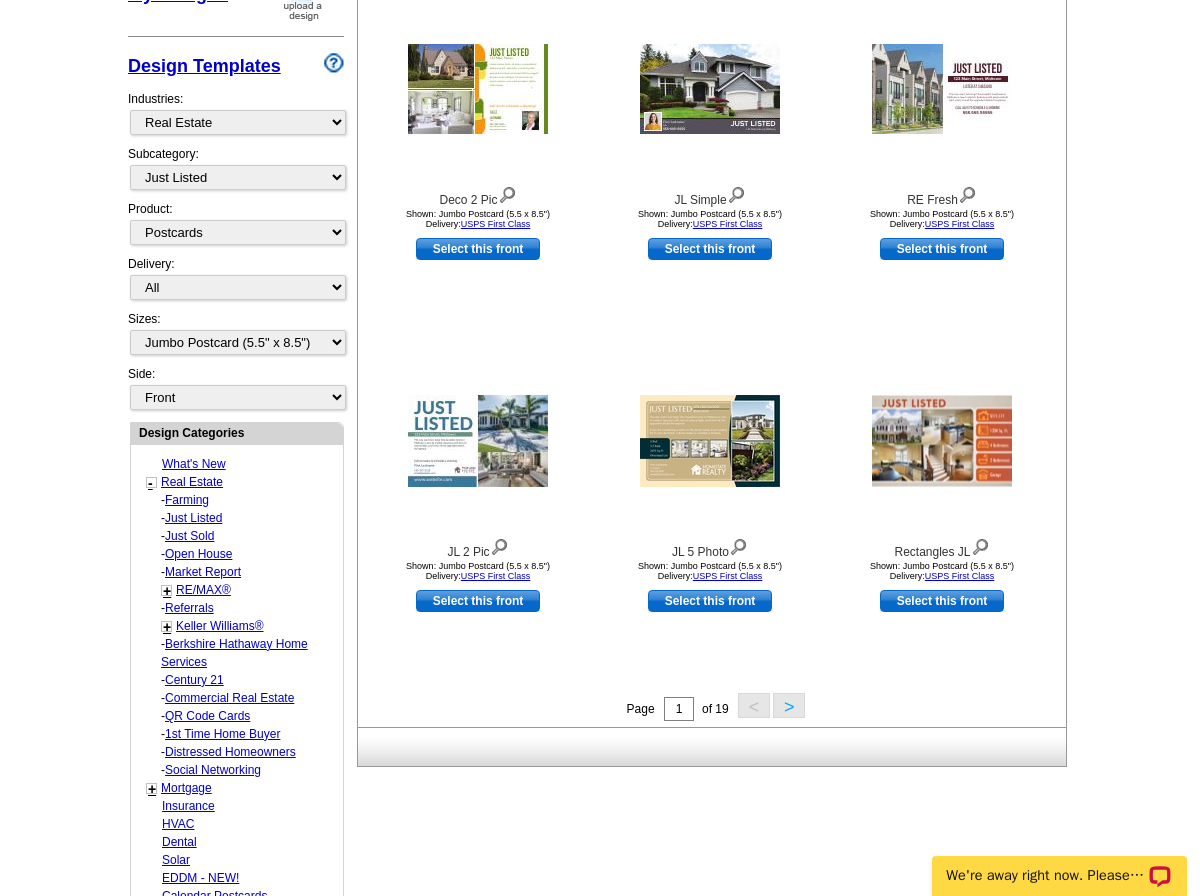 click on ">" at bounding box center [789, 705] 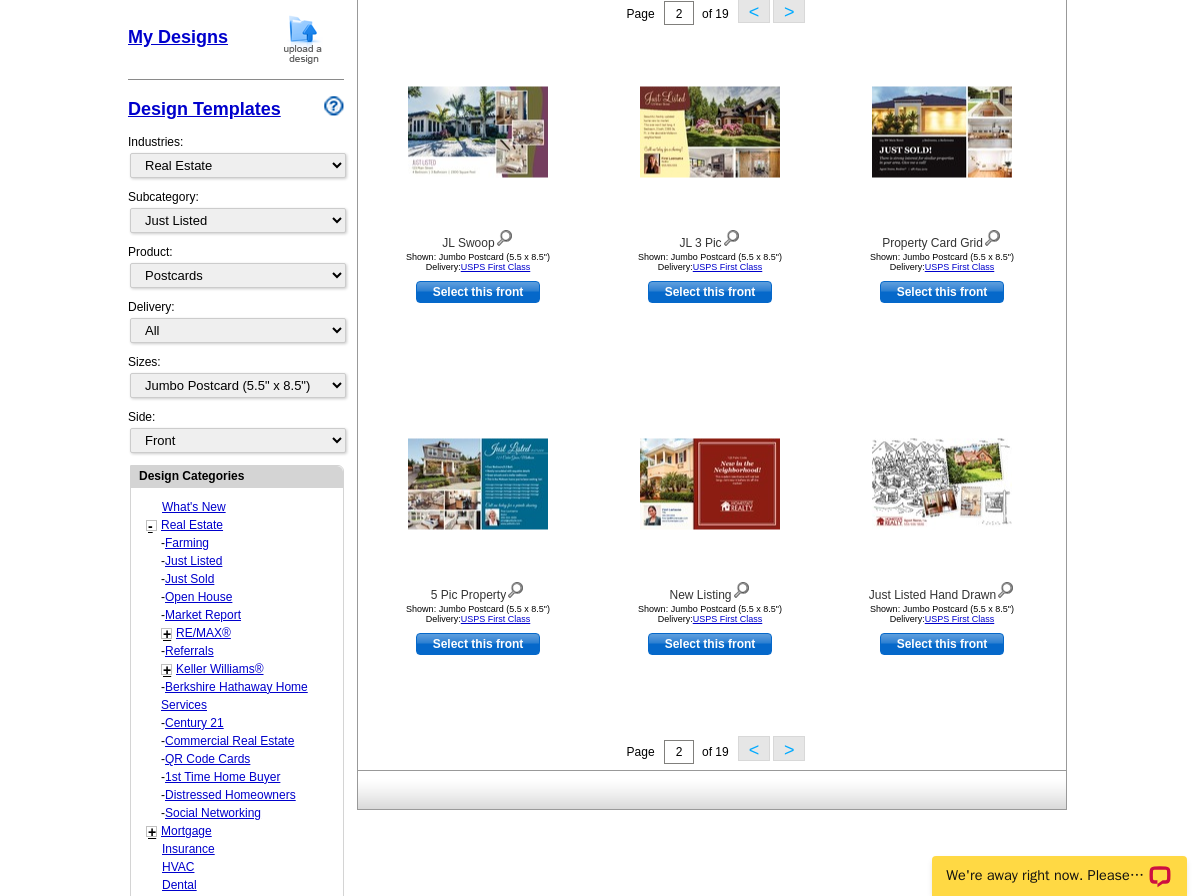 scroll, scrollTop: 396, scrollLeft: 0, axis: vertical 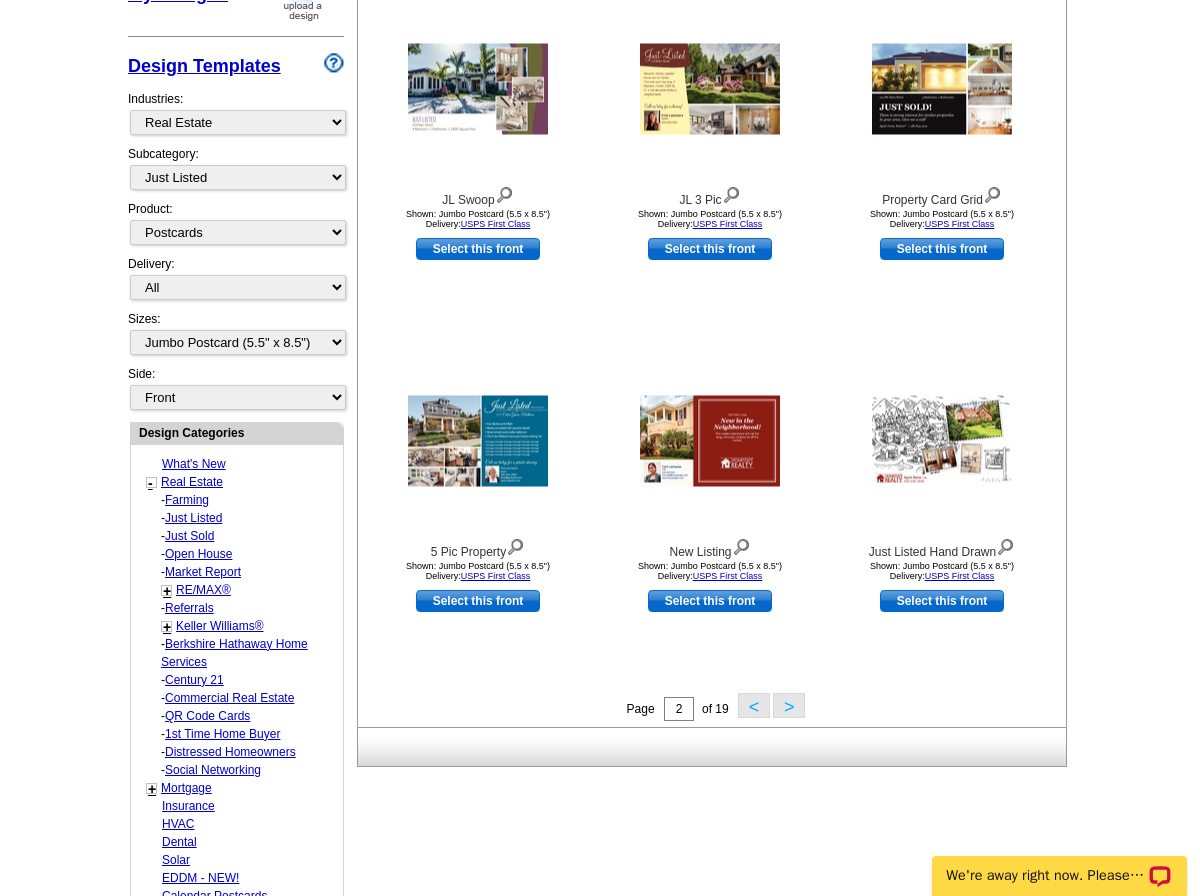 click on ">" at bounding box center (789, 705) 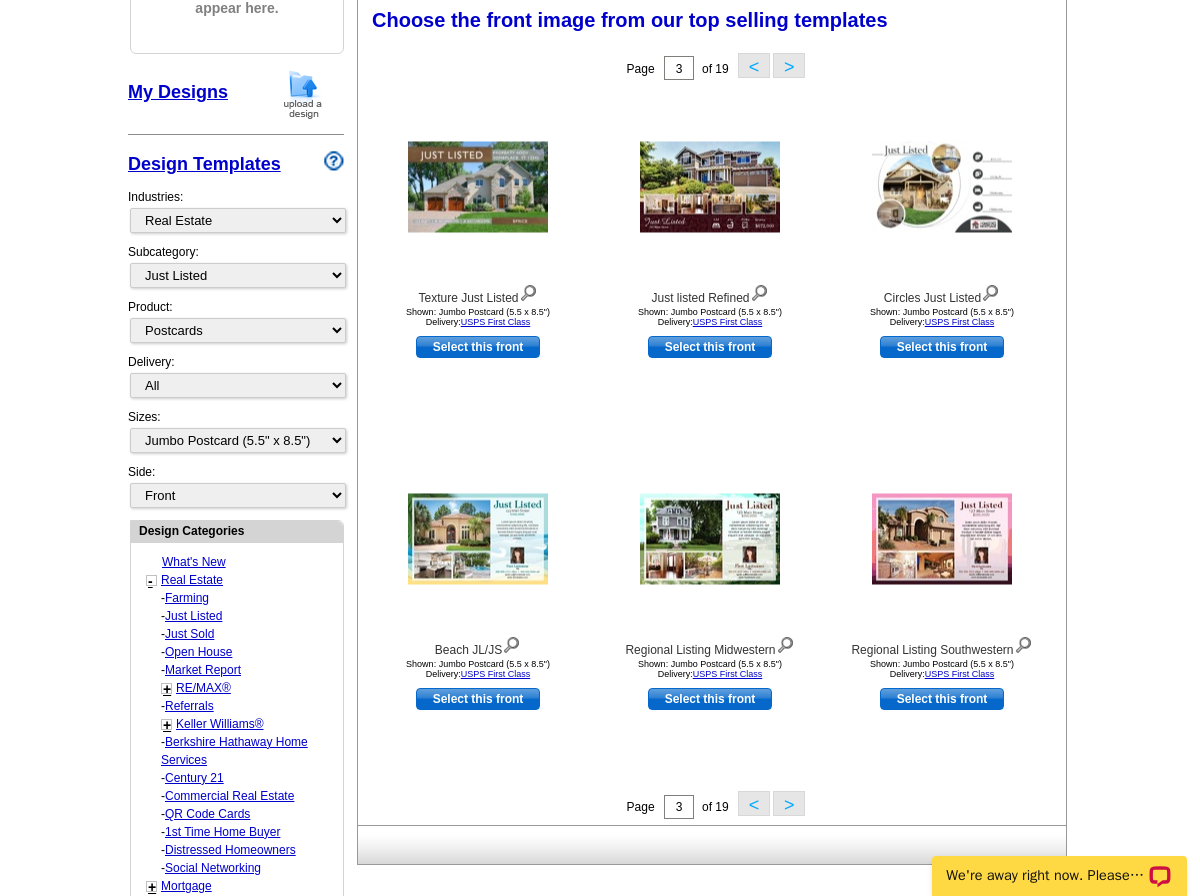 scroll, scrollTop: 296, scrollLeft: 0, axis: vertical 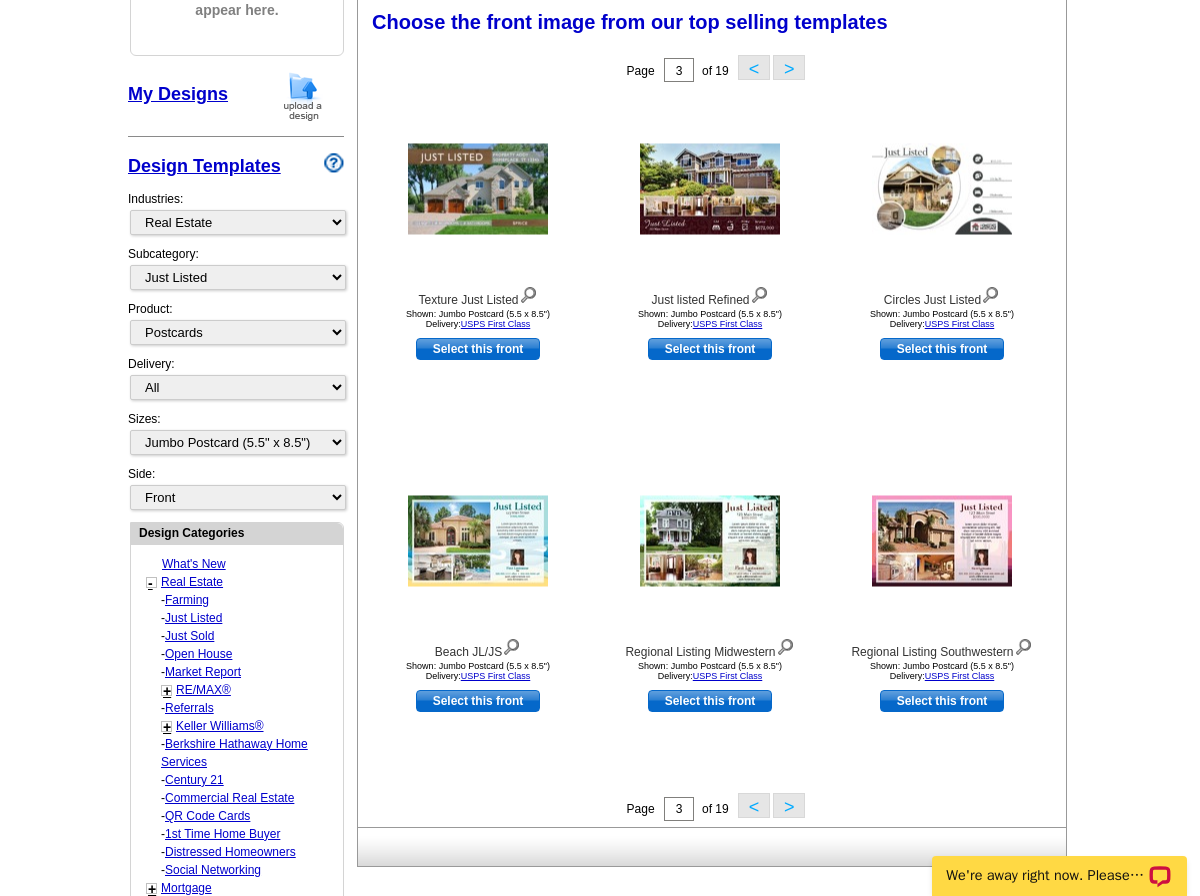 click on ">" at bounding box center [789, 805] 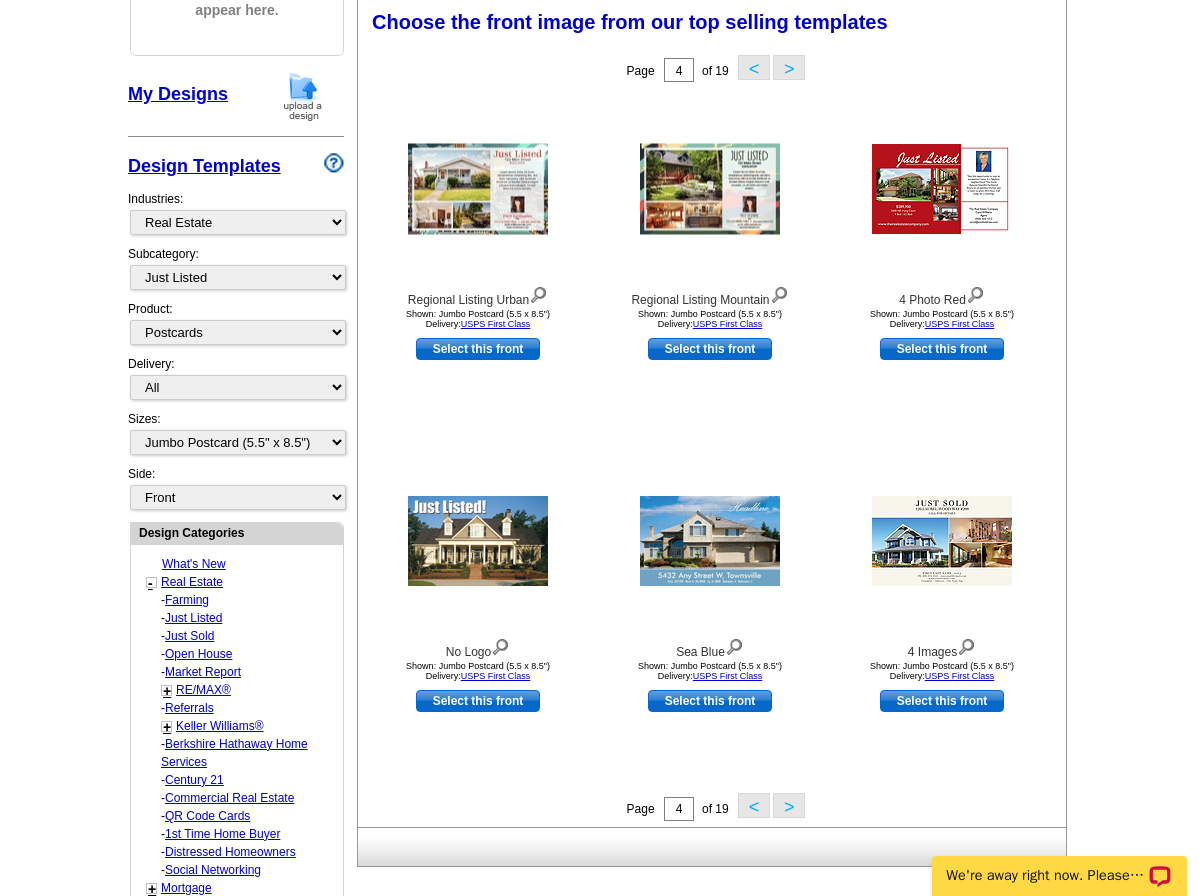 click on ">" at bounding box center [789, 805] 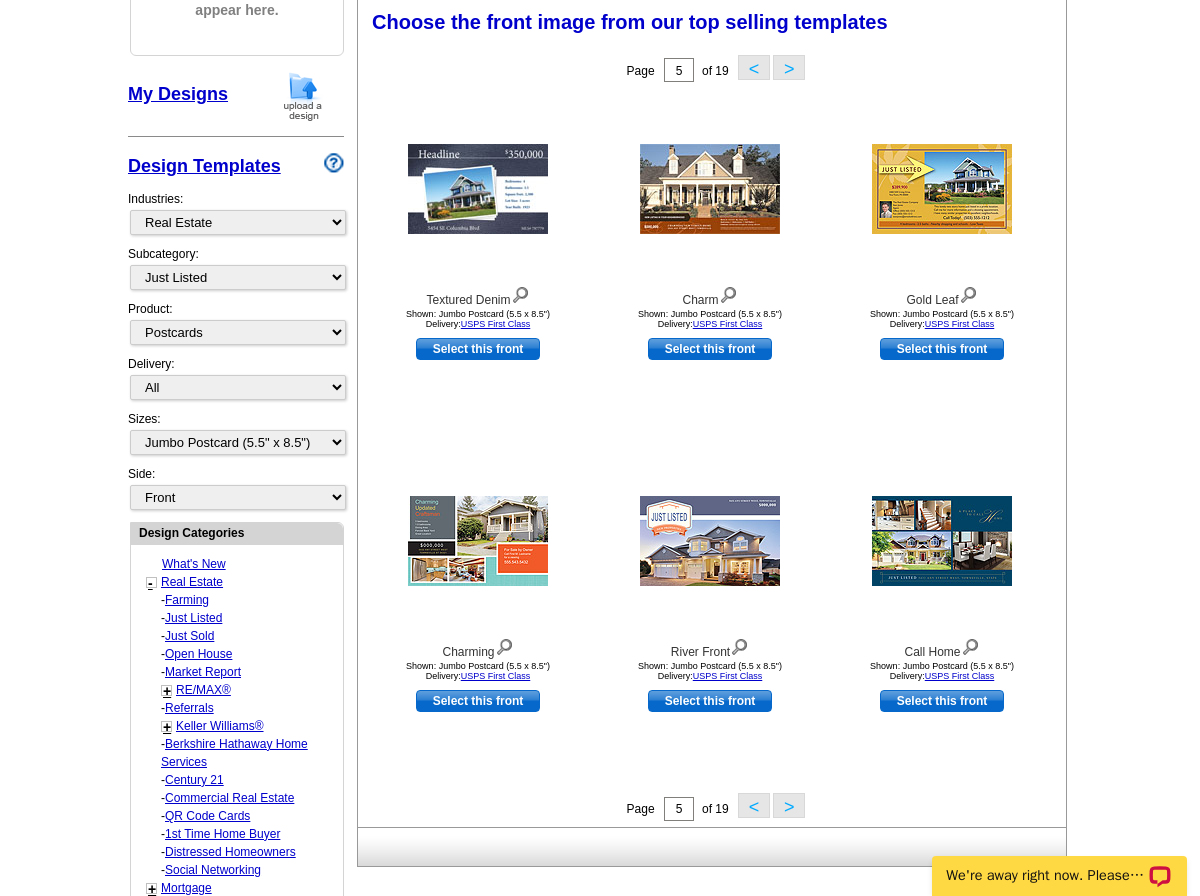 click on ">" at bounding box center (789, 805) 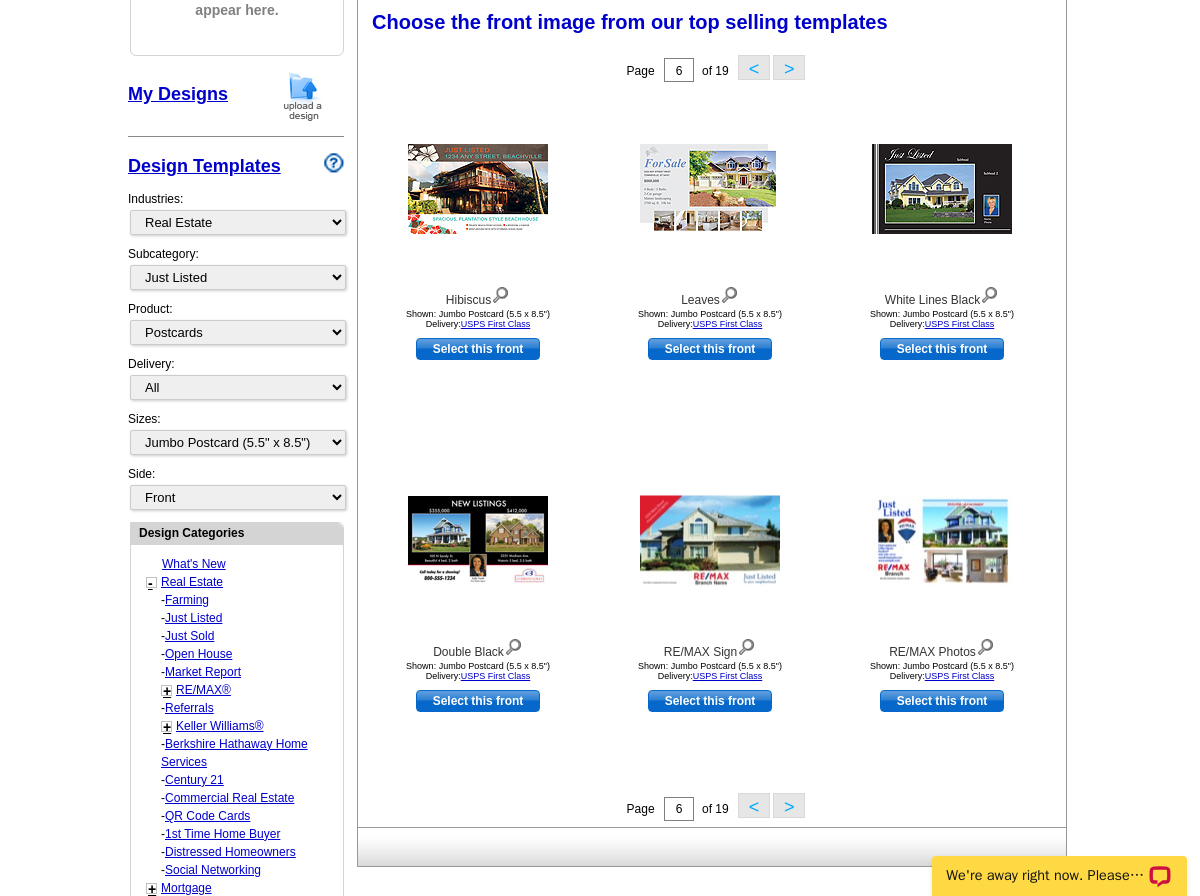 click on ">" at bounding box center [789, 805] 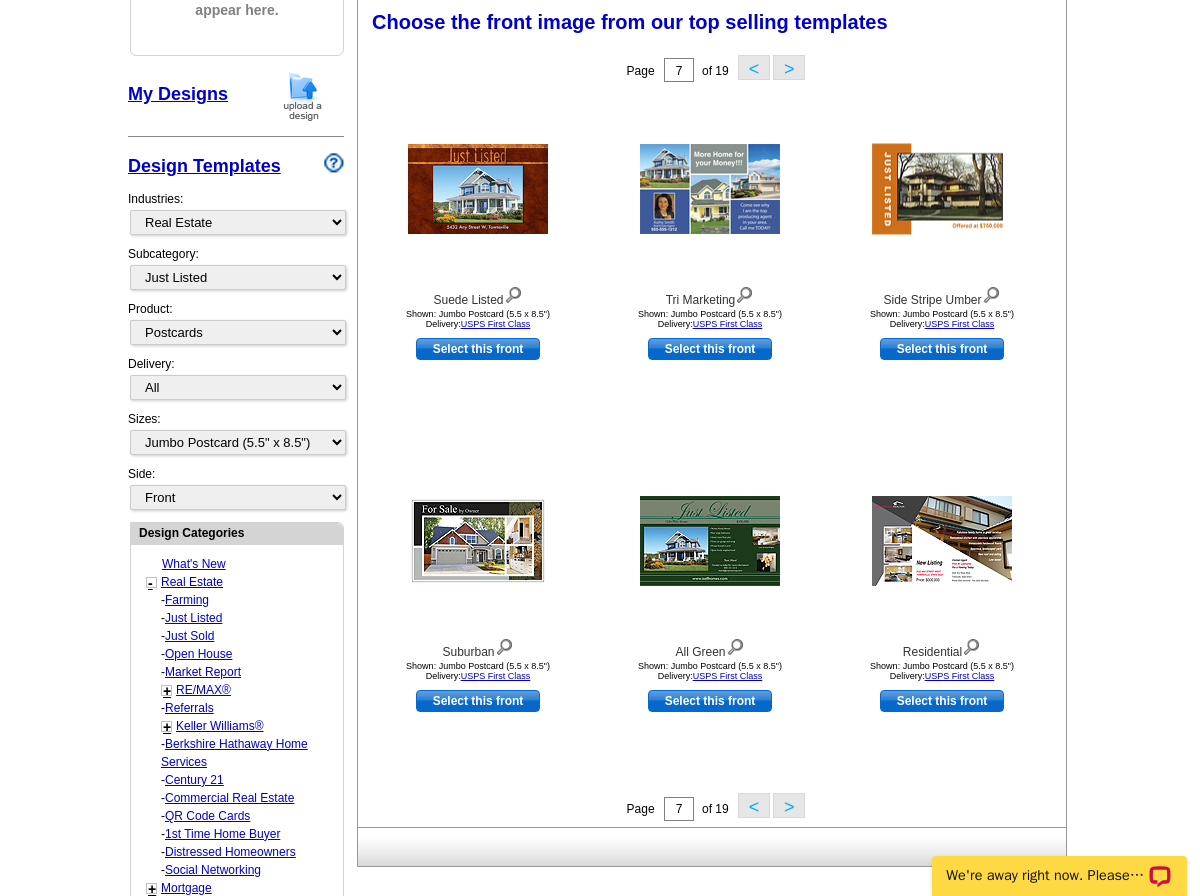 click on ">" at bounding box center (789, 805) 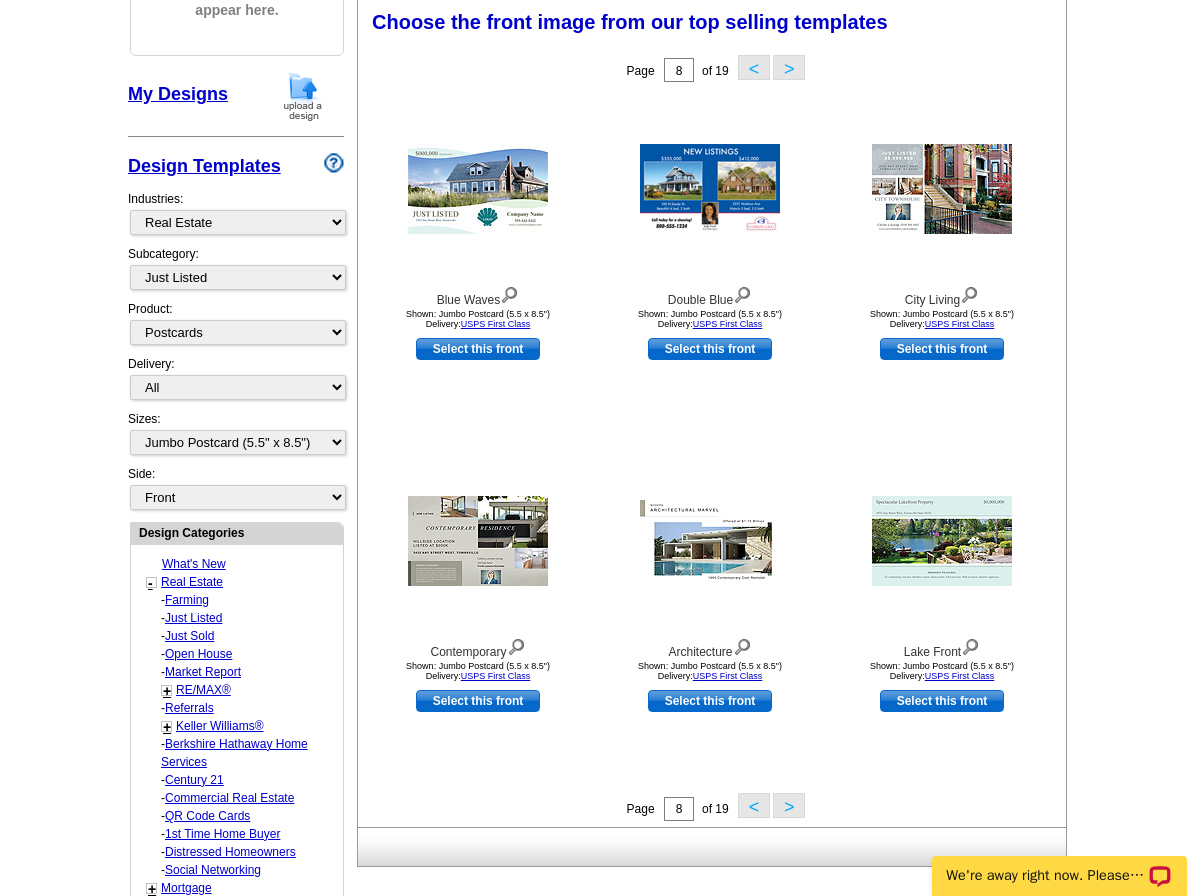 click on ">" at bounding box center (789, 805) 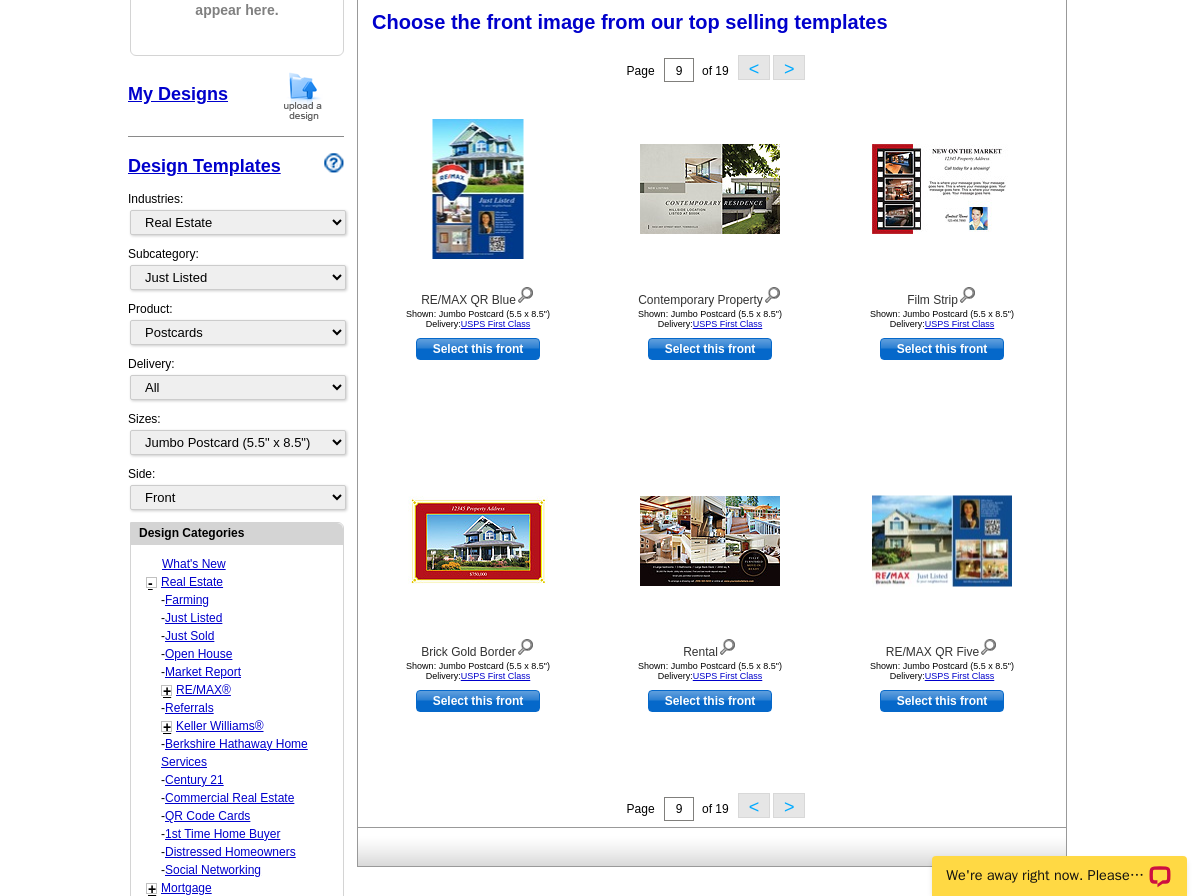 click on ">" at bounding box center (789, 805) 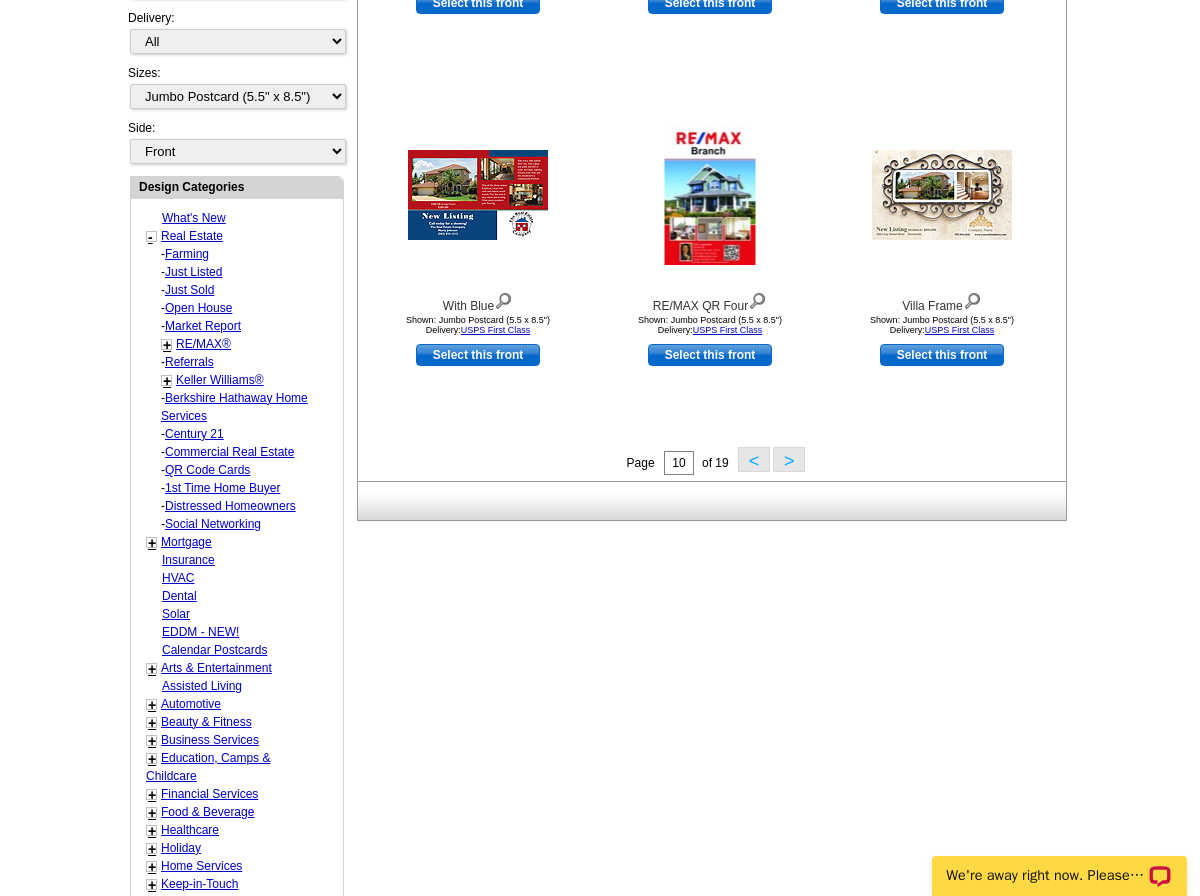 scroll, scrollTop: 596, scrollLeft: 0, axis: vertical 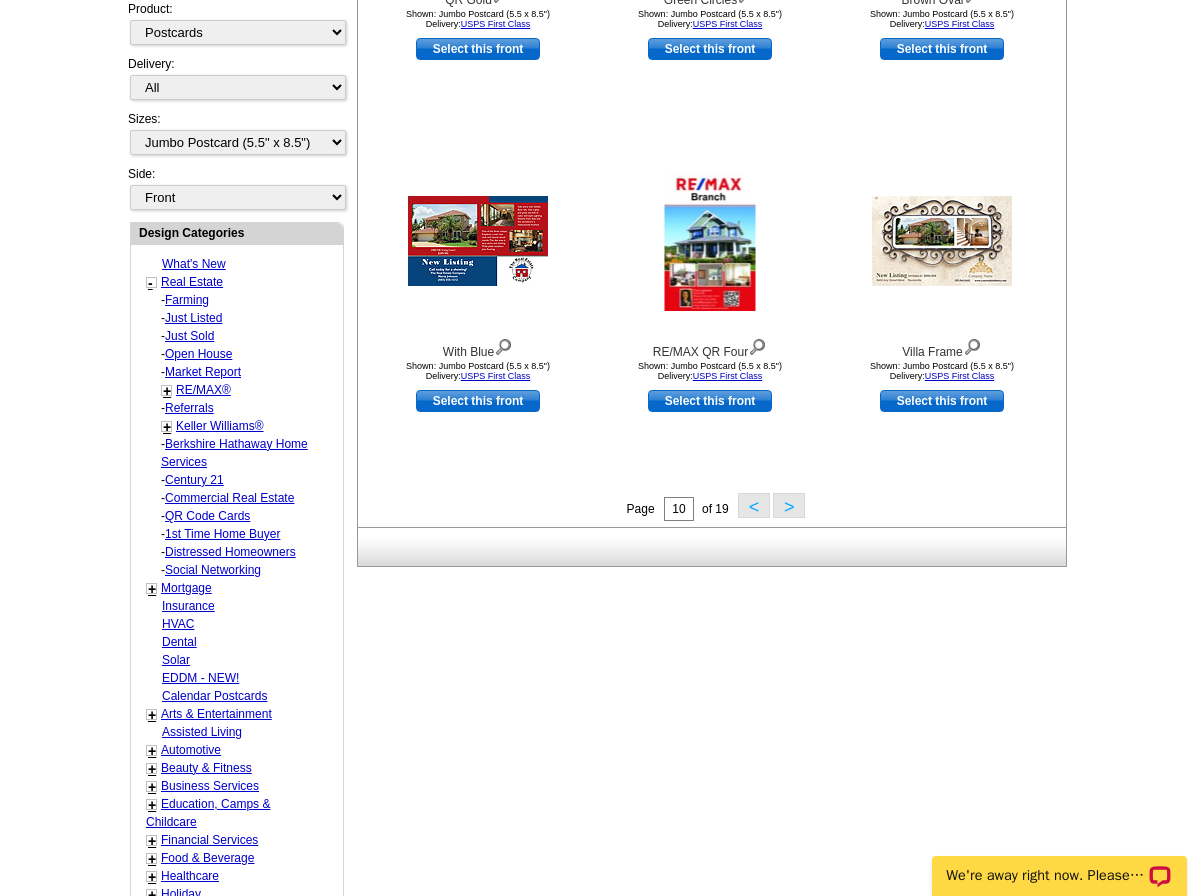 click on ">" at bounding box center [789, 505] 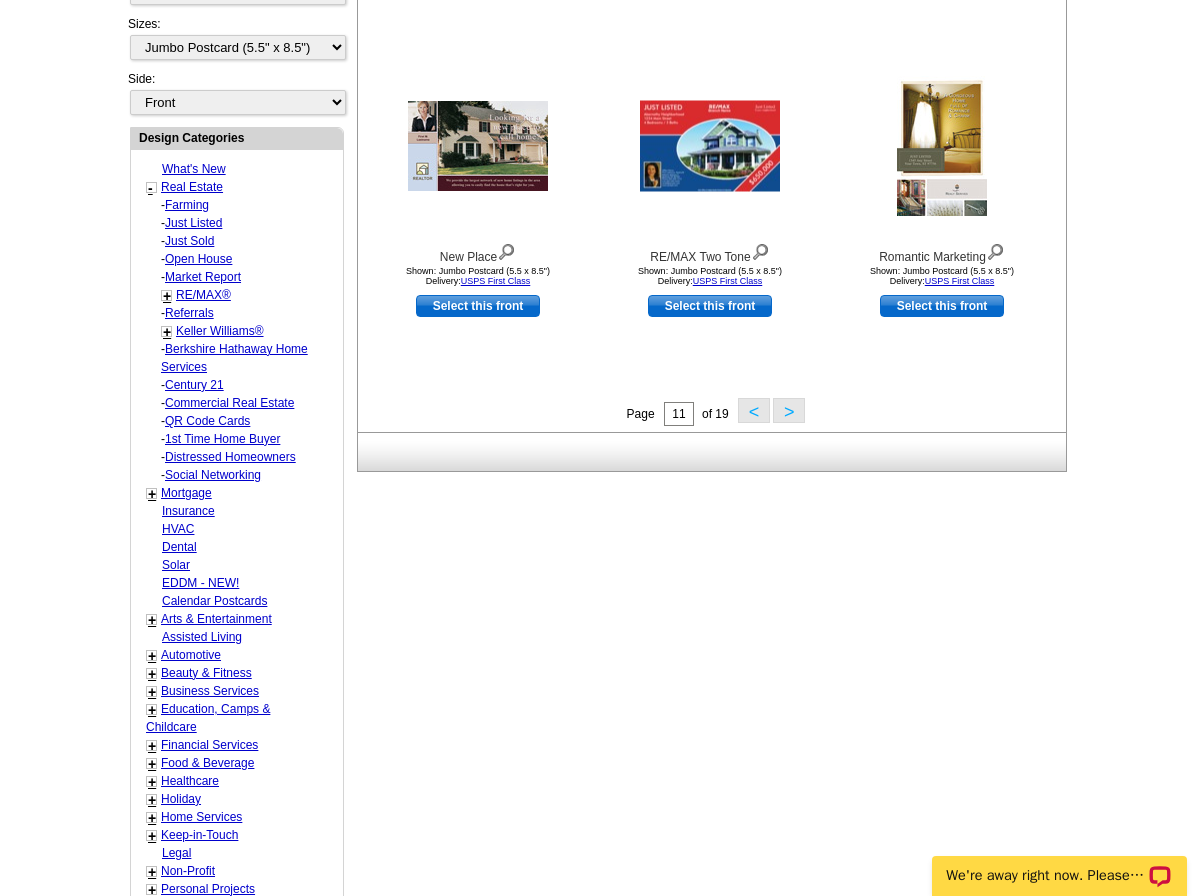 scroll, scrollTop: 696, scrollLeft: 0, axis: vertical 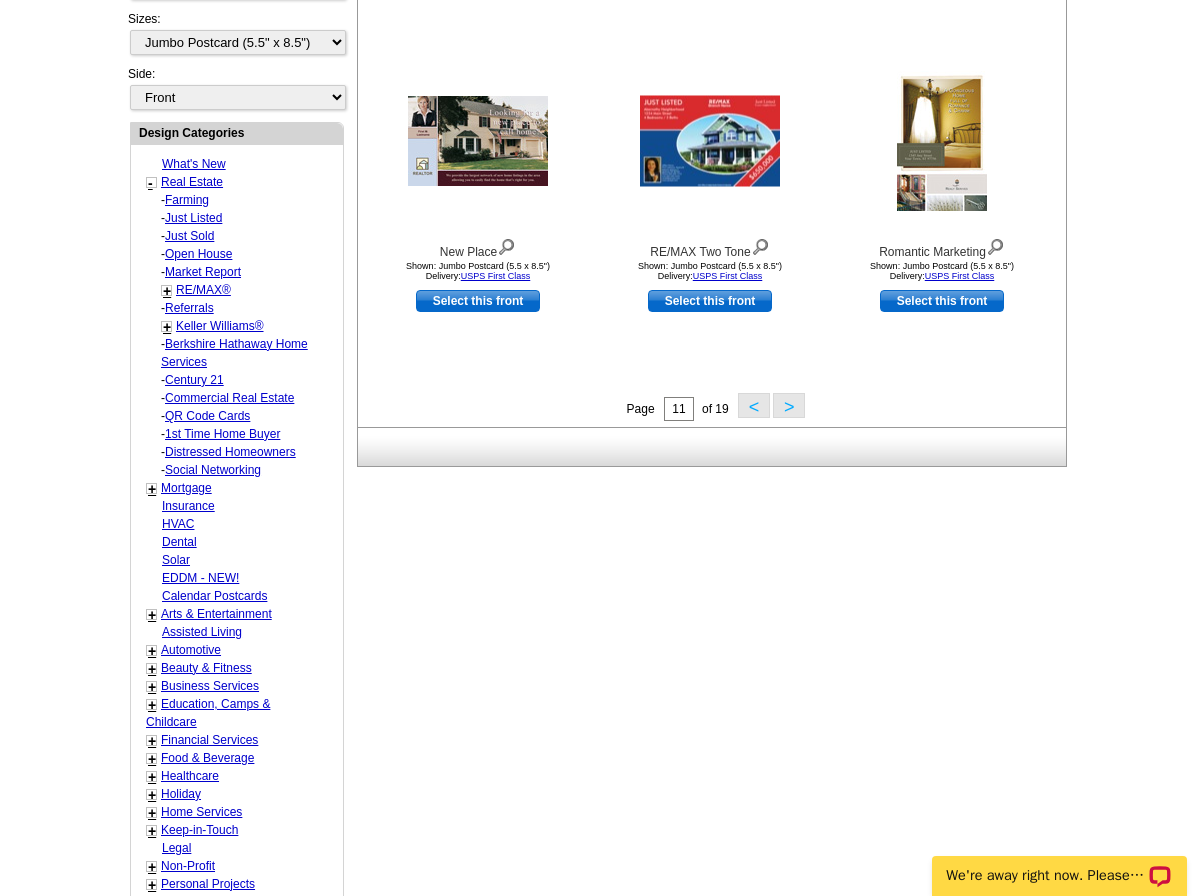 click on ">" at bounding box center (789, 405) 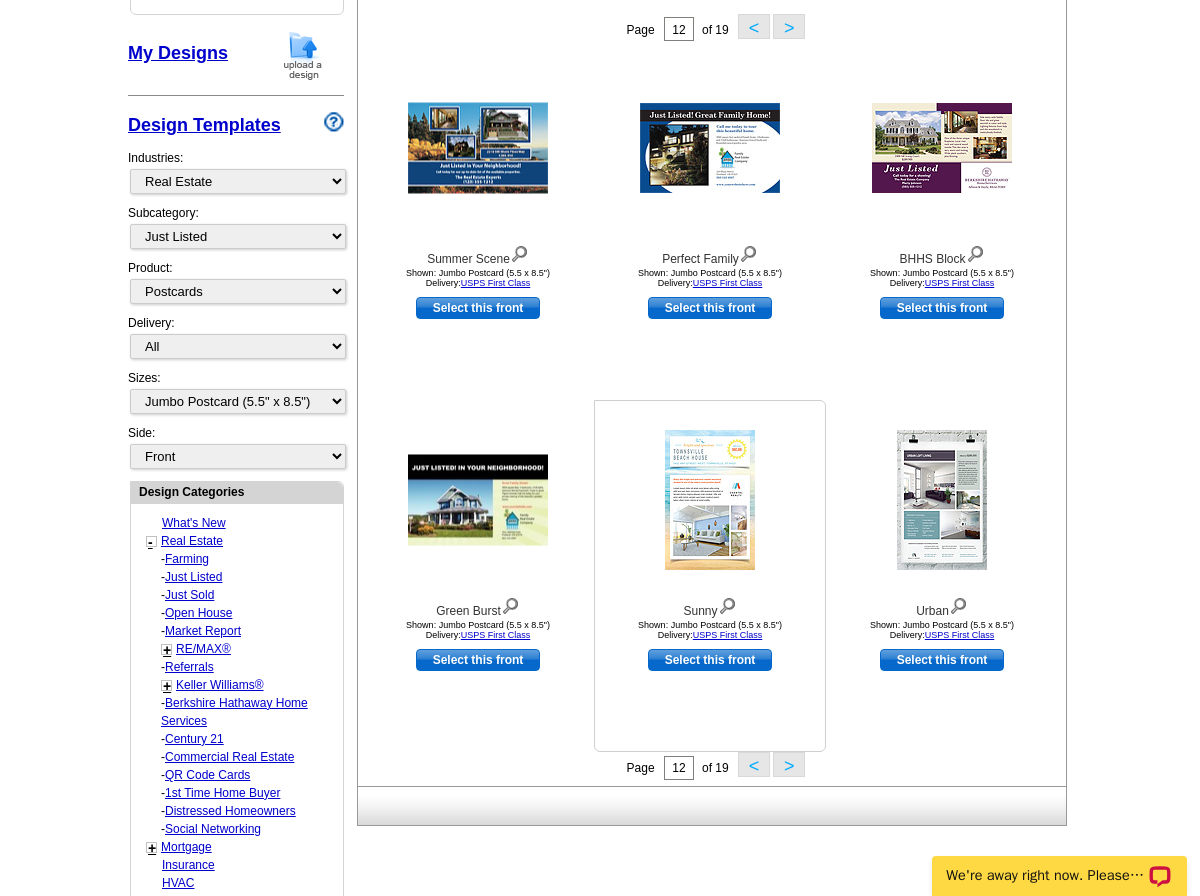 scroll, scrollTop: 296, scrollLeft: 0, axis: vertical 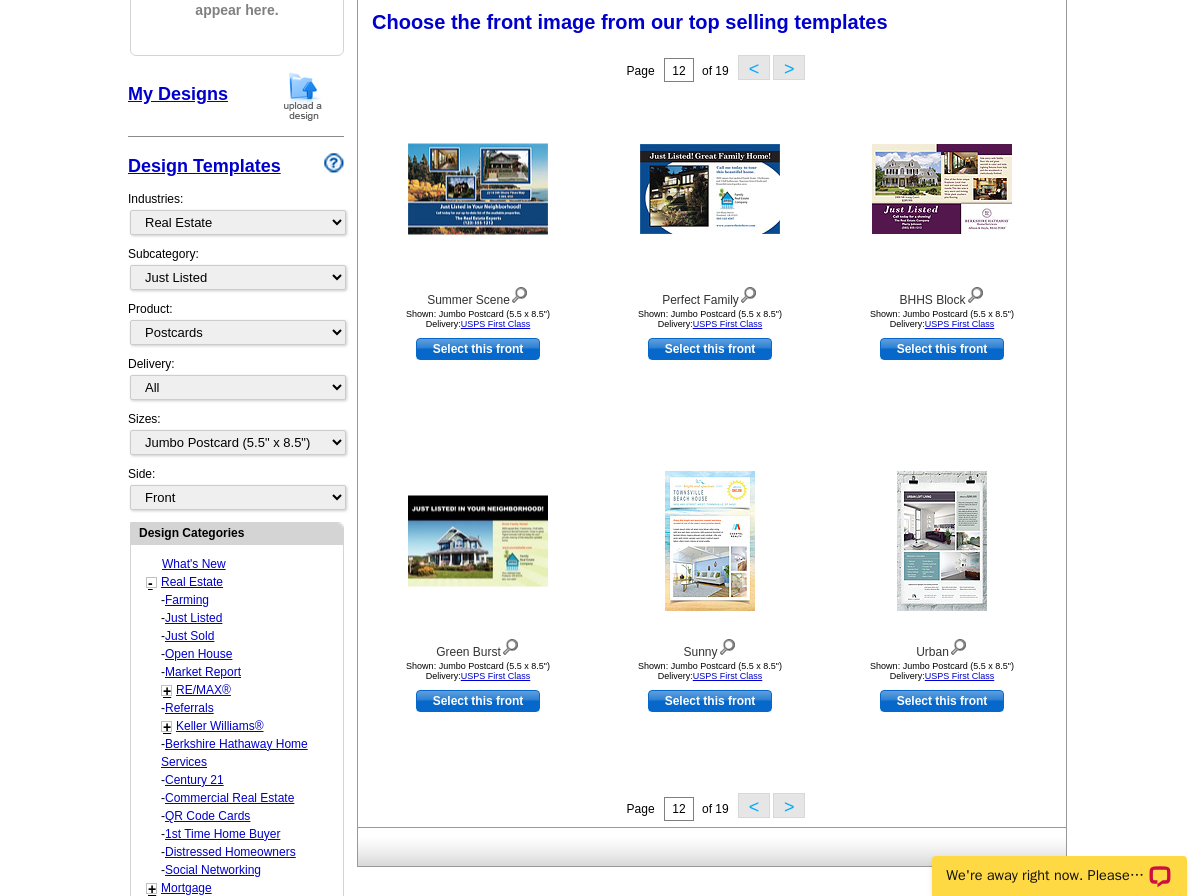 click on ">" at bounding box center (789, 805) 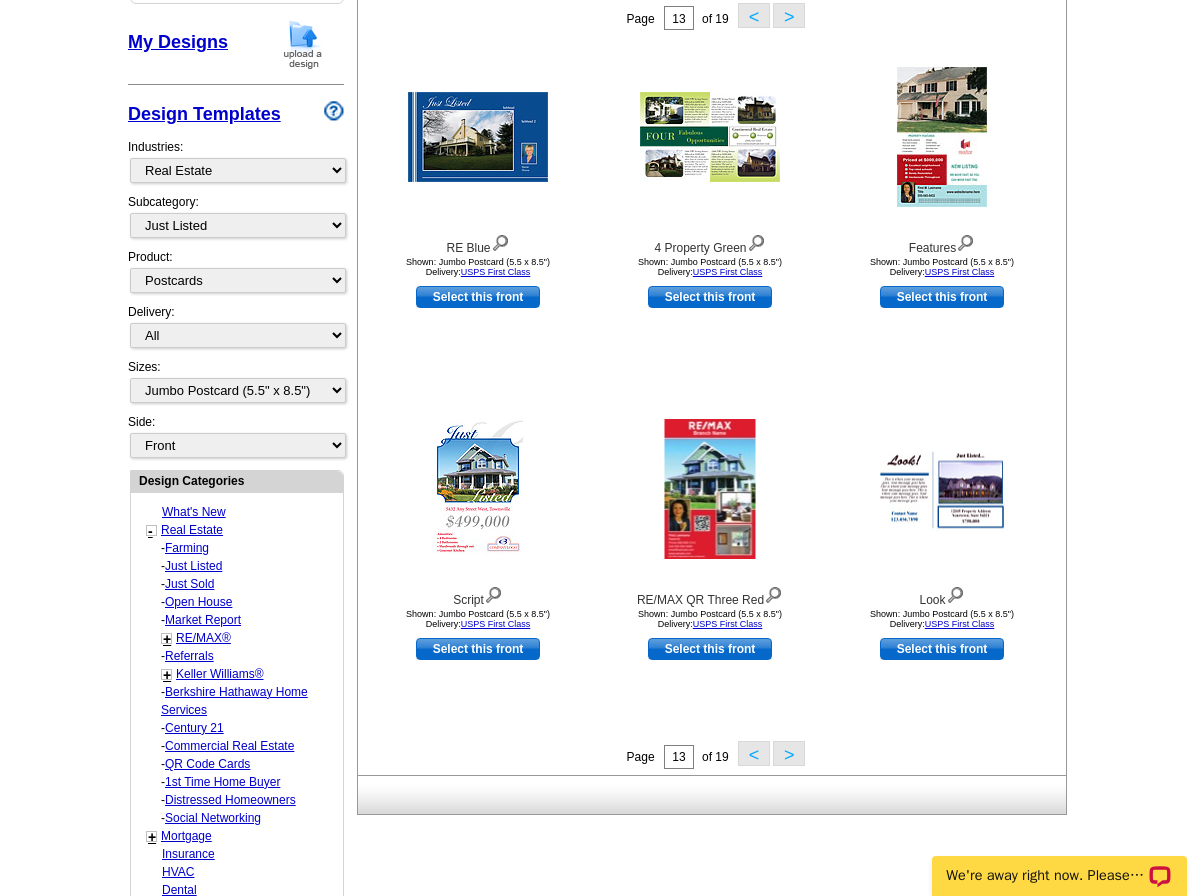 scroll, scrollTop: 396, scrollLeft: 0, axis: vertical 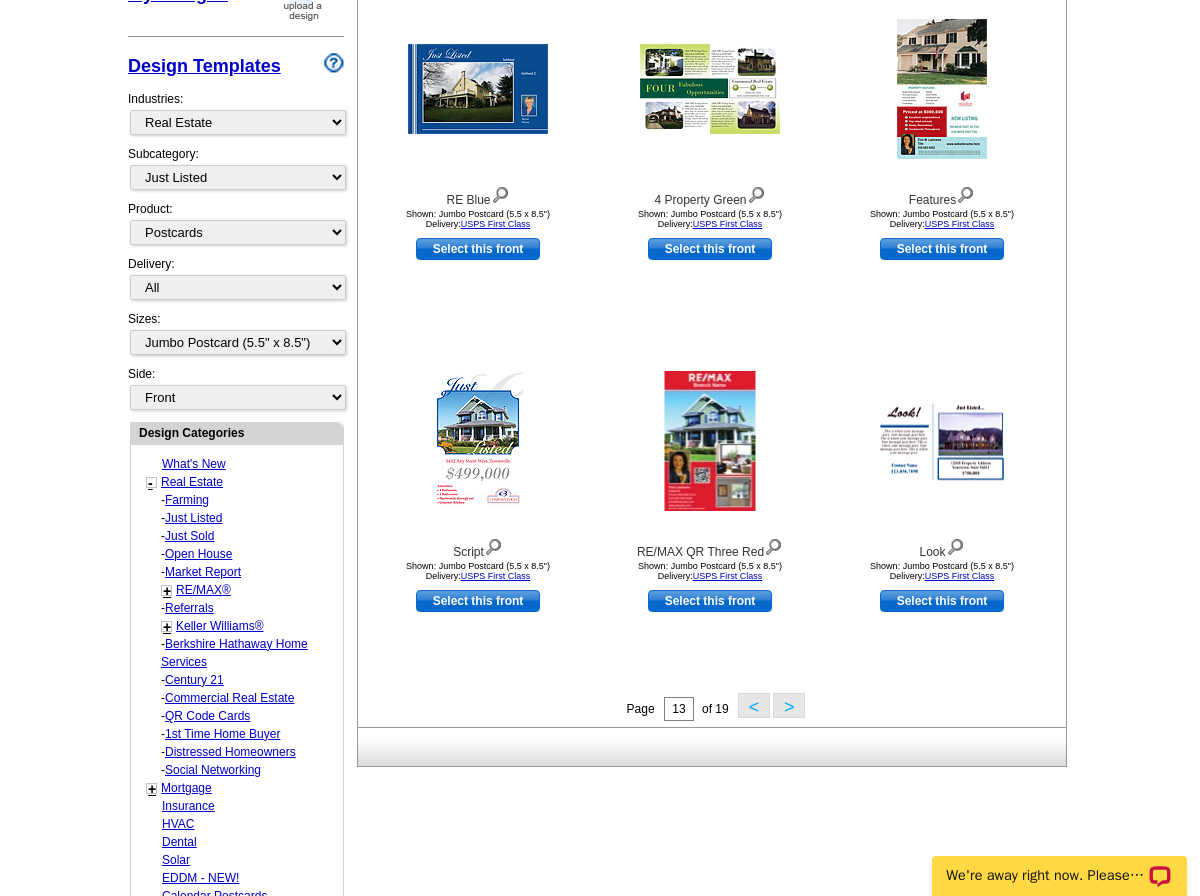 click on ">" at bounding box center (789, 705) 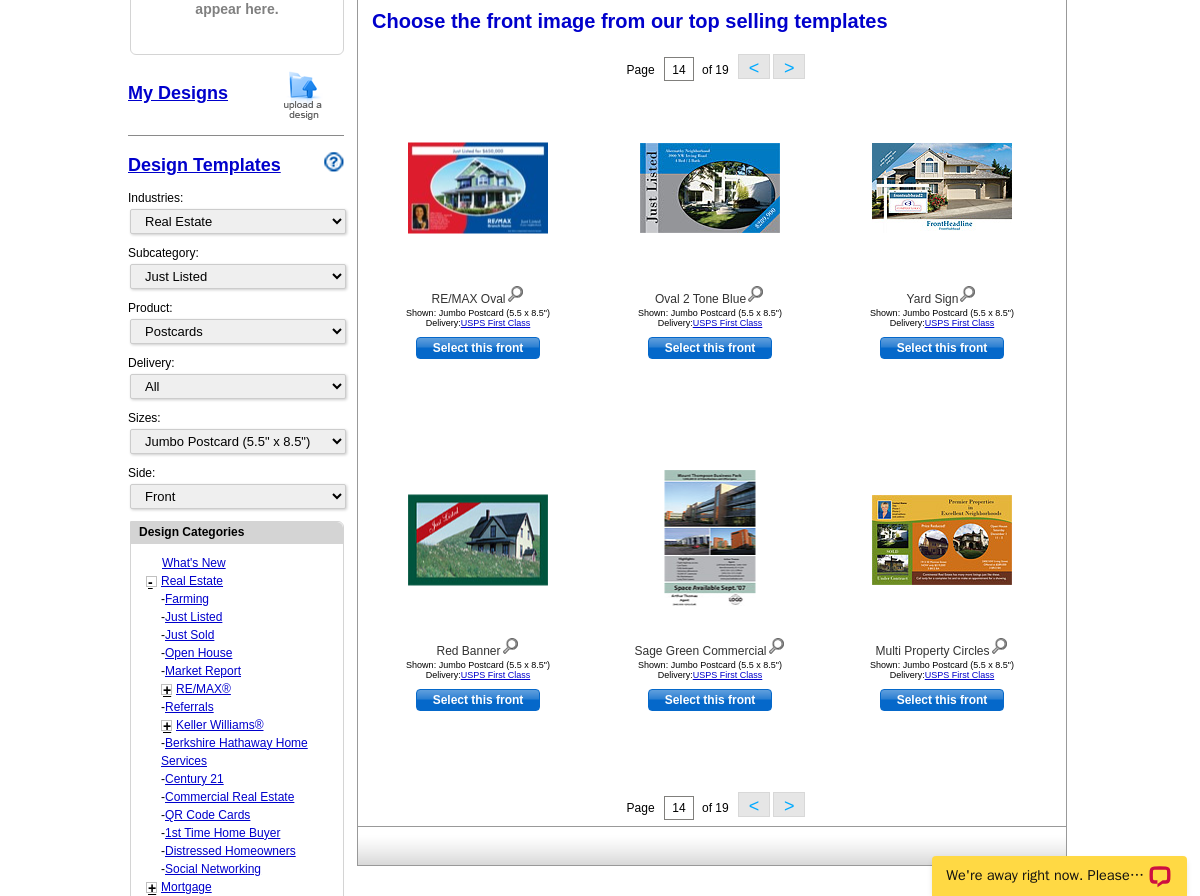 scroll, scrollTop: 296, scrollLeft: 0, axis: vertical 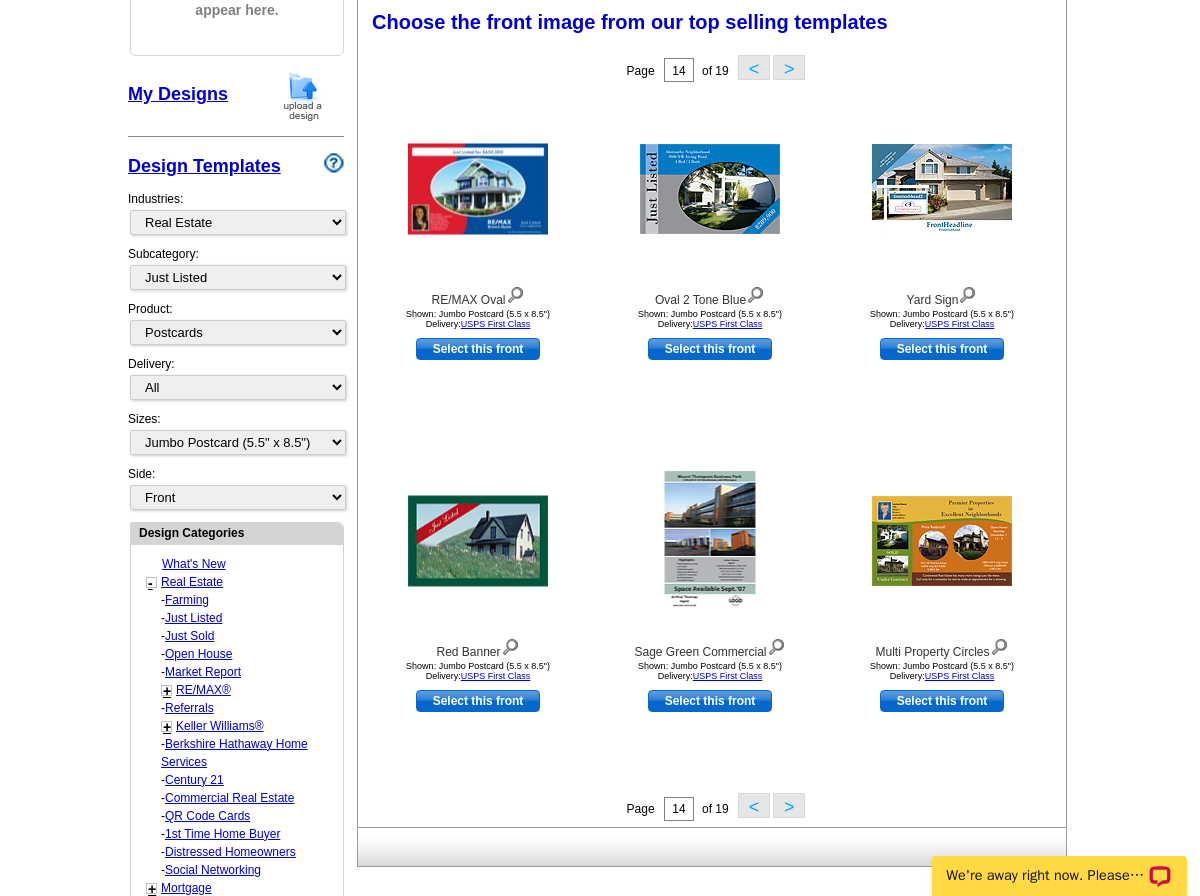 click on ">" at bounding box center (789, 805) 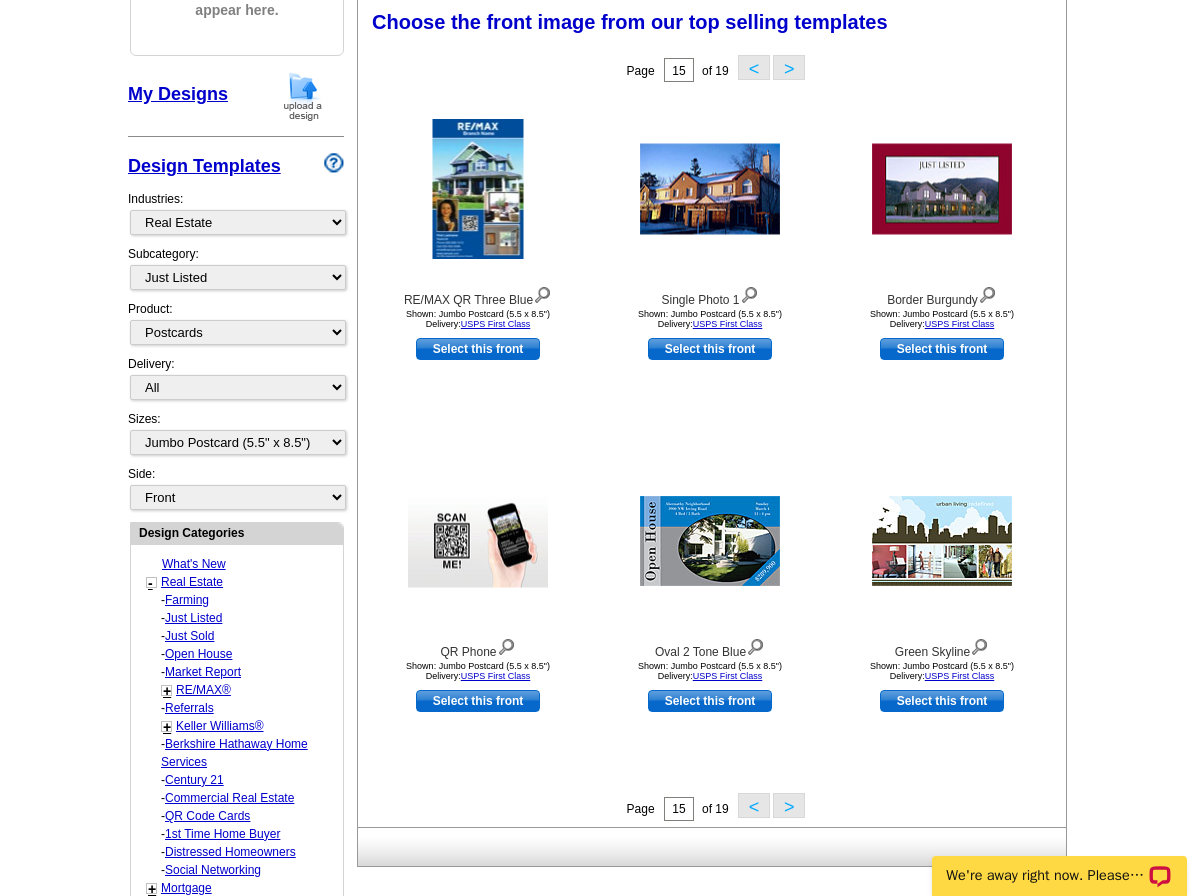click on ">" at bounding box center [789, 805] 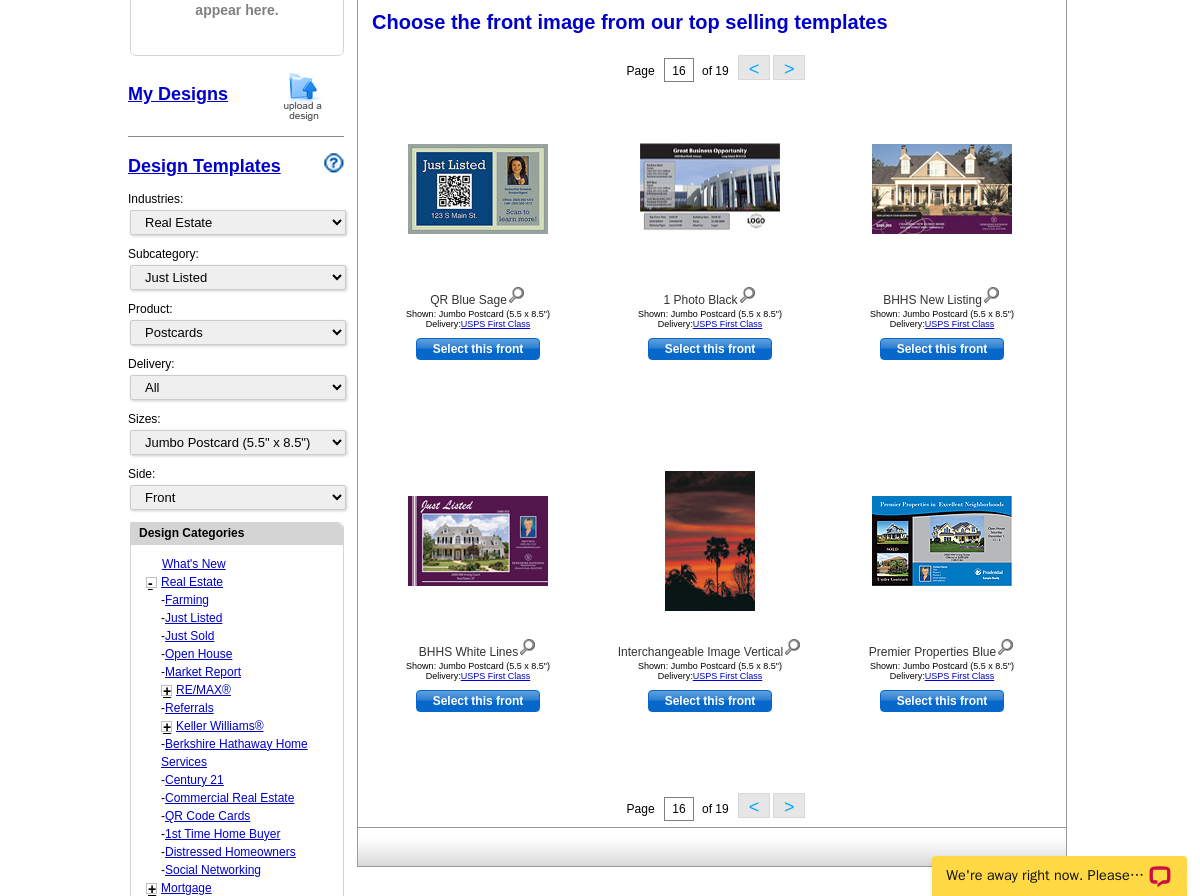 click on "Real Estate" at bounding box center (192, 582) 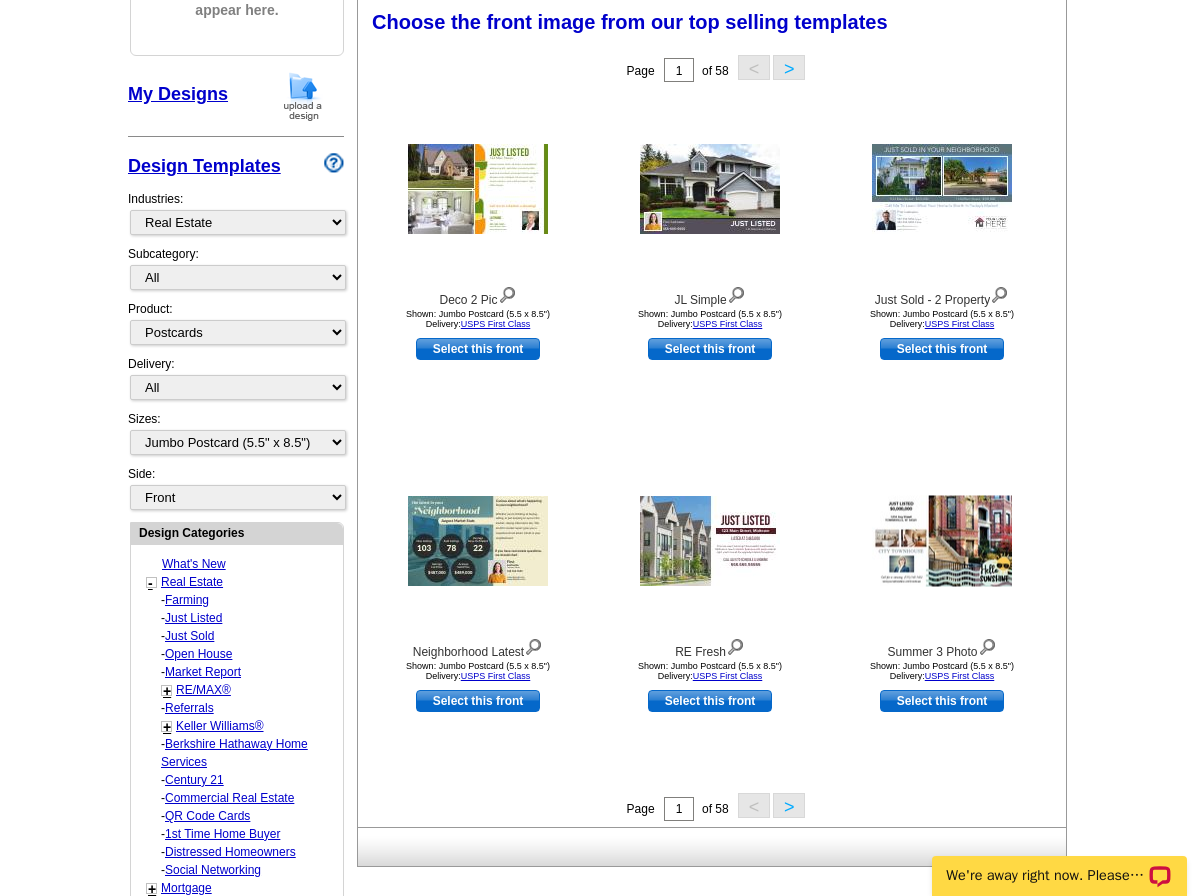 click on "Just Listed" at bounding box center (187, 600) 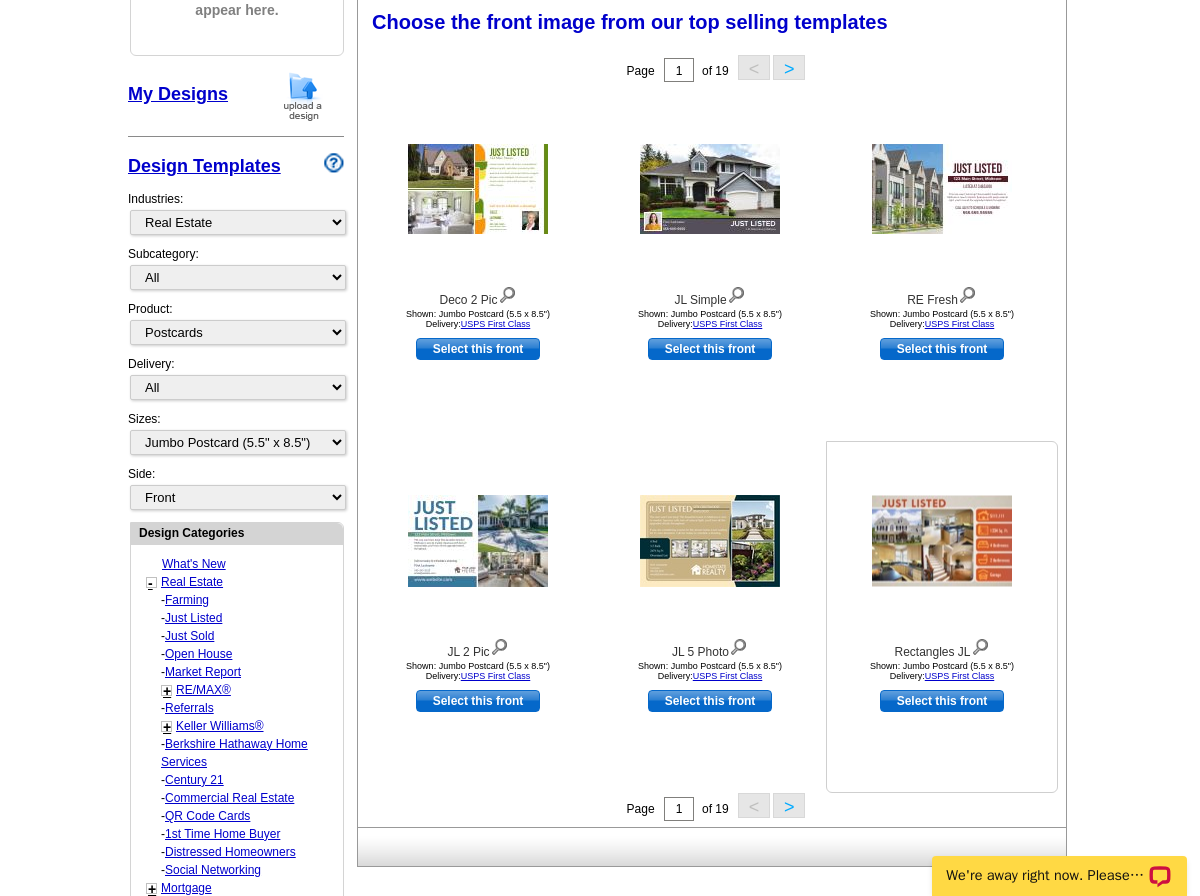 click at bounding box center [942, 541] 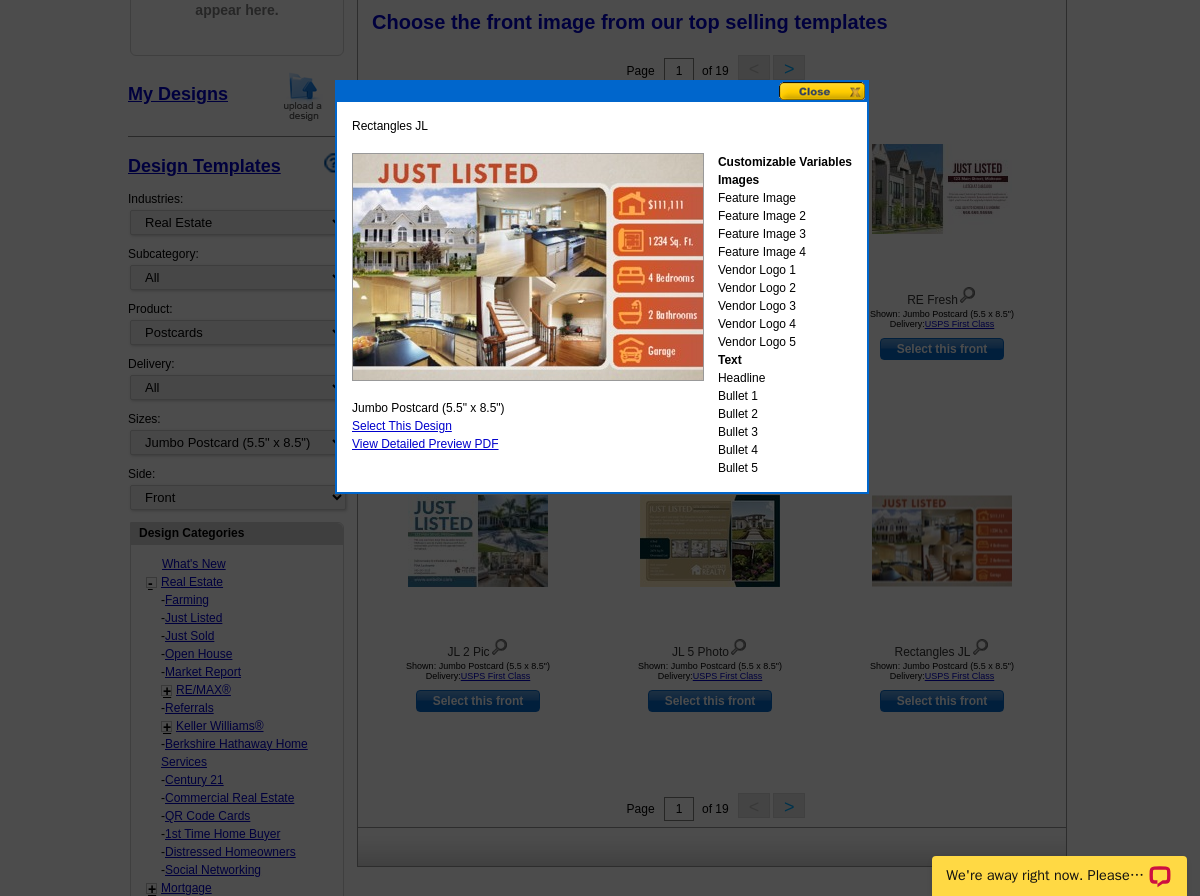 click on "Select This Design" at bounding box center (402, 426) 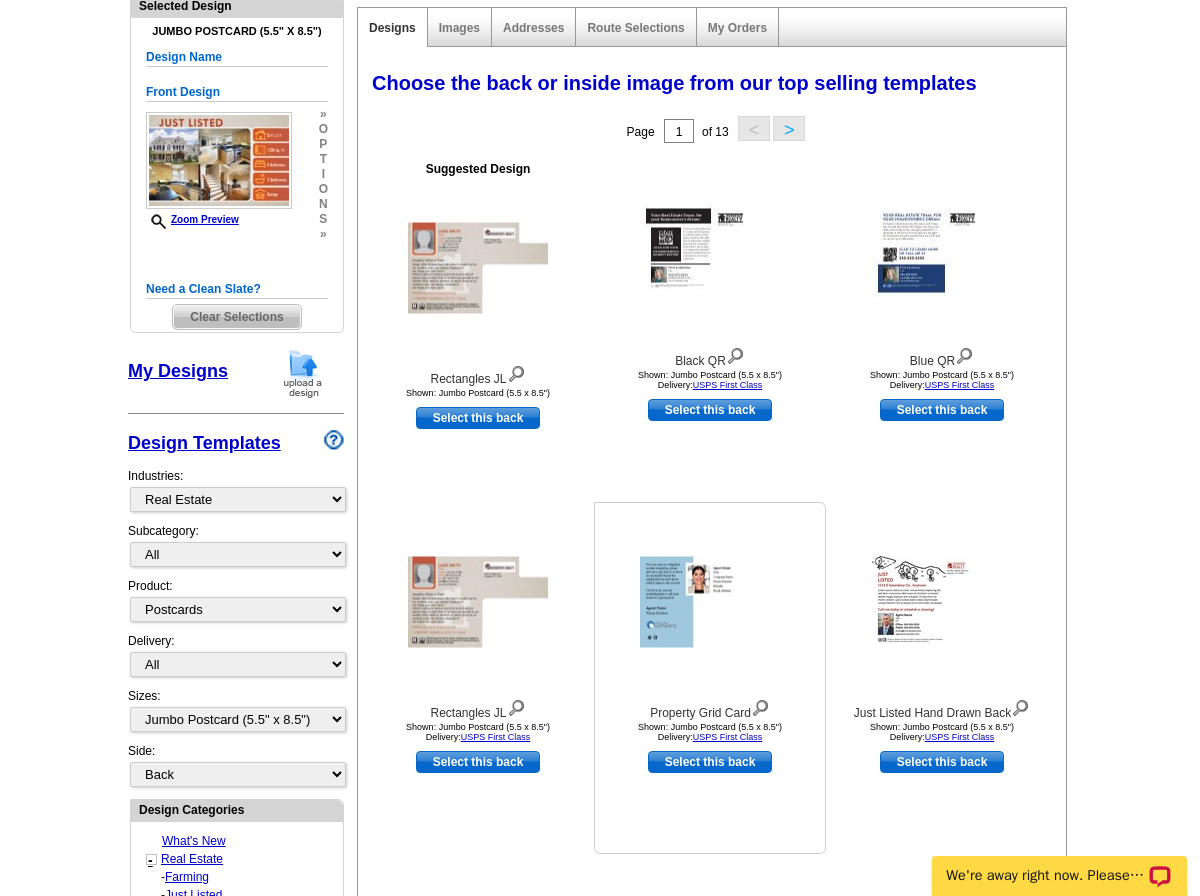 scroll, scrollTop: 200, scrollLeft: 0, axis: vertical 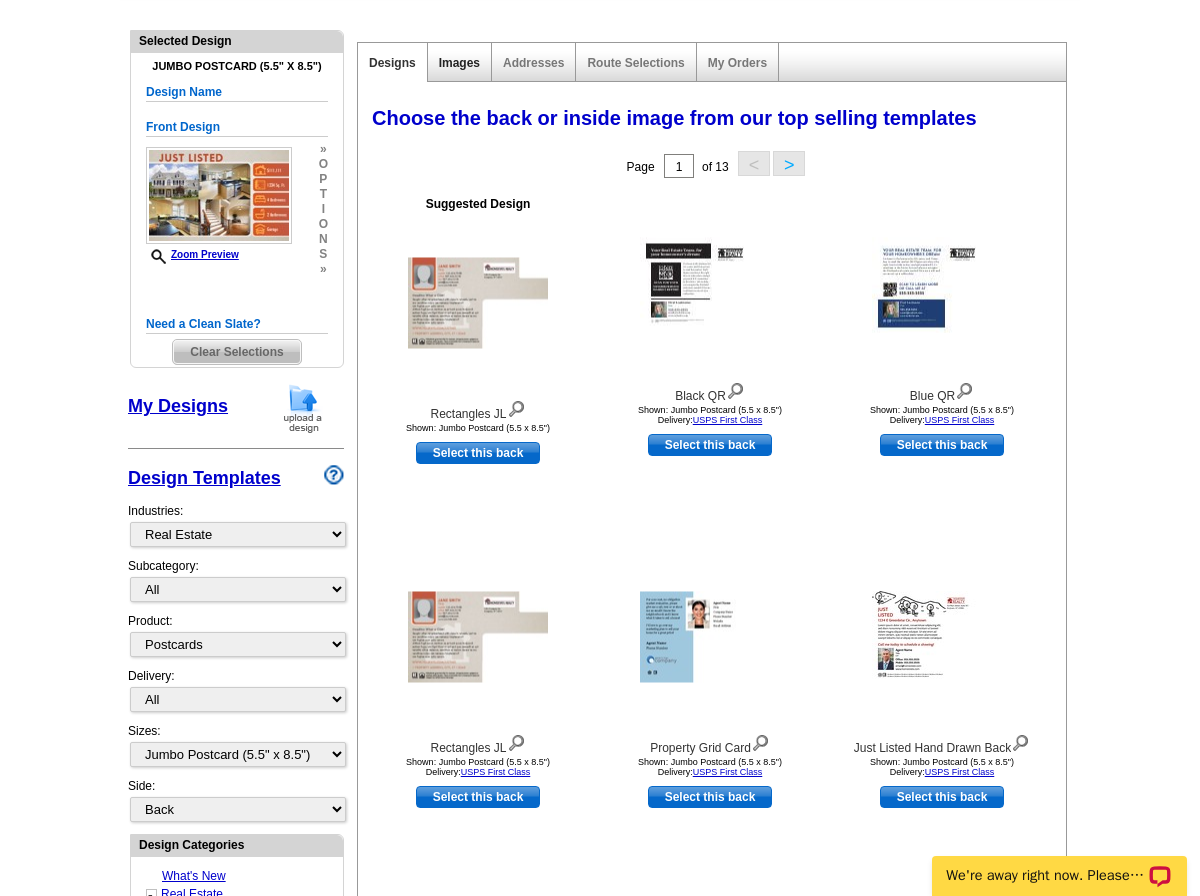 click on "Images" at bounding box center (459, 63) 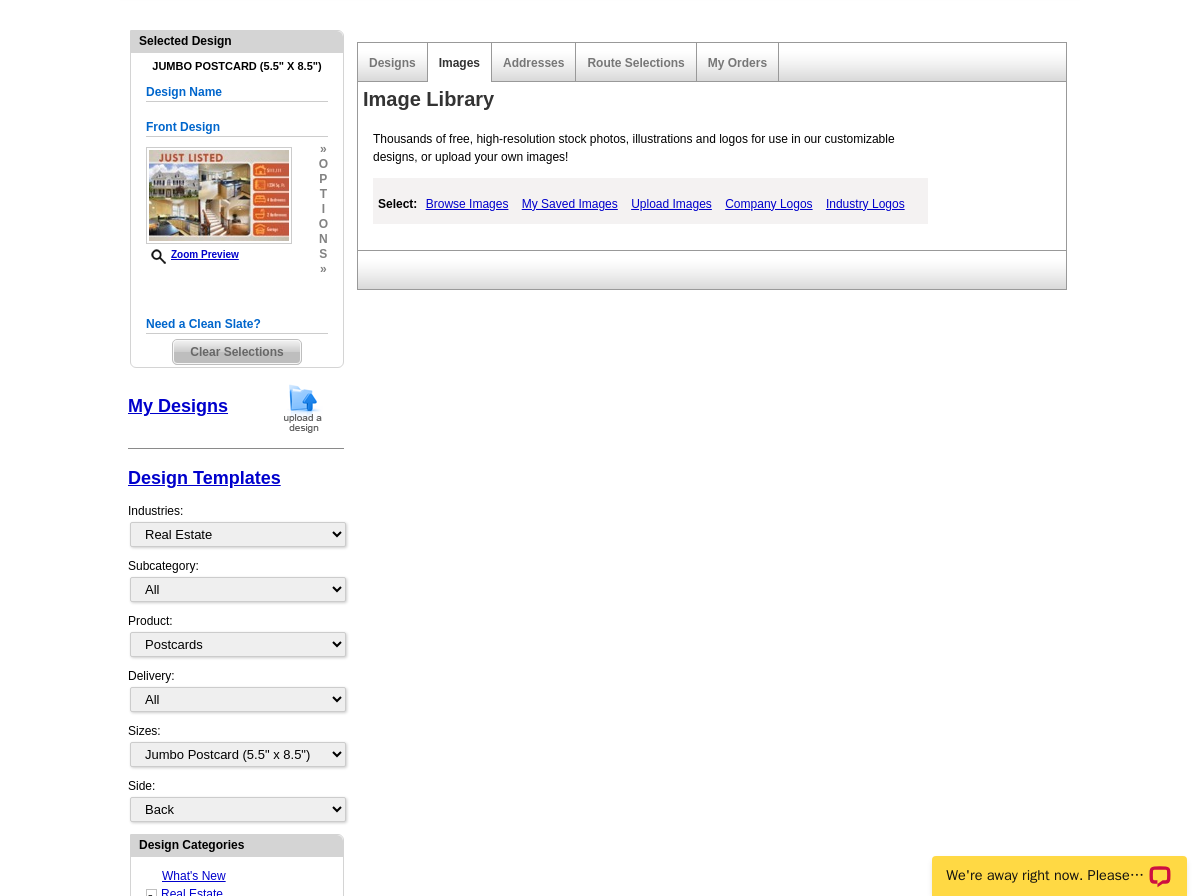 click on "Browse Images" at bounding box center [467, 204] 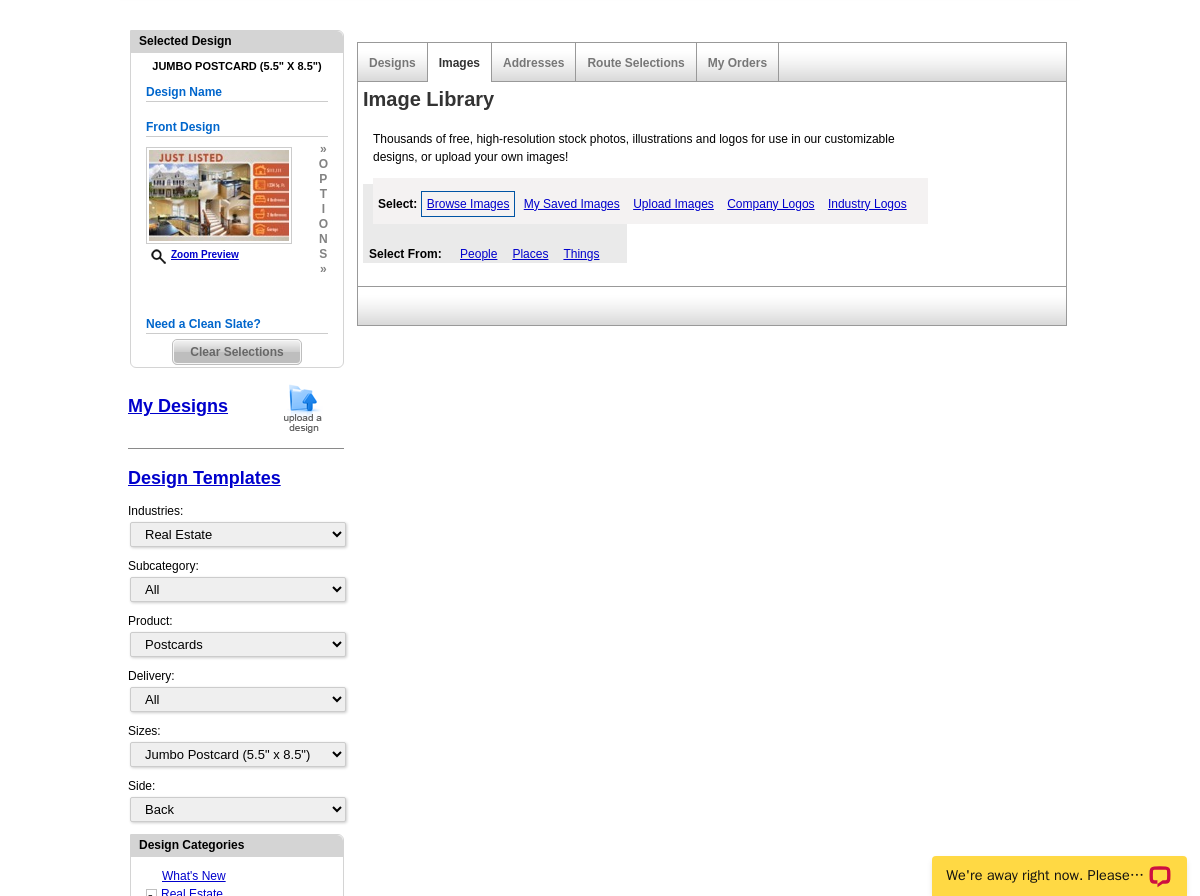 click on "Upload Images" at bounding box center (673, 204) 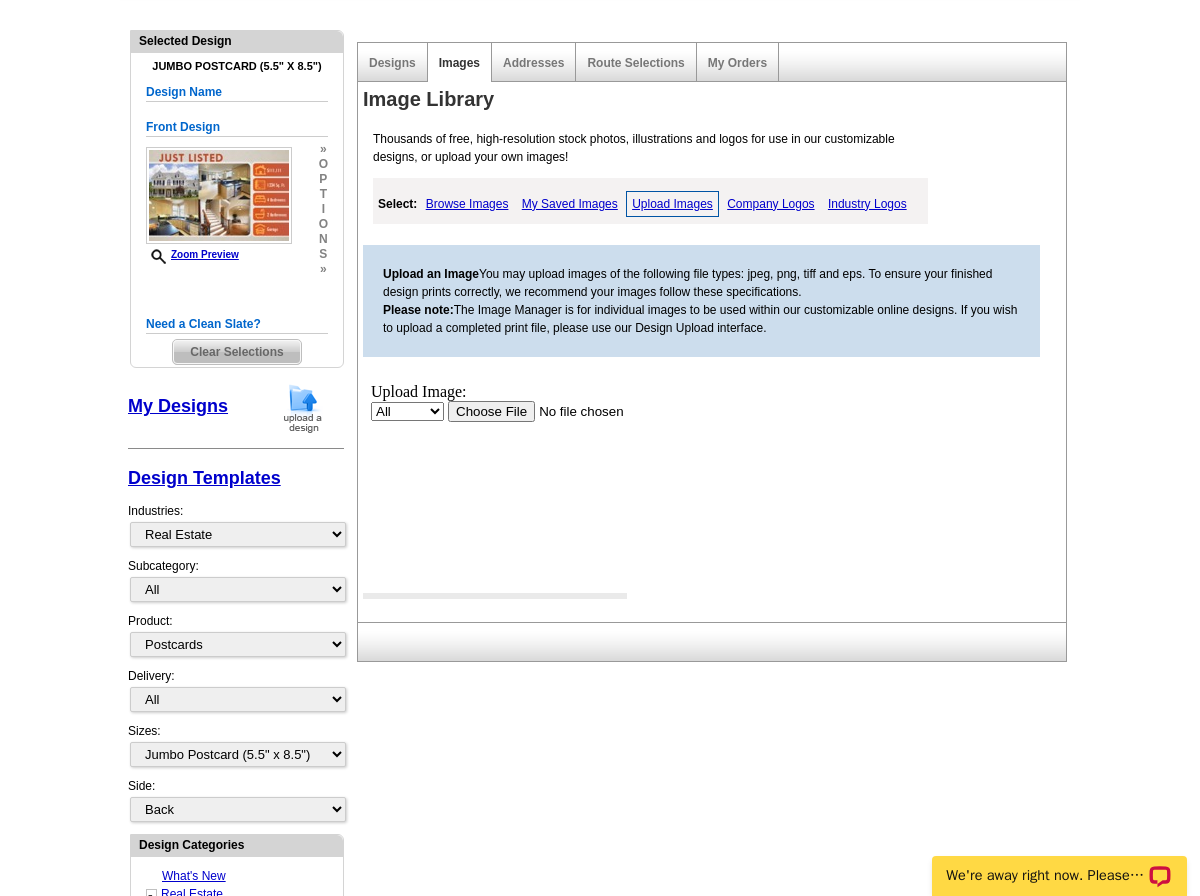 scroll, scrollTop: 0, scrollLeft: 0, axis: both 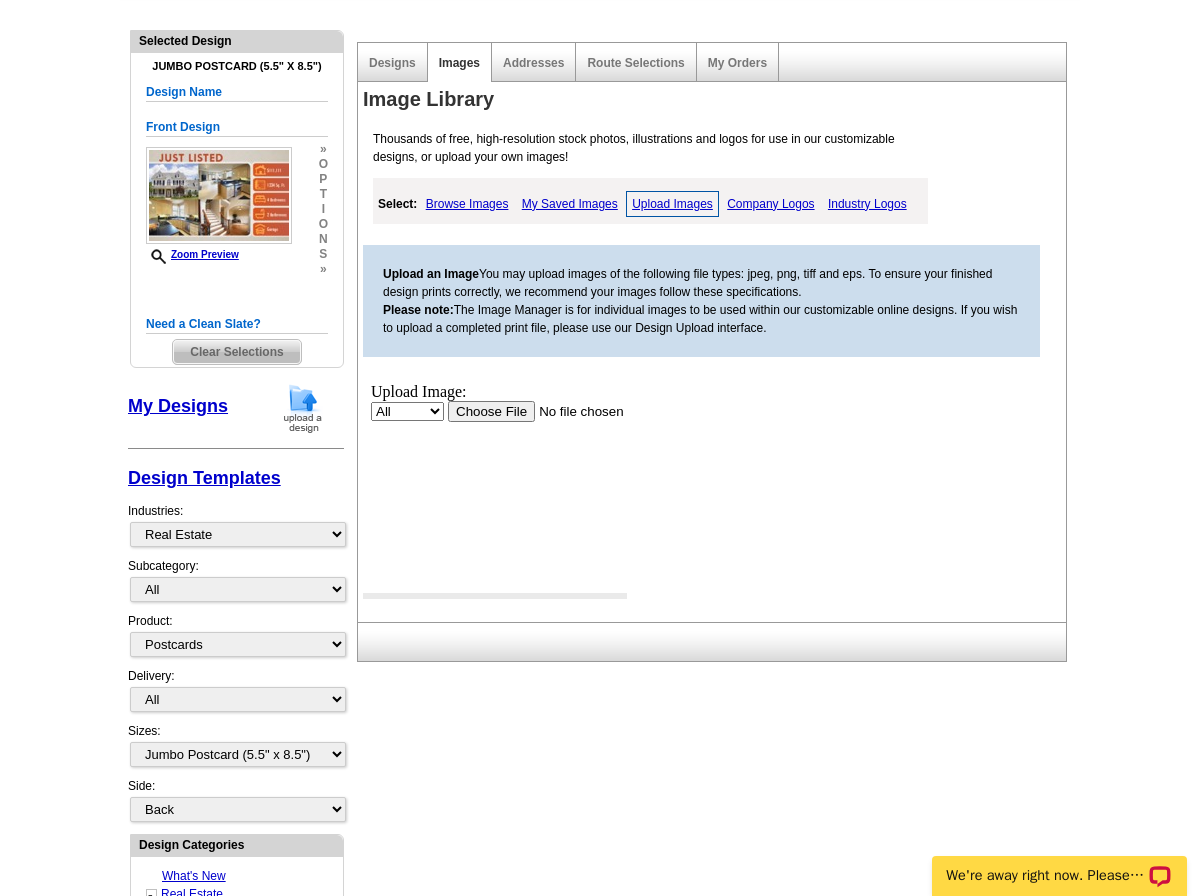 click at bounding box center (574, 410) 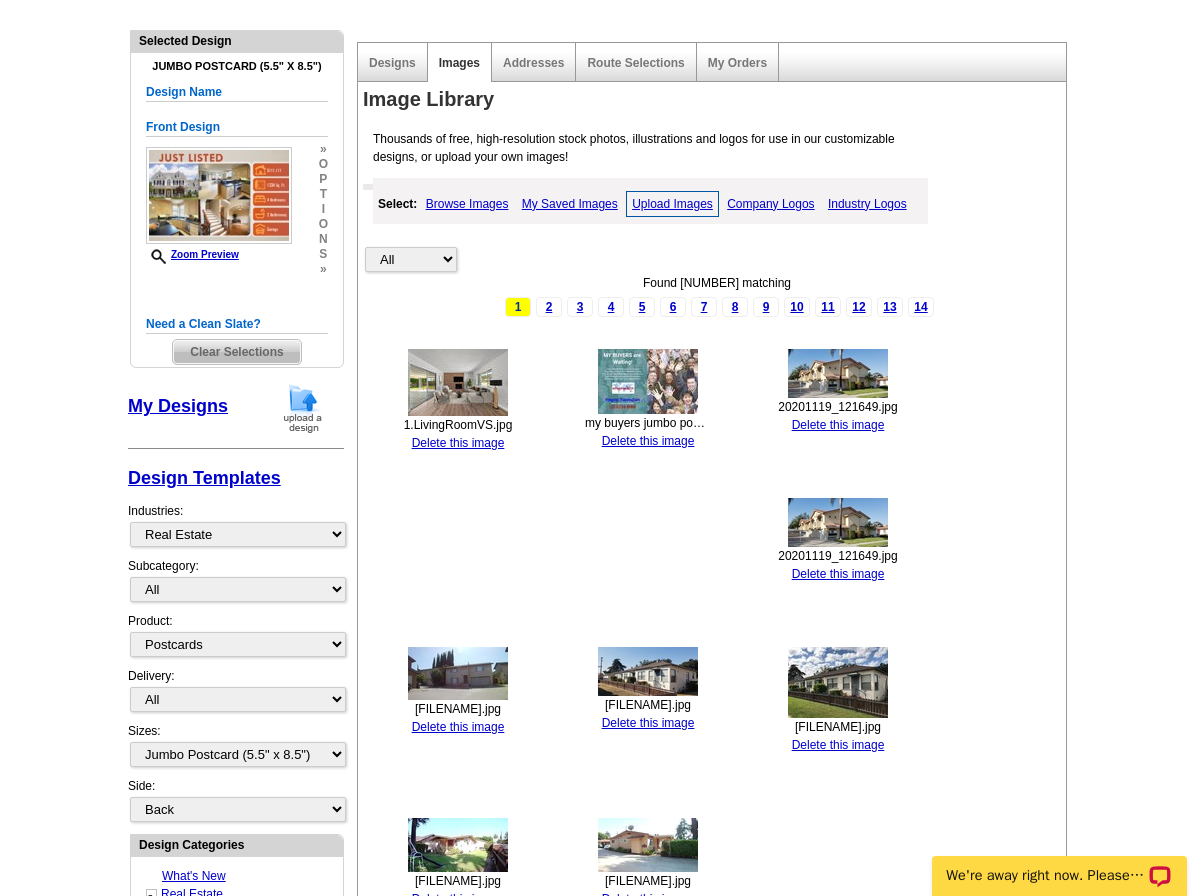 click on "Upload Images" at bounding box center [672, 204] 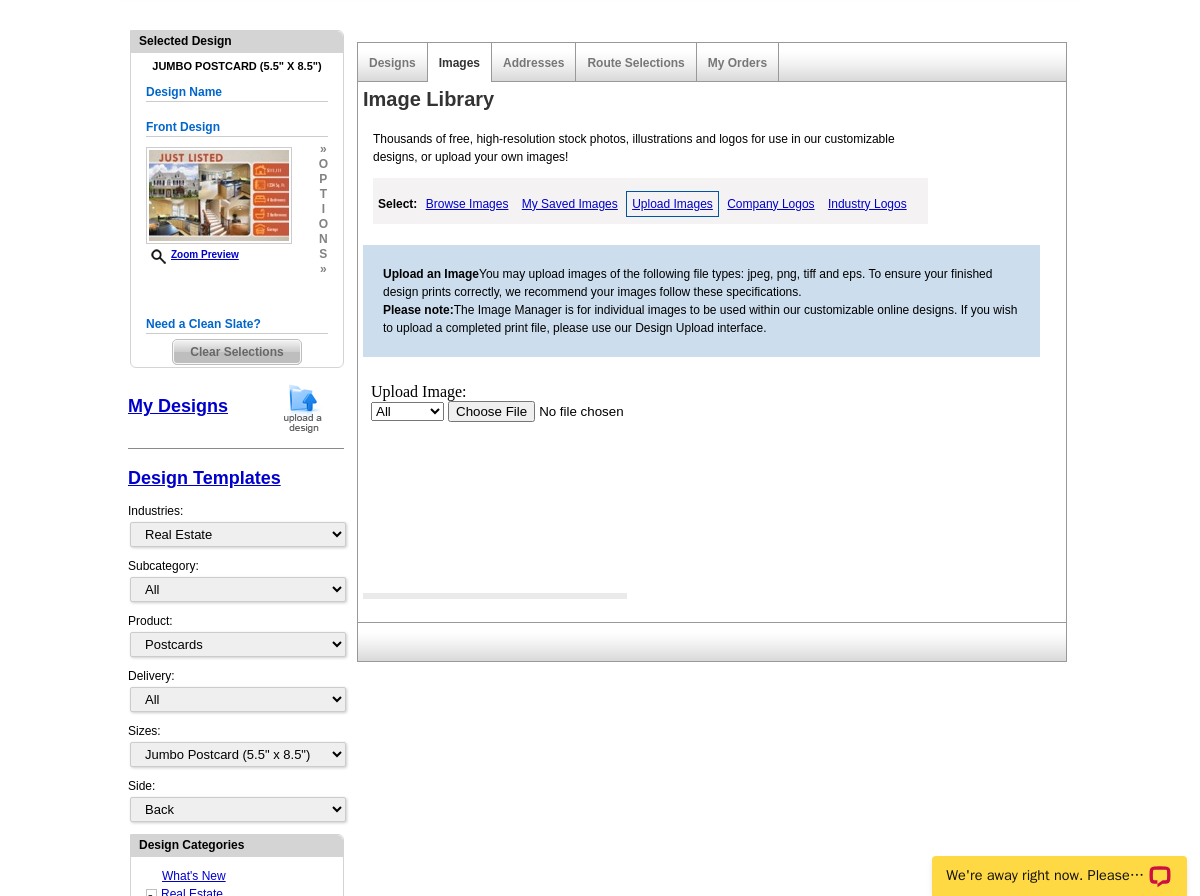 scroll, scrollTop: 0, scrollLeft: 0, axis: both 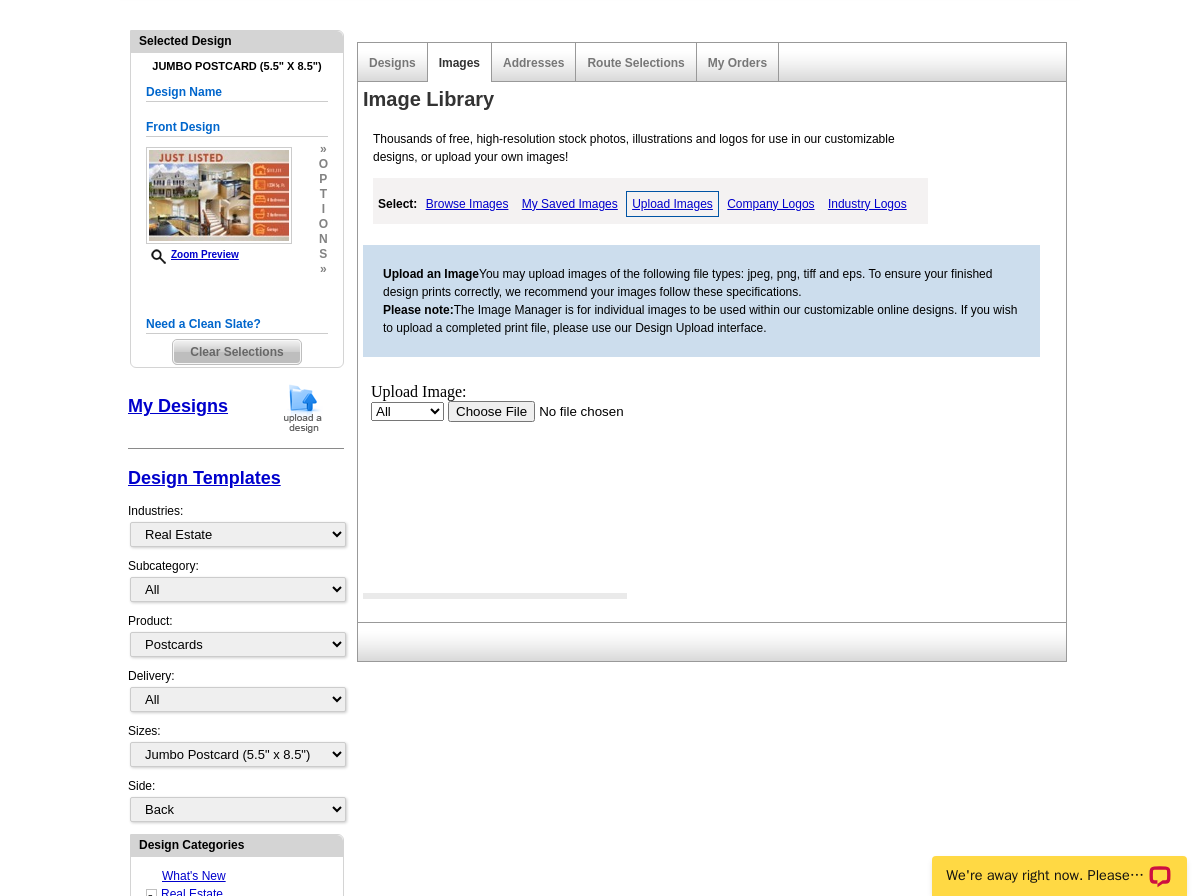click on "Upload Image:" at bounding box center (553, 391) 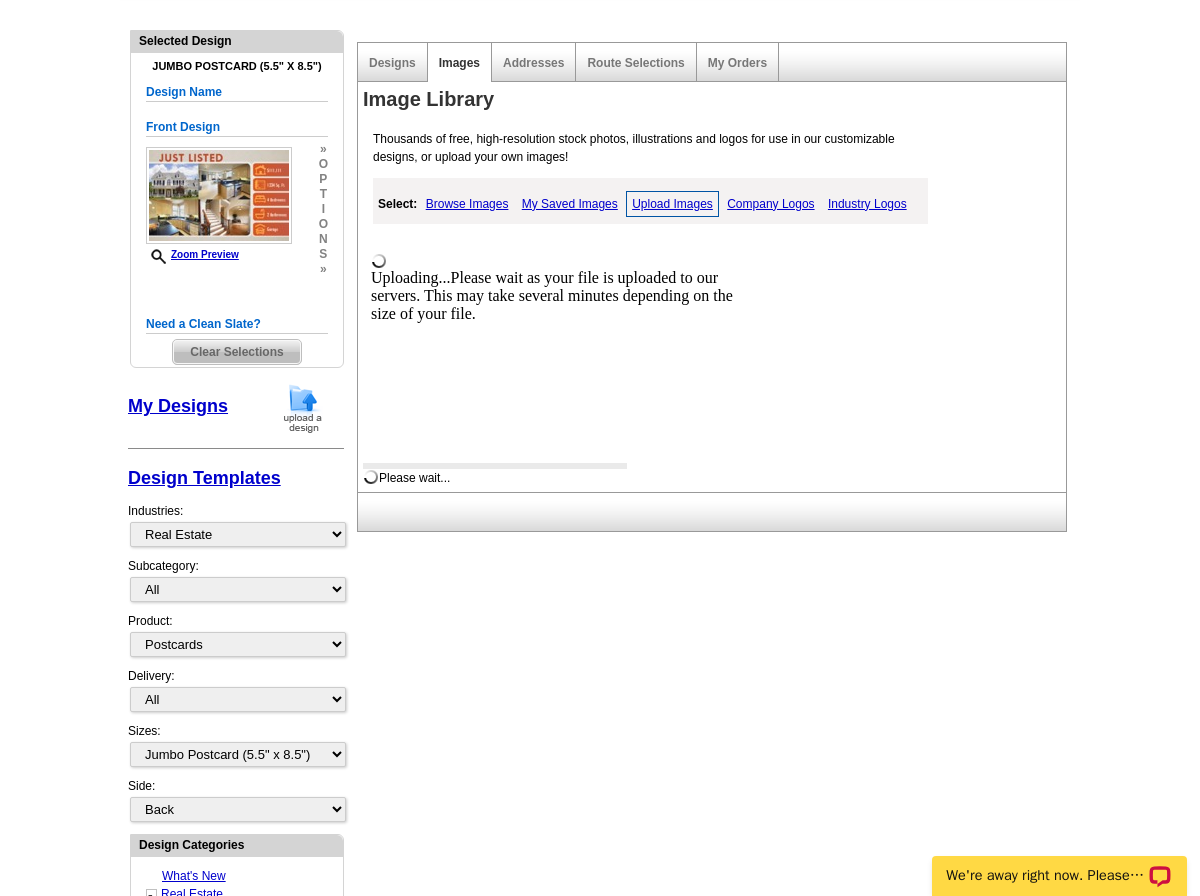 click on "Upload Images" at bounding box center [672, 204] 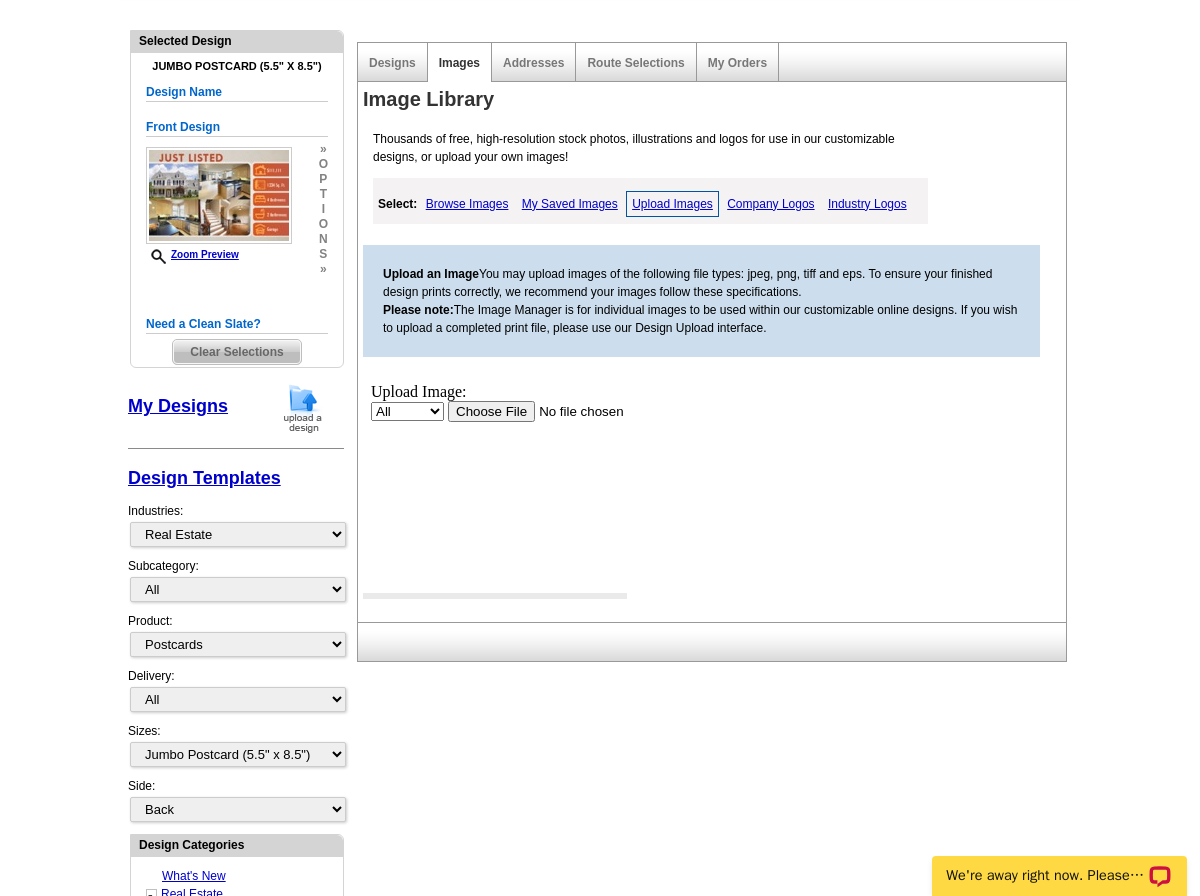 scroll, scrollTop: 0, scrollLeft: 0, axis: both 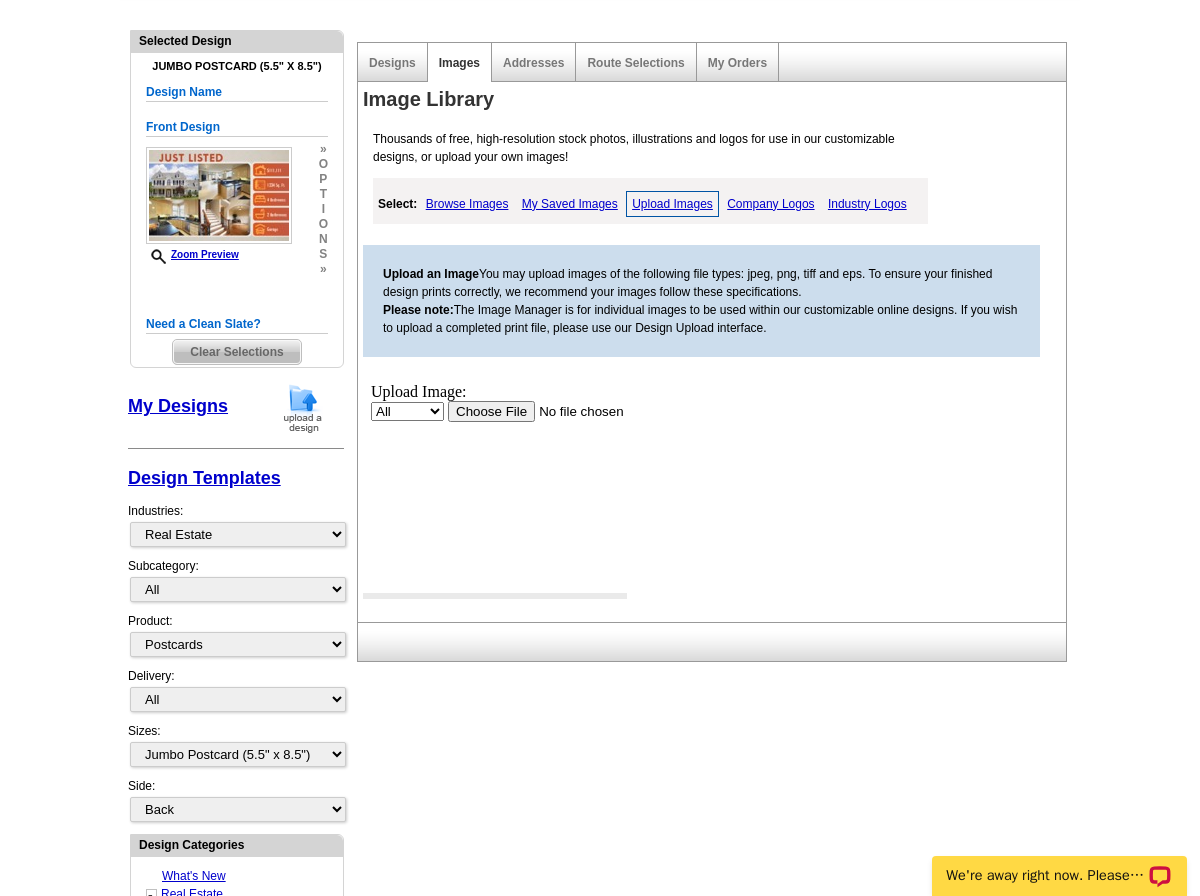 click at bounding box center (574, 410) 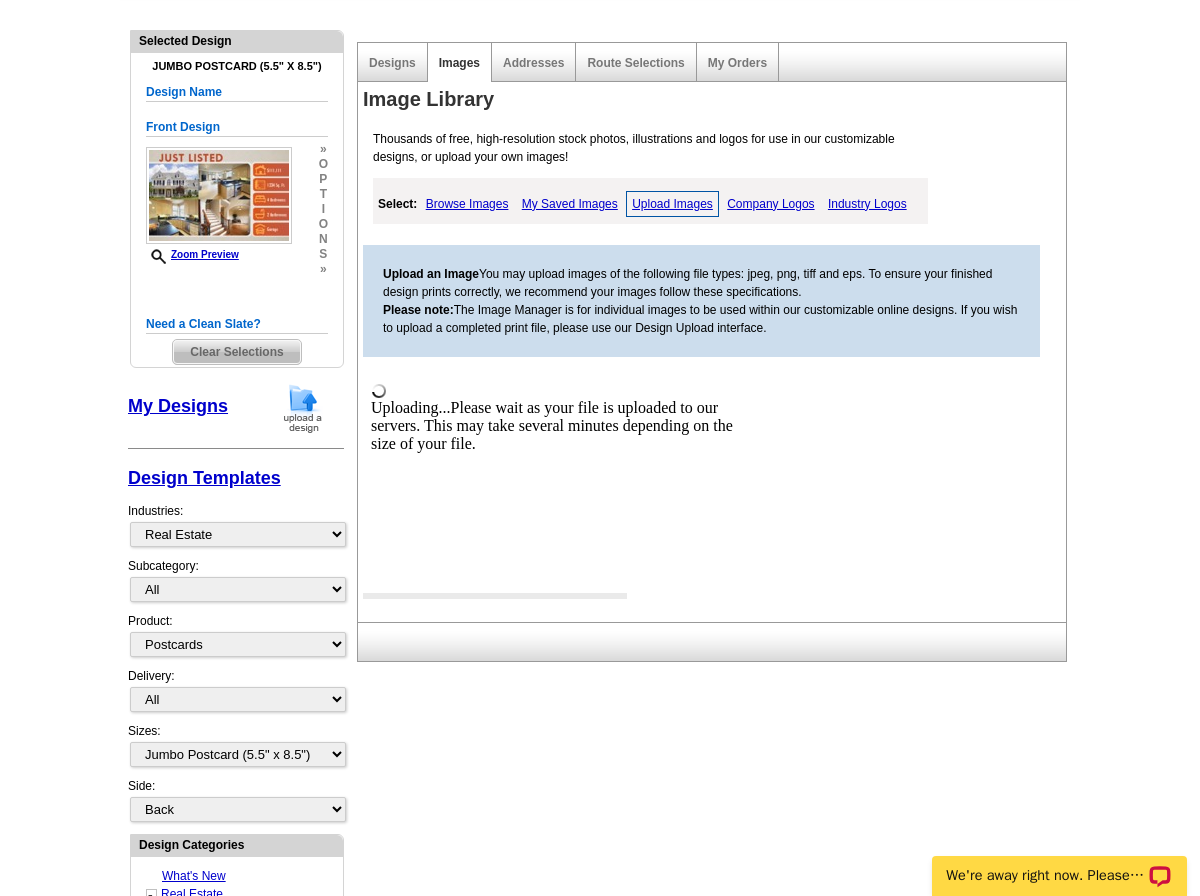 click on "Upload Images" at bounding box center [672, 204] 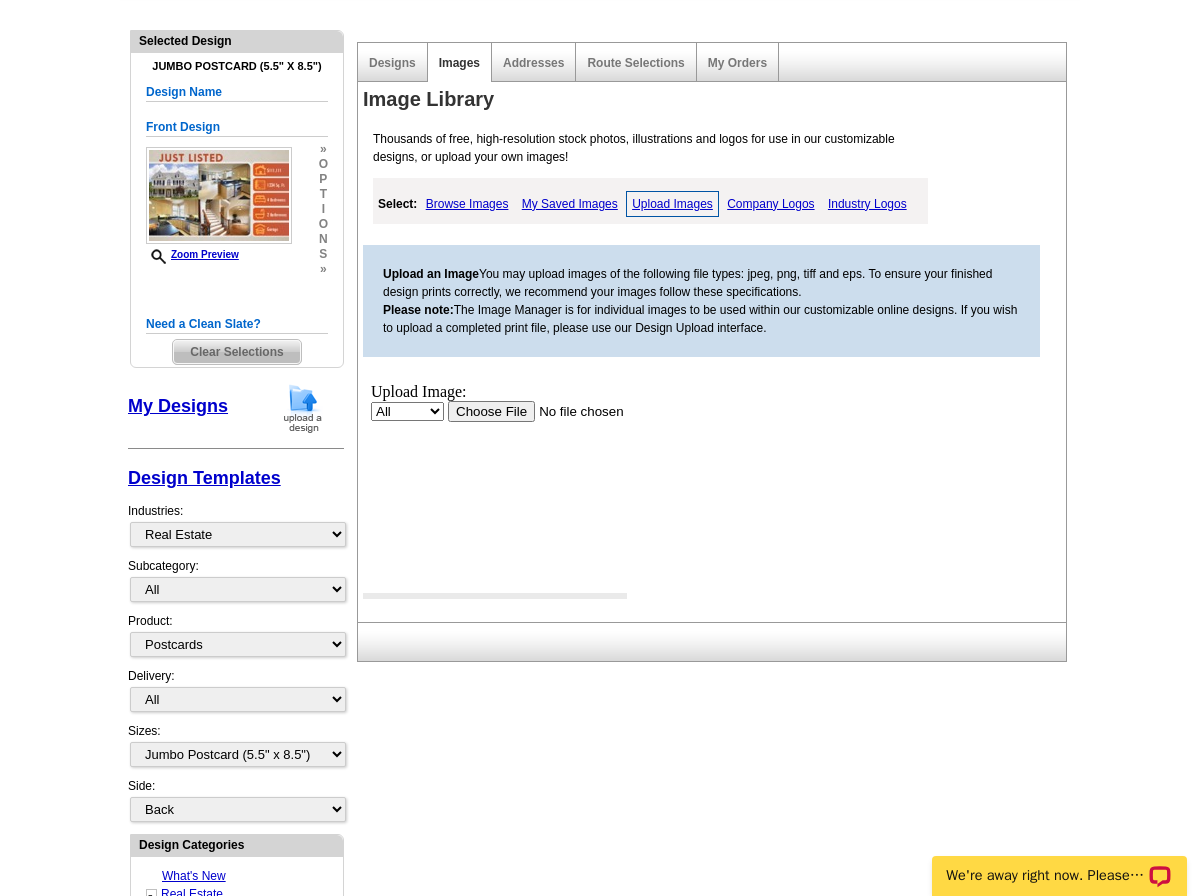 scroll, scrollTop: 0, scrollLeft: 0, axis: both 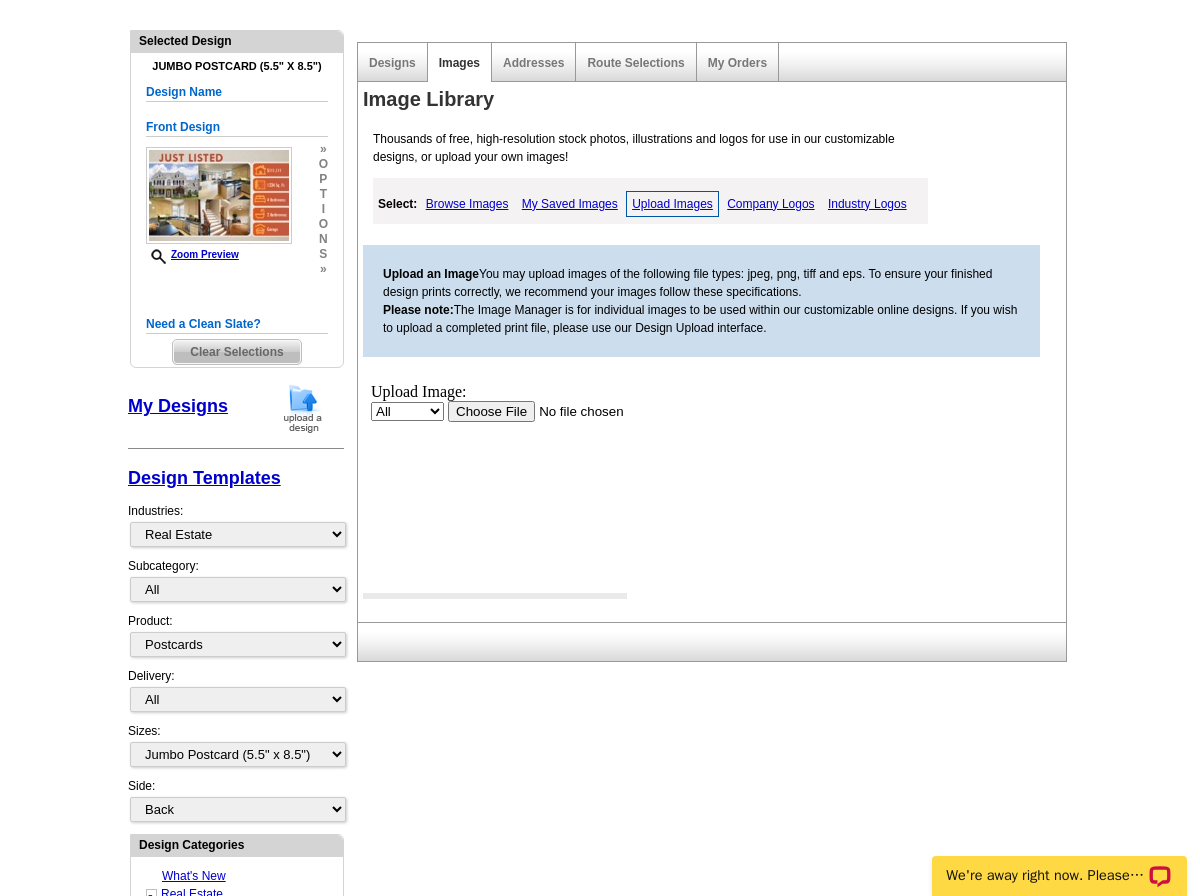 click at bounding box center [574, 410] 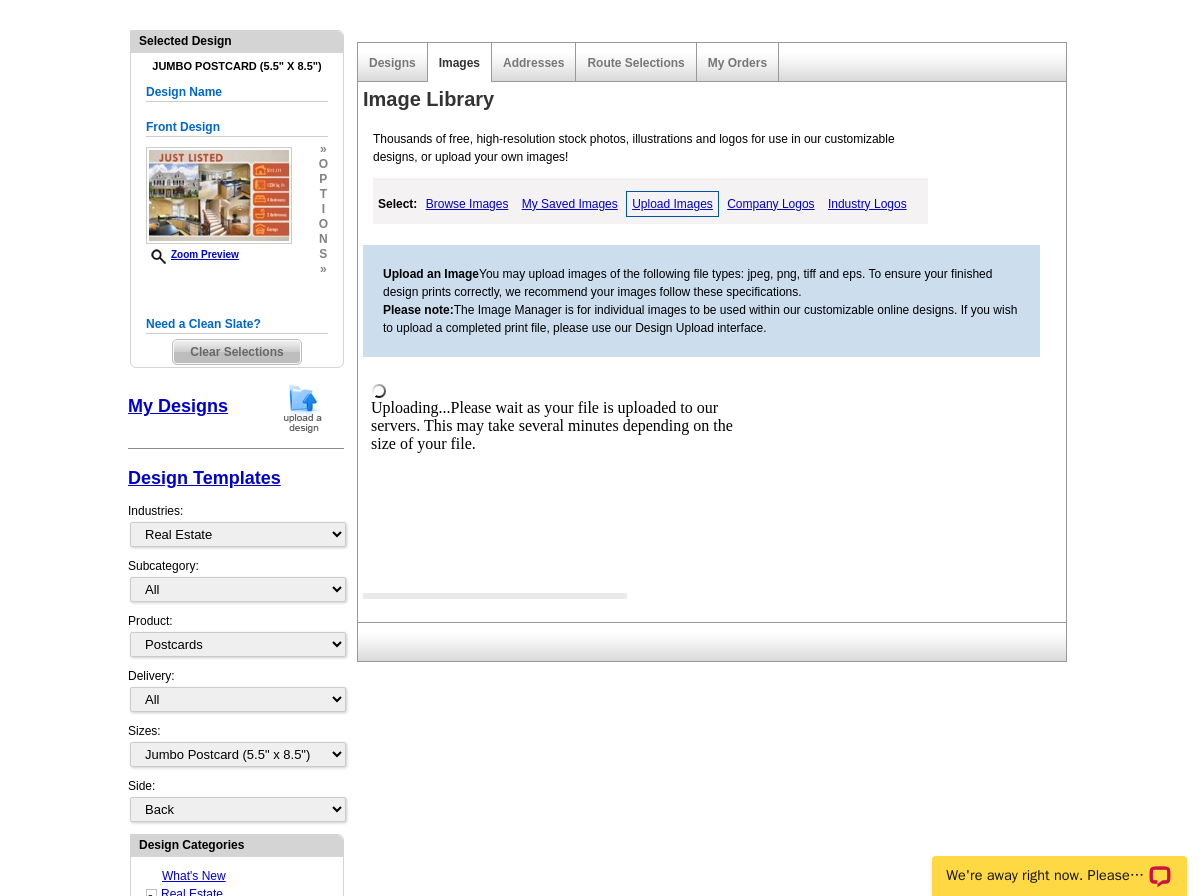click on "Upload Images" at bounding box center (672, 204) 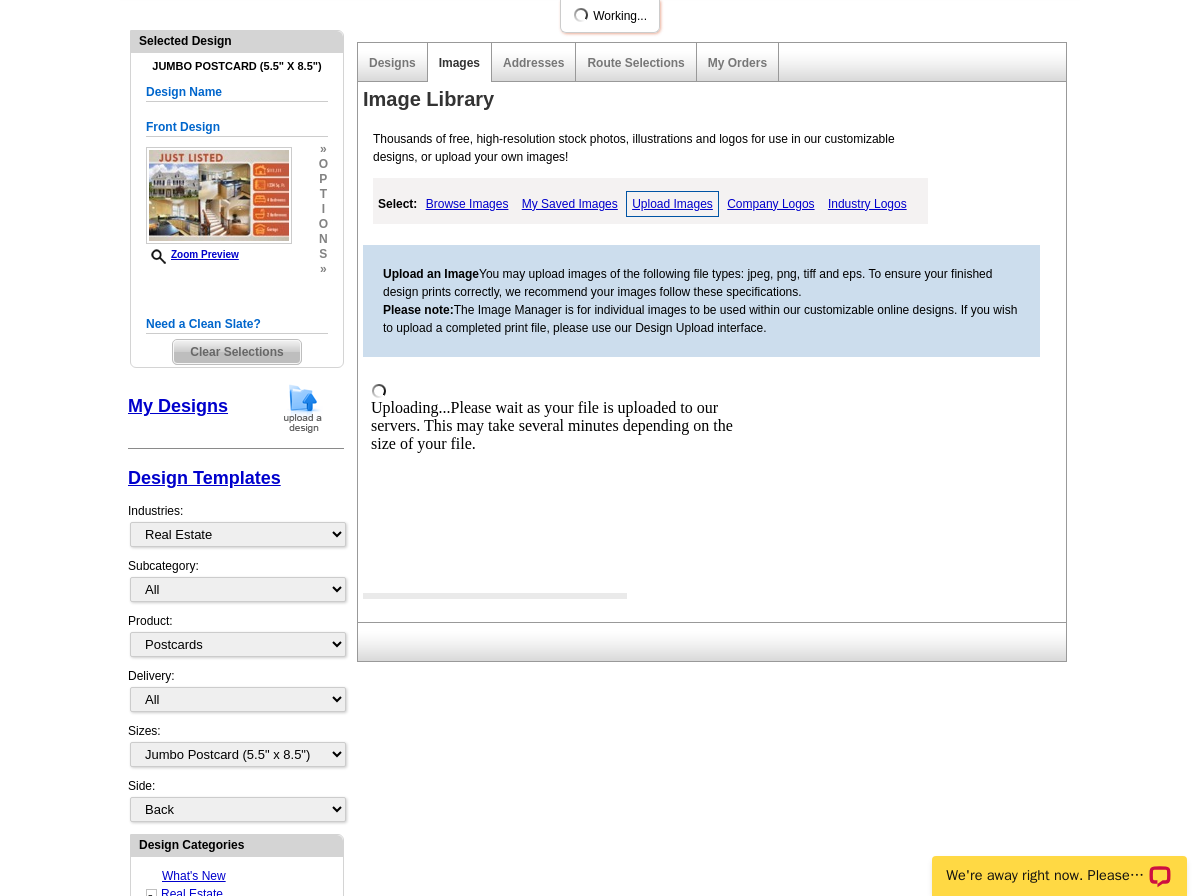 click on "Upload Images" at bounding box center [672, 204] 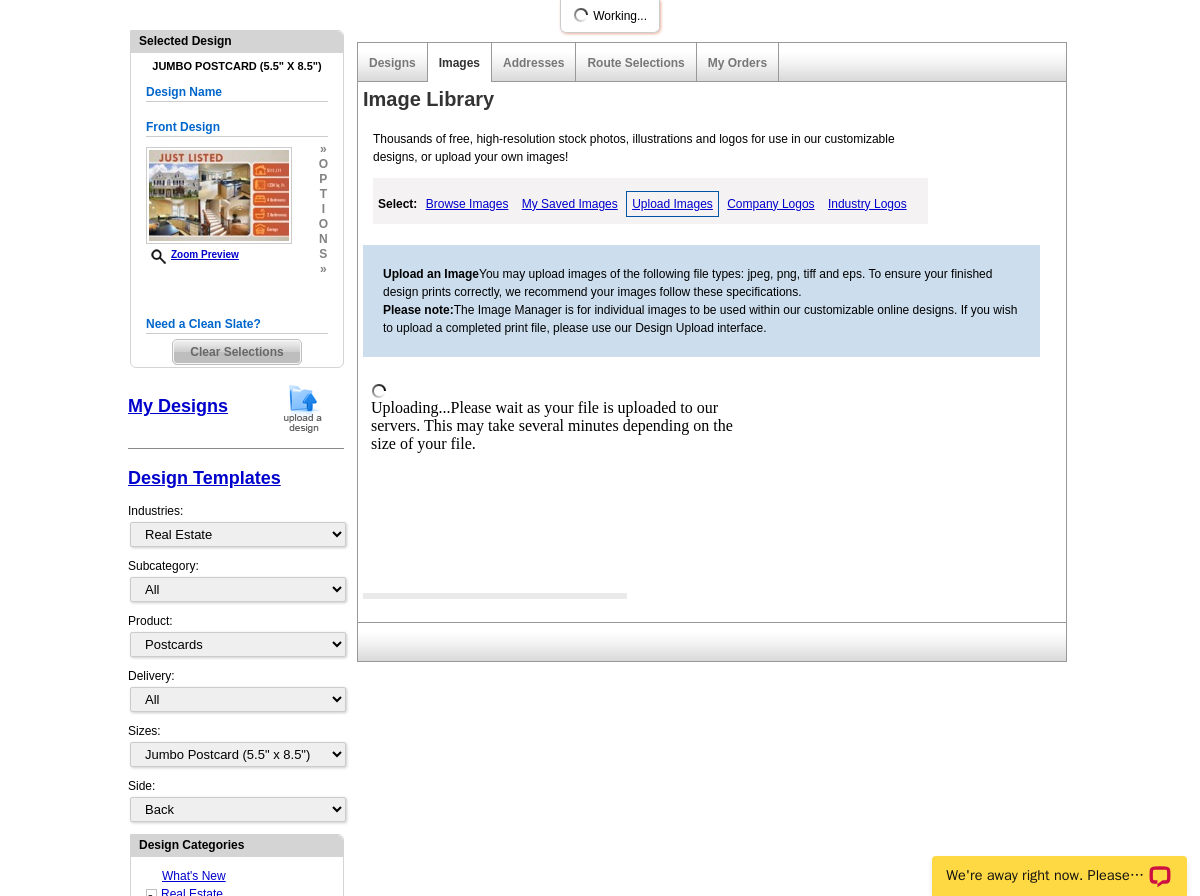 click on "Company Logos" at bounding box center [770, 204] 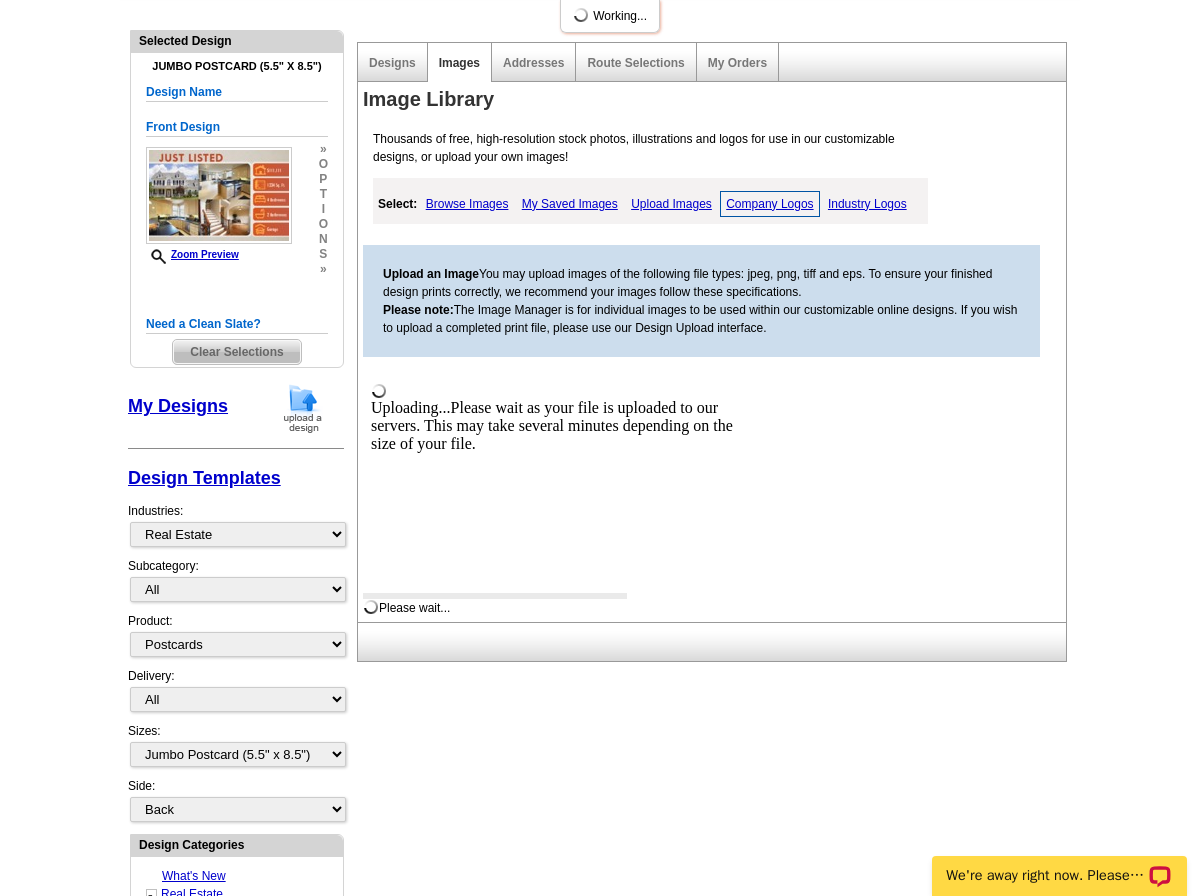 click on "Upload Images" at bounding box center (671, 204) 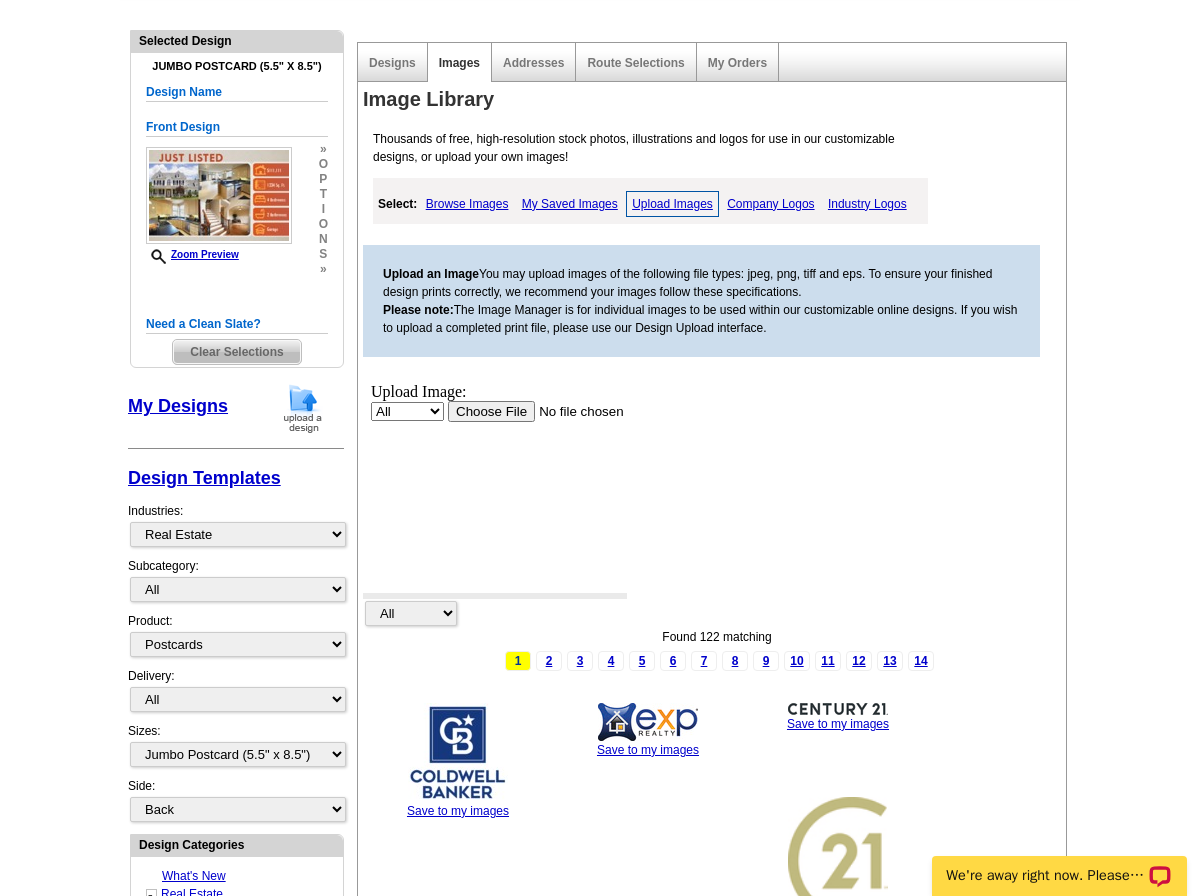 scroll, scrollTop: 0, scrollLeft: 0, axis: both 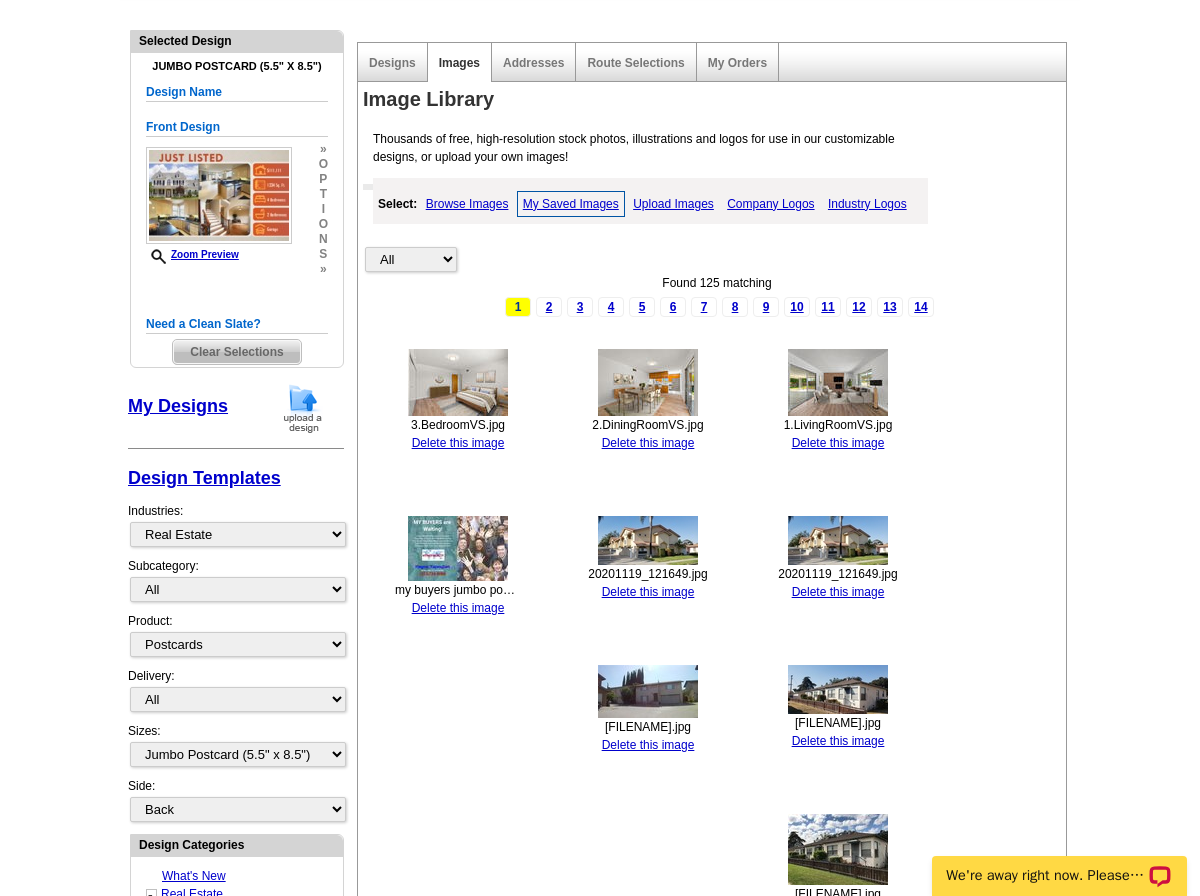 click on "Upload Images" at bounding box center (673, 204) 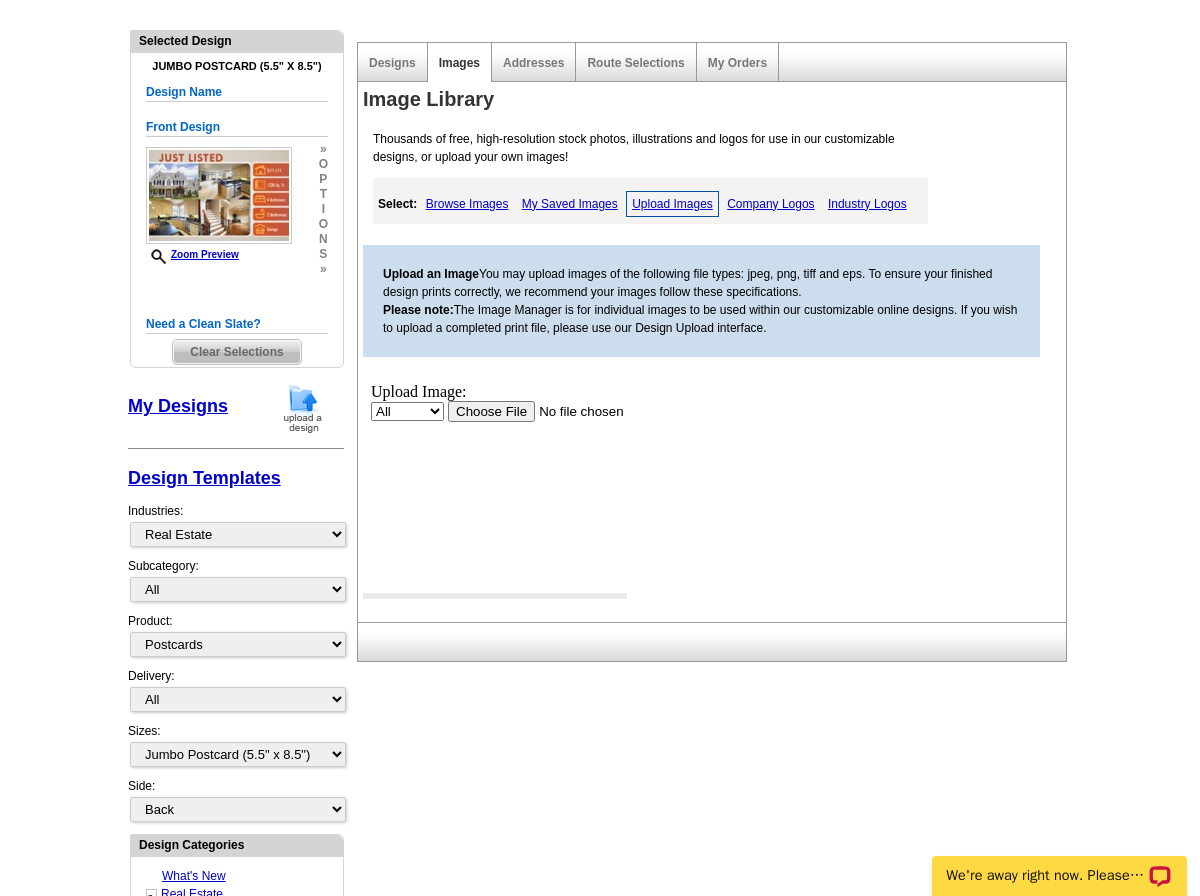 scroll, scrollTop: 0, scrollLeft: 0, axis: both 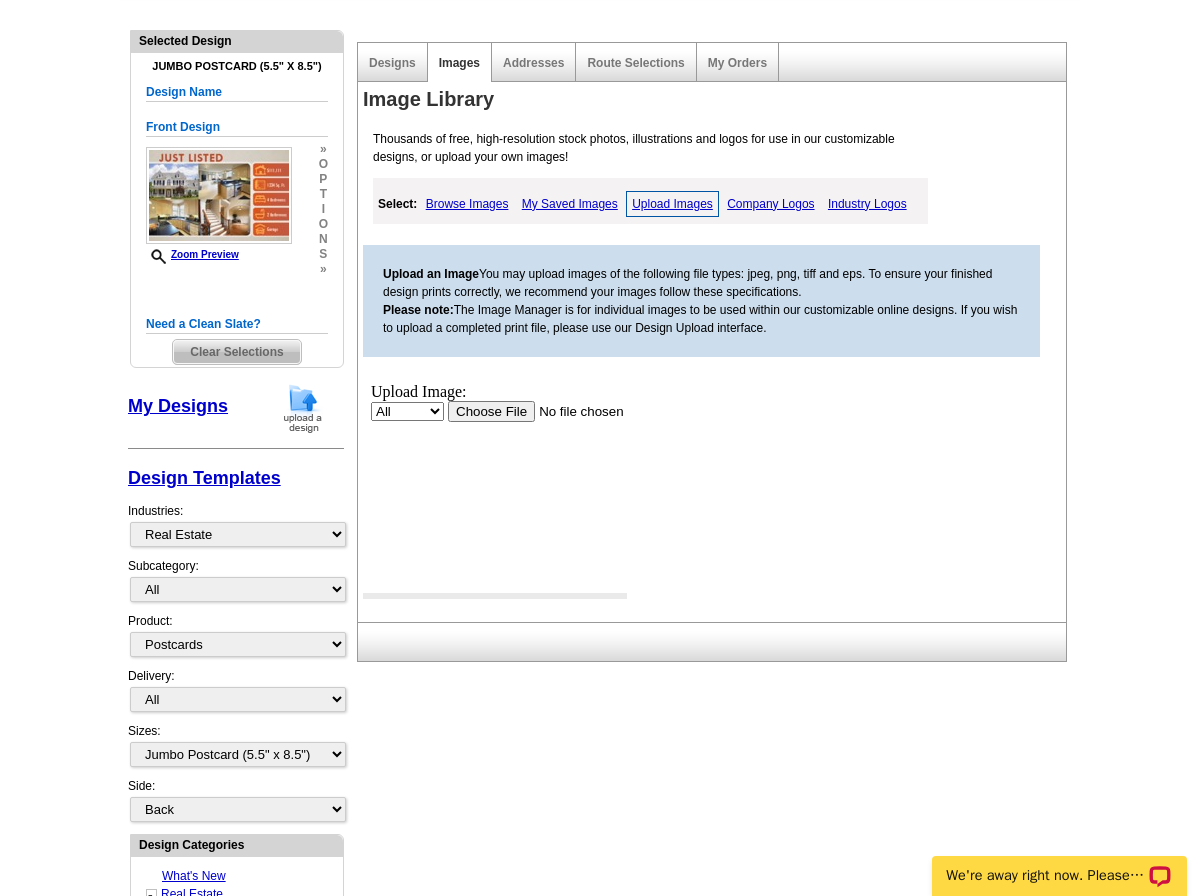 click at bounding box center (574, 410) 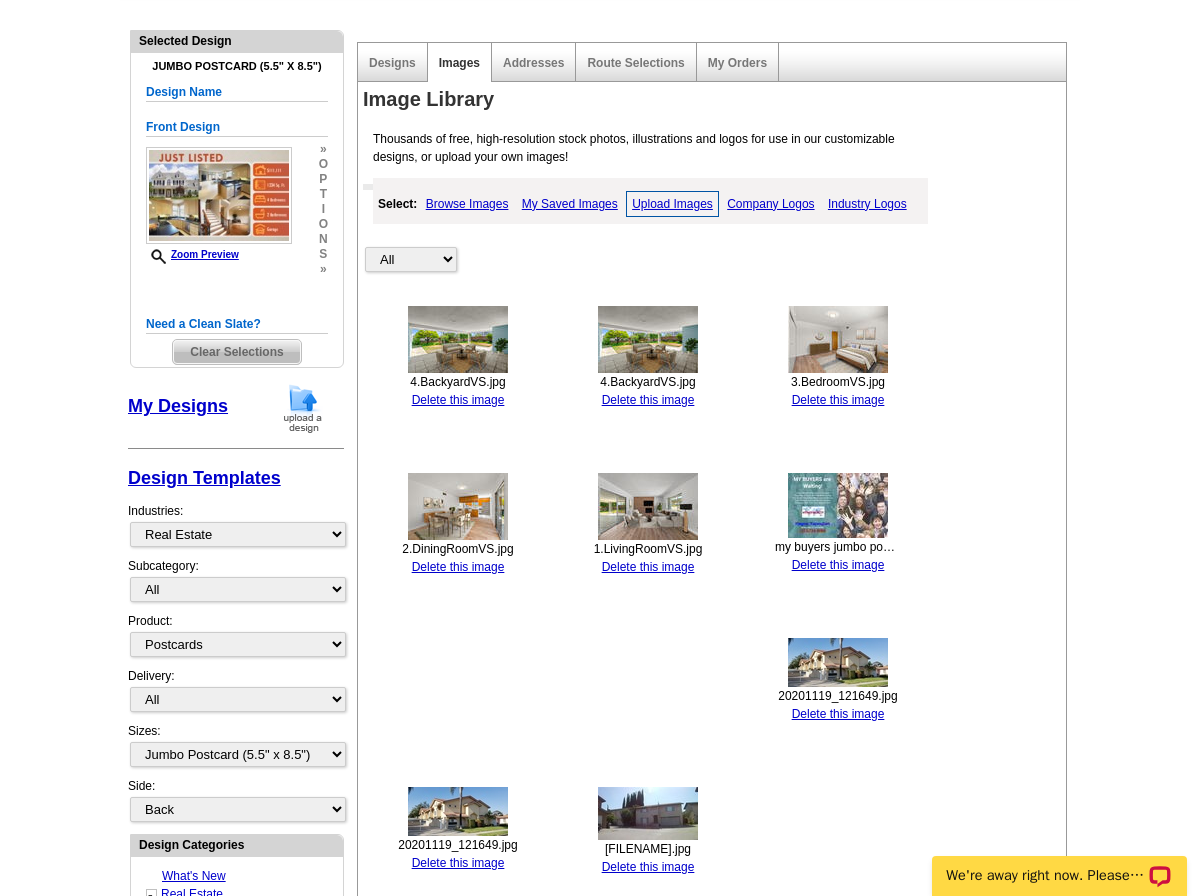 click on "Upload Images" at bounding box center [672, 204] 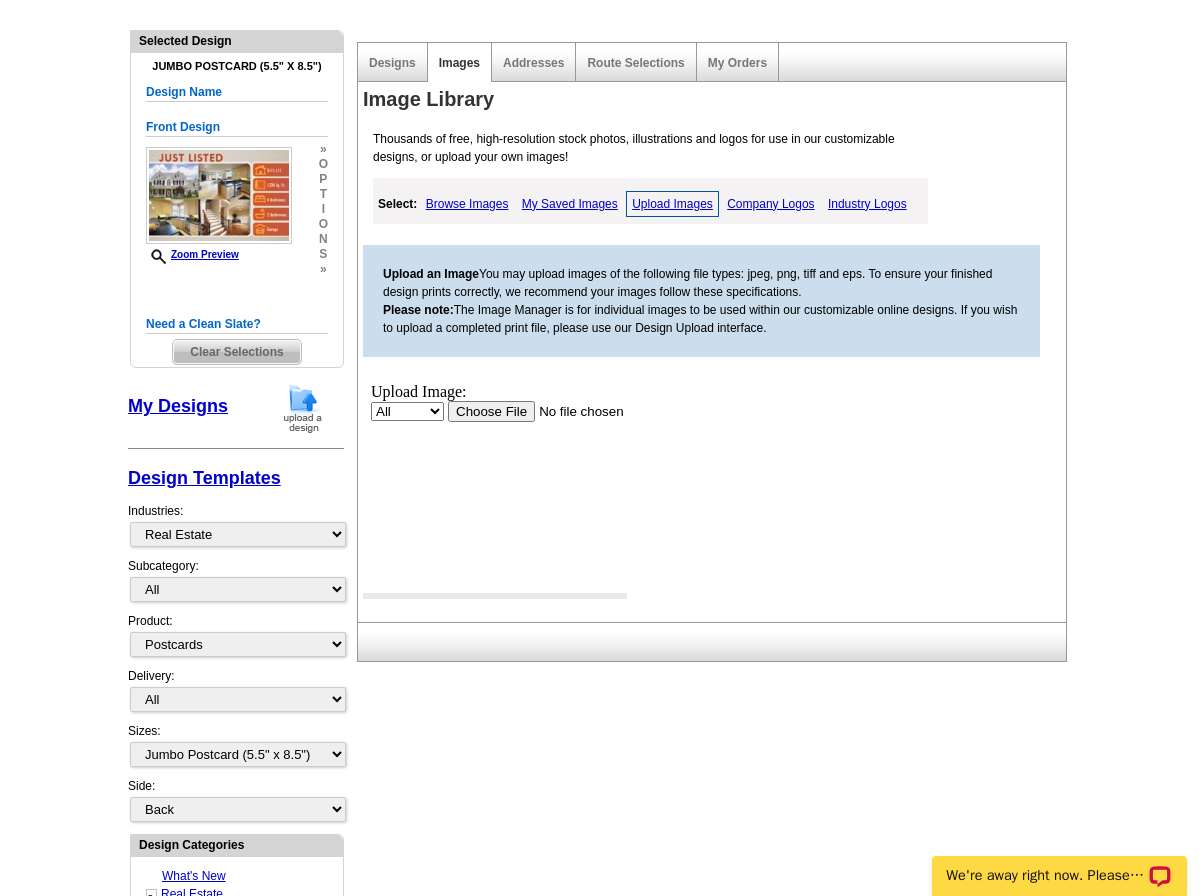 scroll, scrollTop: 0, scrollLeft: 0, axis: both 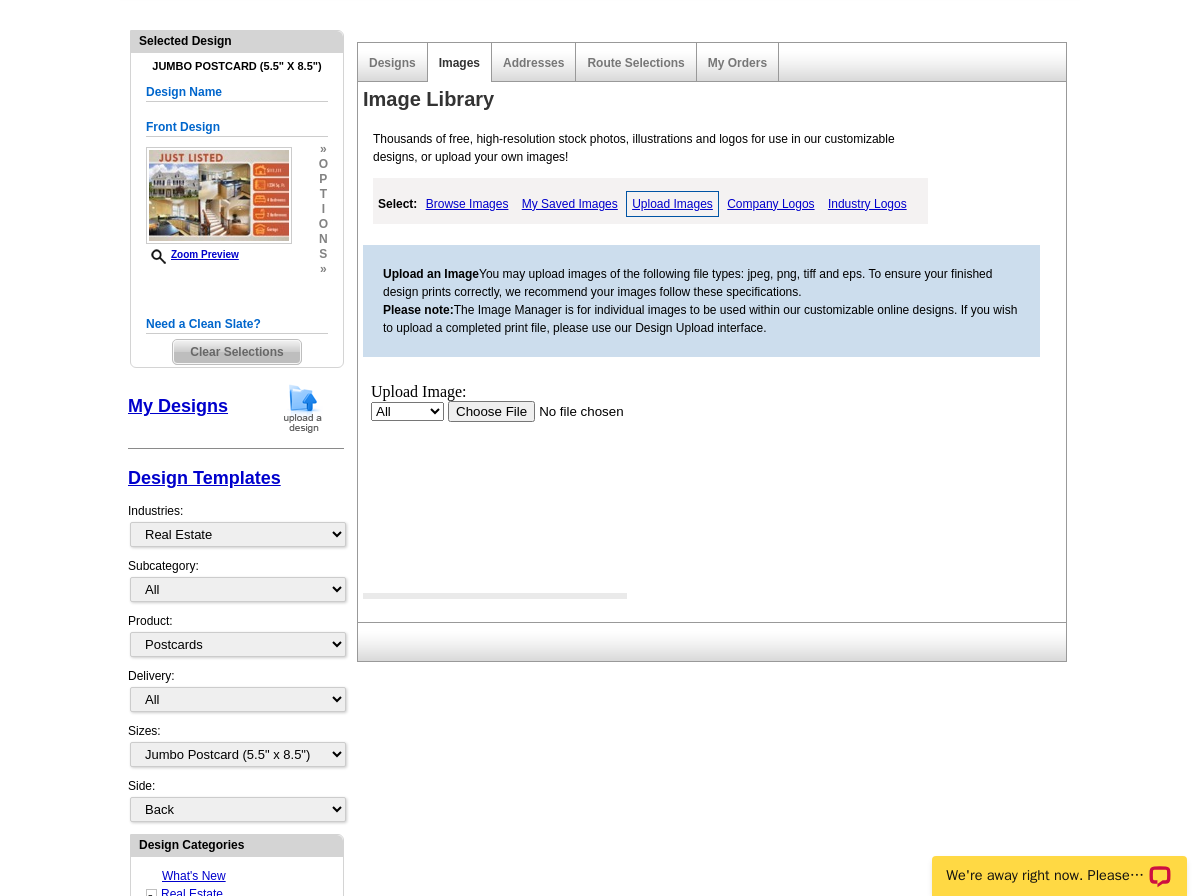 click at bounding box center (574, 410) 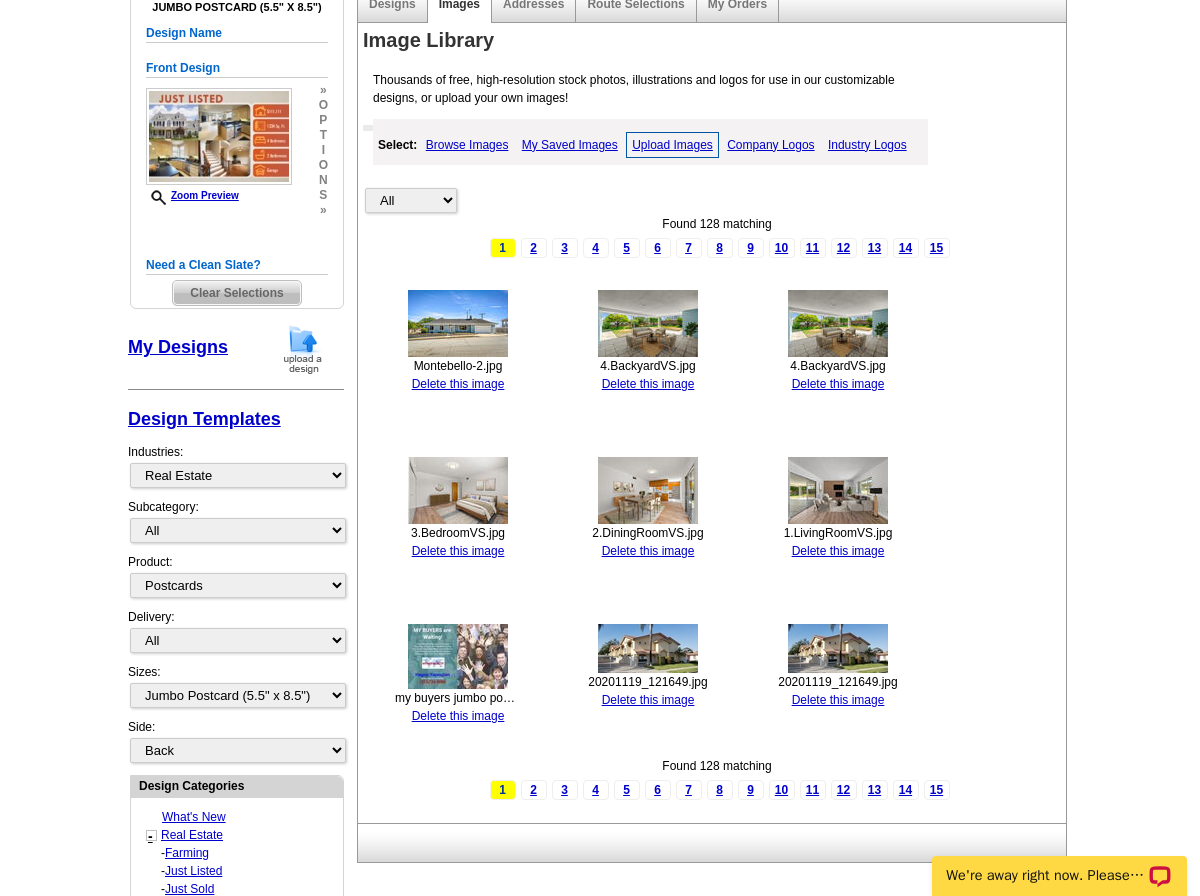 scroll, scrollTop: 200, scrollLeft: 0, axis: vertical 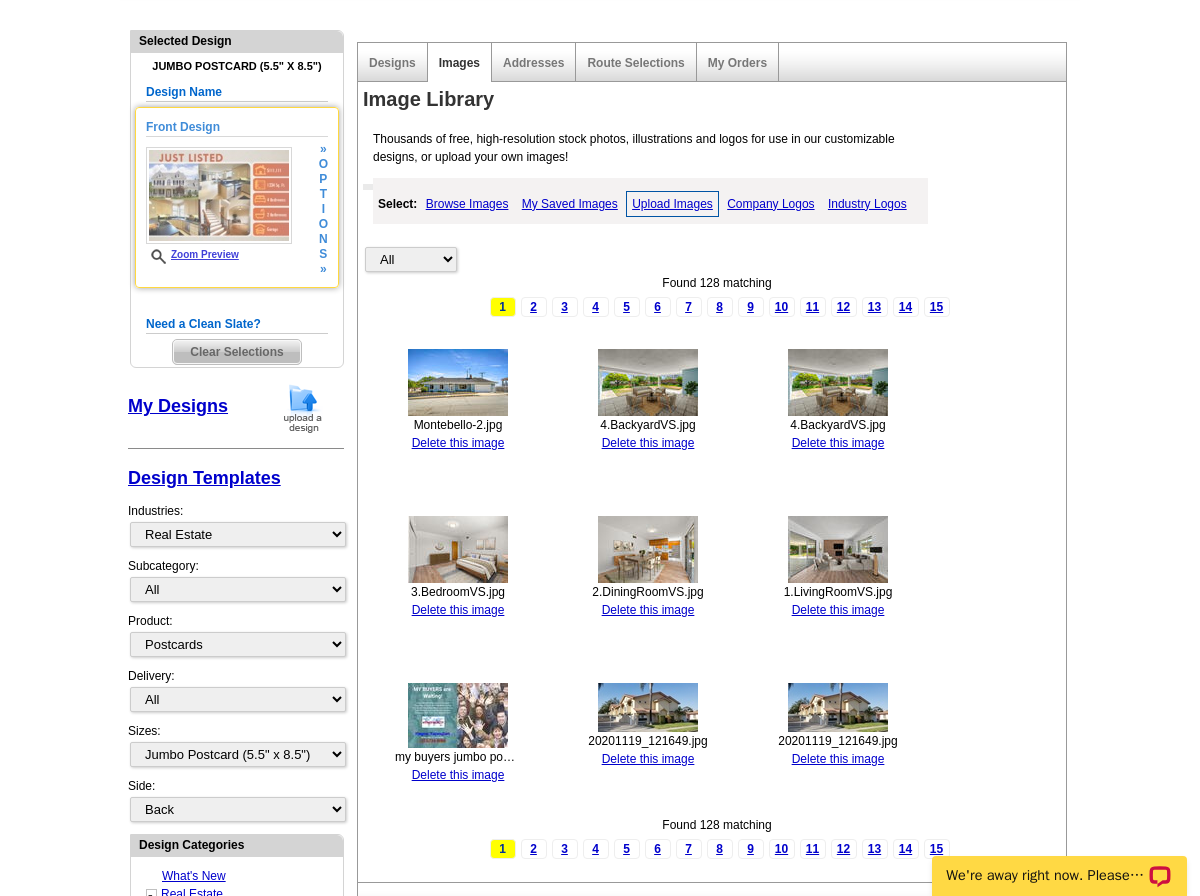 click at bounding box center [219, 195] 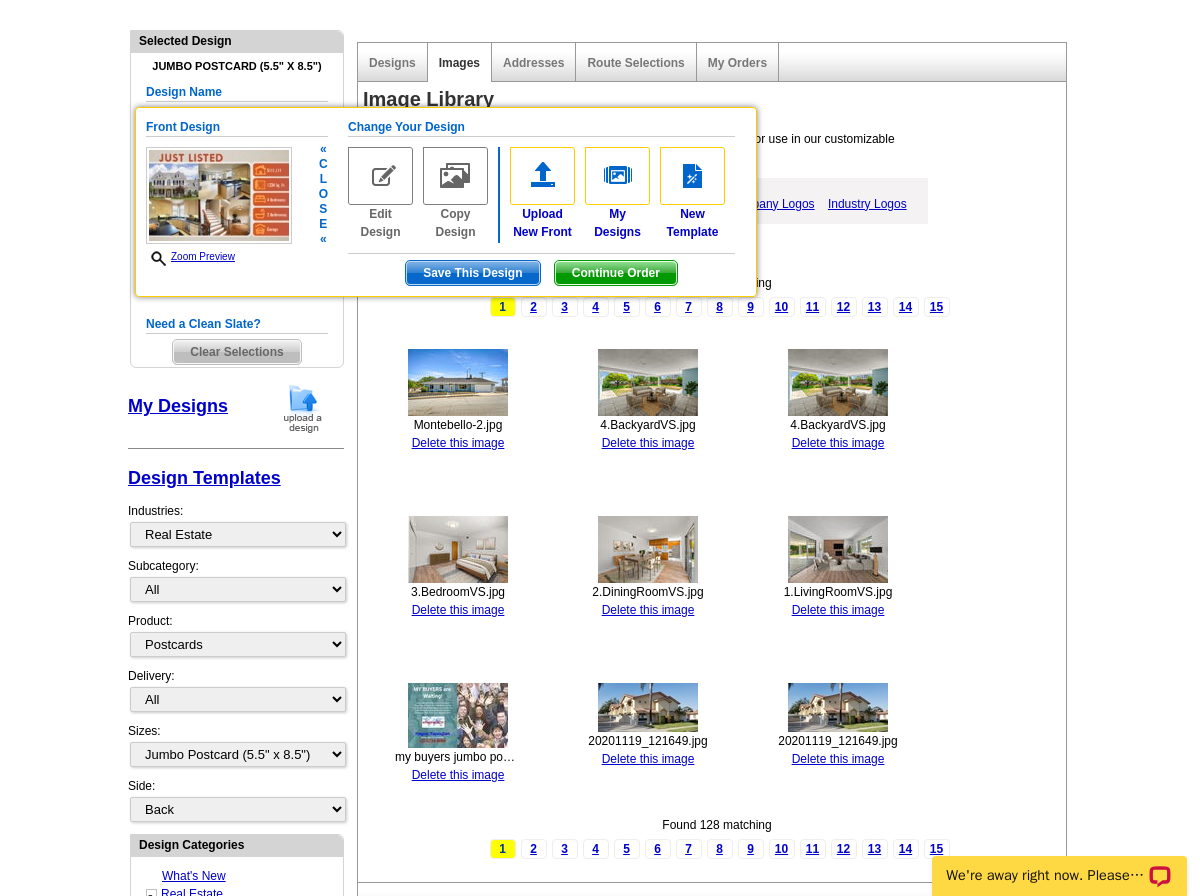 click at bounding box center [219, 195] 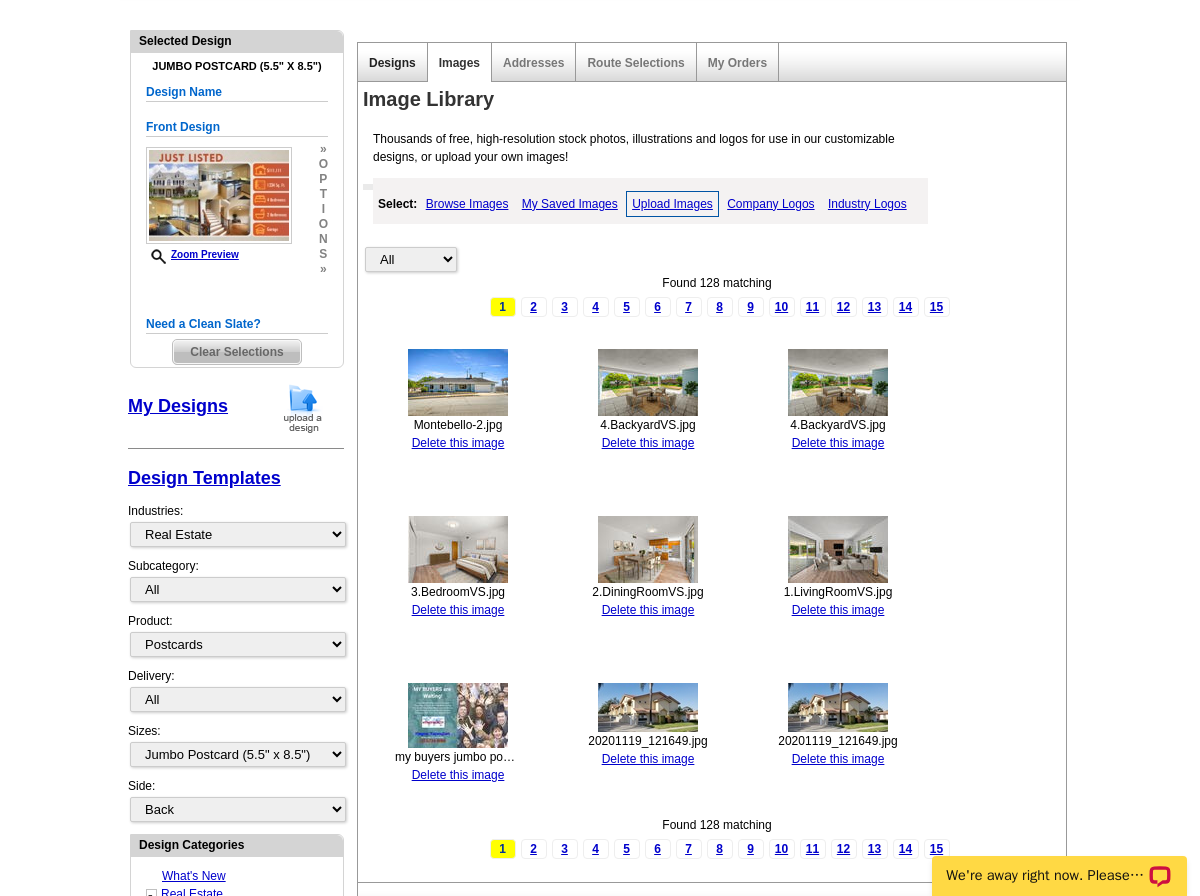 click on "Designs" at bounding box center [392, 63] 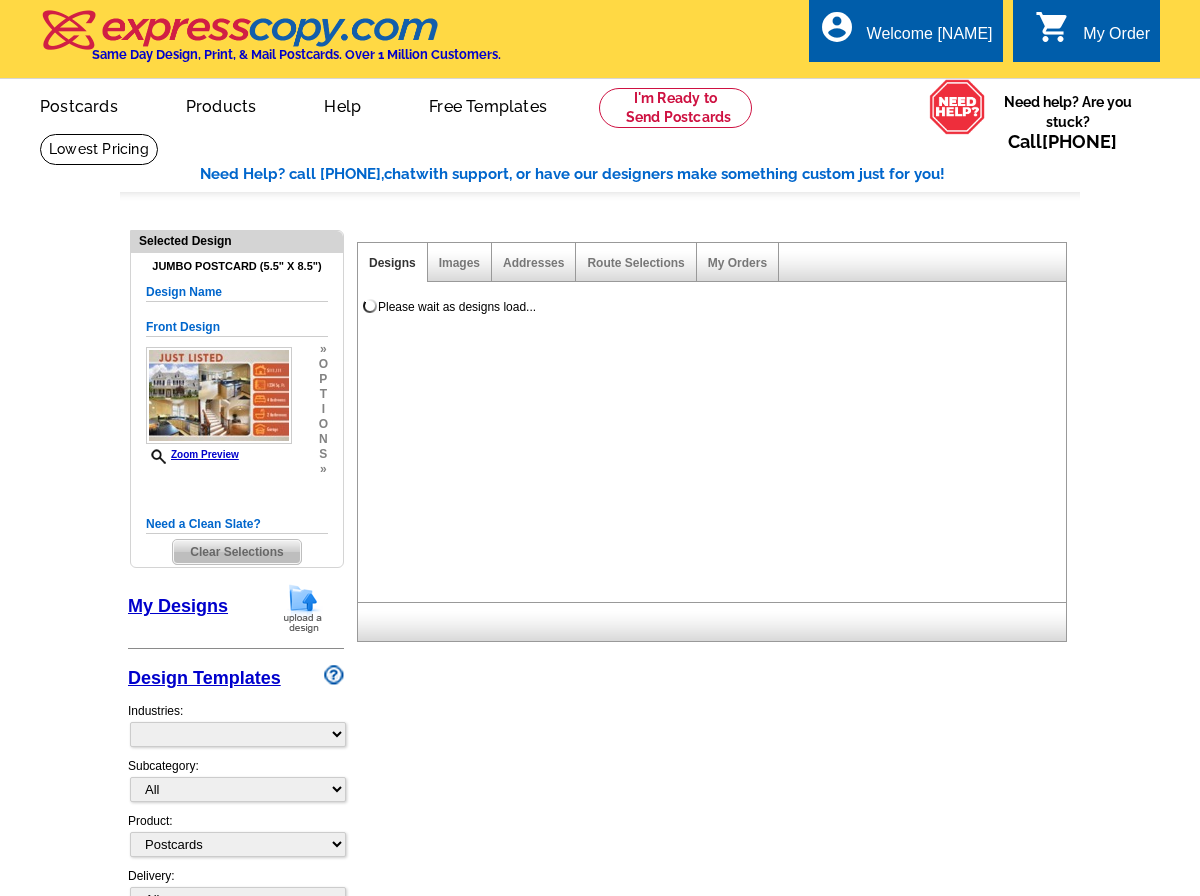 select on "1" 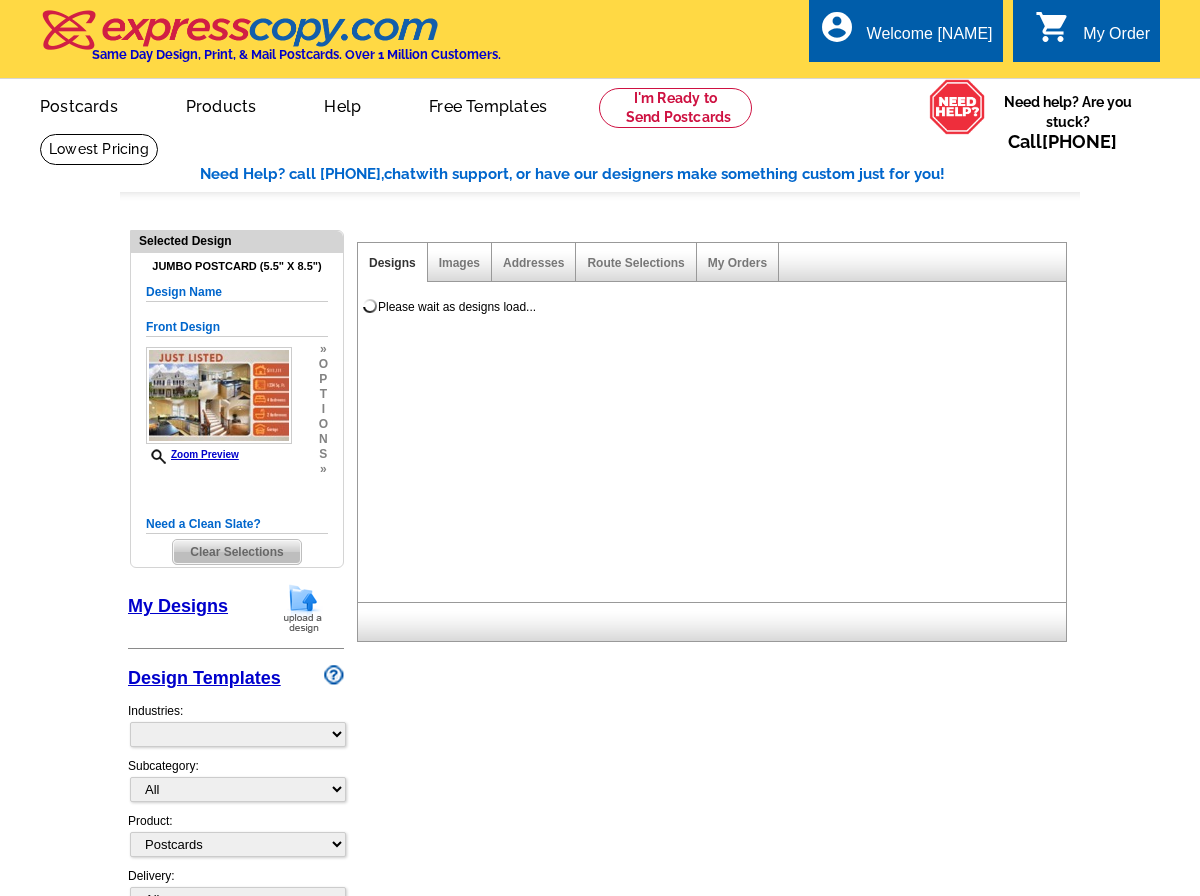 select on "back" 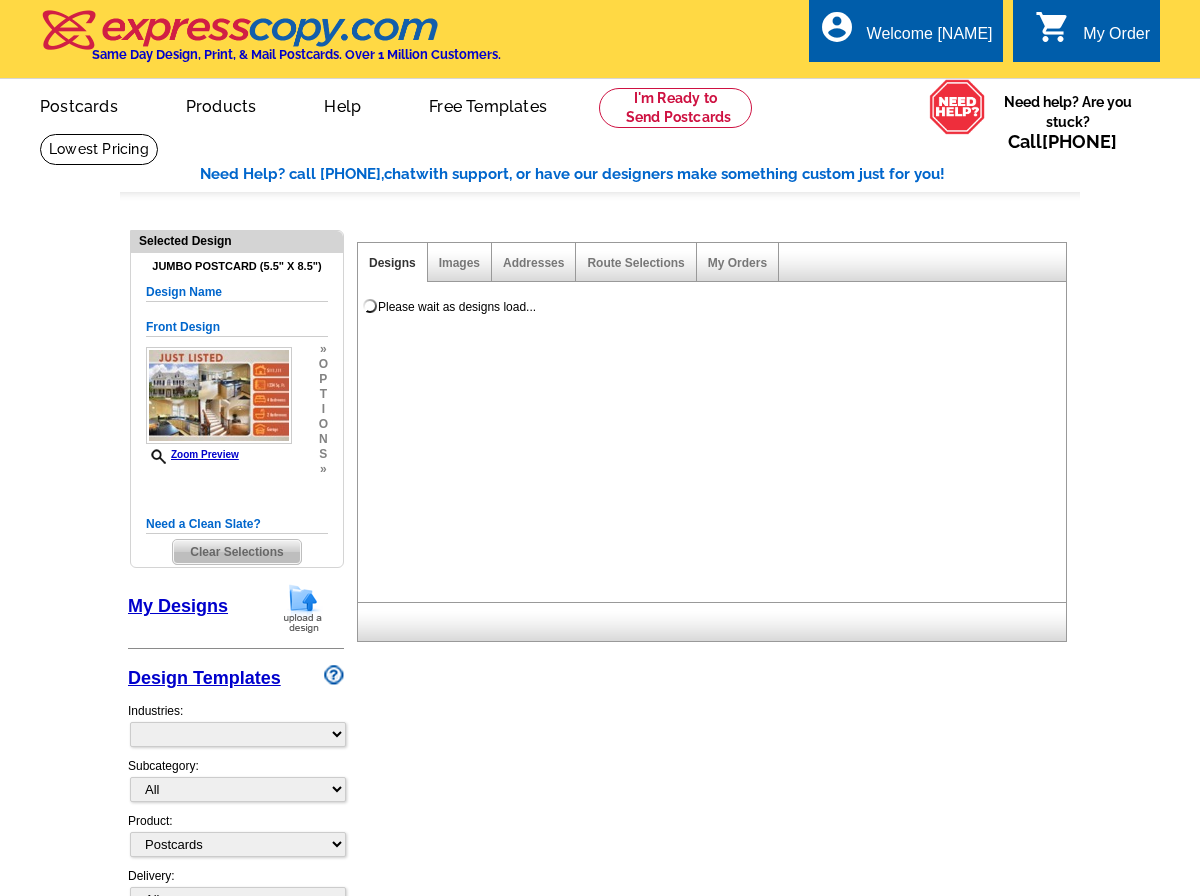 select on "785" 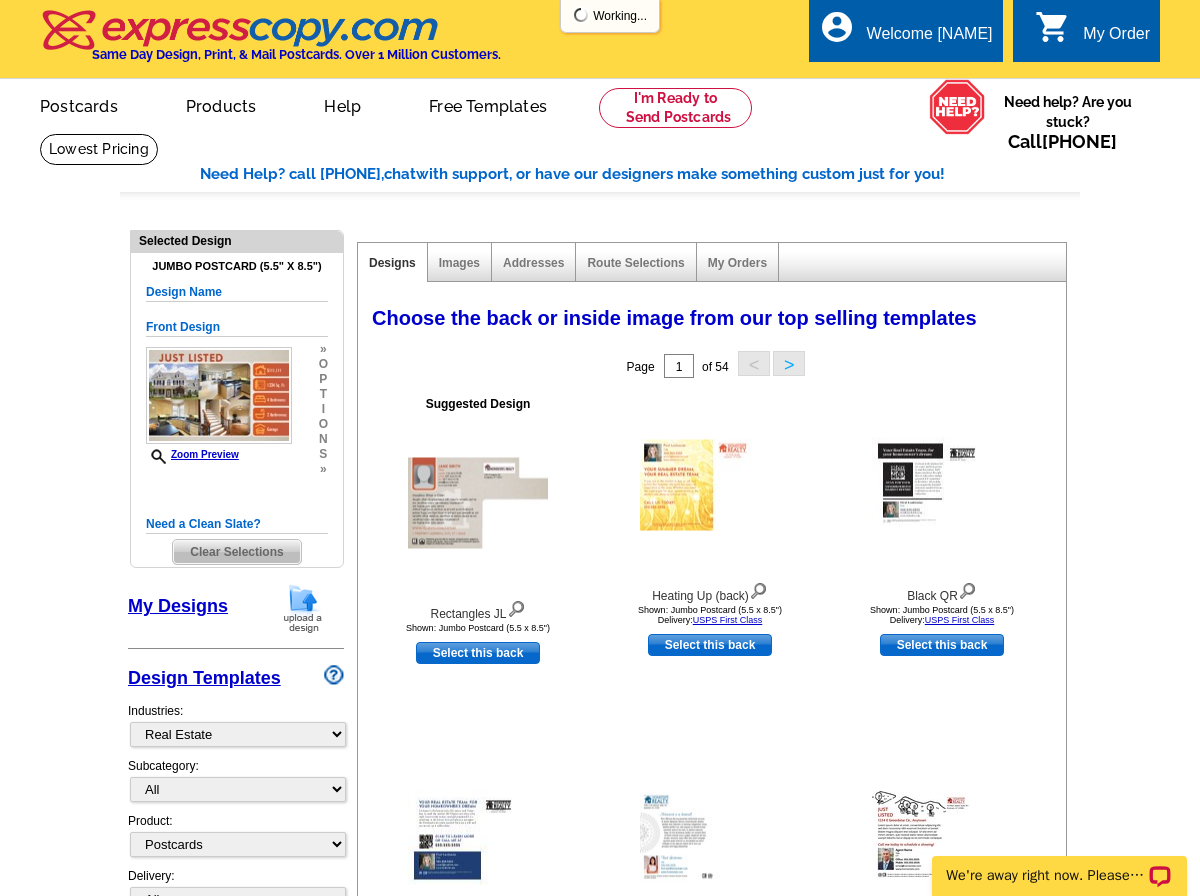scroll, scrollTop: 0, scrollLeft: 0, axis: both 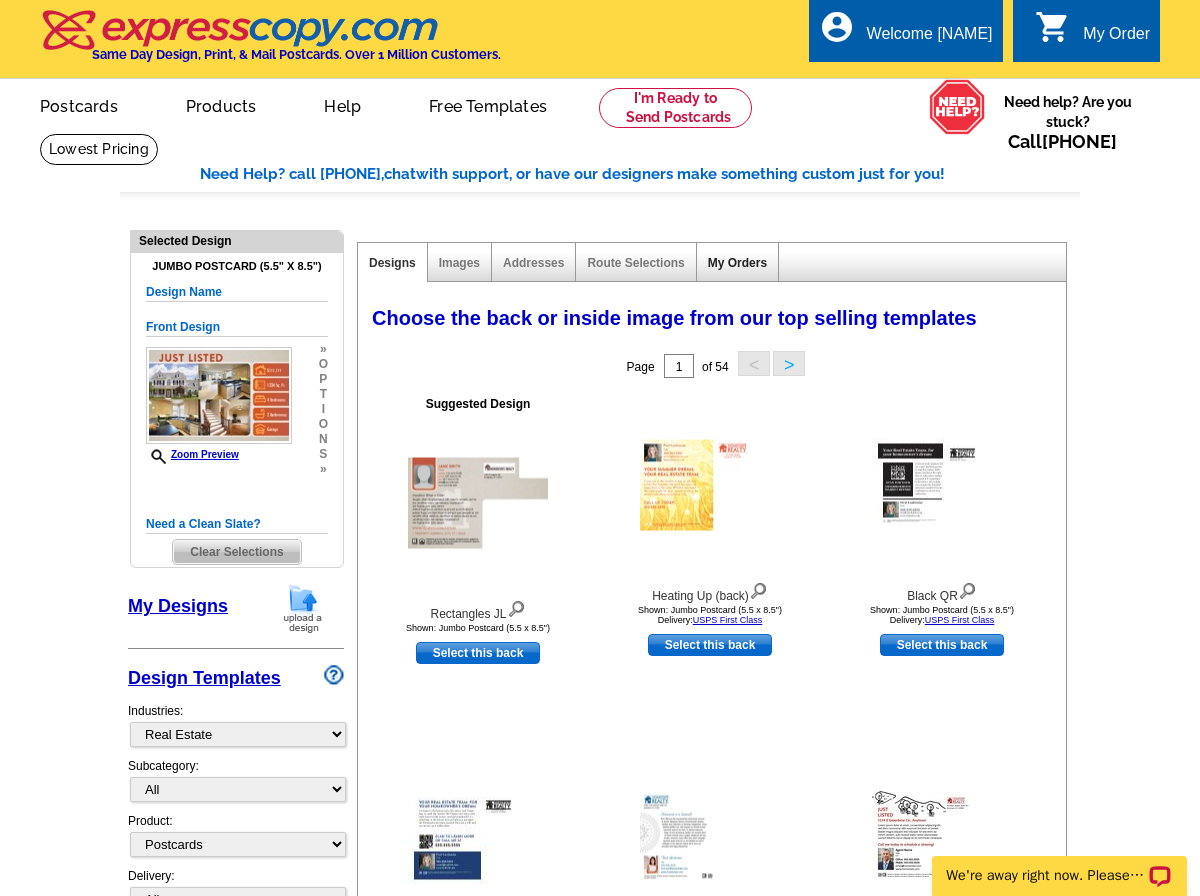 click on "My Orders" at bounding box center [737, 263] 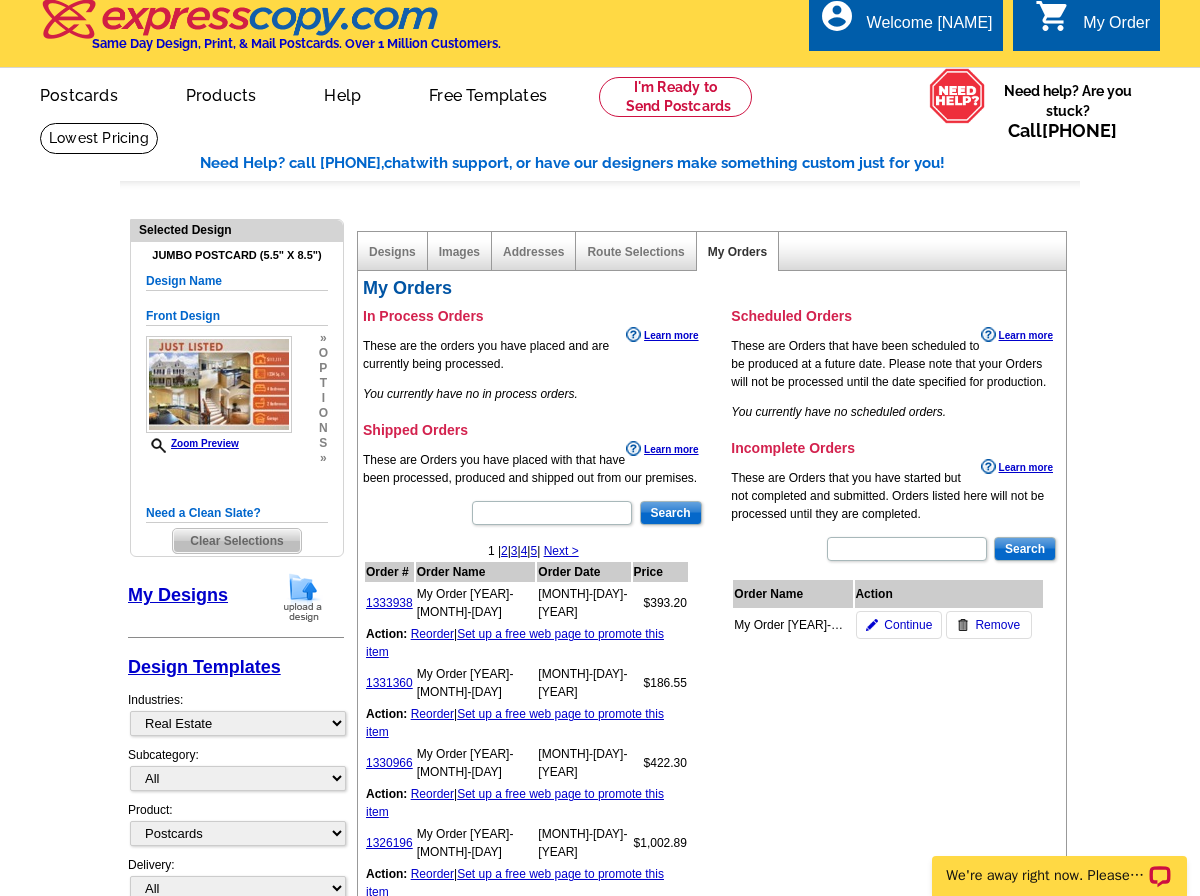 scroll, scrollTop: 0, scrollLeft: 0, axis: both 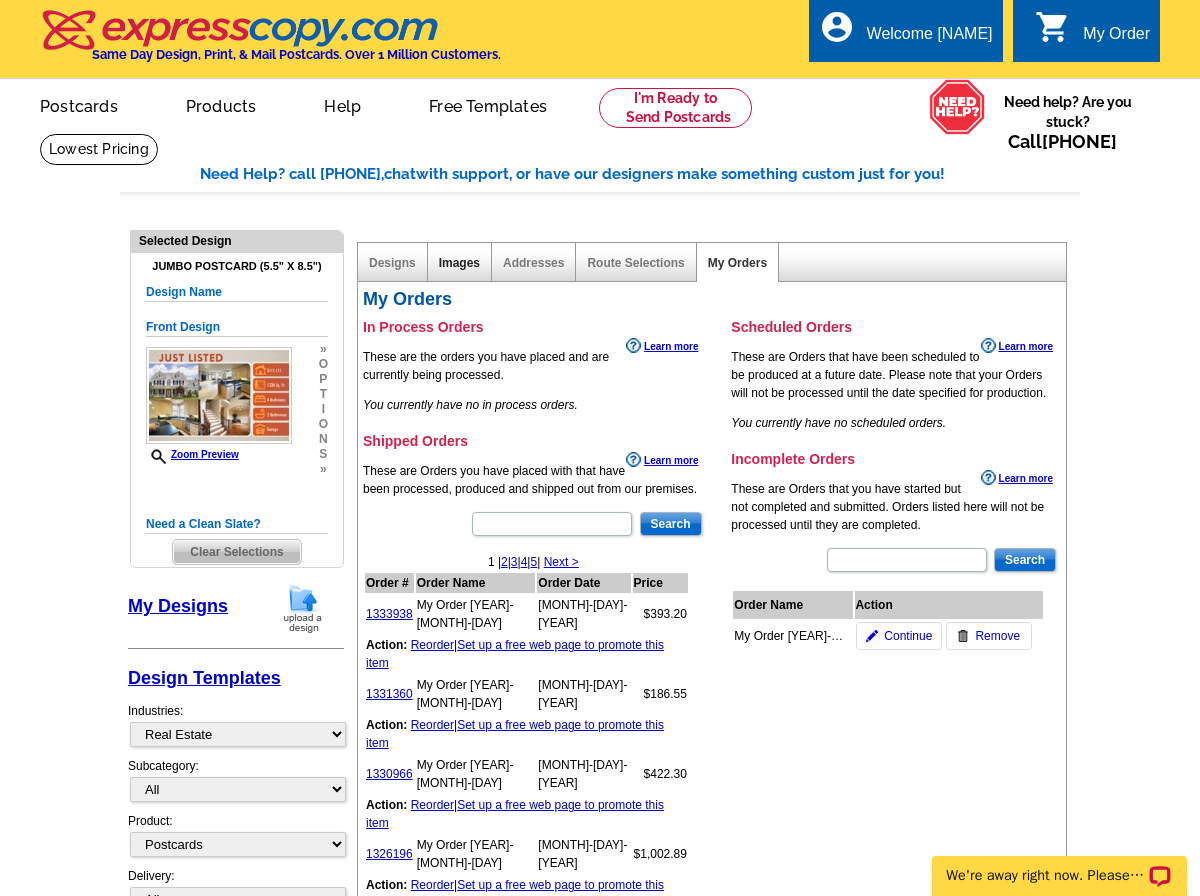 click on "Images" at bounding box center (459, 263) 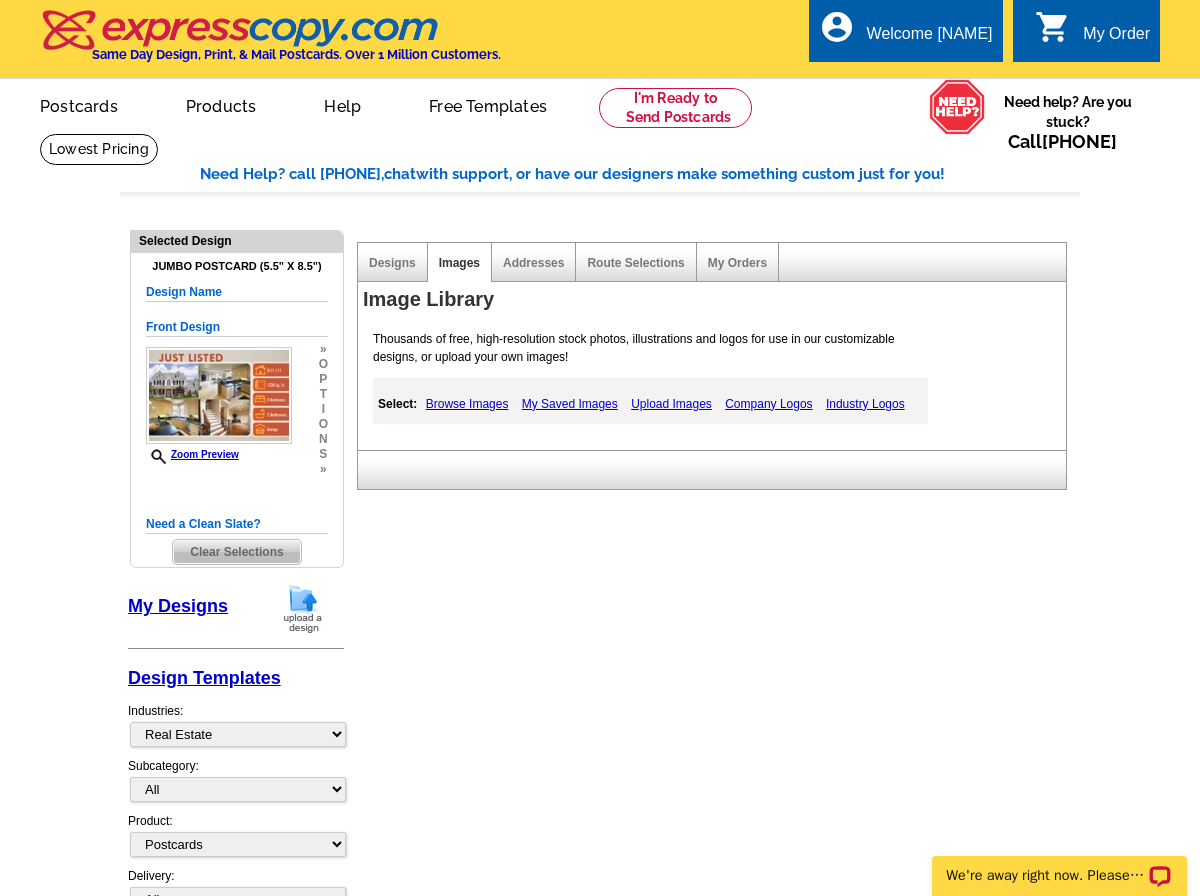 click on "My Saved Images" at bounding box center [570, 404] 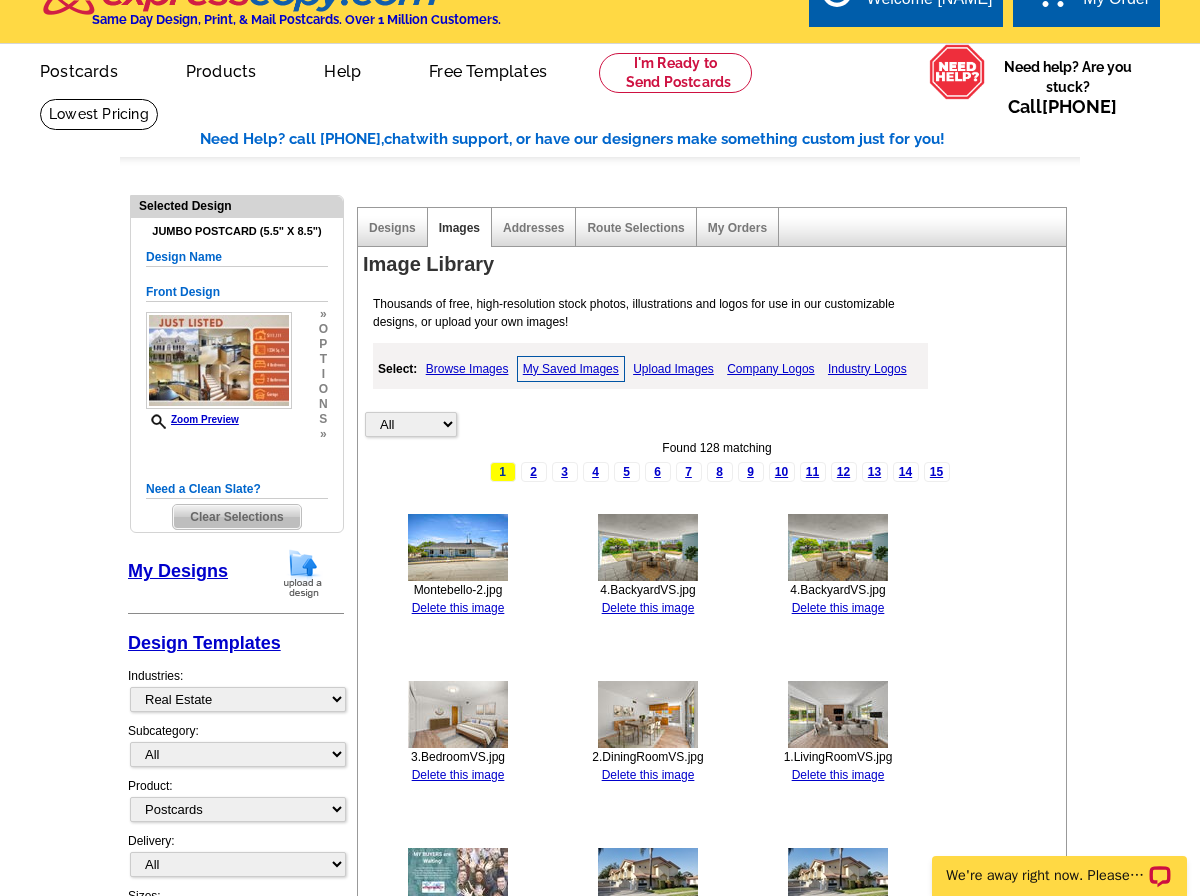 scroll, scrollTop: 0, scrollLeft: 0, axis: both 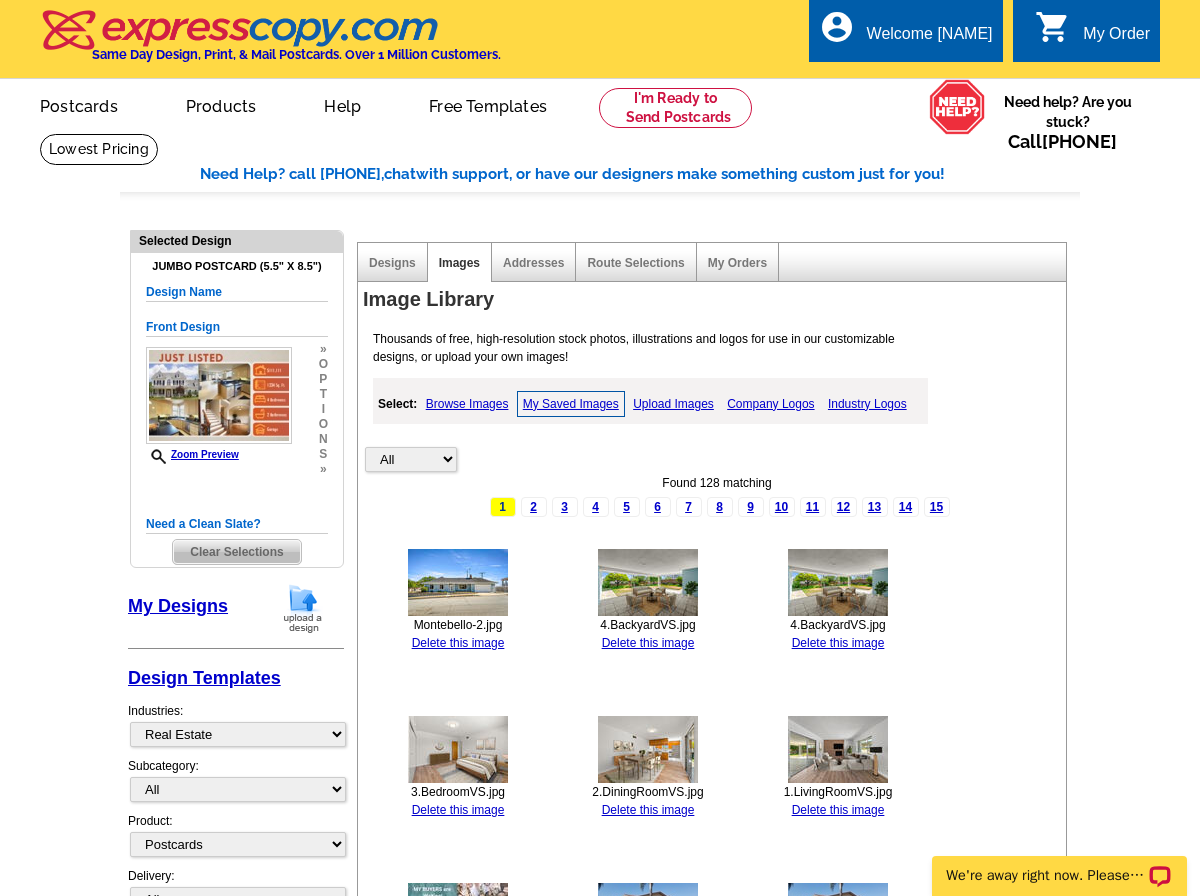 click on "Company Logos" at bounding box center (770, 404) 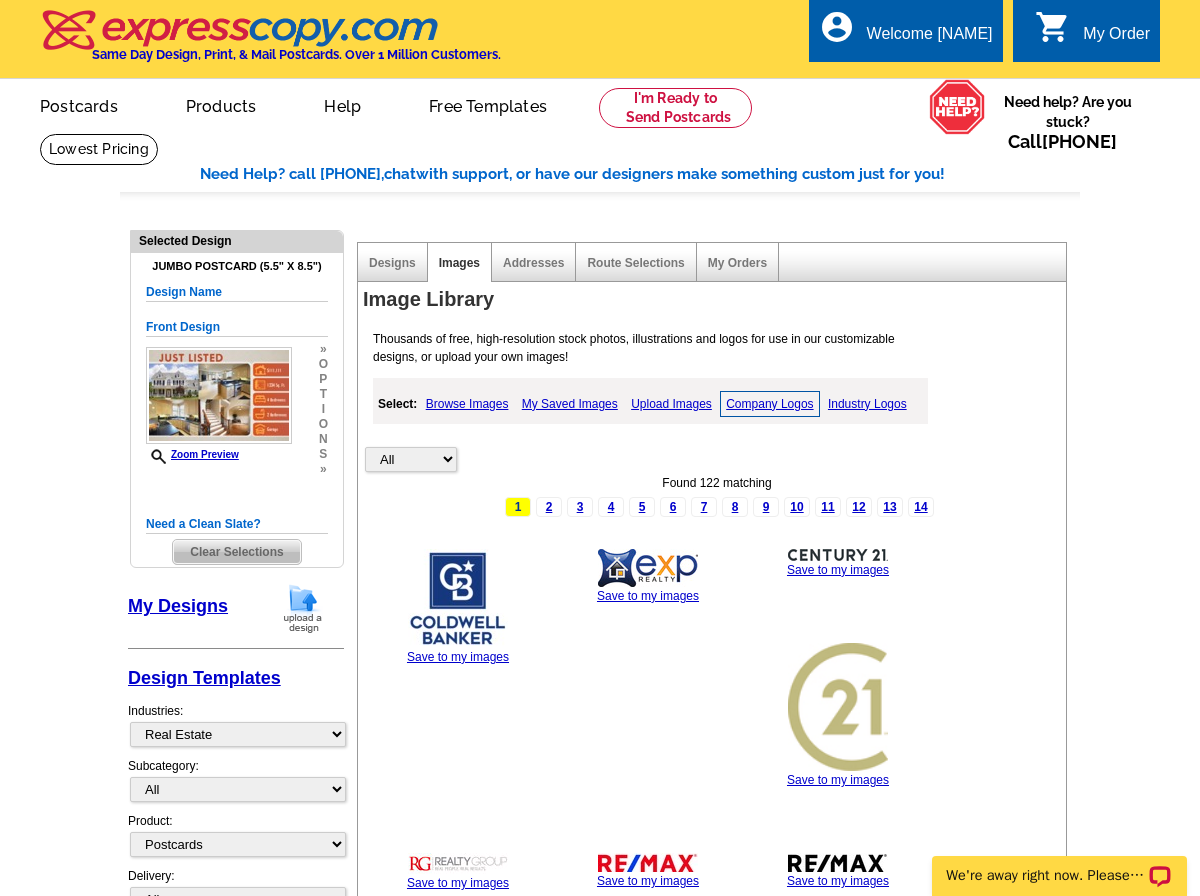 click on "Browse Images" at bounding box center (467, 404) 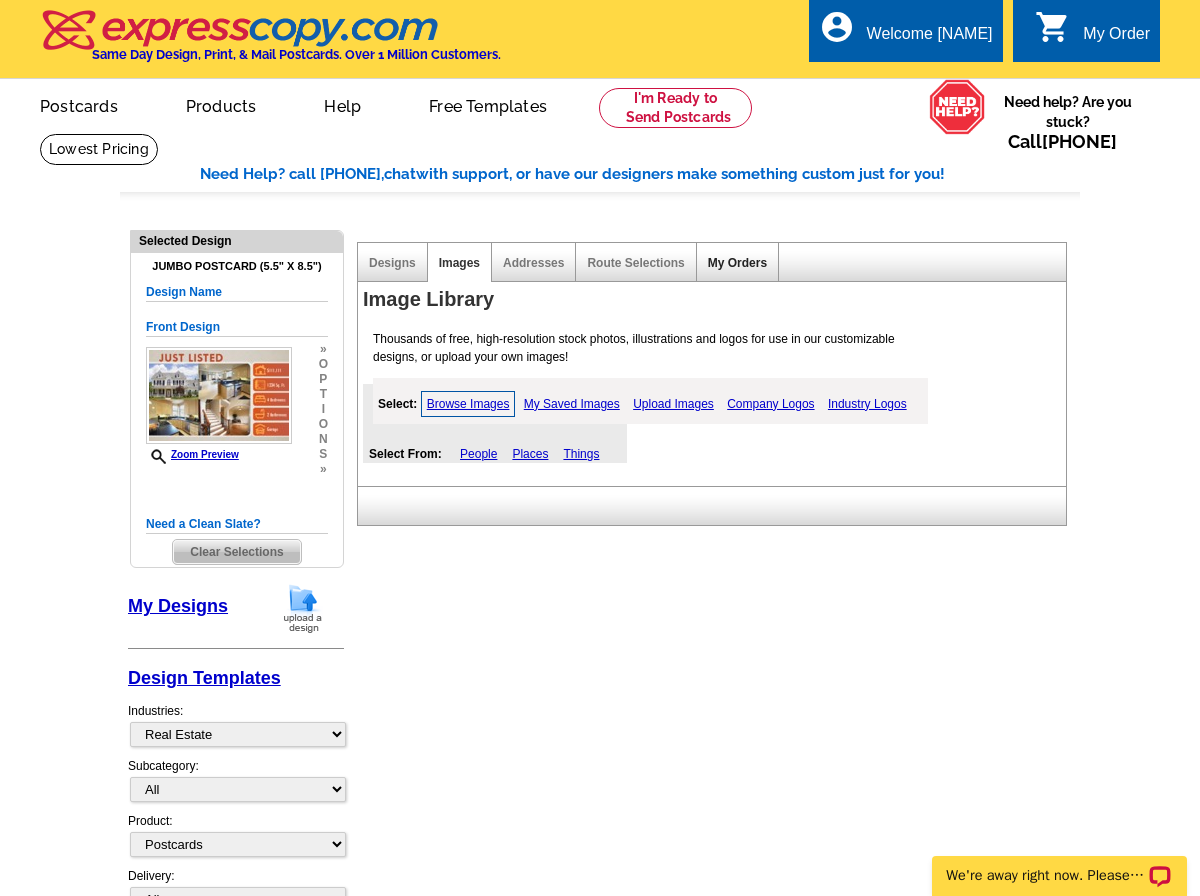 click on "My Orders" at bounding box center (737, 263) 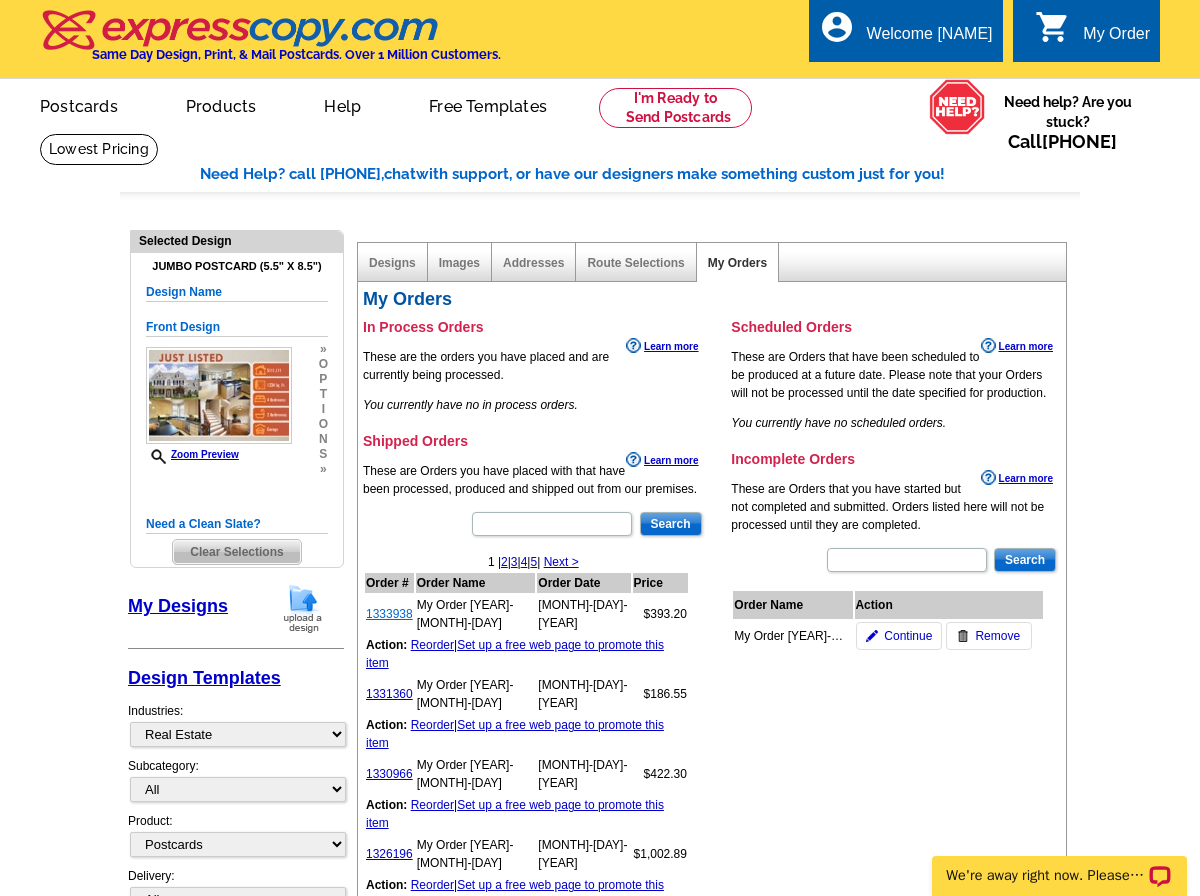 click on "1333938" at bounding box center [389, 614] 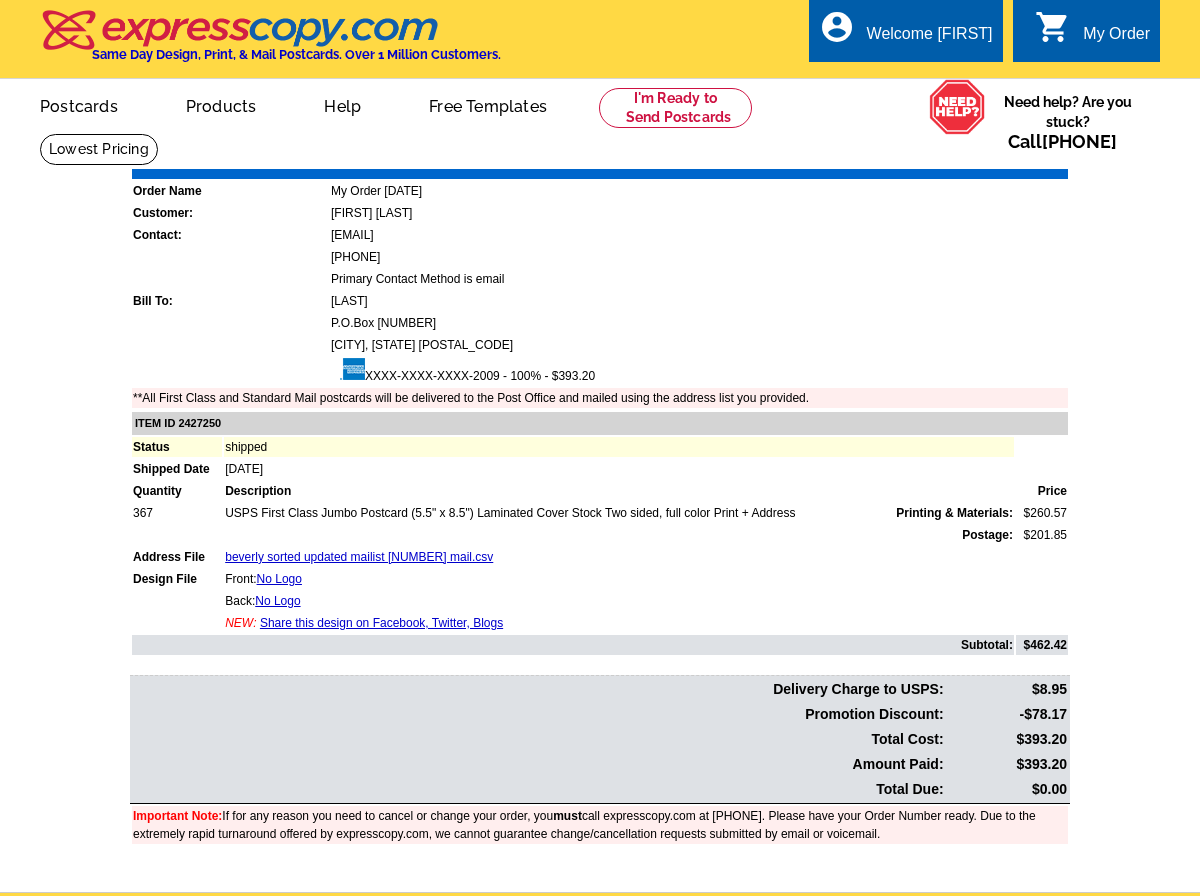 scroll, scrollTop: 0, scrollLeft: 0, axis: both 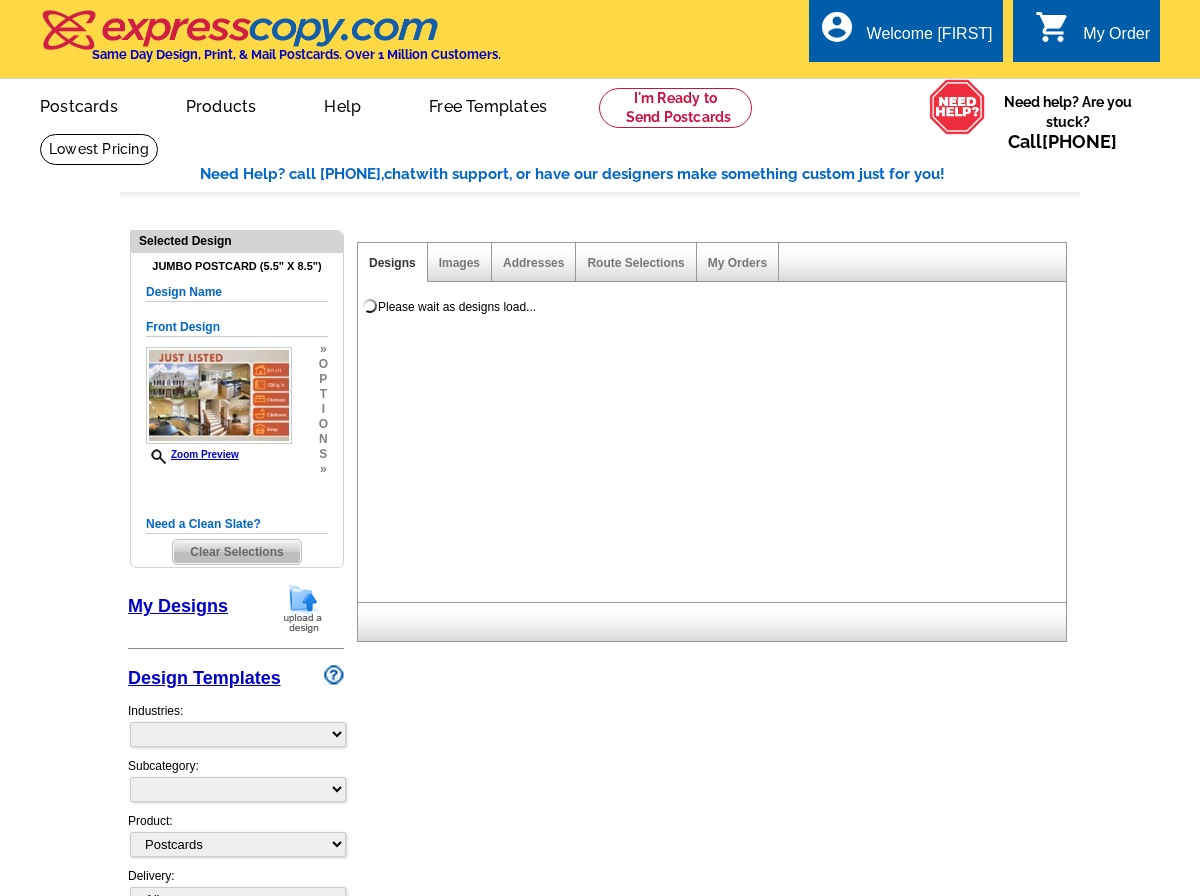 select 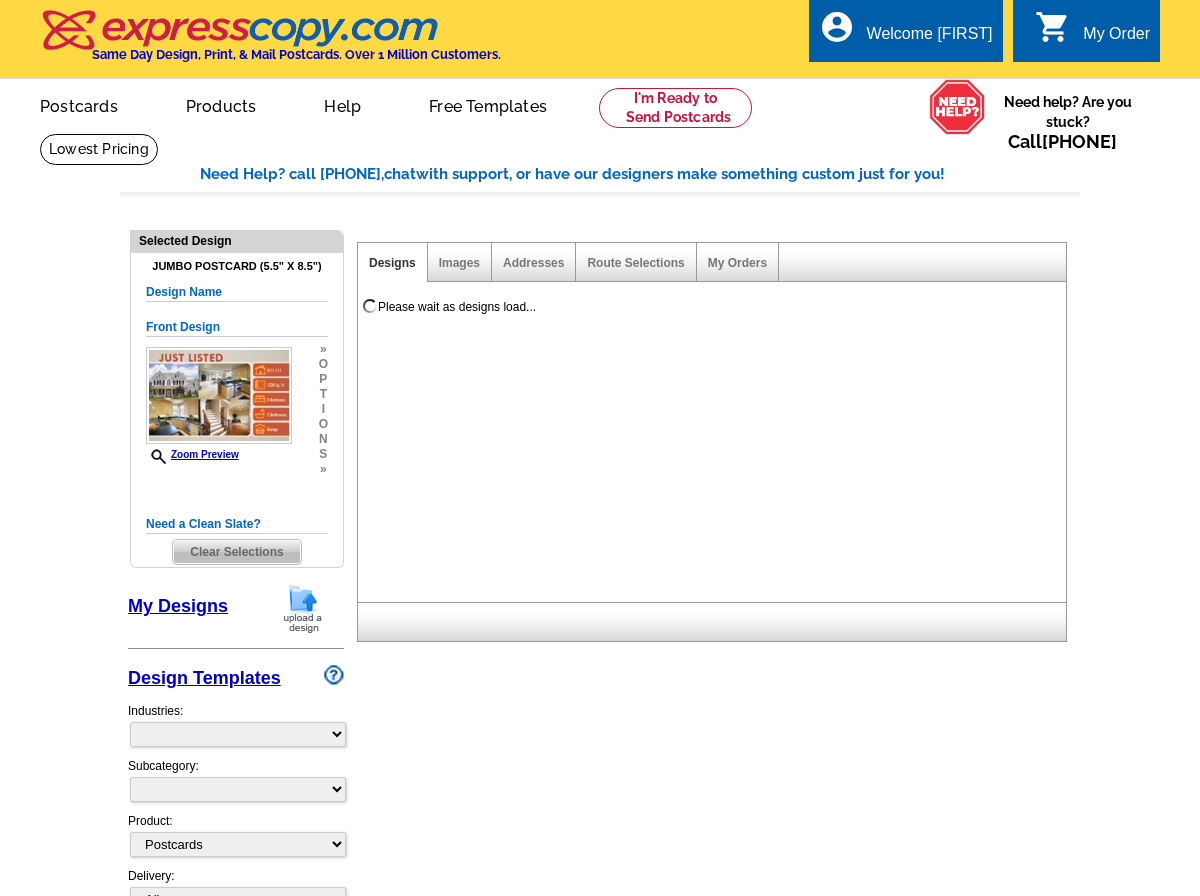 select on "1" 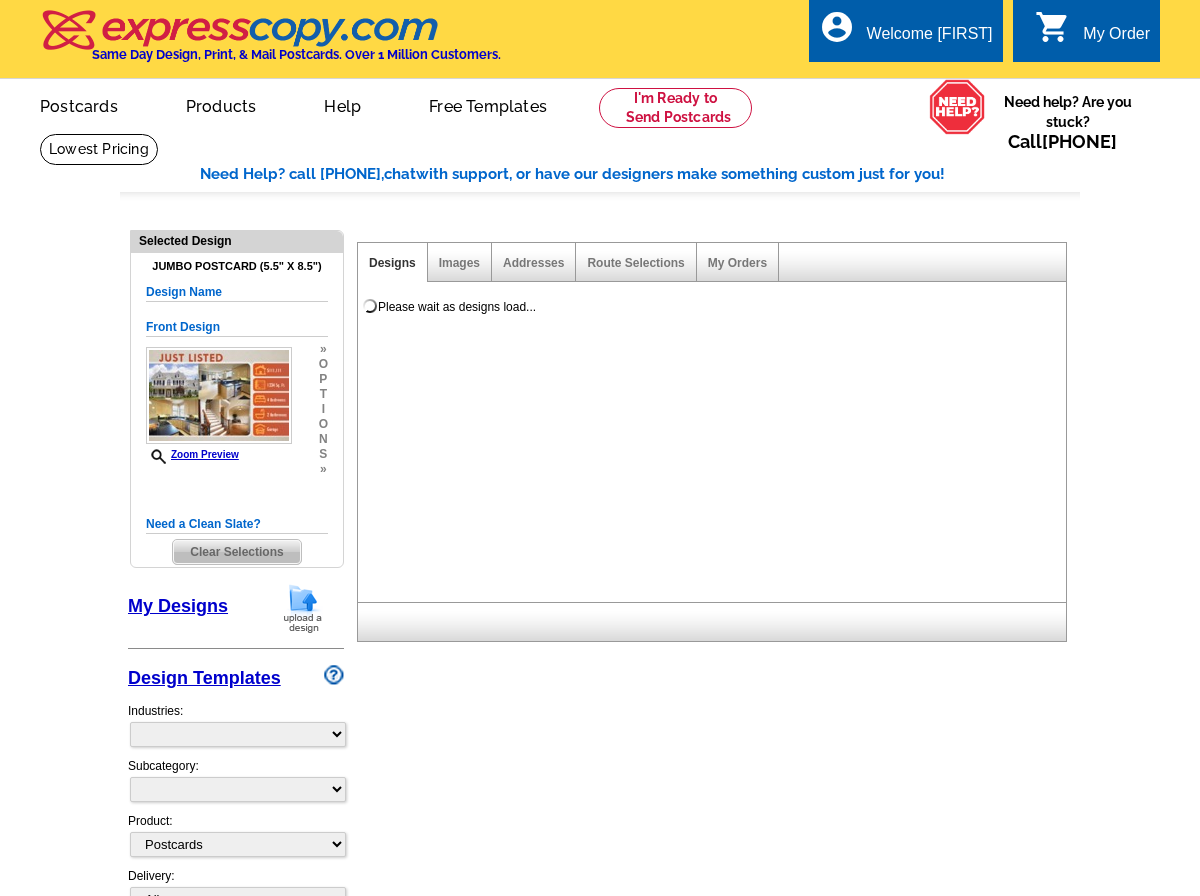 select on "2" 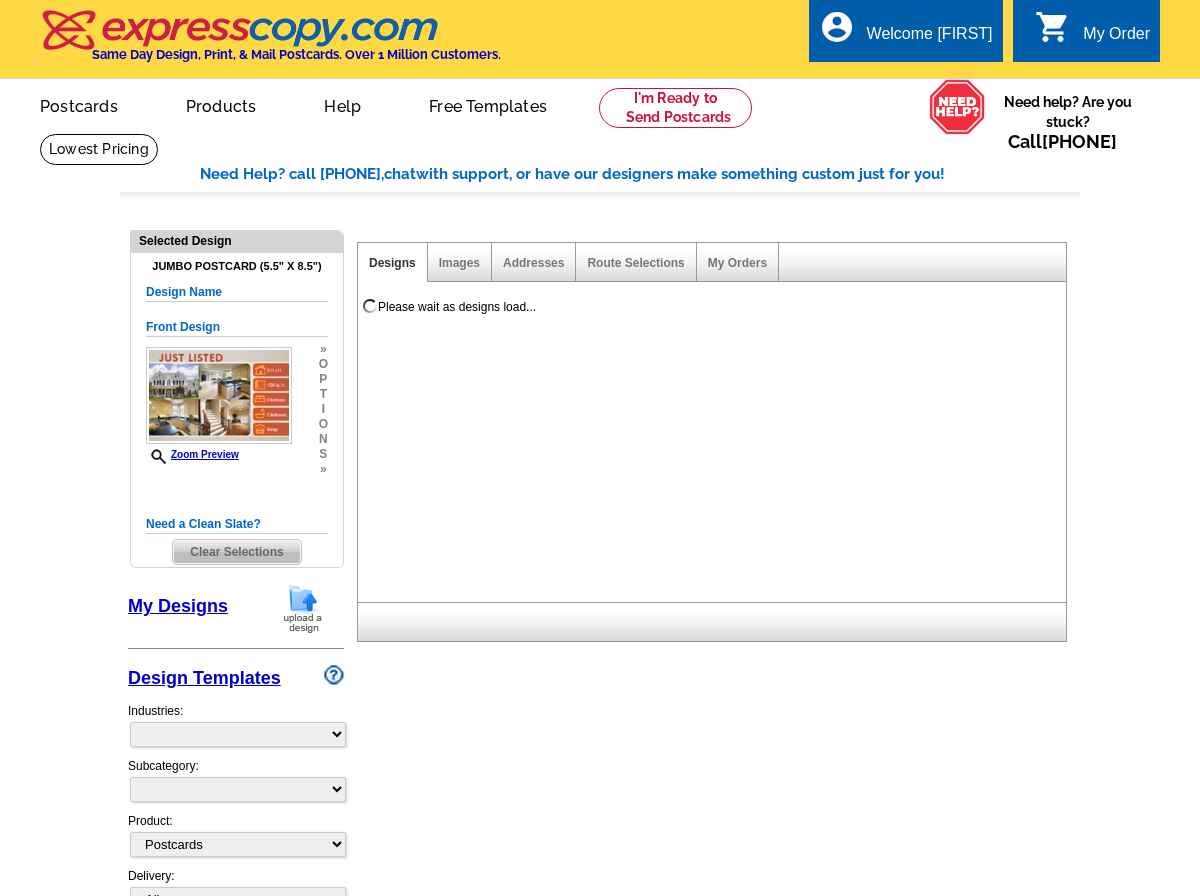 select on "back" 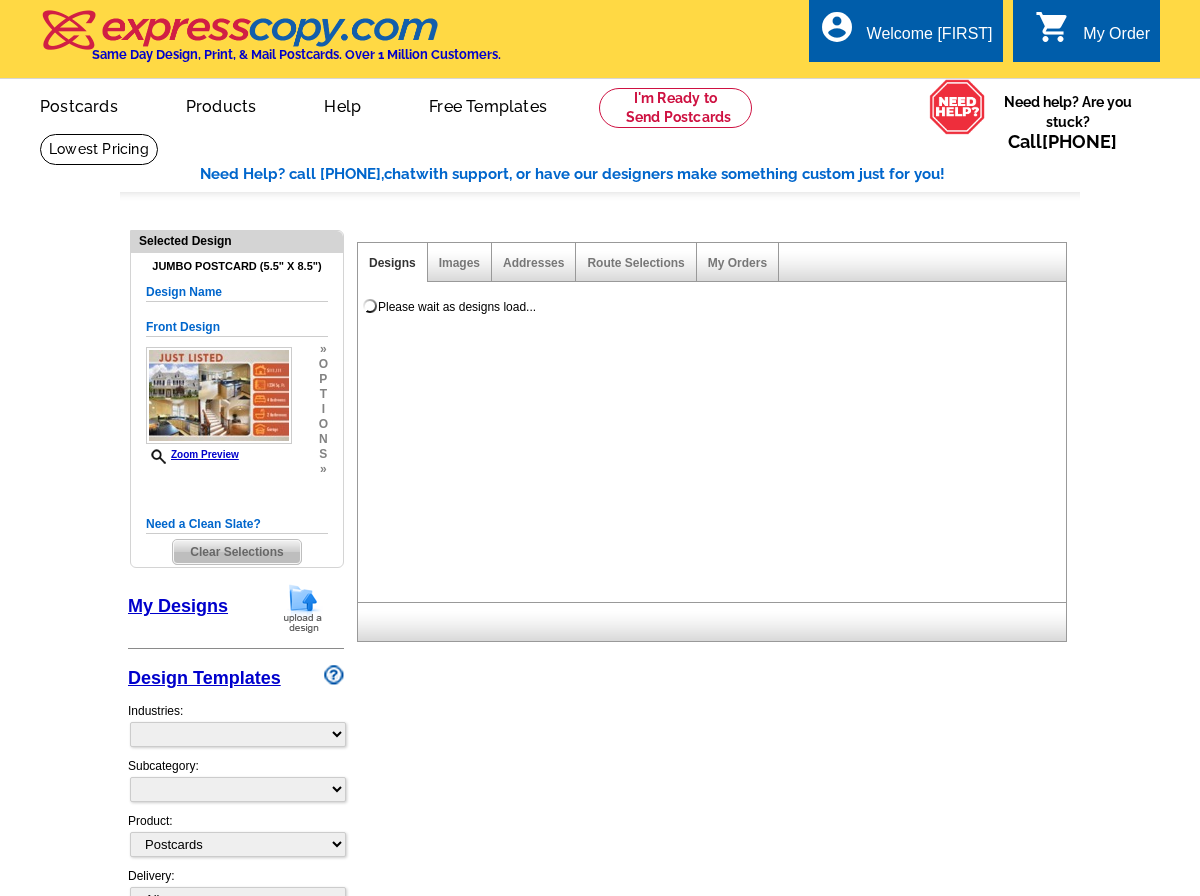 scroll, scrollTop: 0, scrollLeft: 0, axis: both 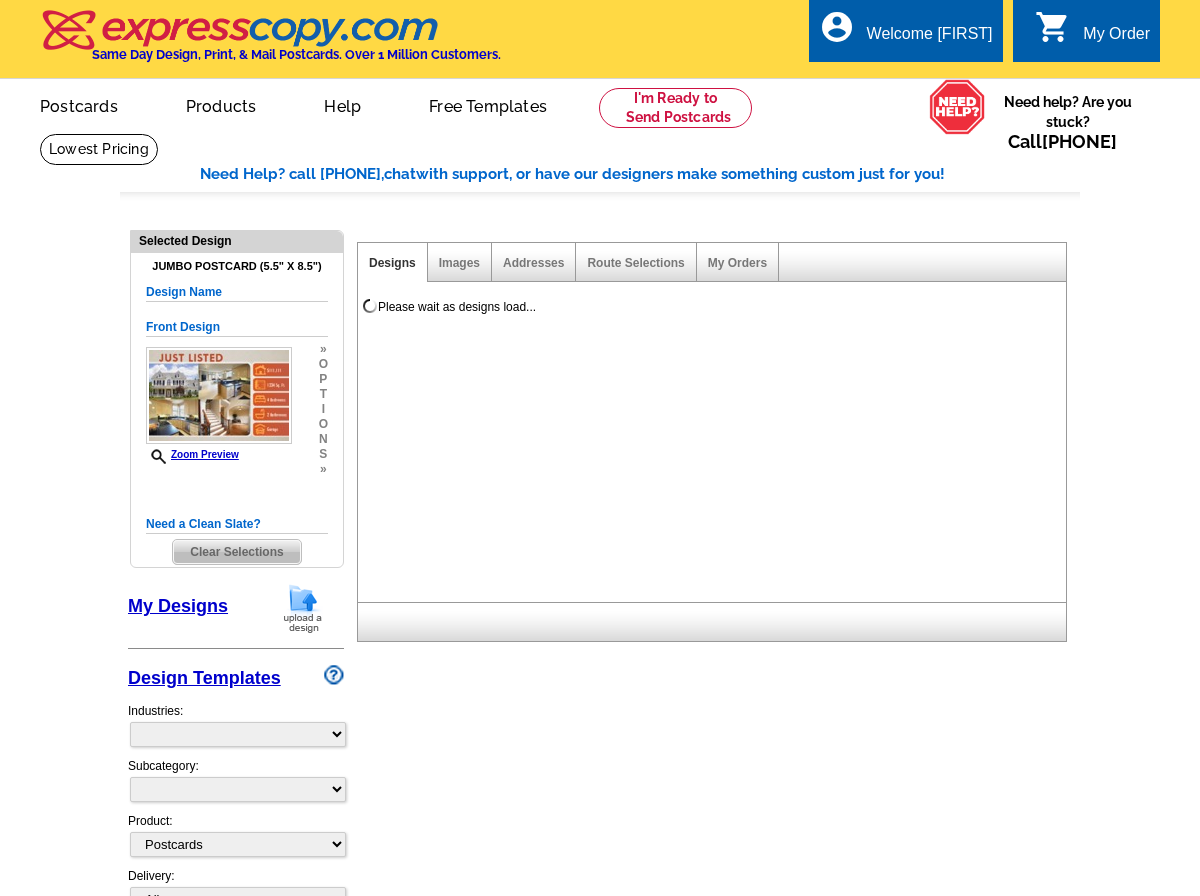 select on "785" 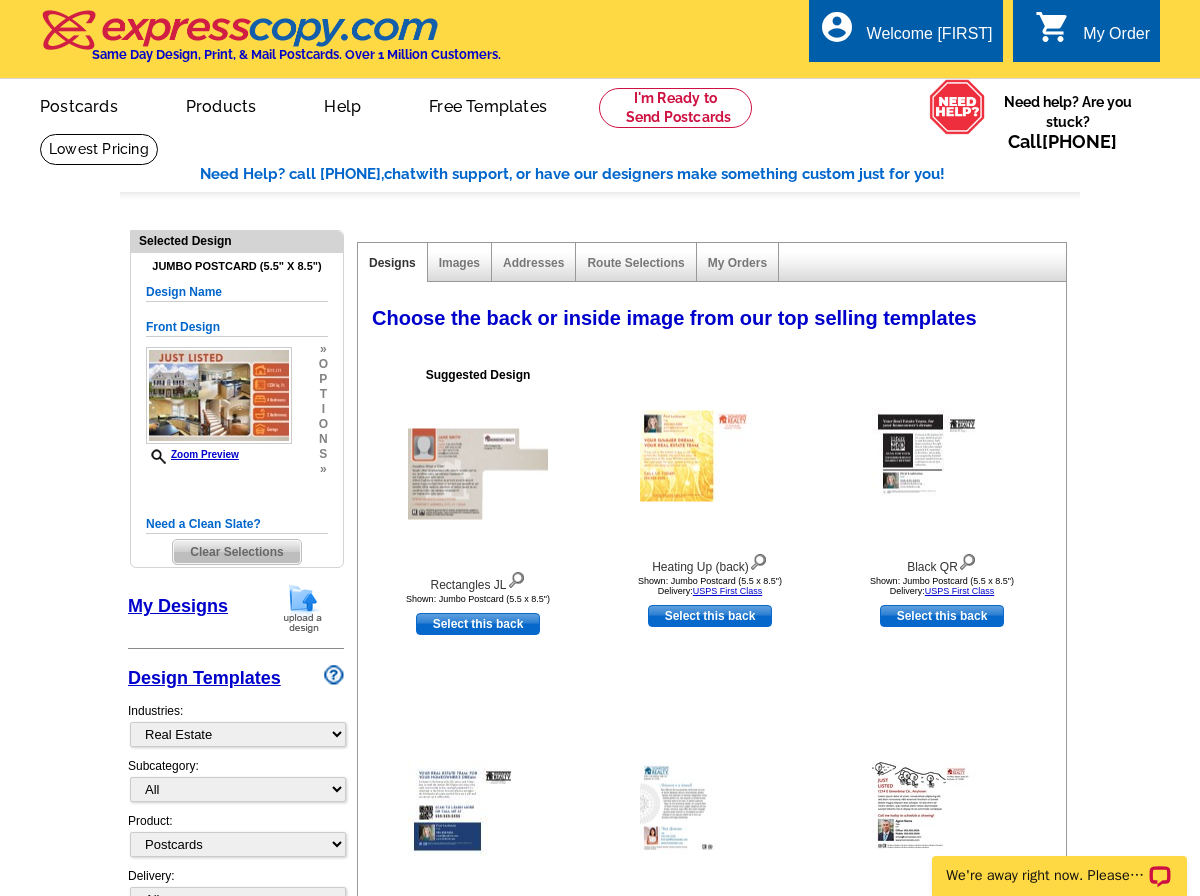 scroll, scrollTop: 0, scrollLeft: 0, axis: both 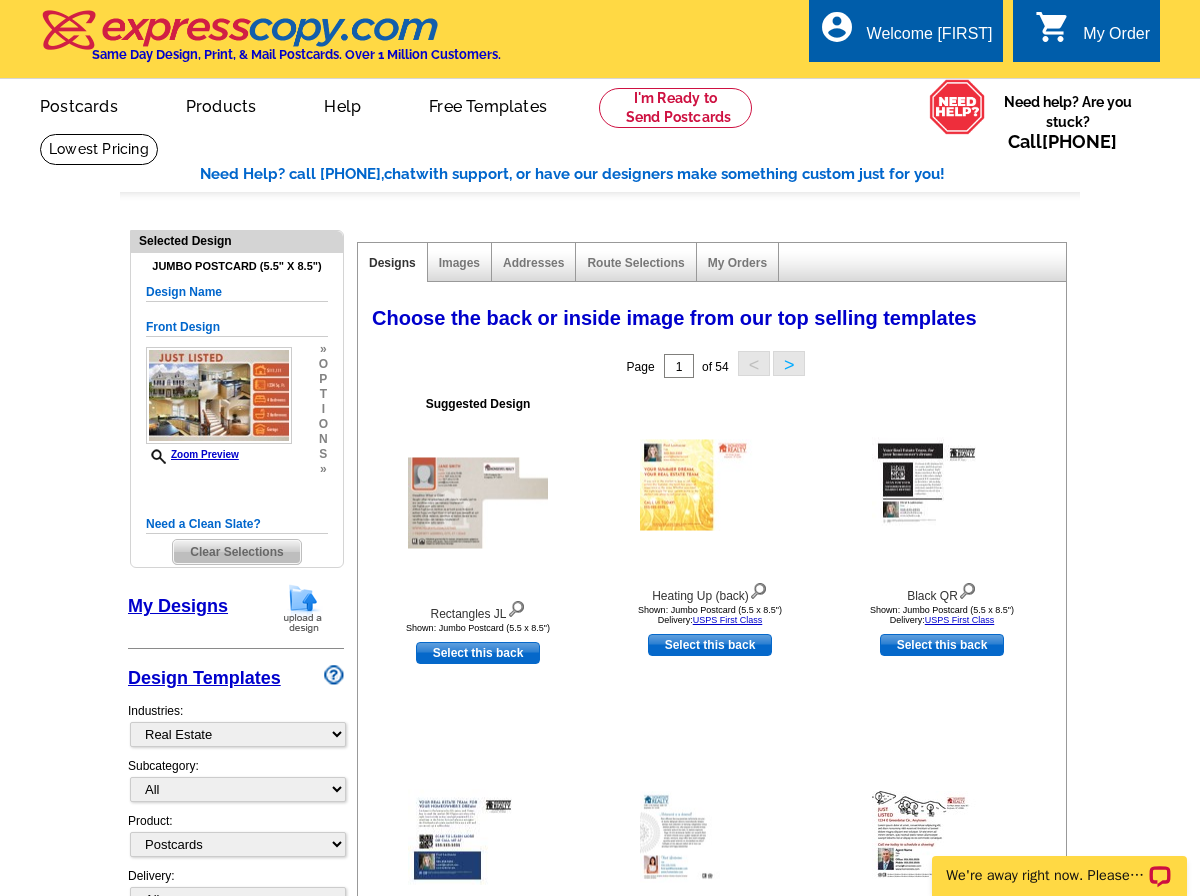 click on "My Order" at bounding box center (1116, 39) 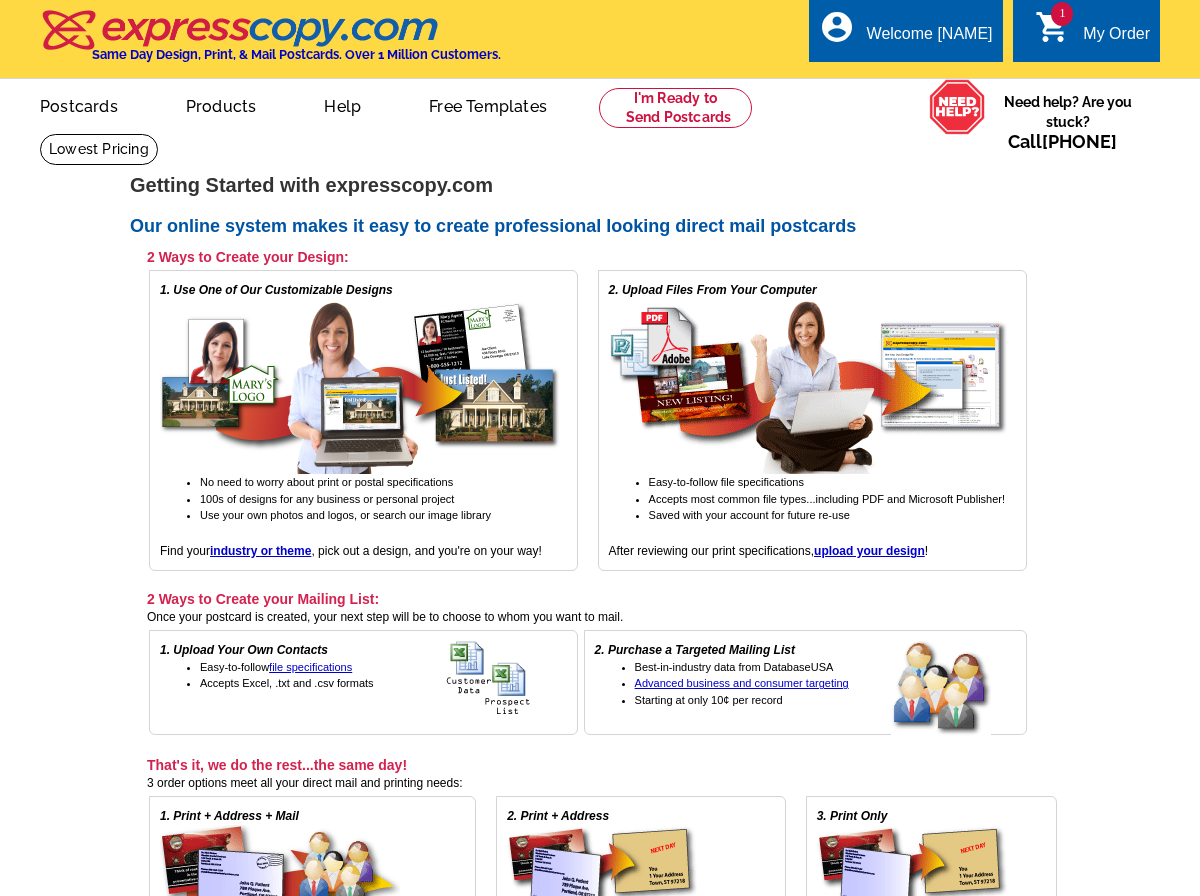 scroll, scrollTop: 0, scrollLeft: 0, axis: both 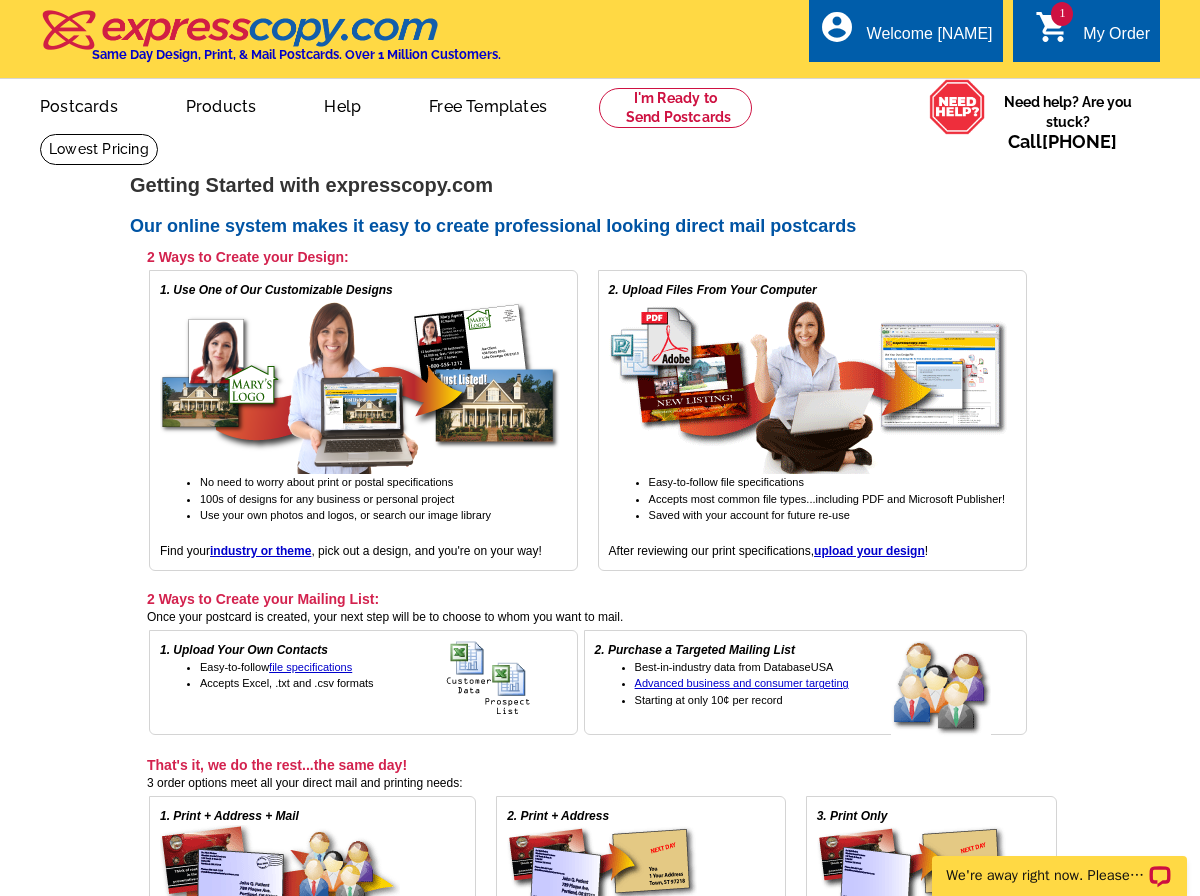 click on "My Order" at bounding box center [1116, 39] 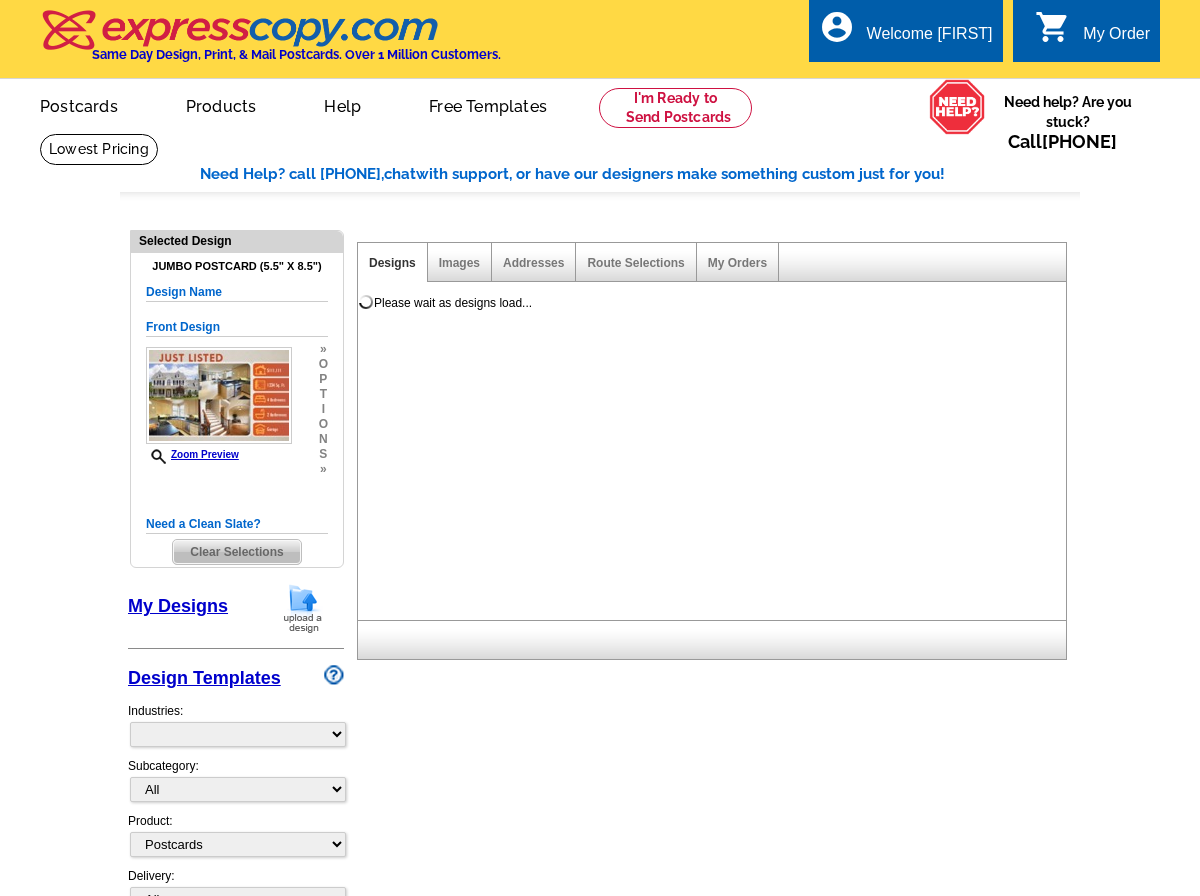 select on "1" 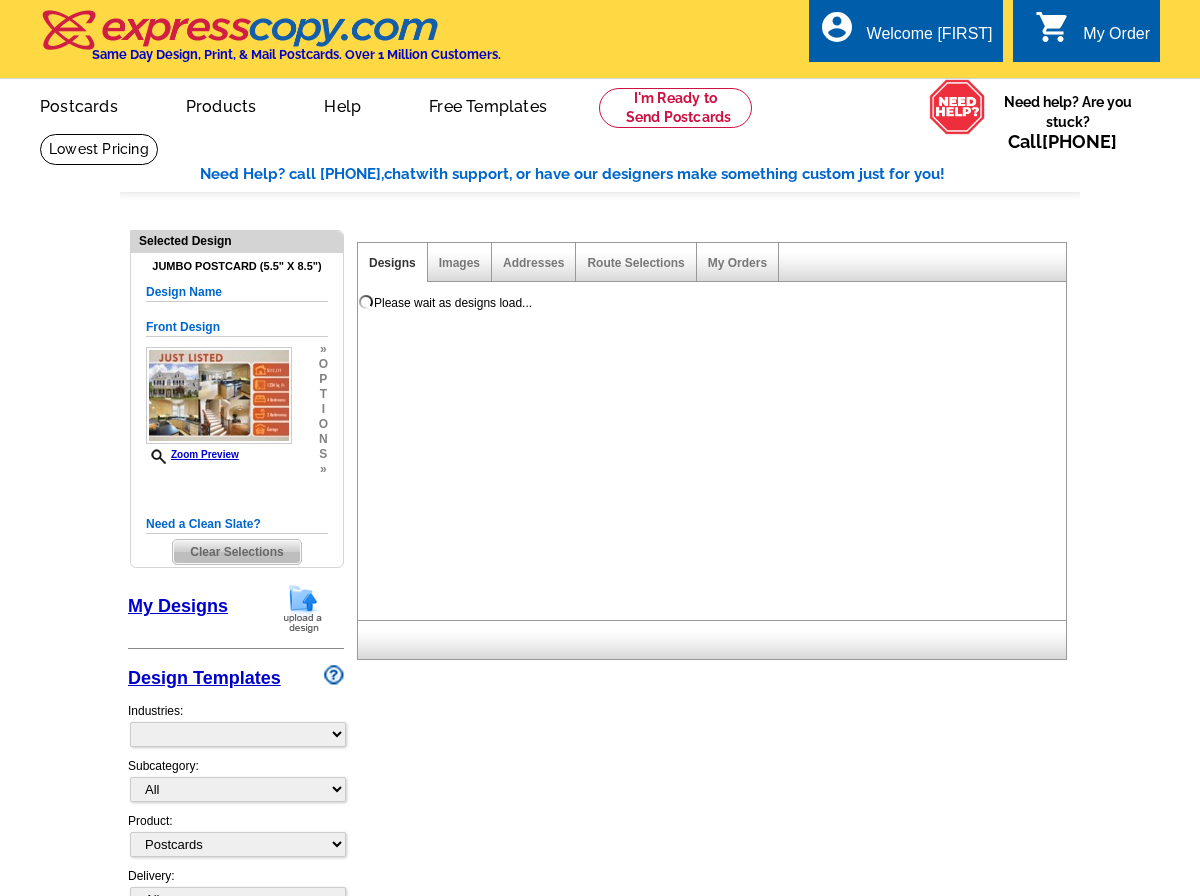 select on "2" 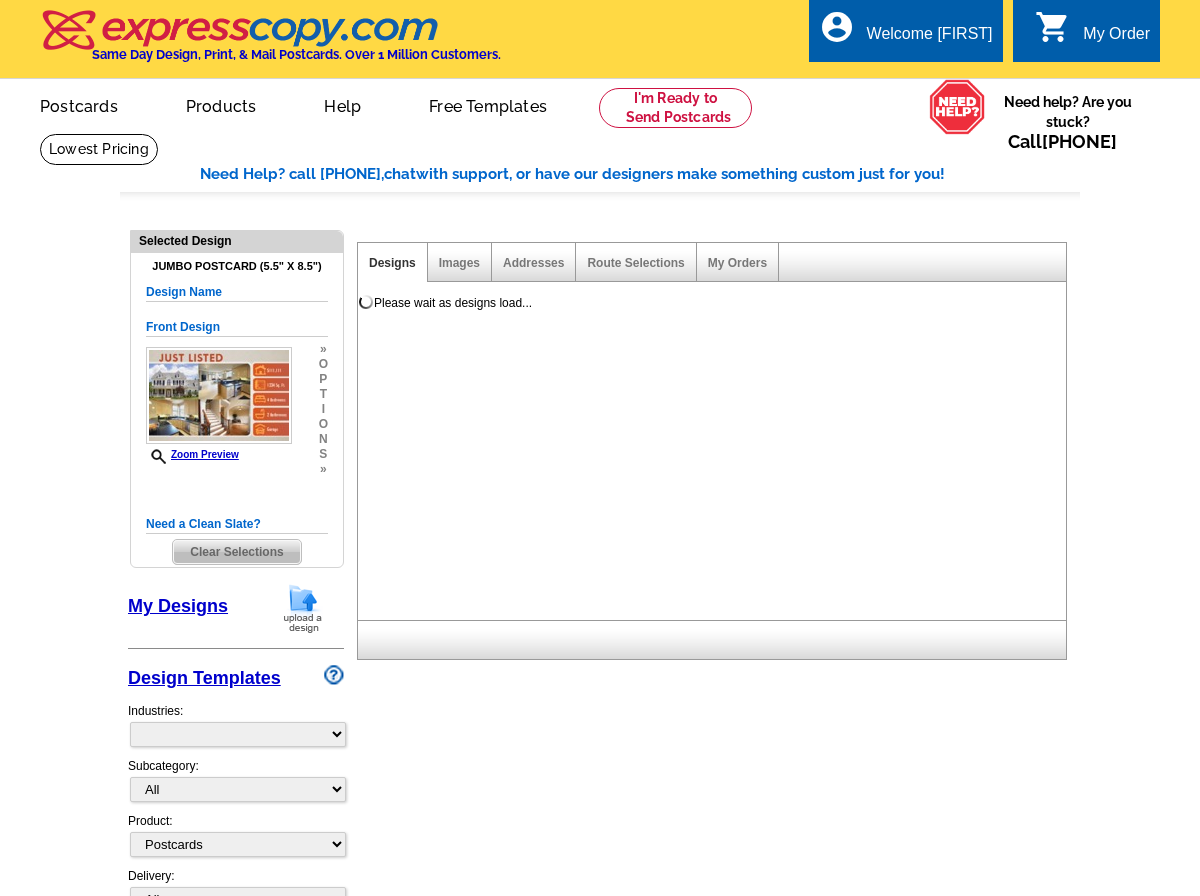 select on "back" 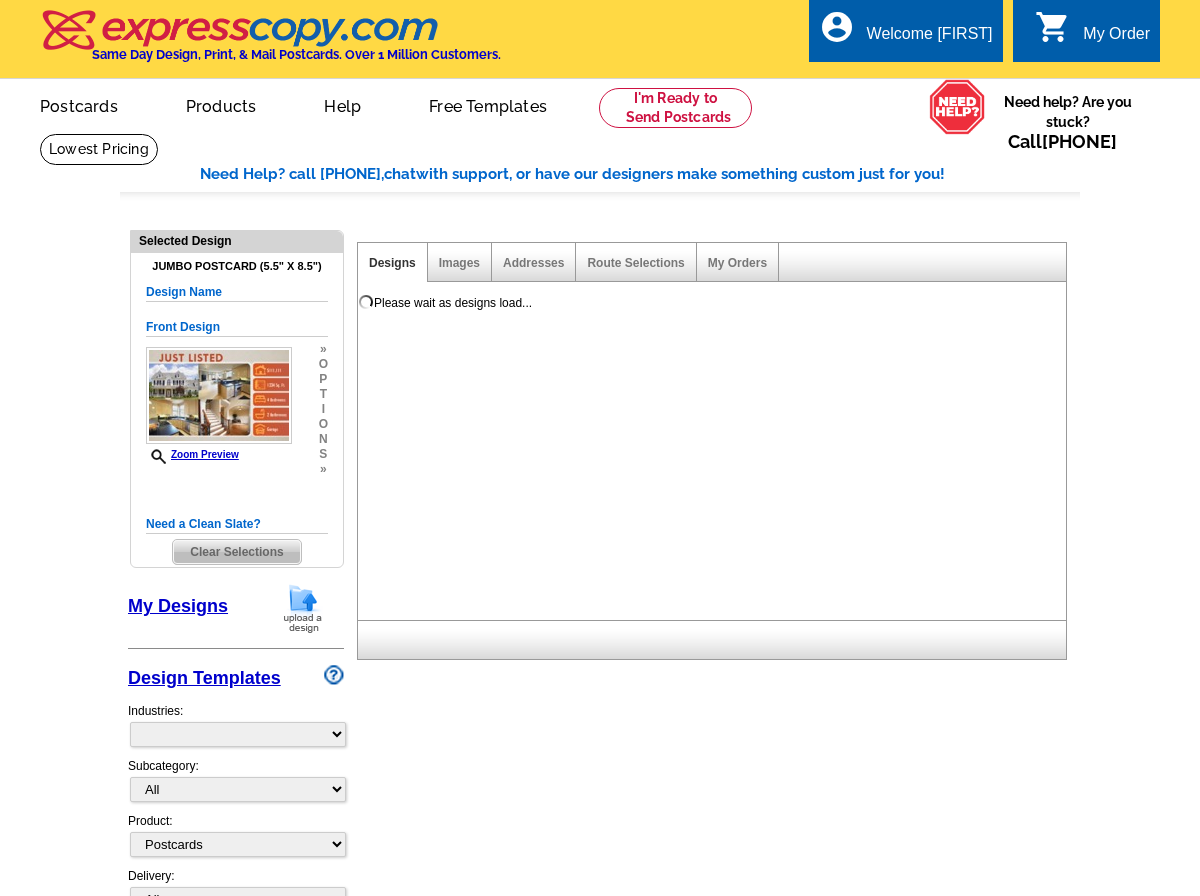 scroll, scrollTop: 0, scrollLeft: 0, axis: both 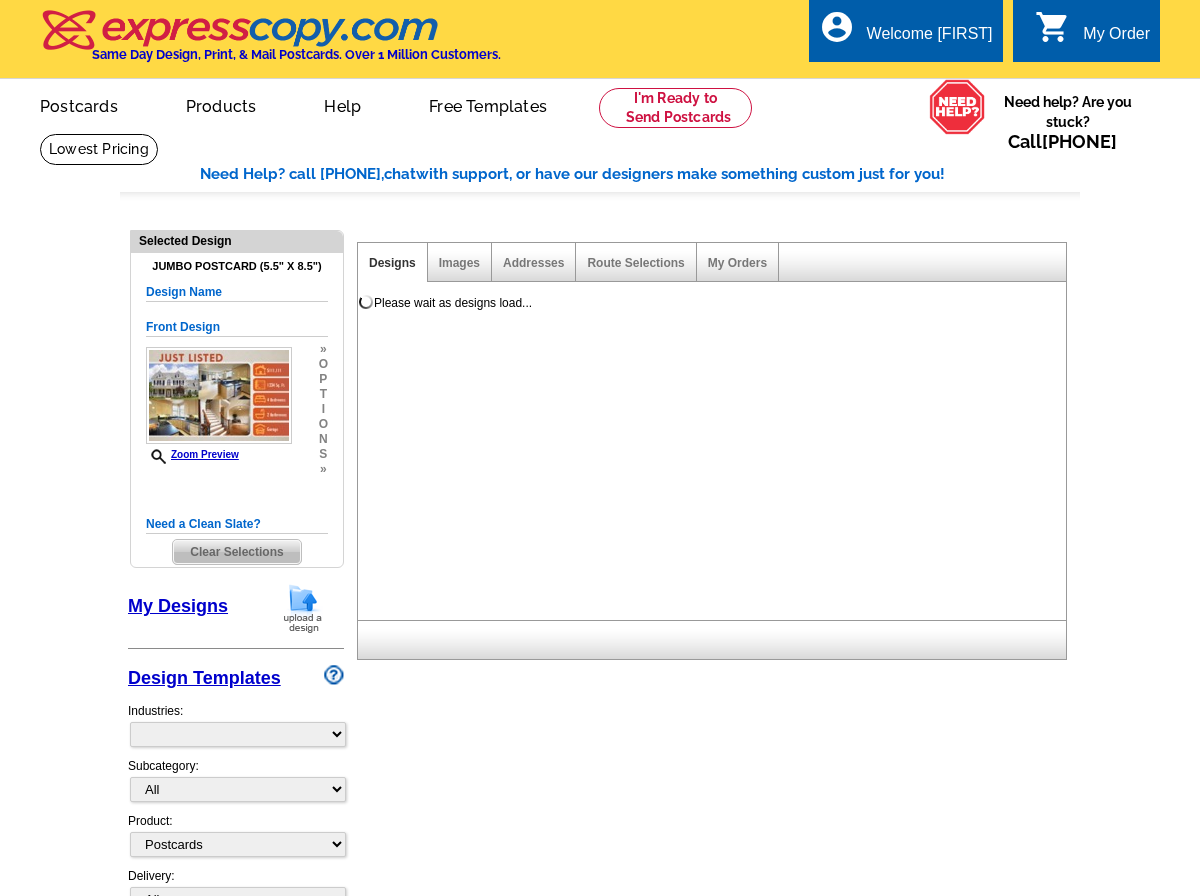 select on "785" 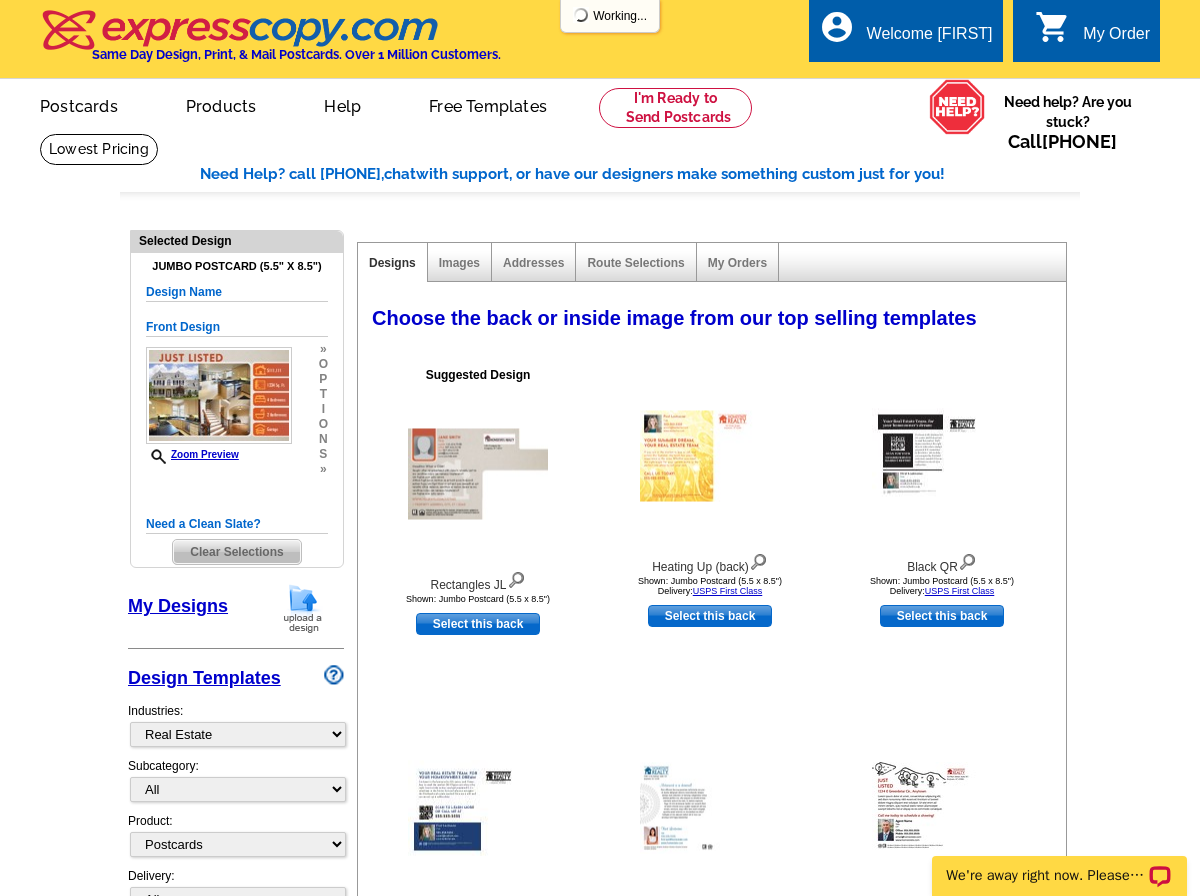 scroll, scrollTop: 0, scrollLeft: 0, axis: both 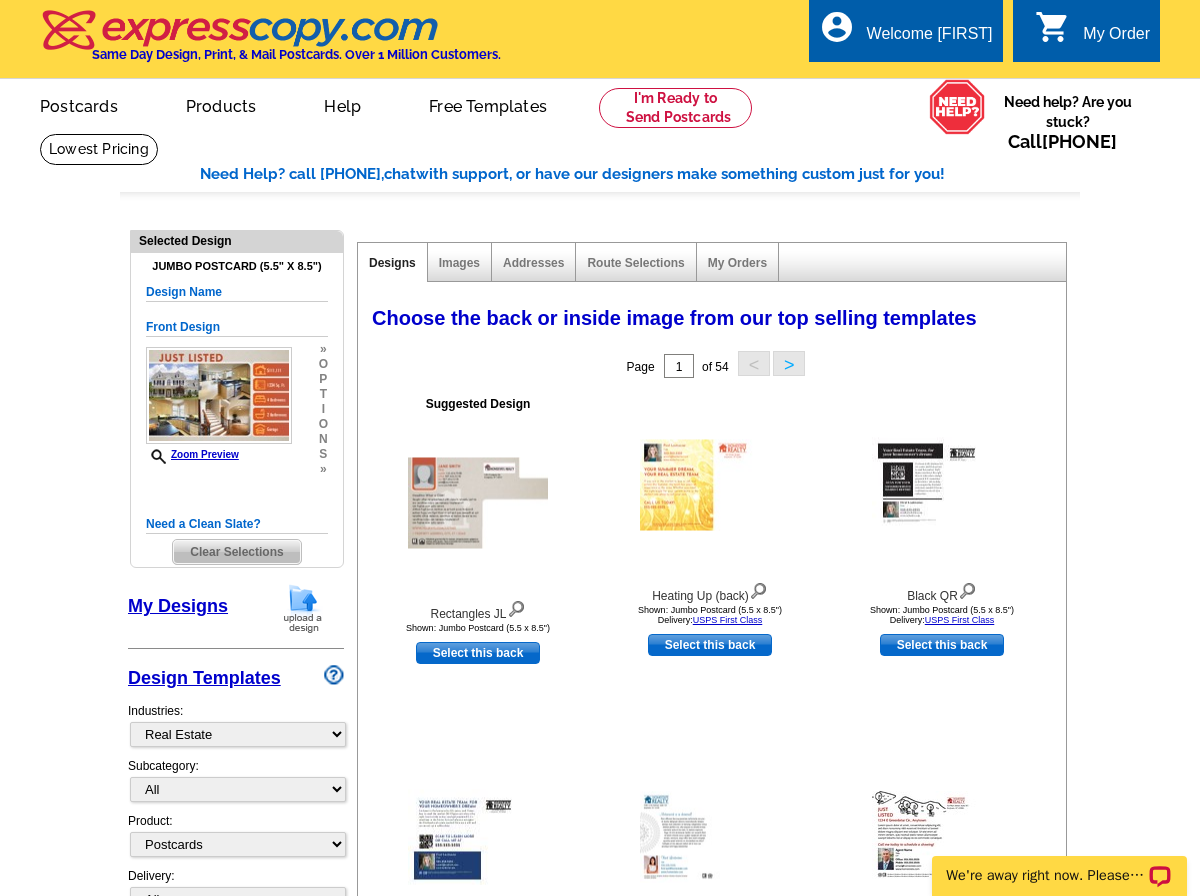 click on "Designs" at bounding box center [392, 263] 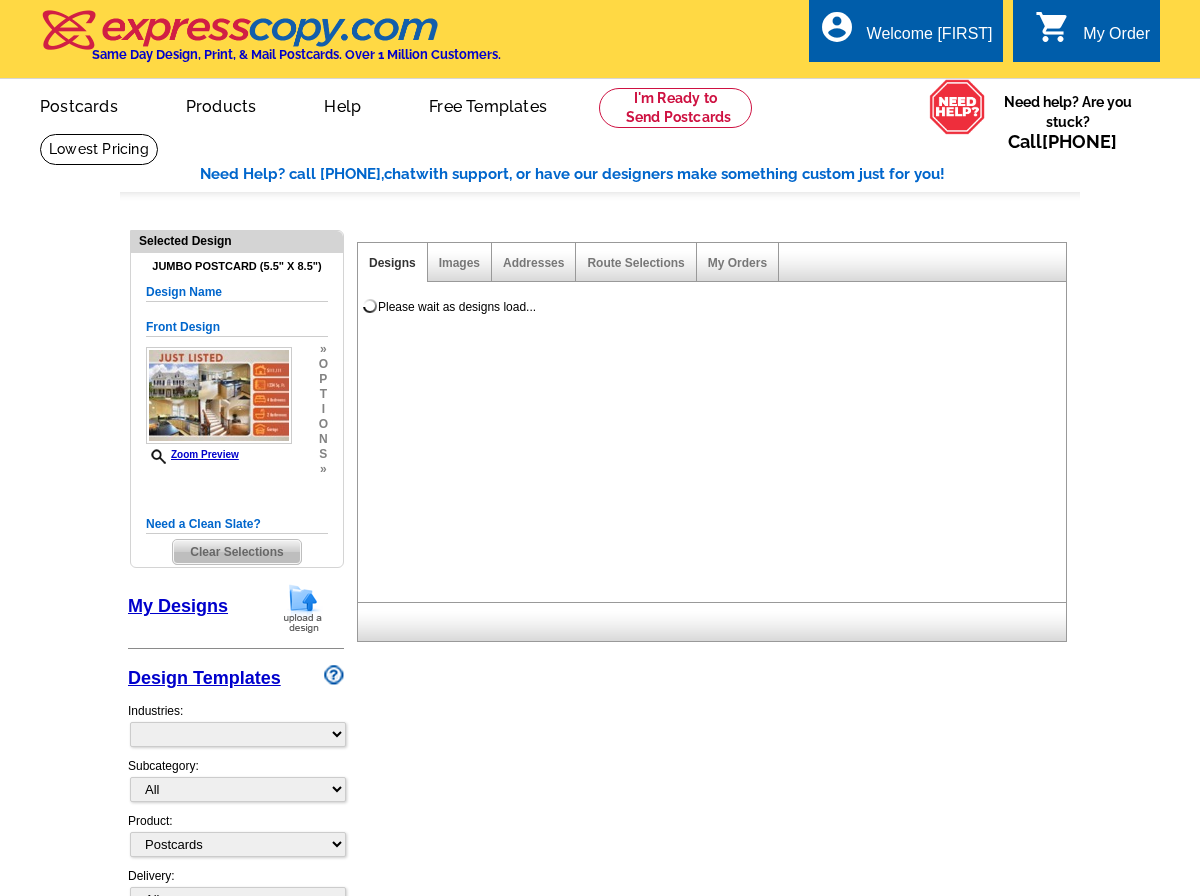 select on "1" 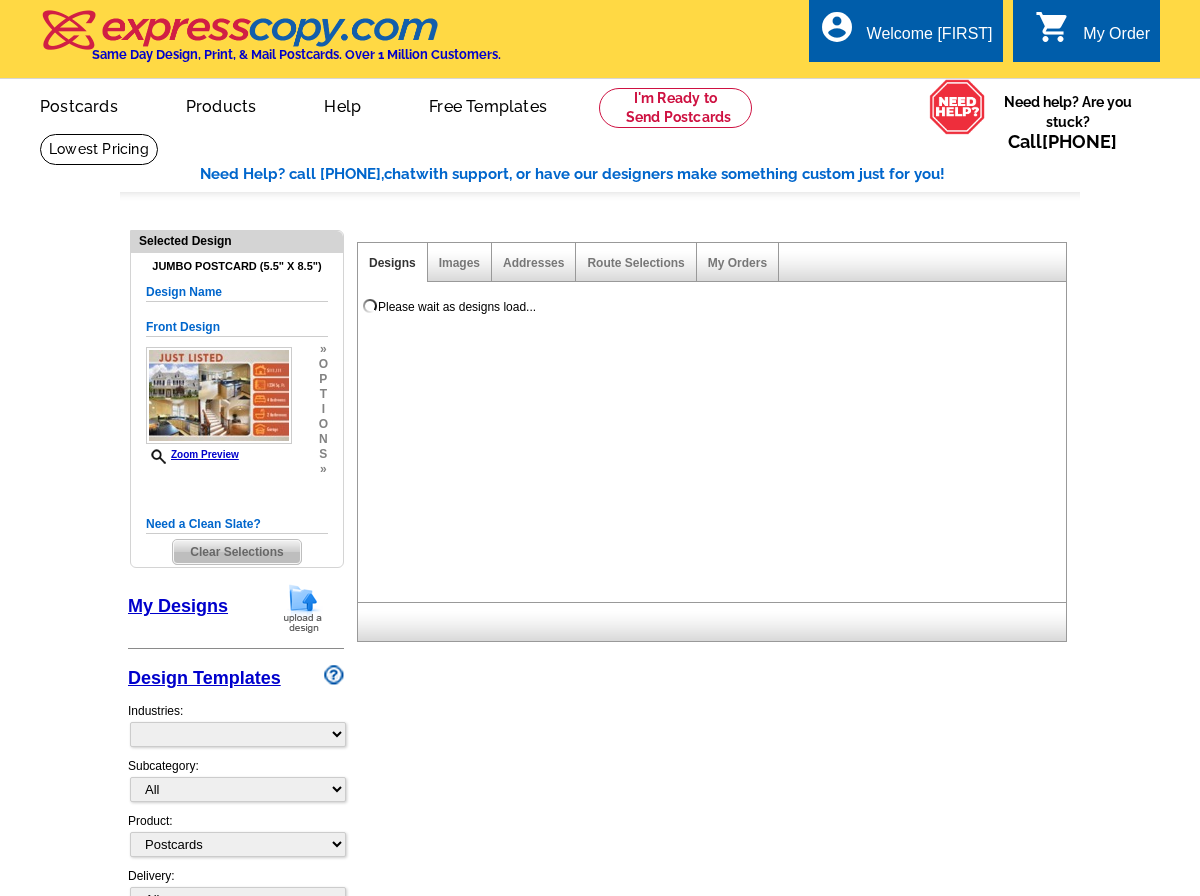 select on "2" 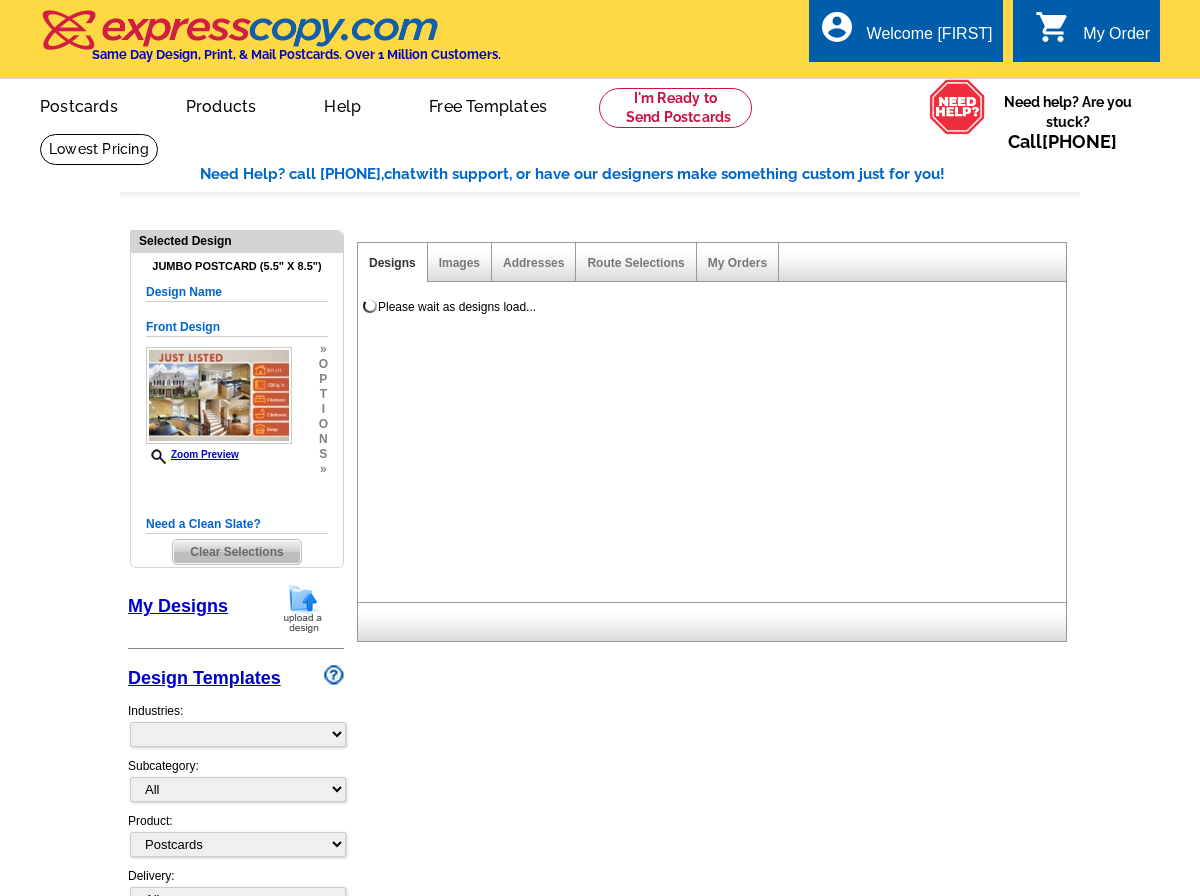 select on "back" 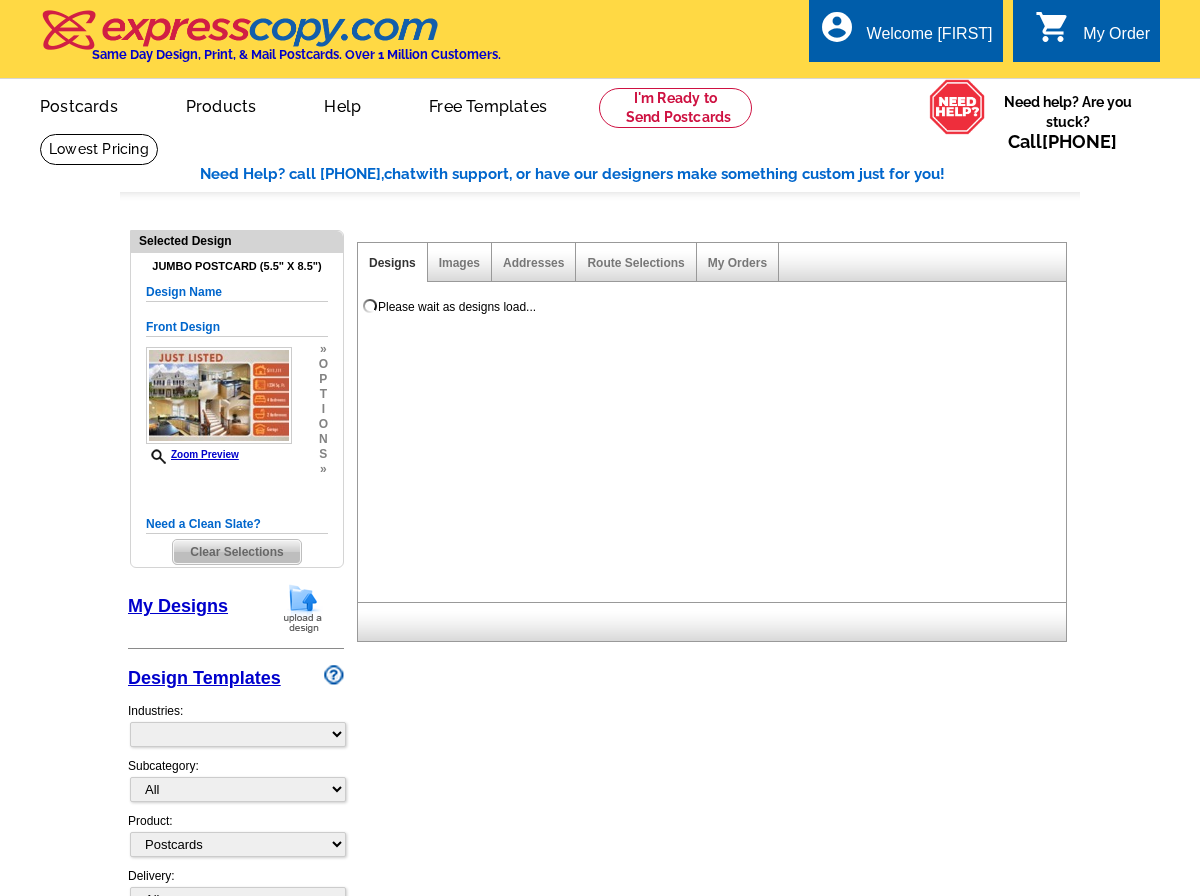 scroll, scrollTop: 0, scrollLeft: 0, axis: both 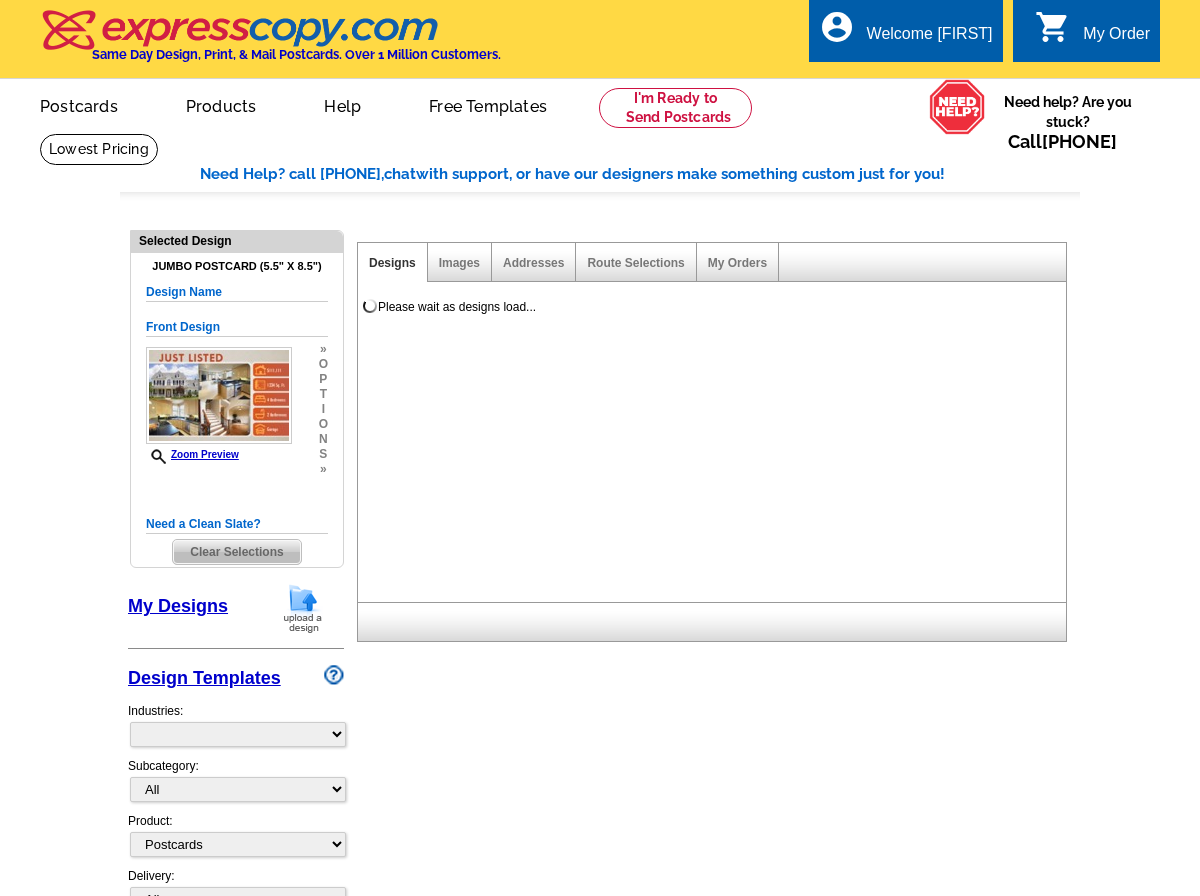 select on "785" 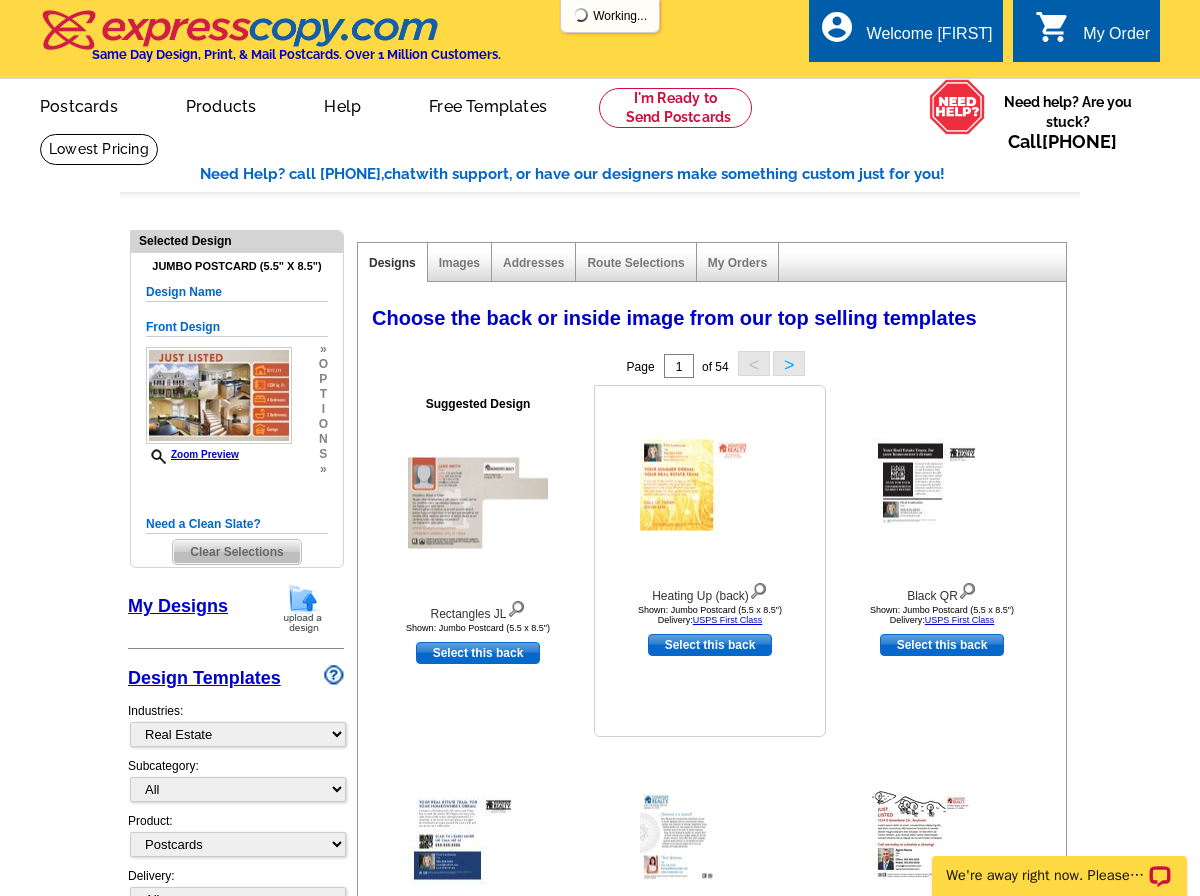 scroll, scrollTop: 0, scrollLeft: 0, axis: both 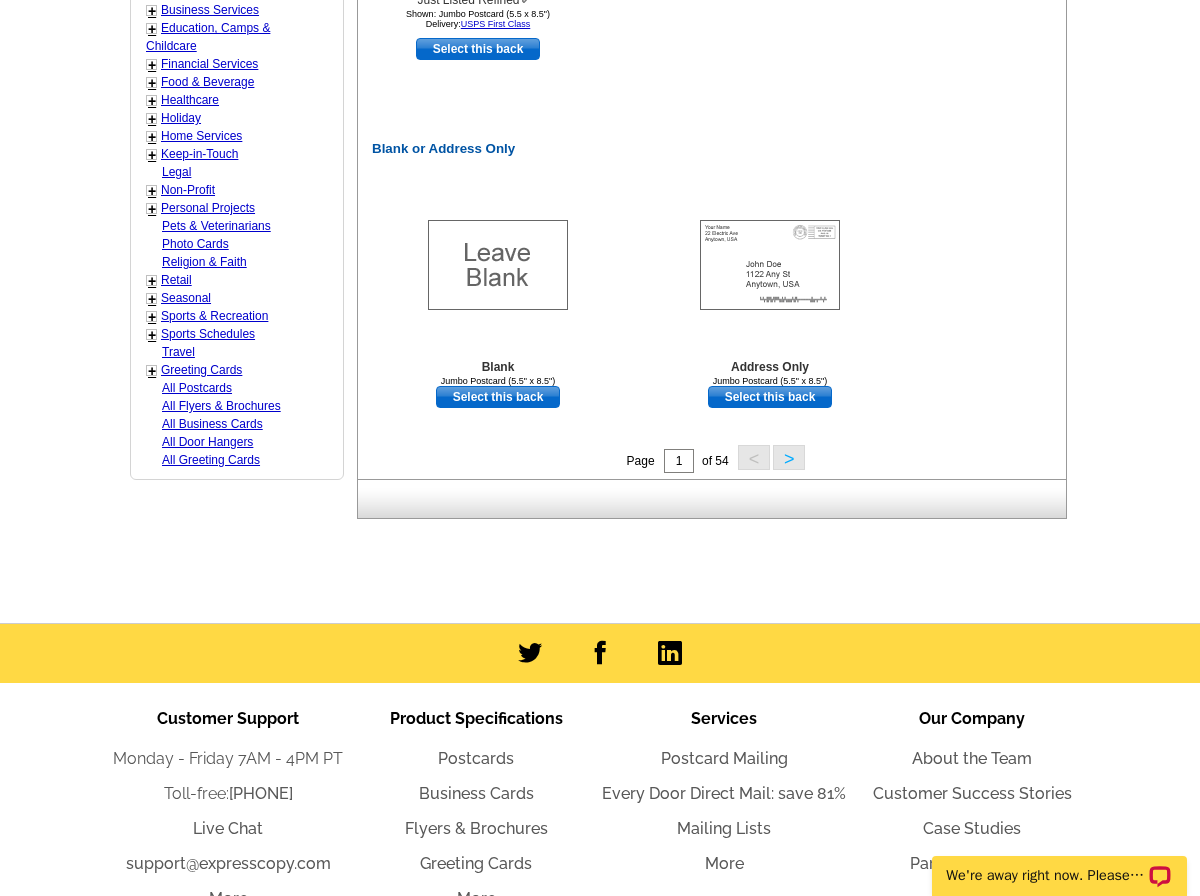 click on ">" at bounding box center [789, 457] 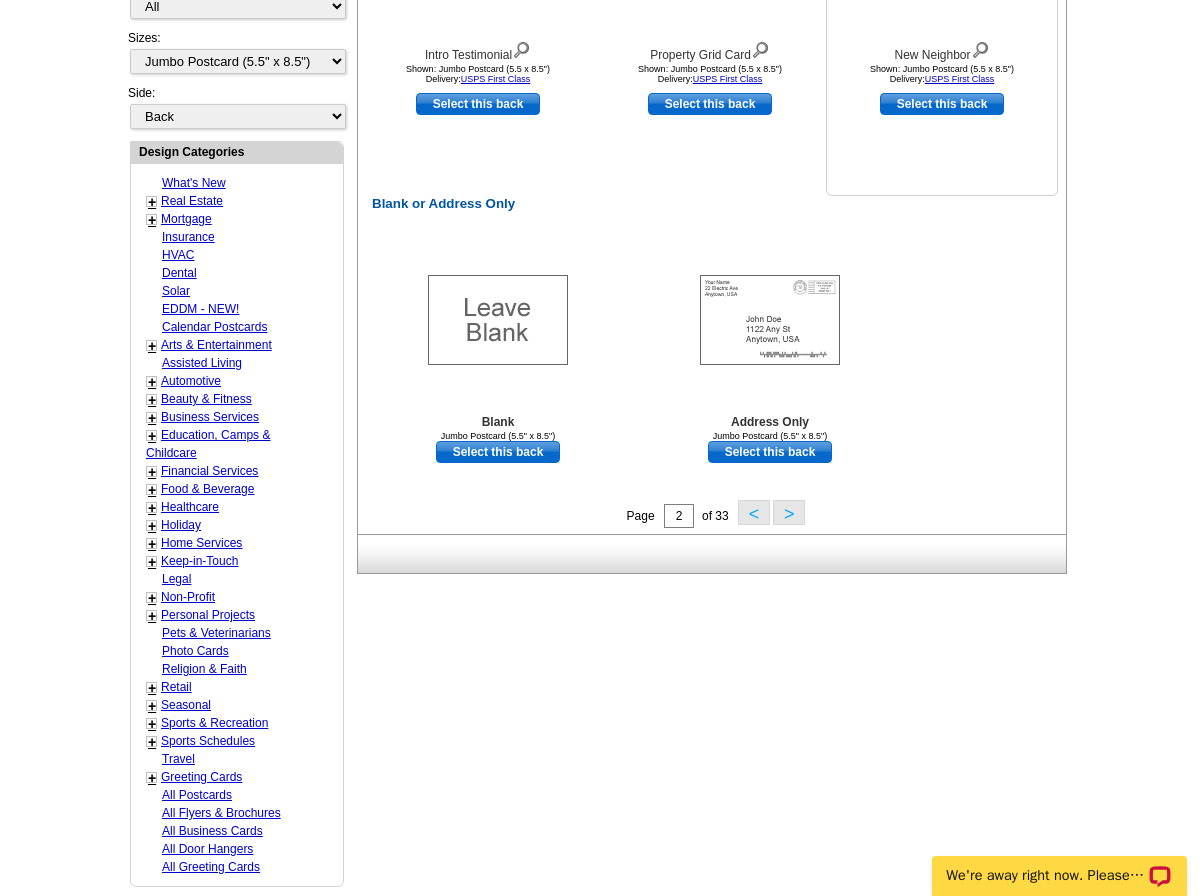 scroll, scrollTop: 896, scrollLeft: 0, axis: vertical 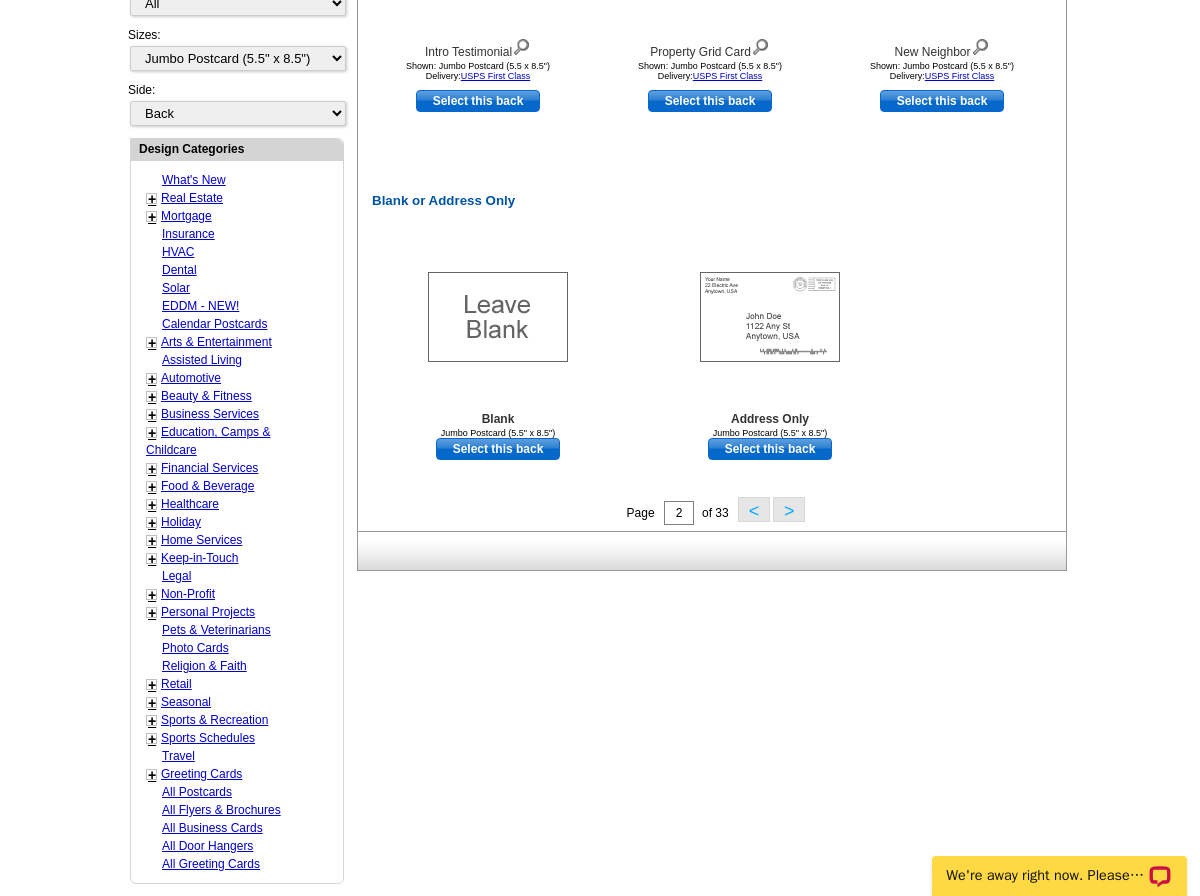 click on ">" at bounding box center [789, 509] 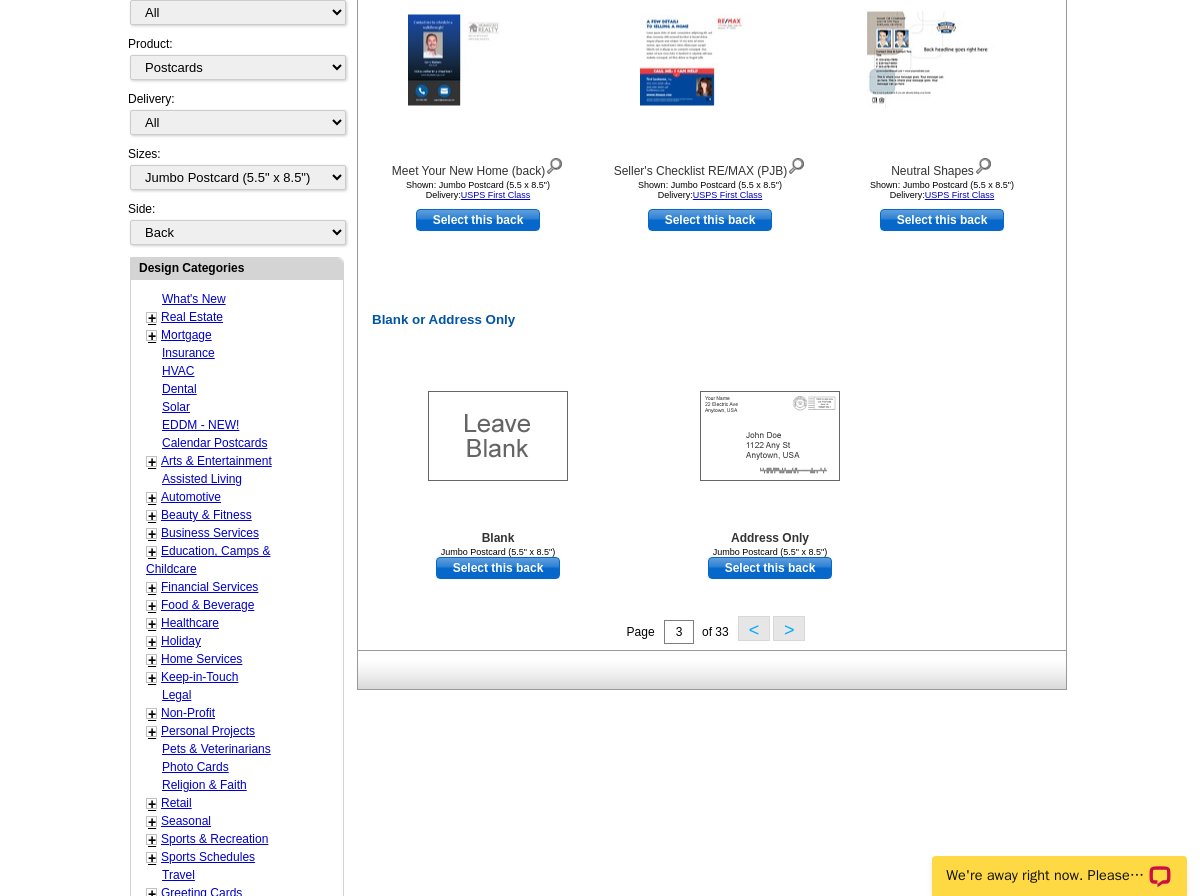 scroll, scrollTop: 796, scrollLeft: 0, axis: vertical 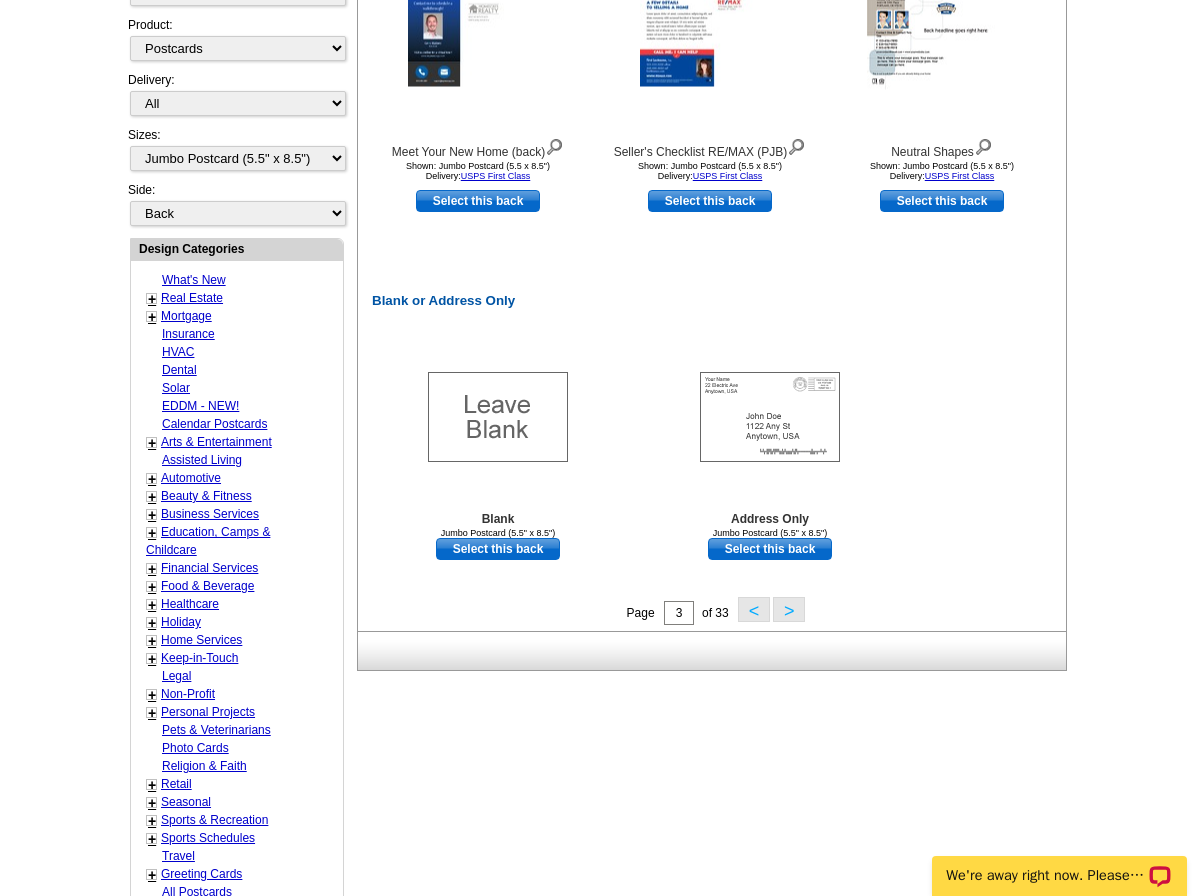 click on ">" at bounding box center (789, 609) 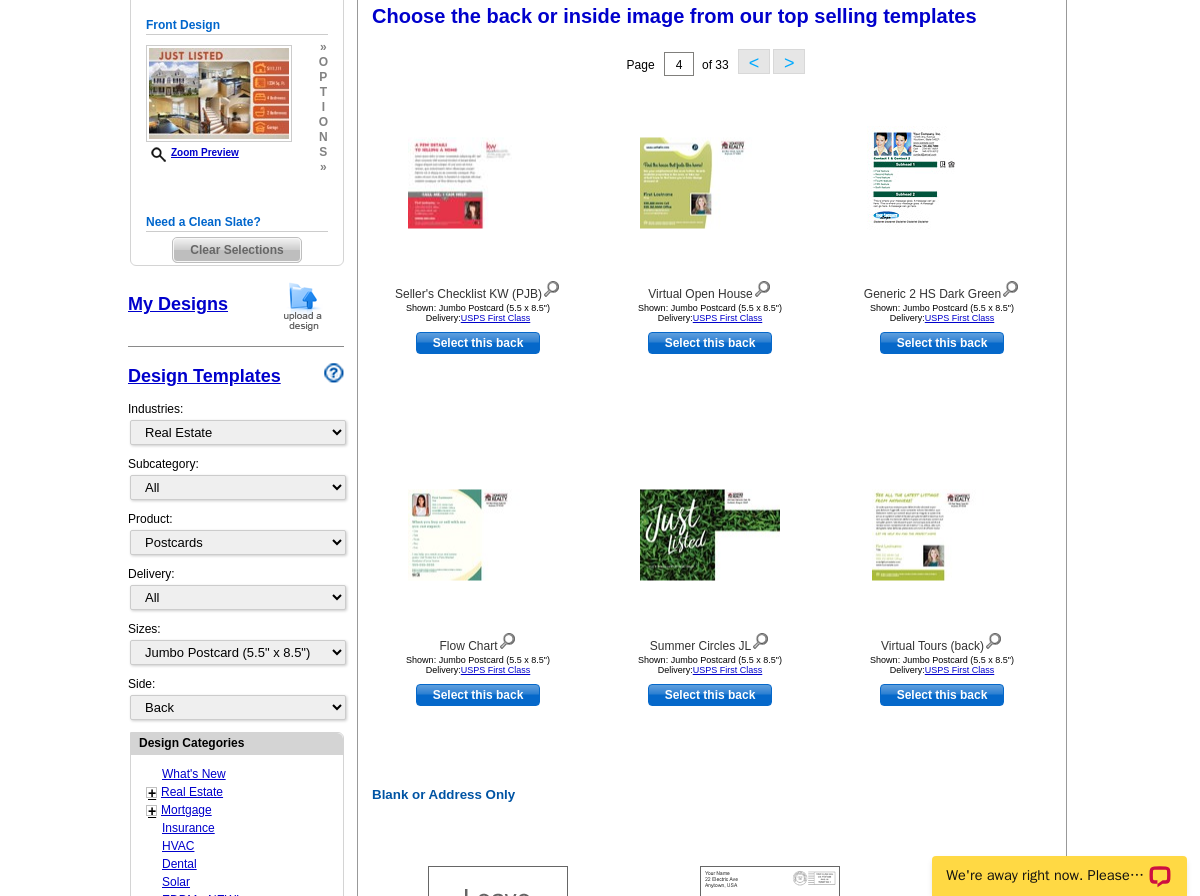 scroll, scrollTop: 296, scrollLeft: 0, axis: vertical 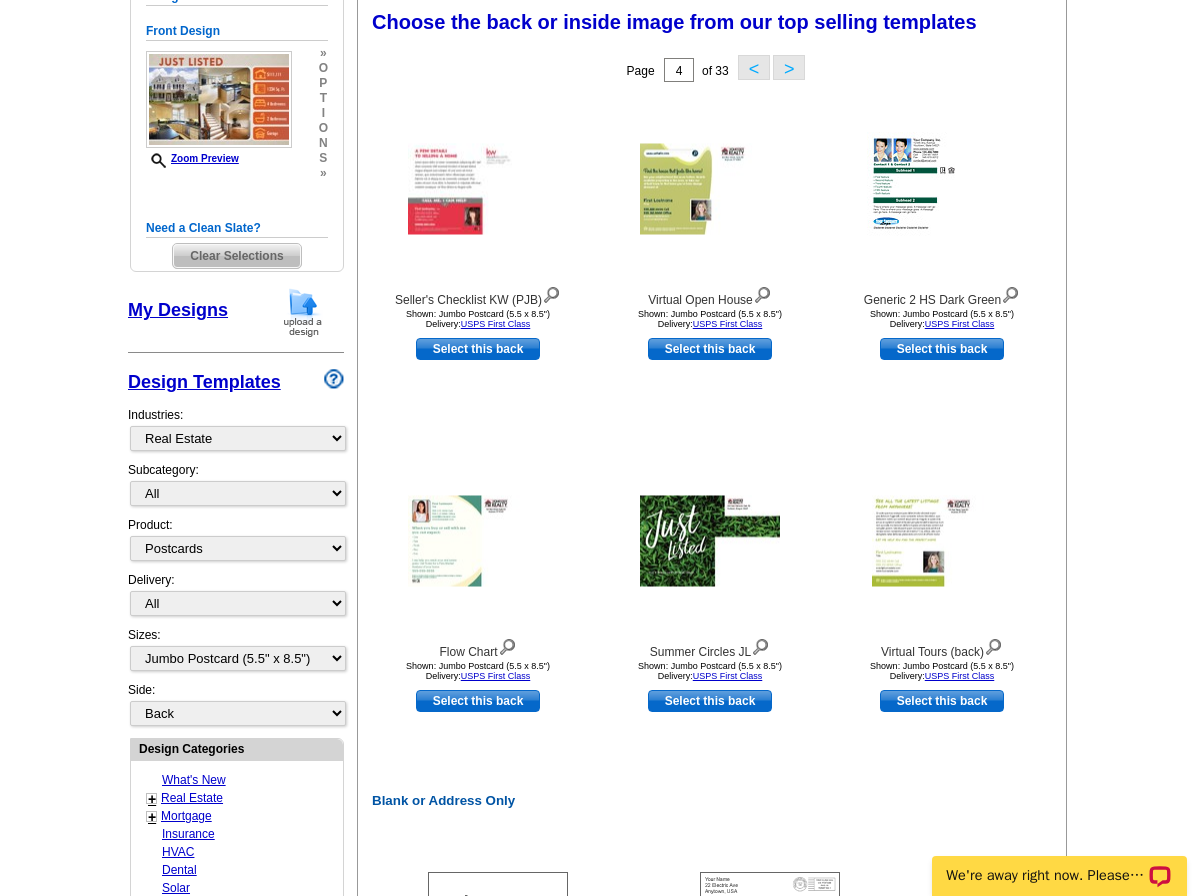 click on "<" at bounding box center (754, 67) 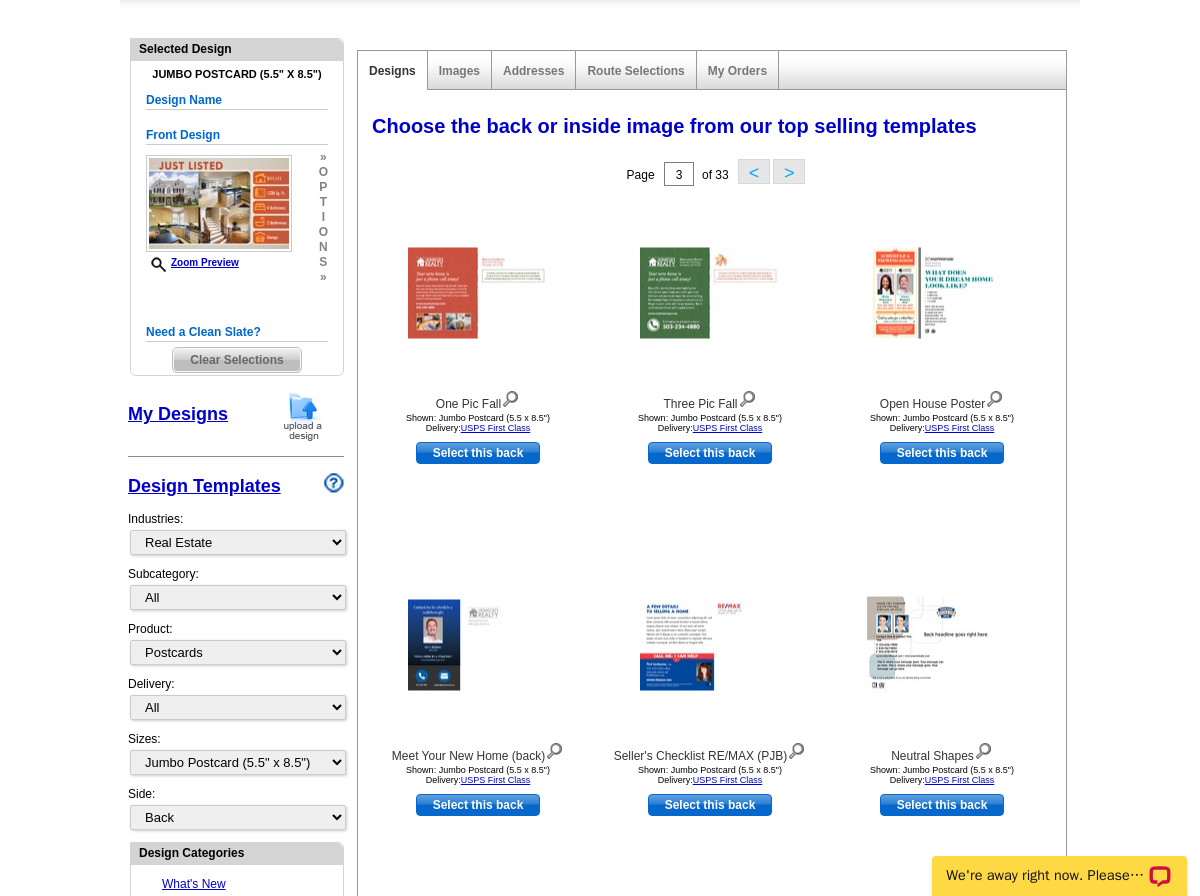 scroll, scrollTop: 0, scrollLeft: 0, axis: both 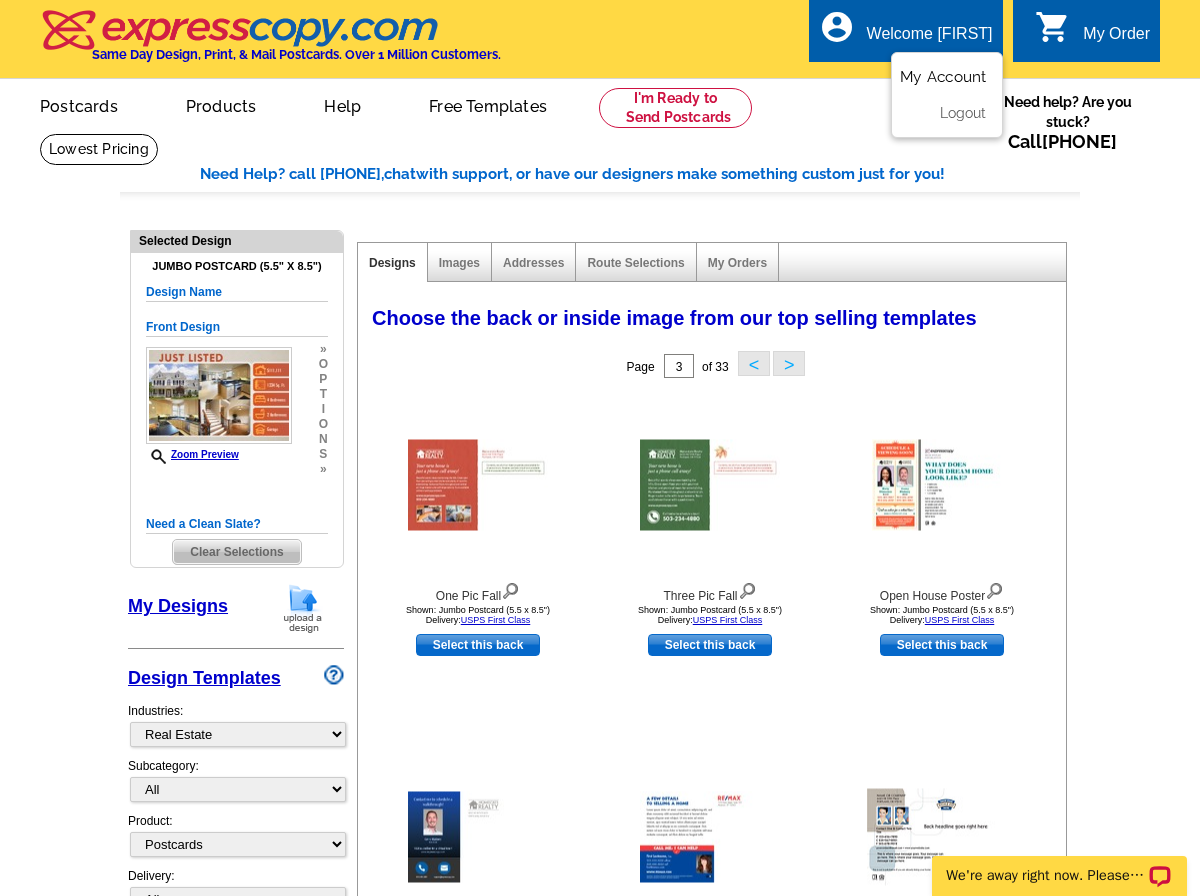 click on "My Account" at bounding box center (943, 77) 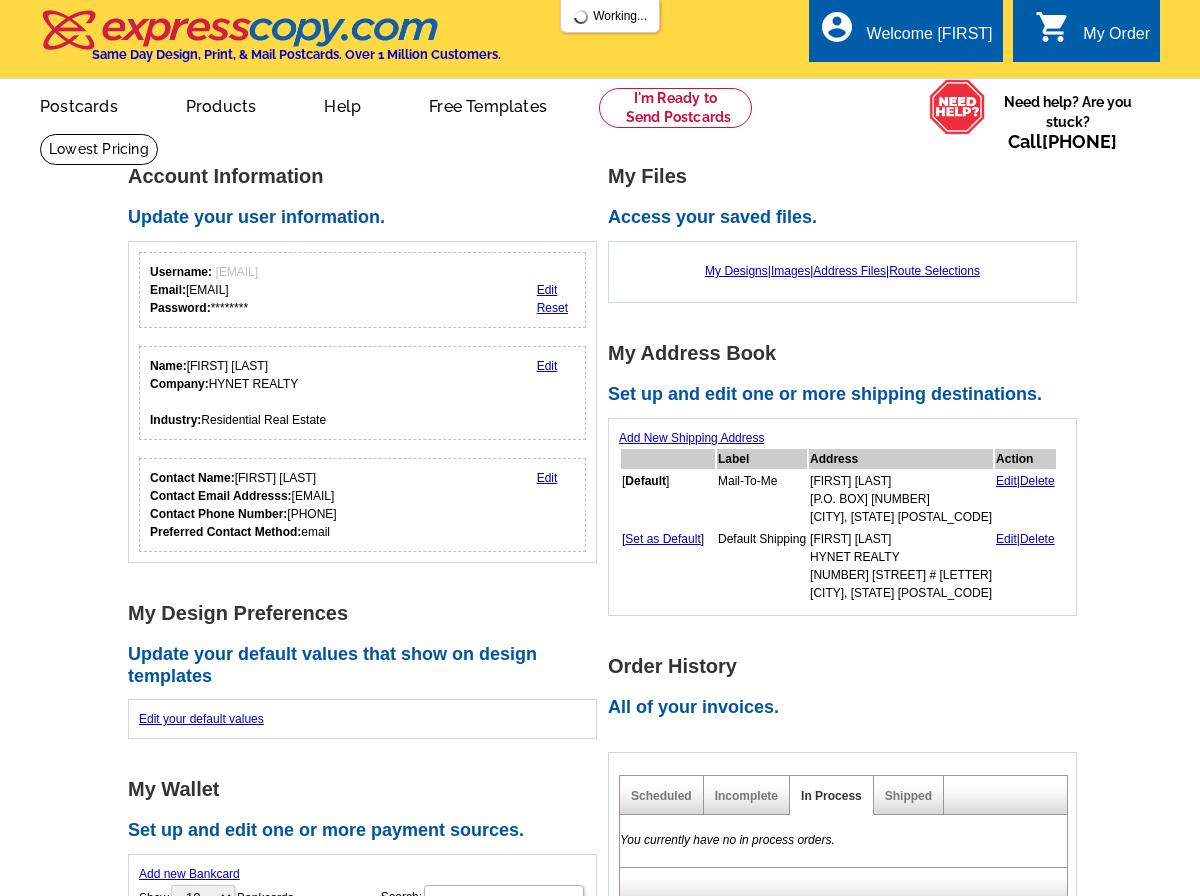 scroll, scrollTop: 0, scrollLeft: 0, axis: both 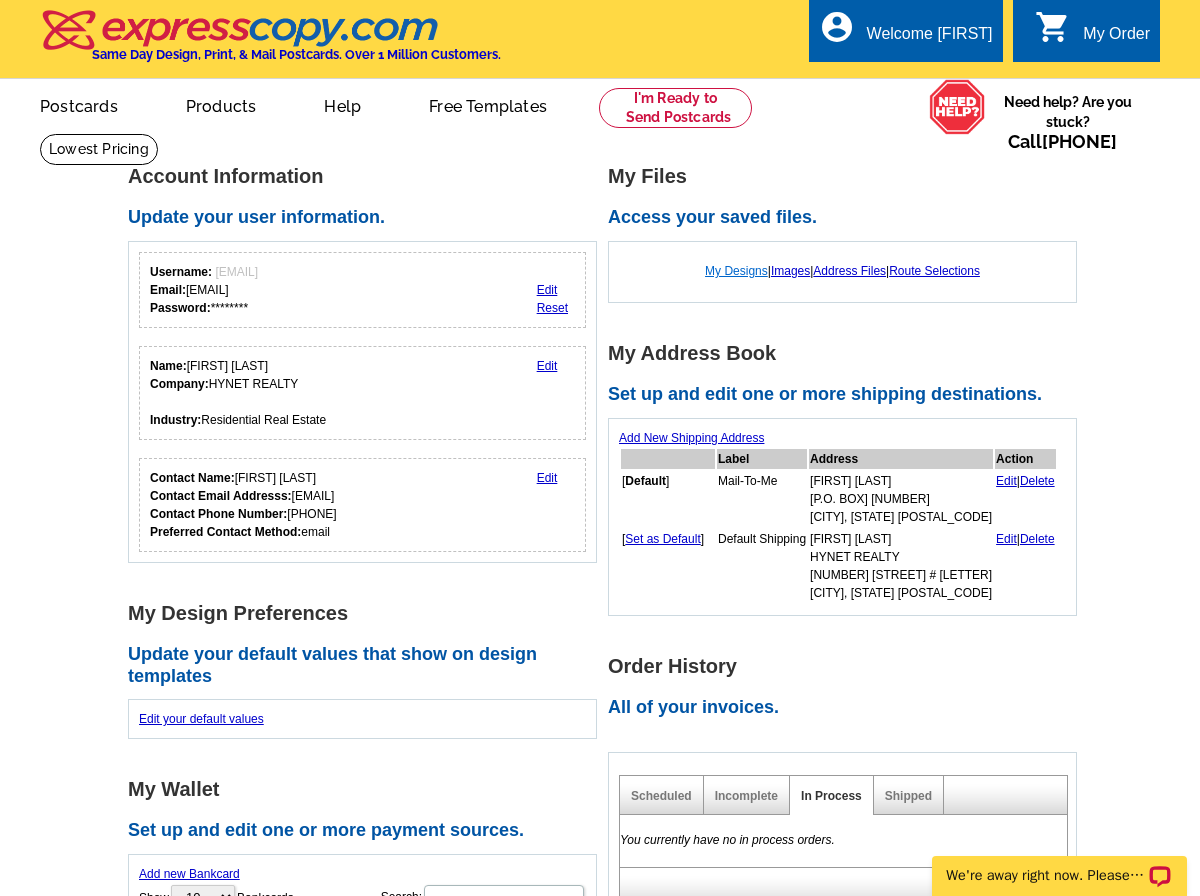 click on "My Designs" at bounding box center [736, 271] 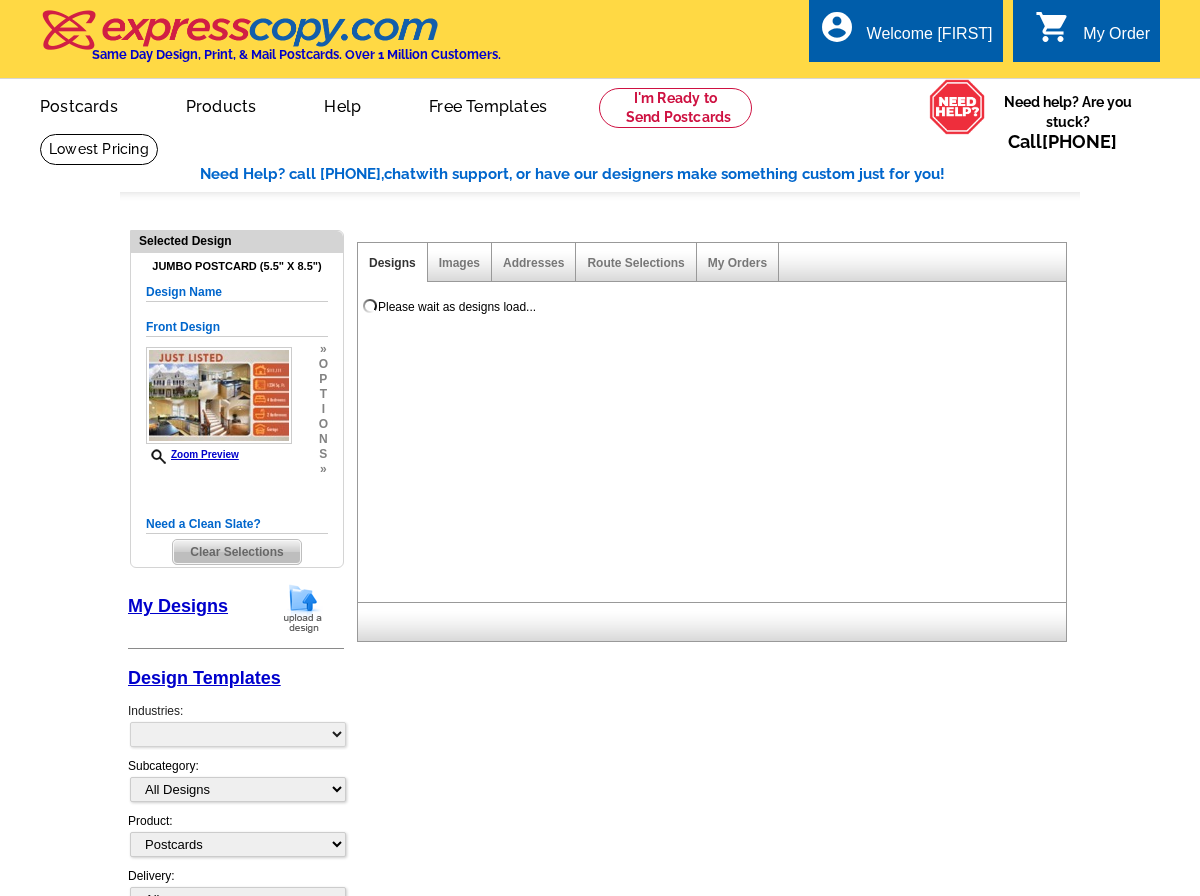 select on "1" 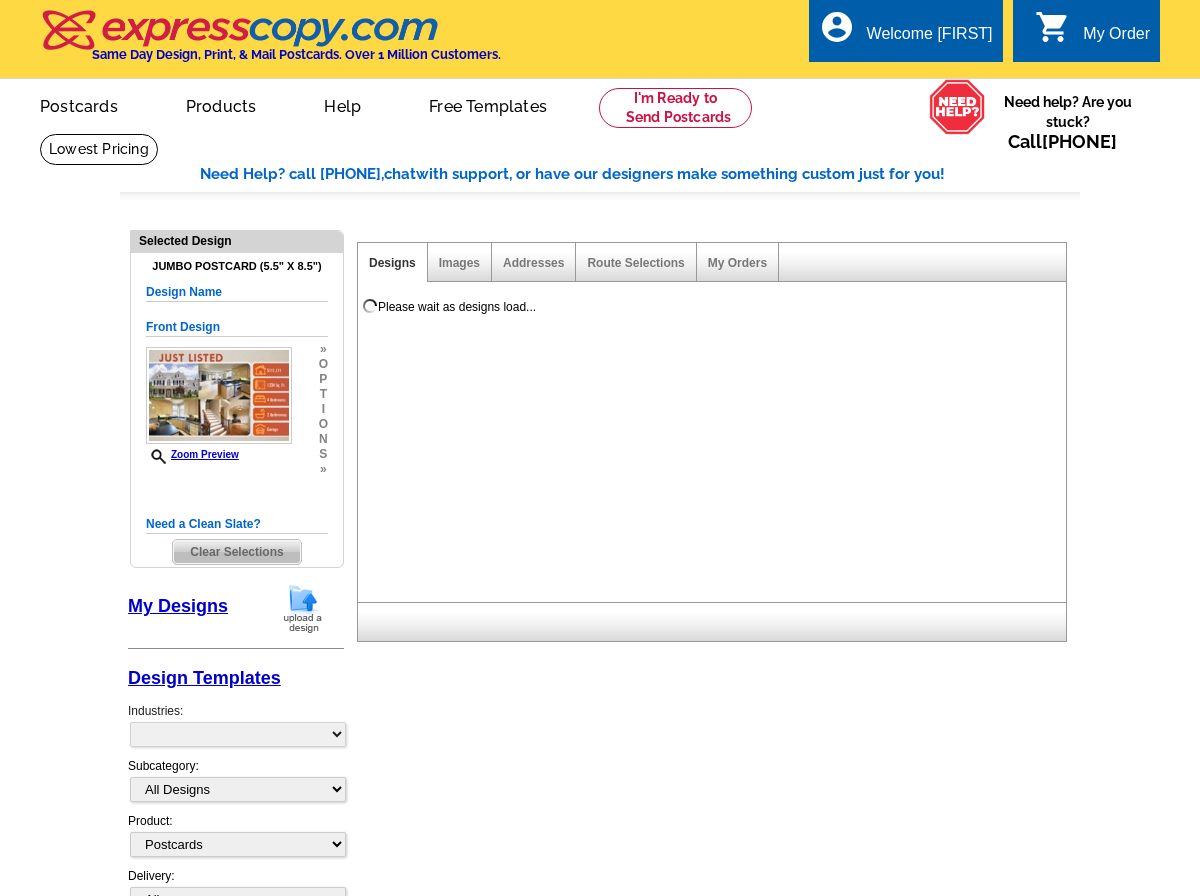 select on "2" 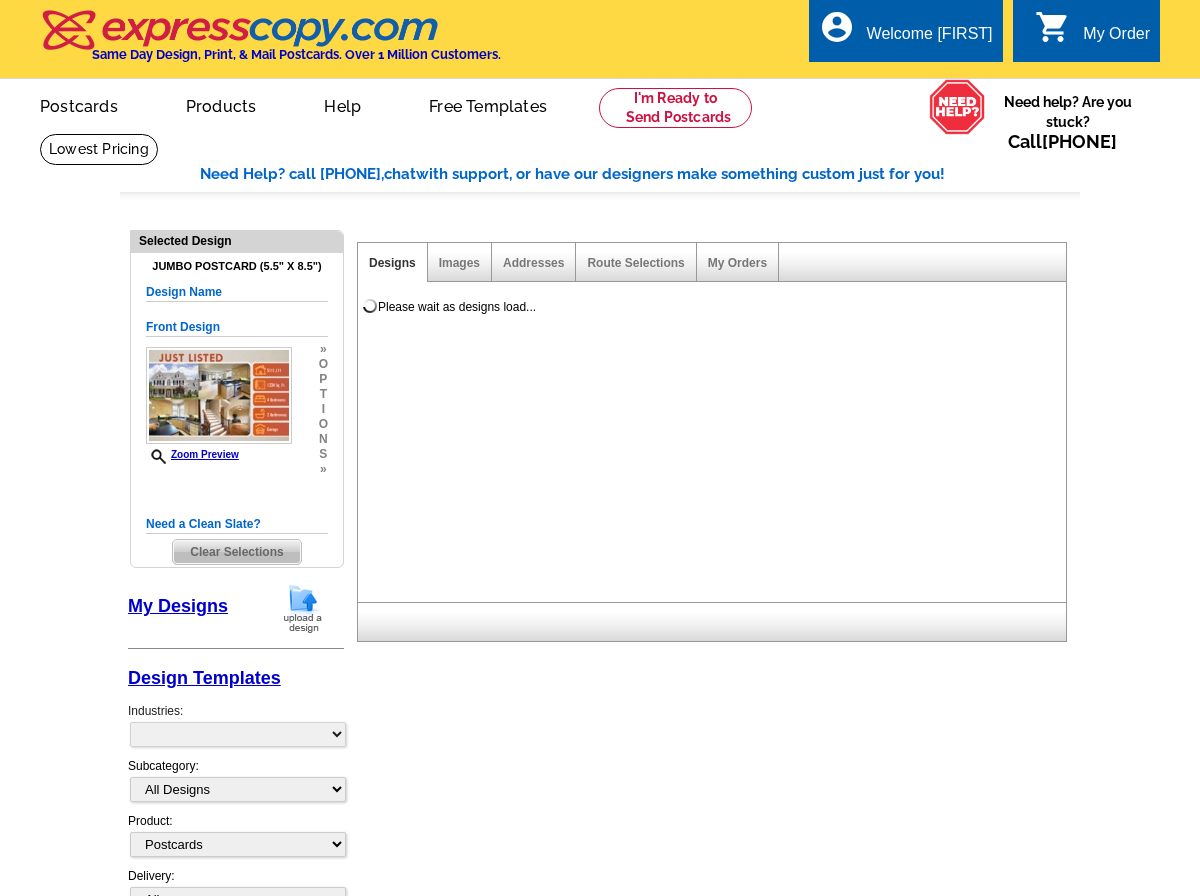 select on "back" 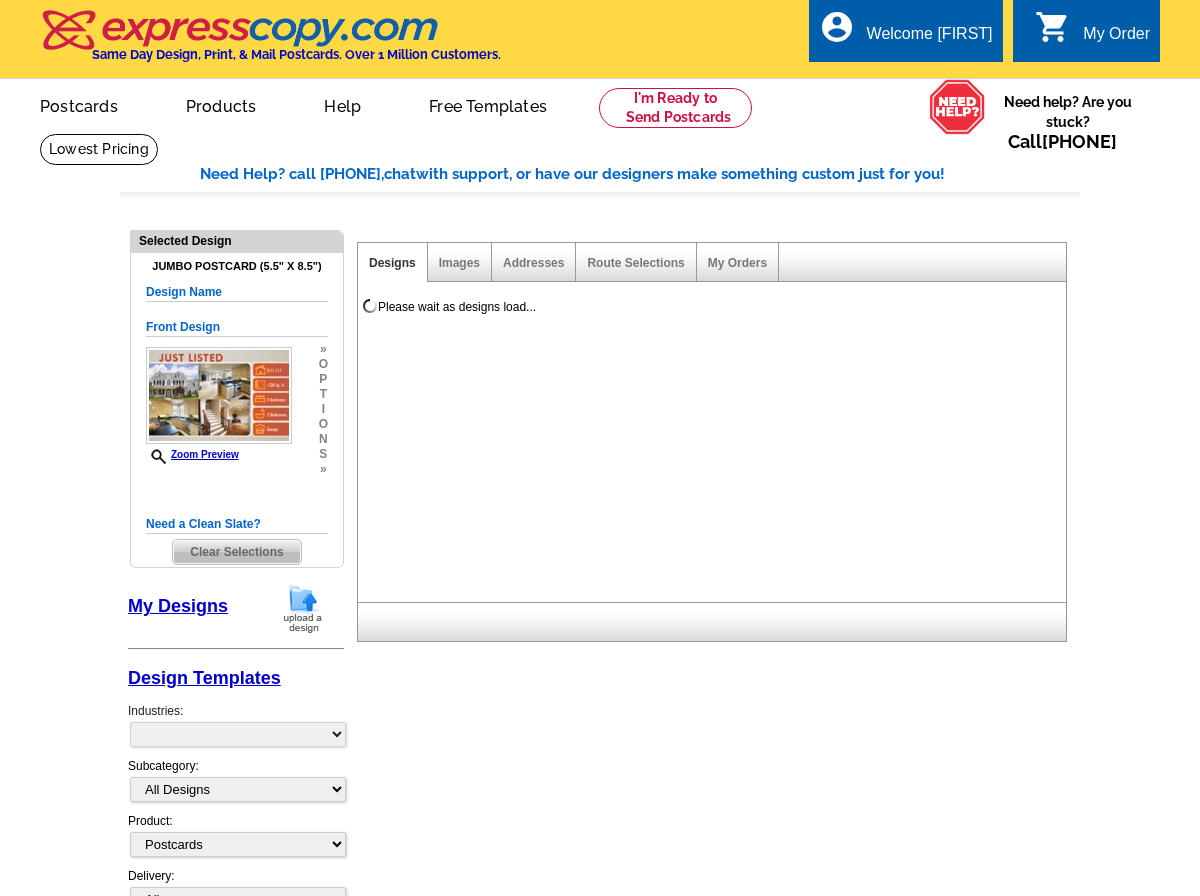 scroll, scrollTop: 0, scrollLeft: 0, axis: both 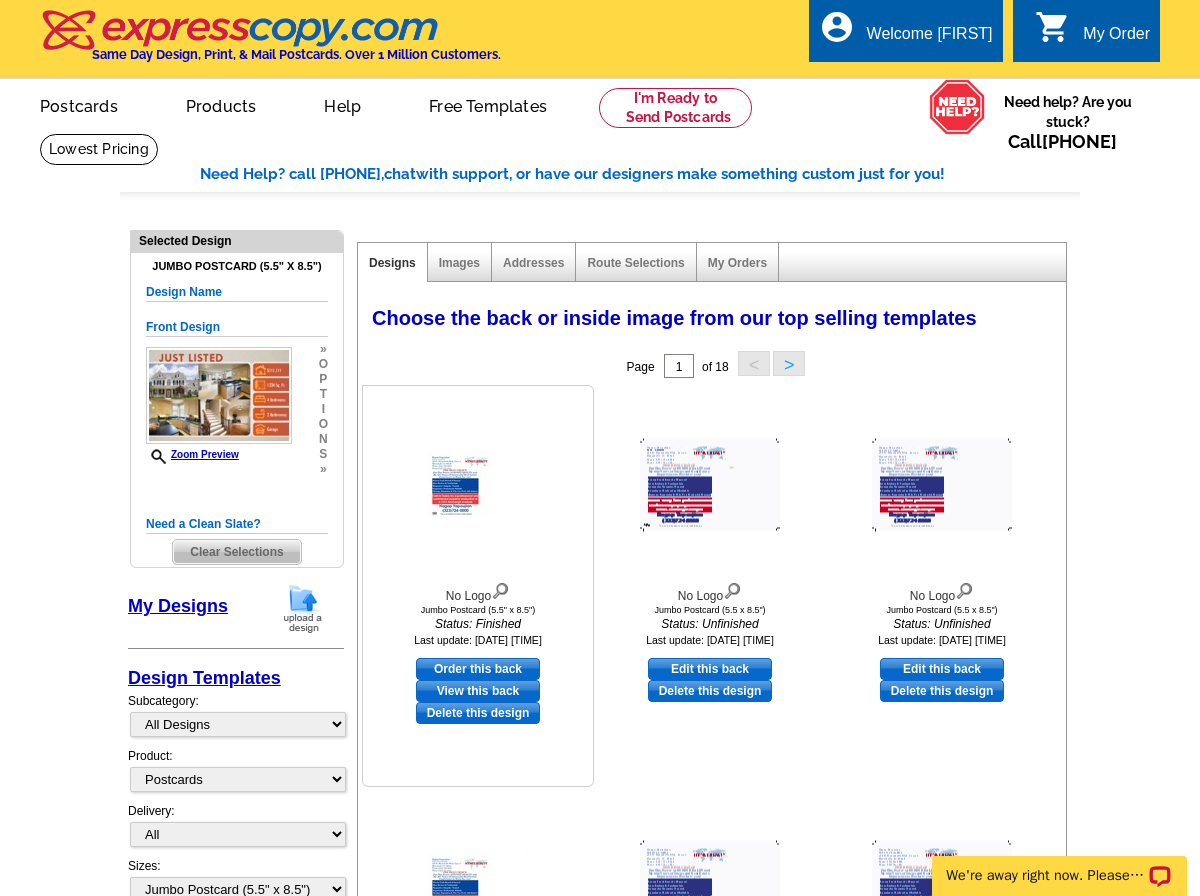 click at bounding box center [500, 589] 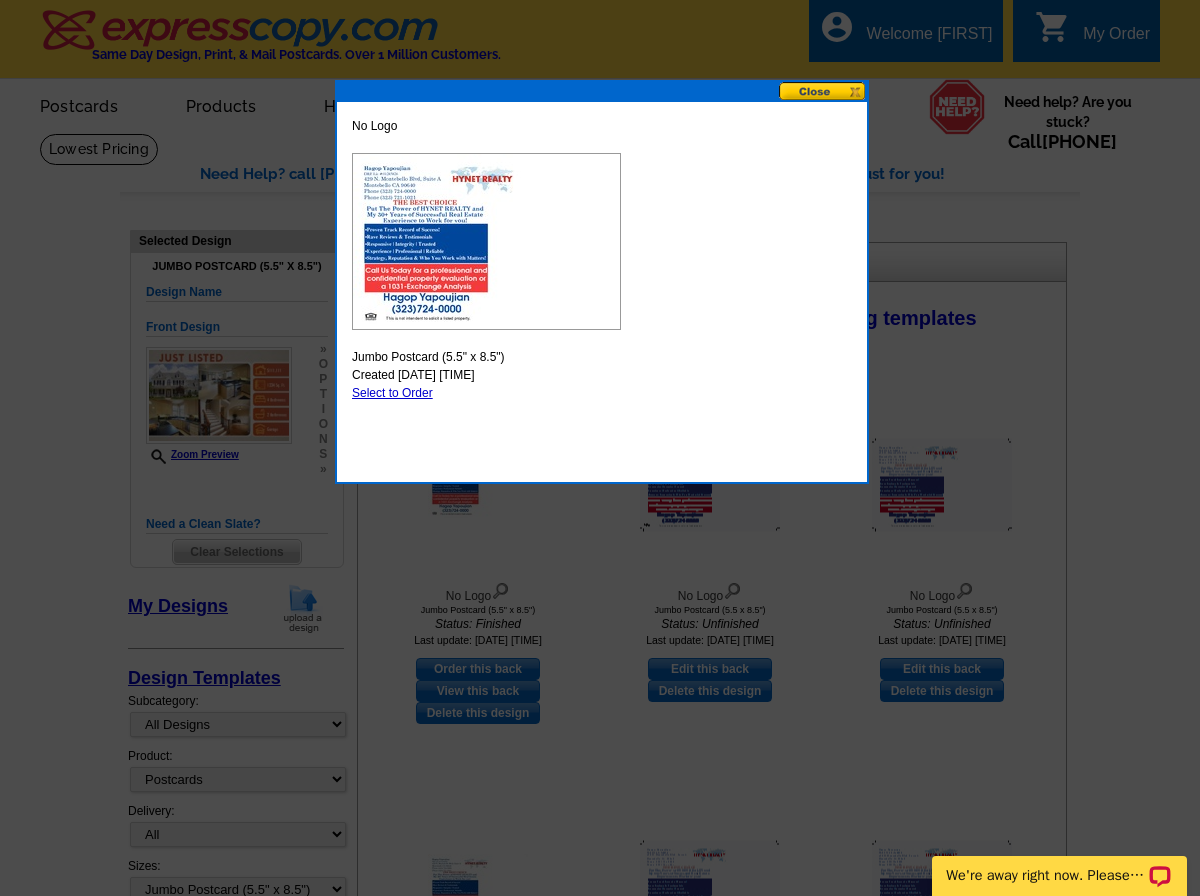 click at bounding box center (486, 241) 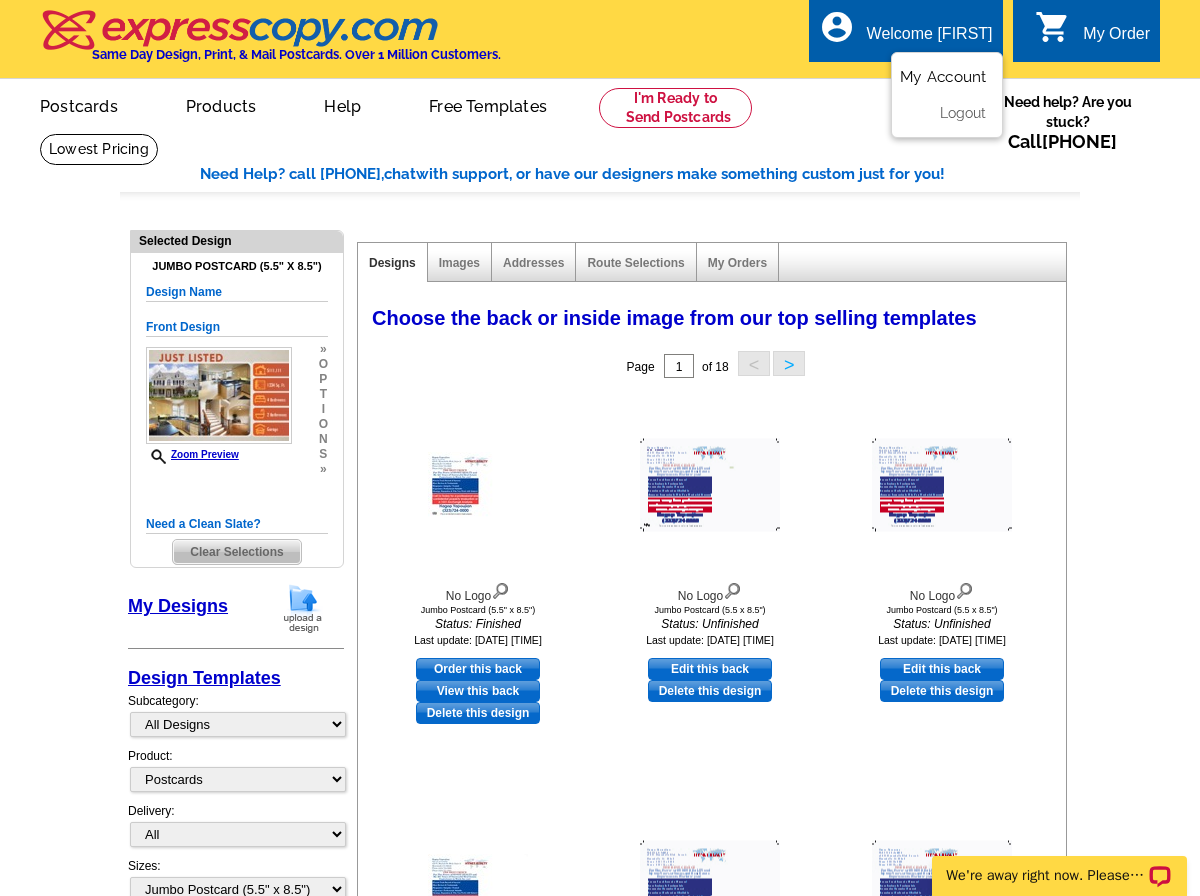 click on "My Account" at bounding box center [943, 77] 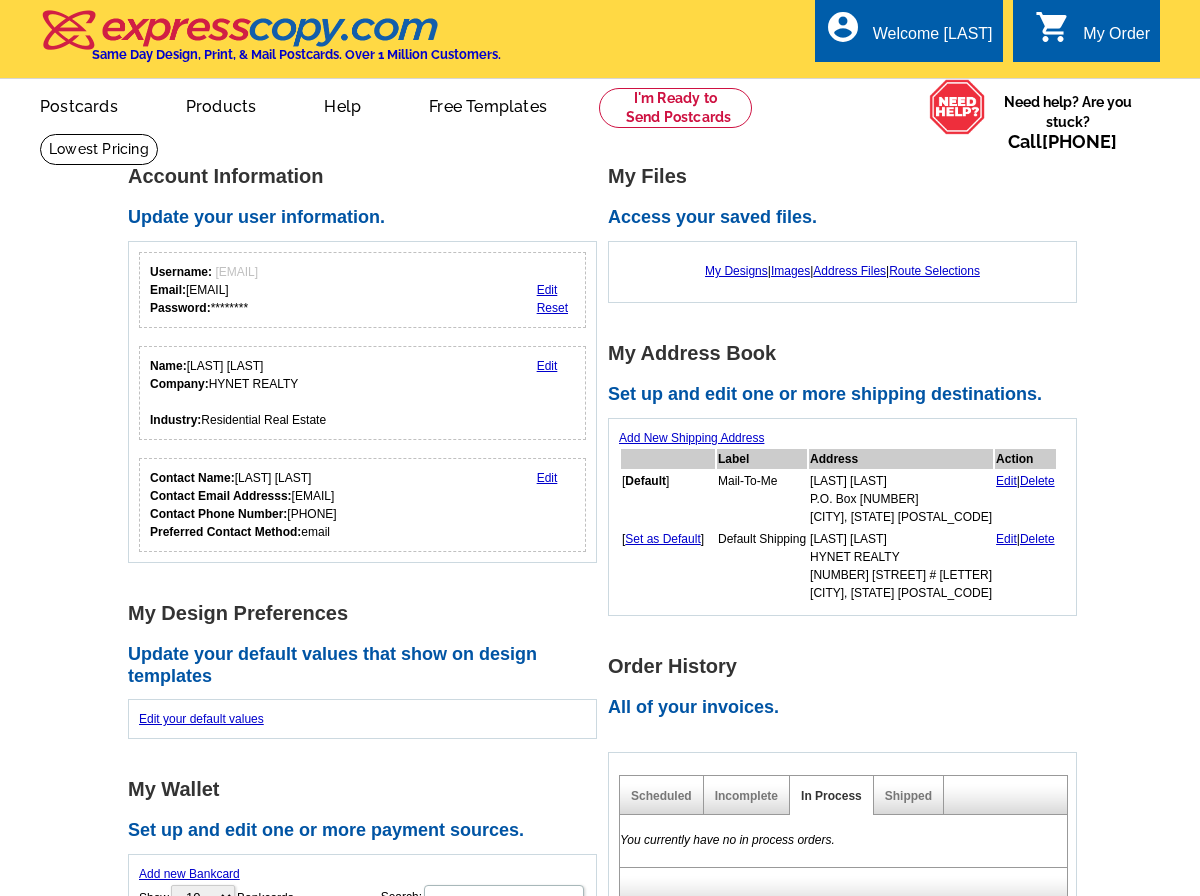 scroll, scrollTop: 0, scrollLeft: 0, axis: both 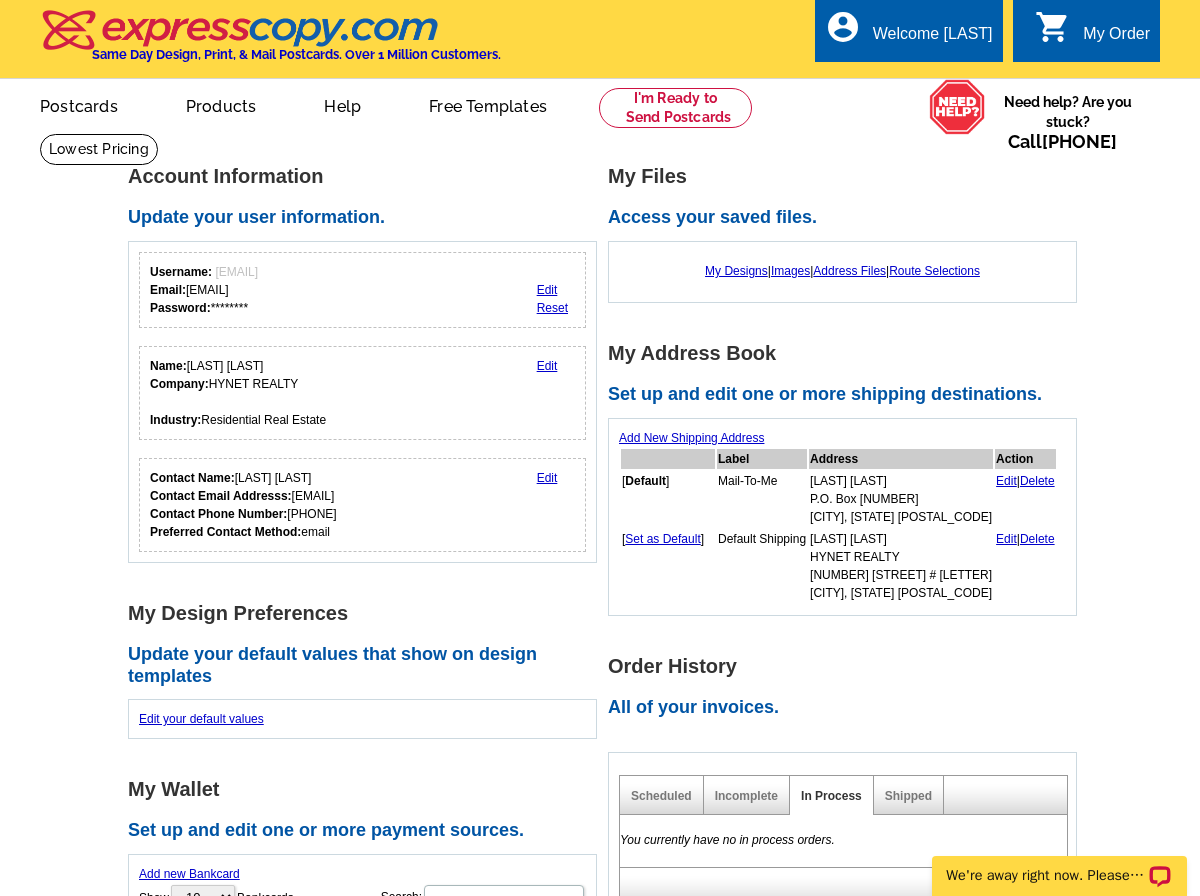 click on "My Order" at bounding box center (1116, 39) 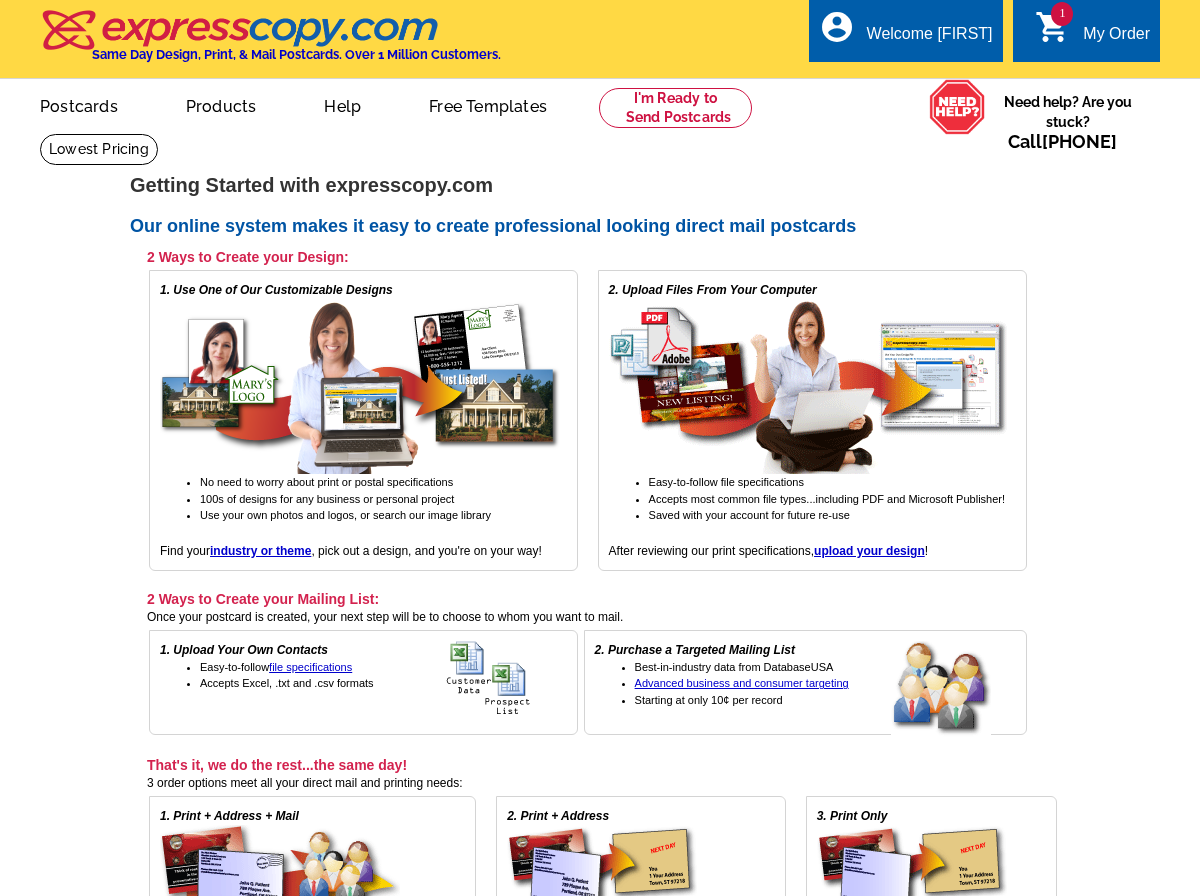 scroll, scrollTop: 0, scrollLeft: 0, axis: both 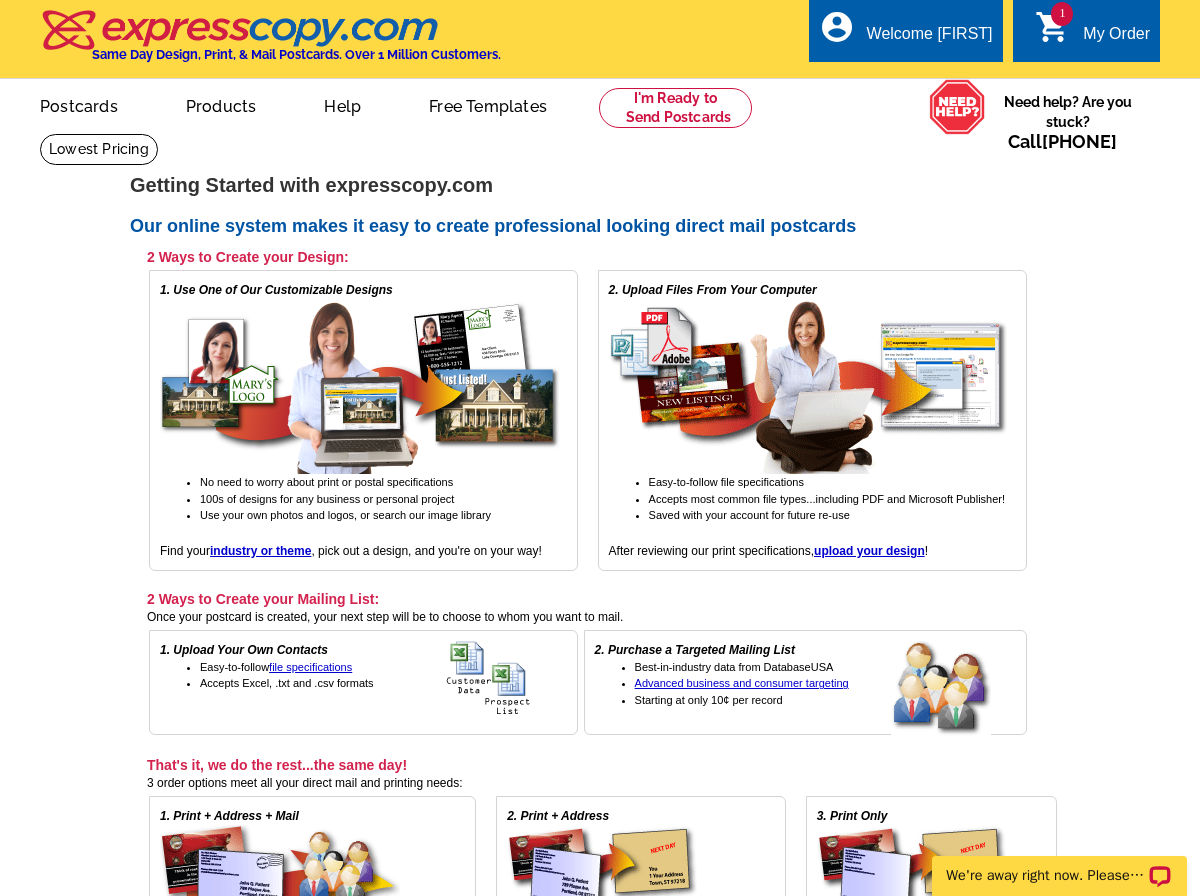 click on "My Order" at bounding box center [1116, 39] 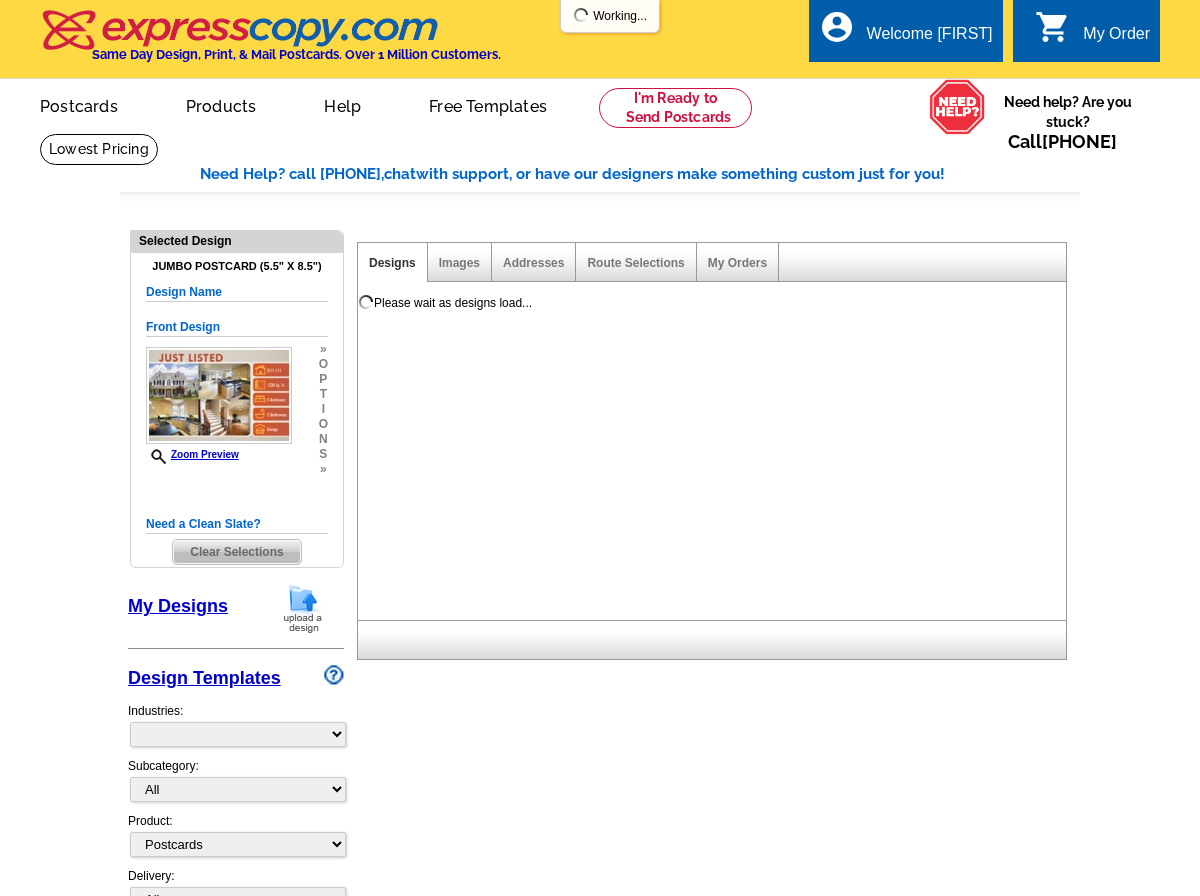 select on "1" 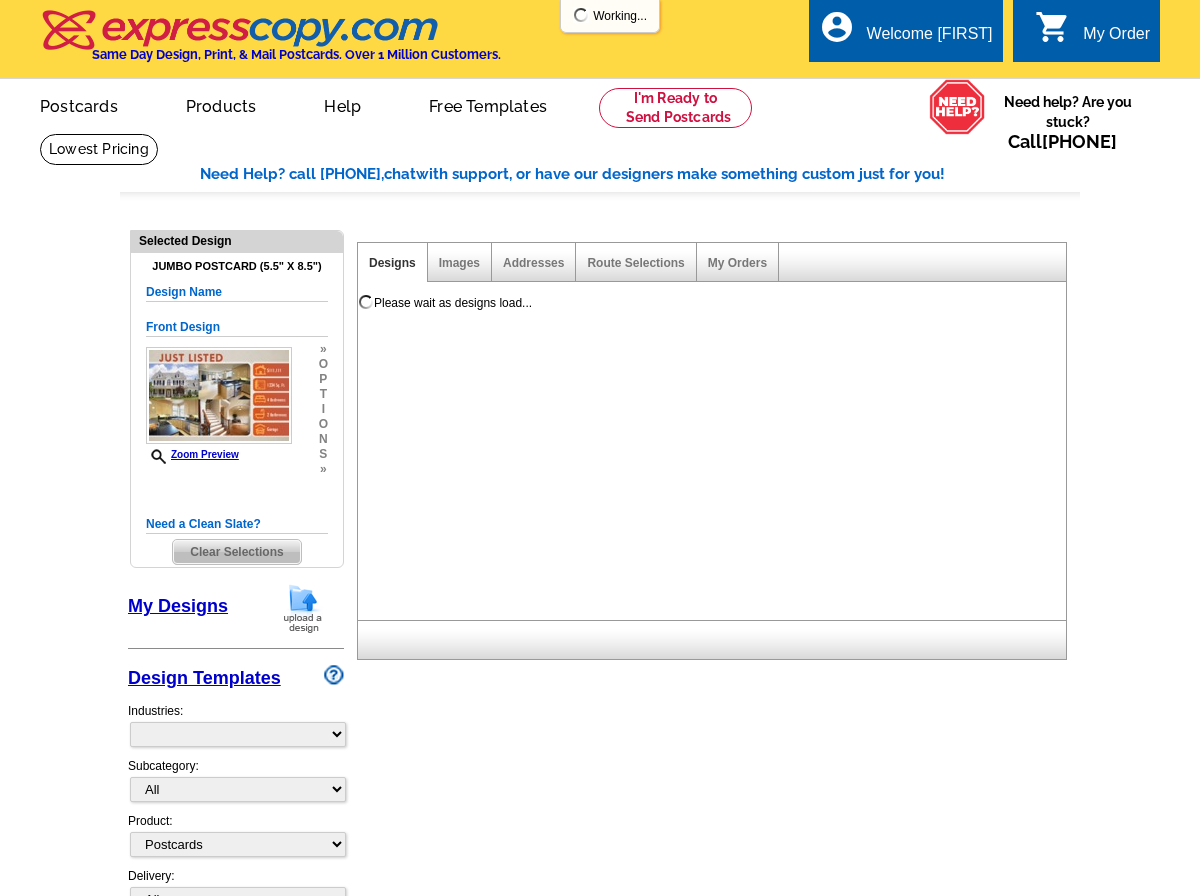 select on "2" 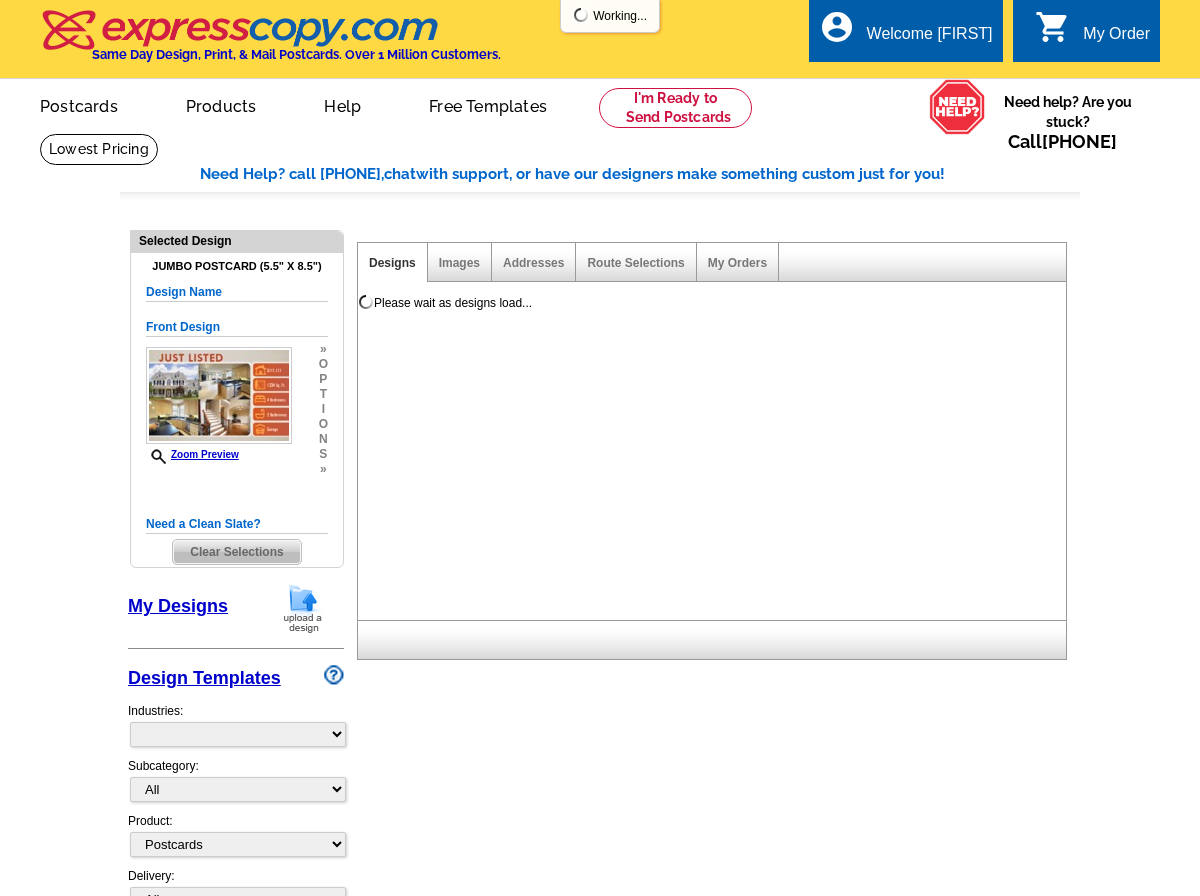 scroll, scrollTop: 0, scrollLeft: 0, axis: both 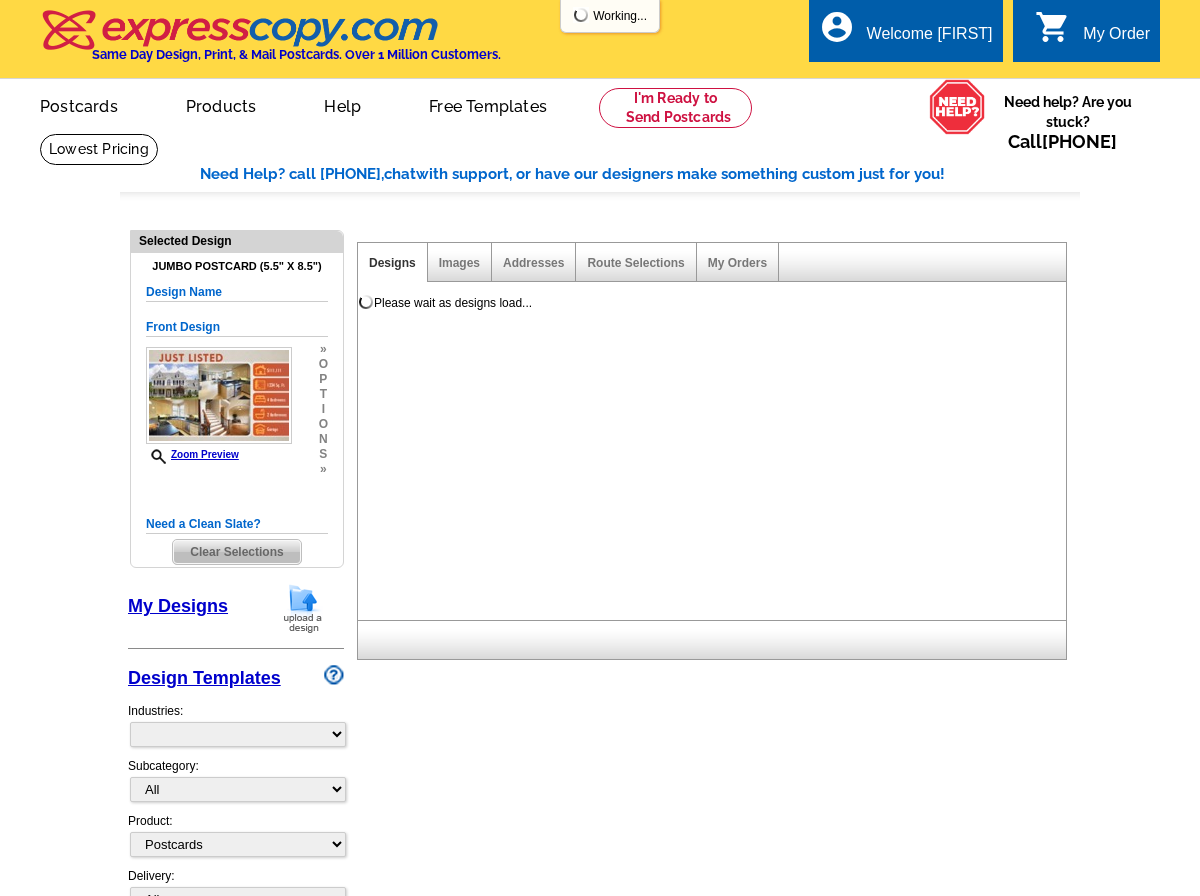 select on "785" 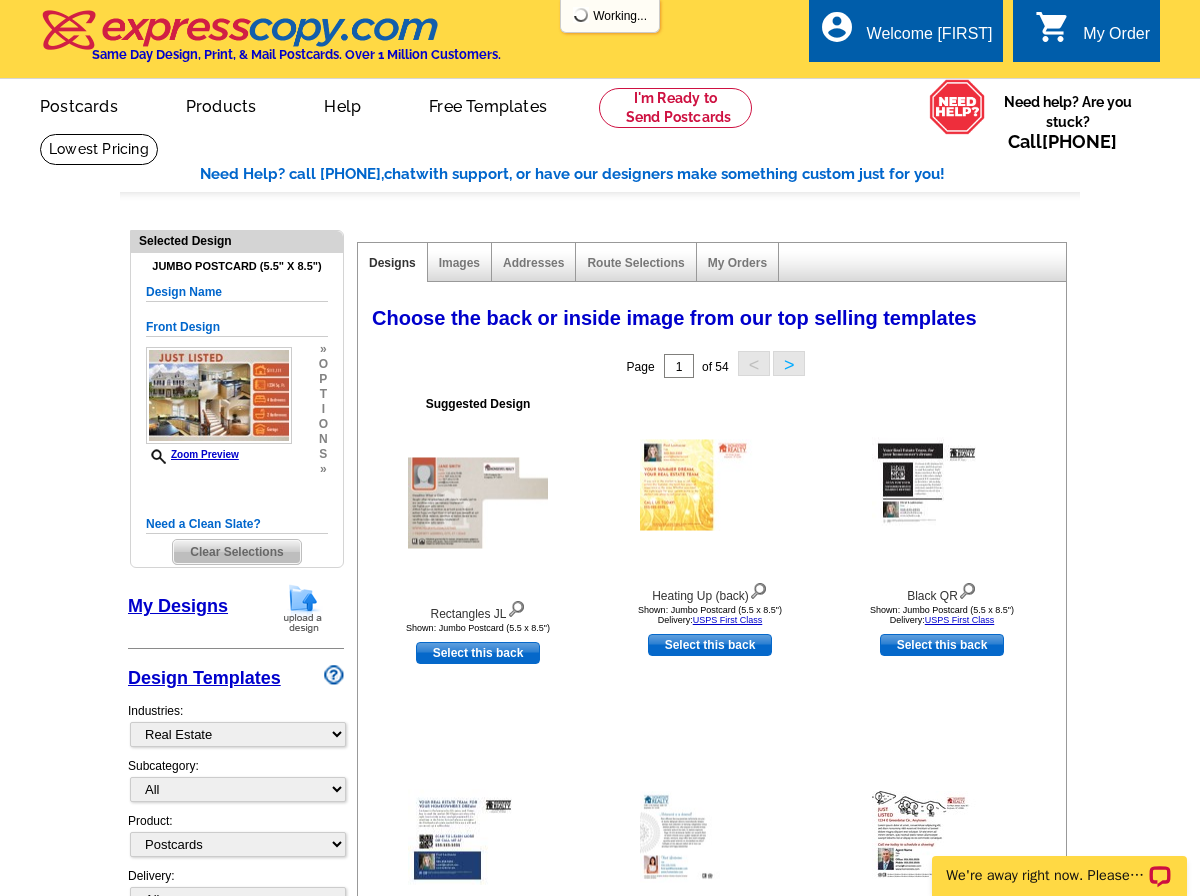 scroll, scrollTop: 0, scrollLeft: 0, axis: both 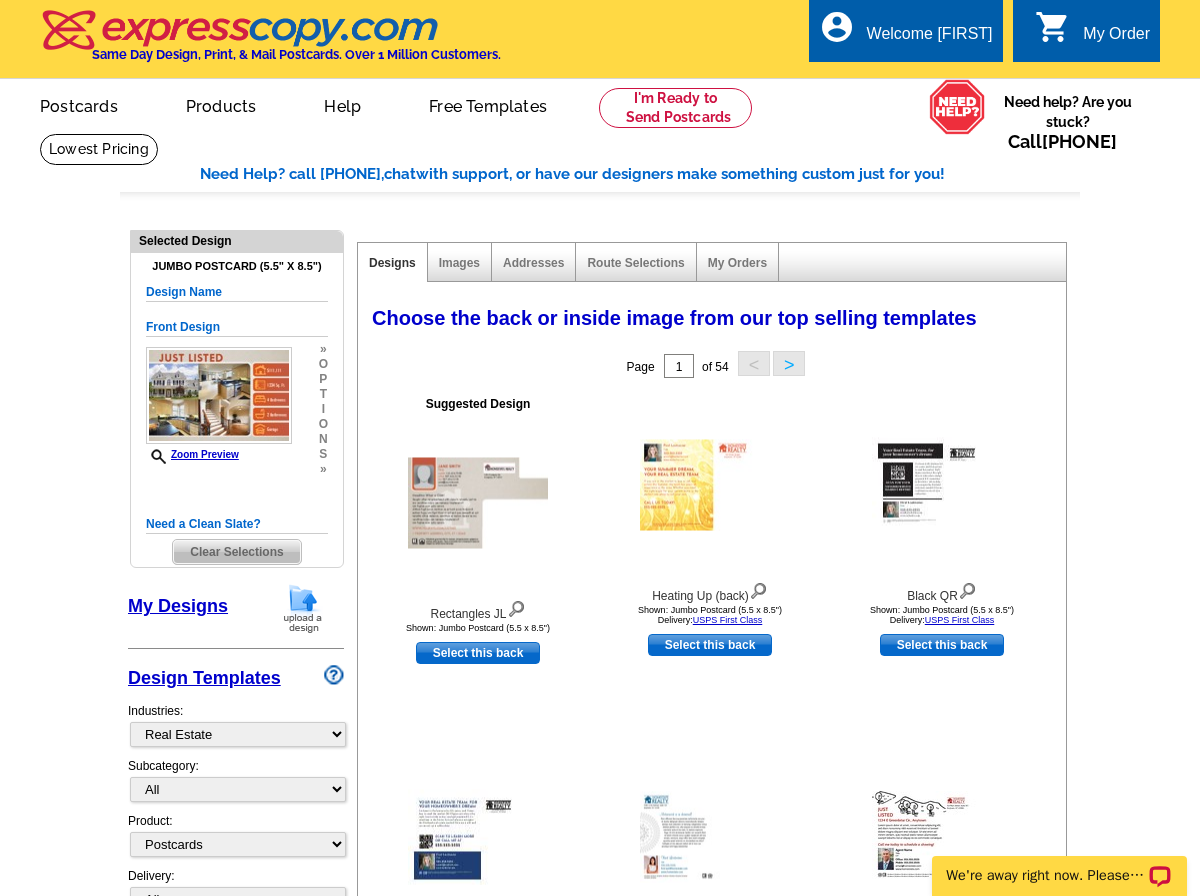 click on "My Order" at bounding box center (1116, 39) 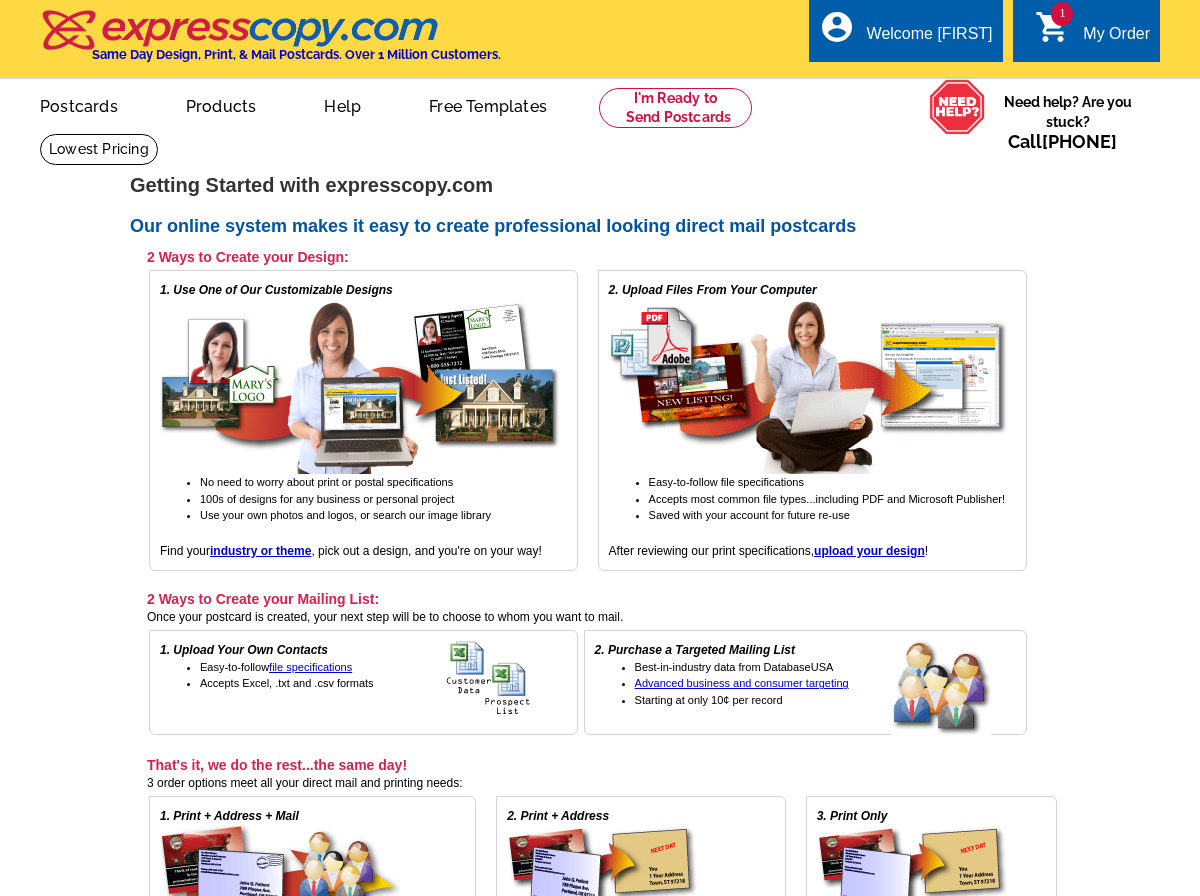 scroll, scrollTop: 0, scrollLeft: 0, axis: both 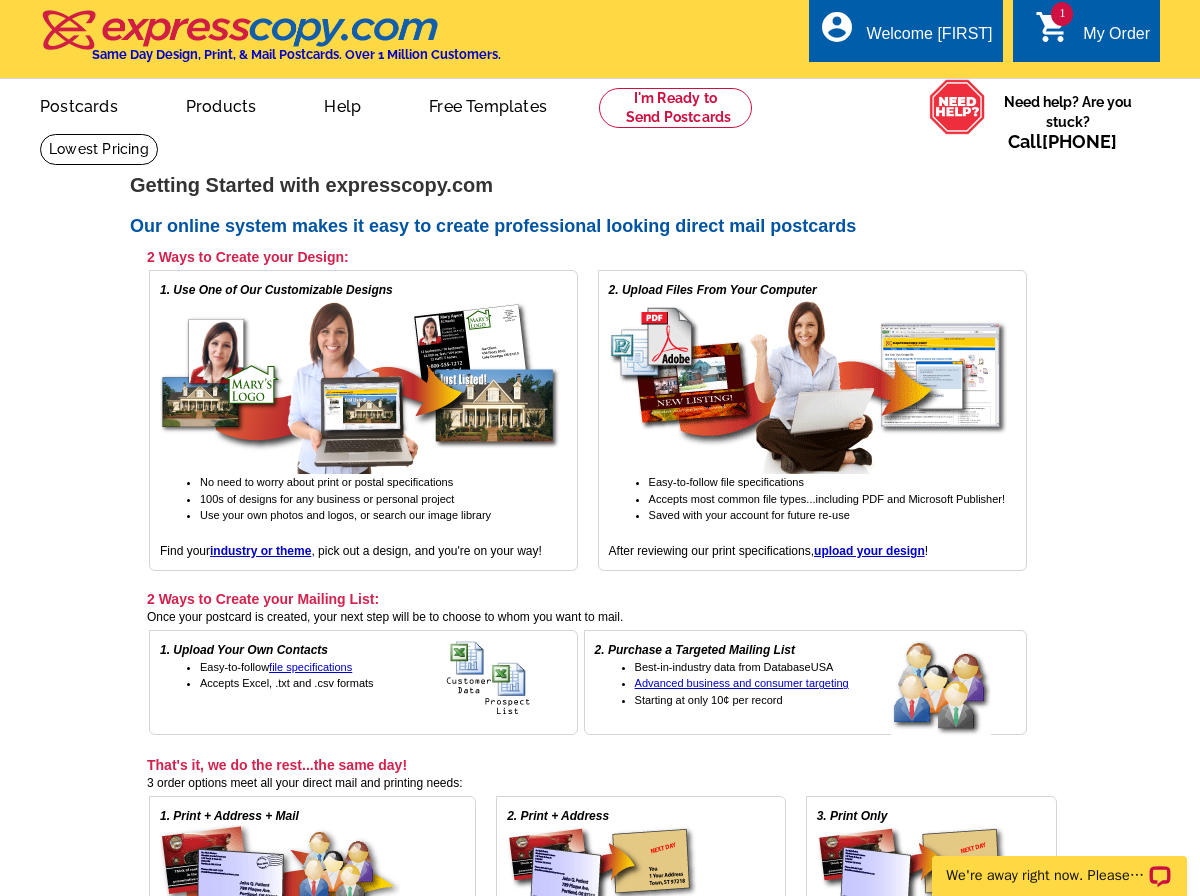 click on "shopping_cart" at bounding box center [1053, 27] 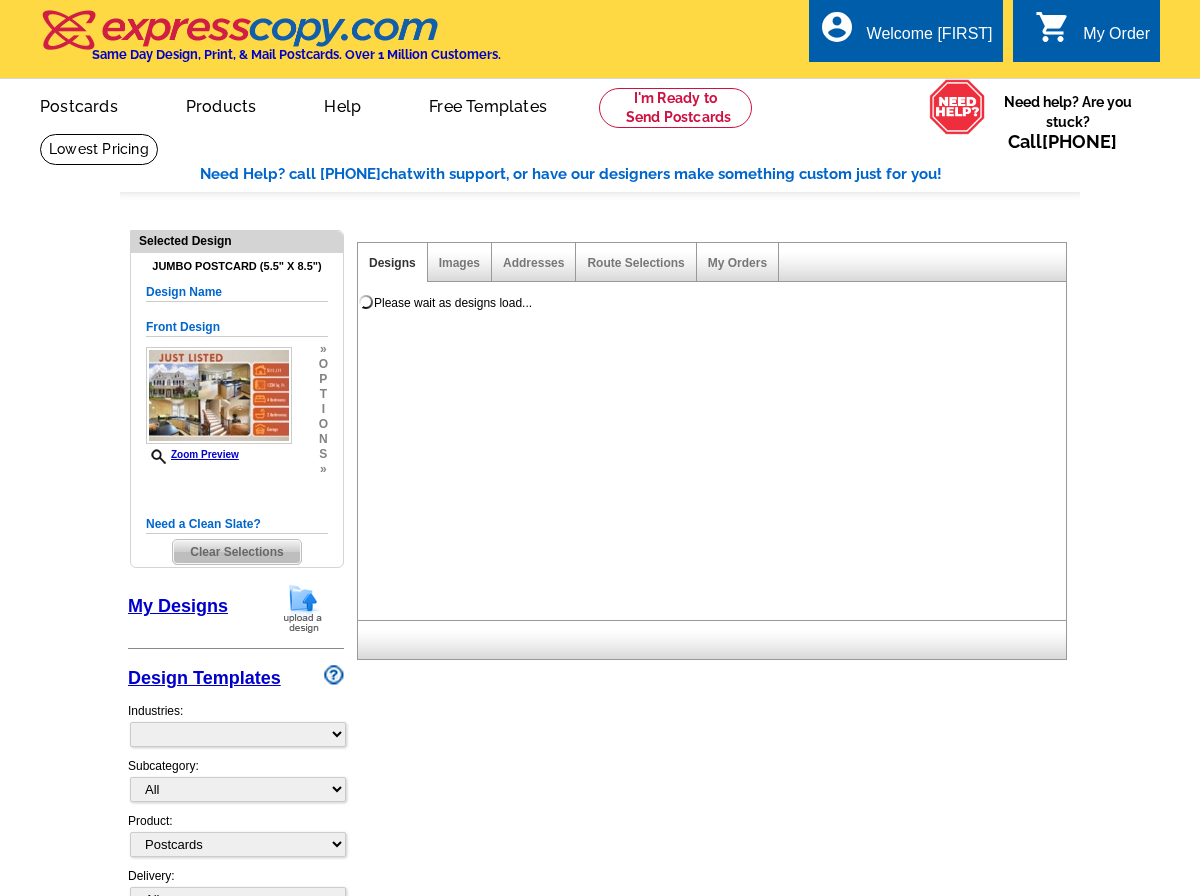 select on "1" 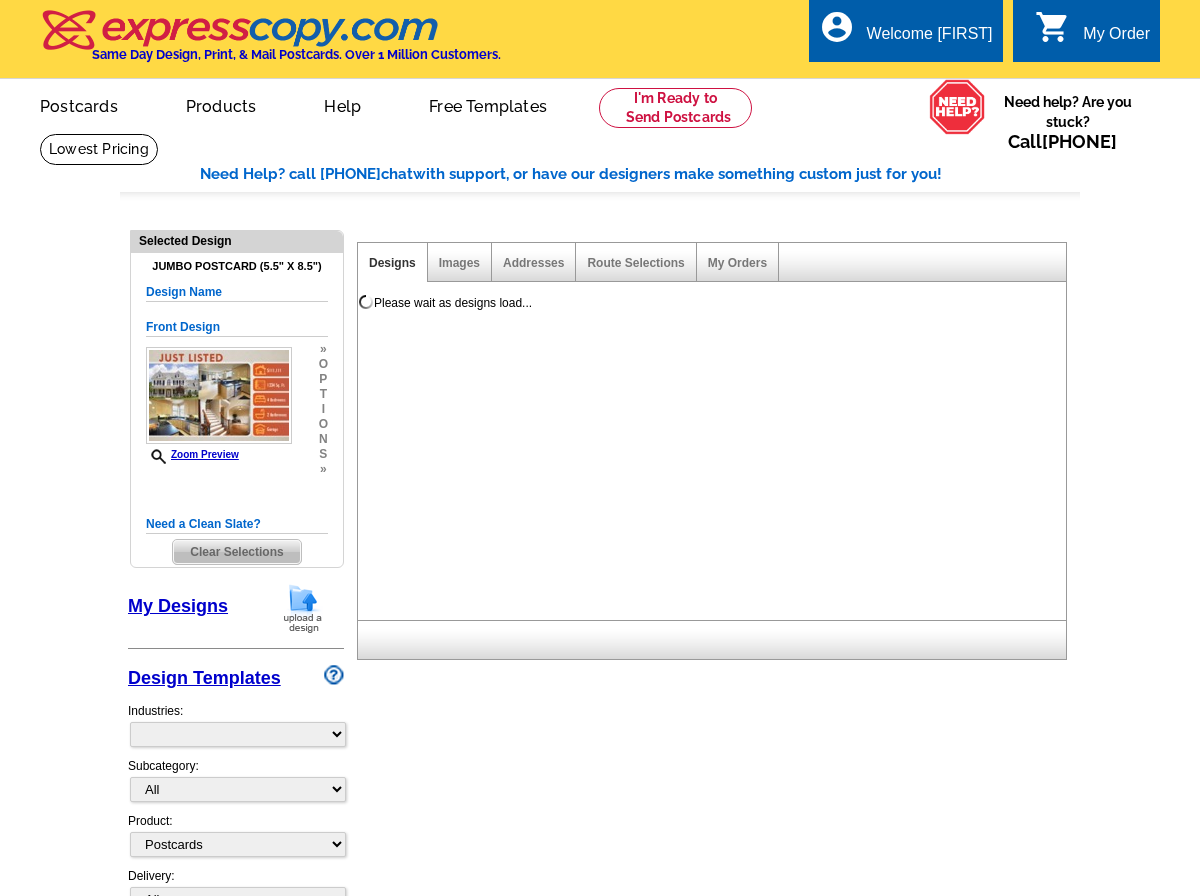 select on "2" 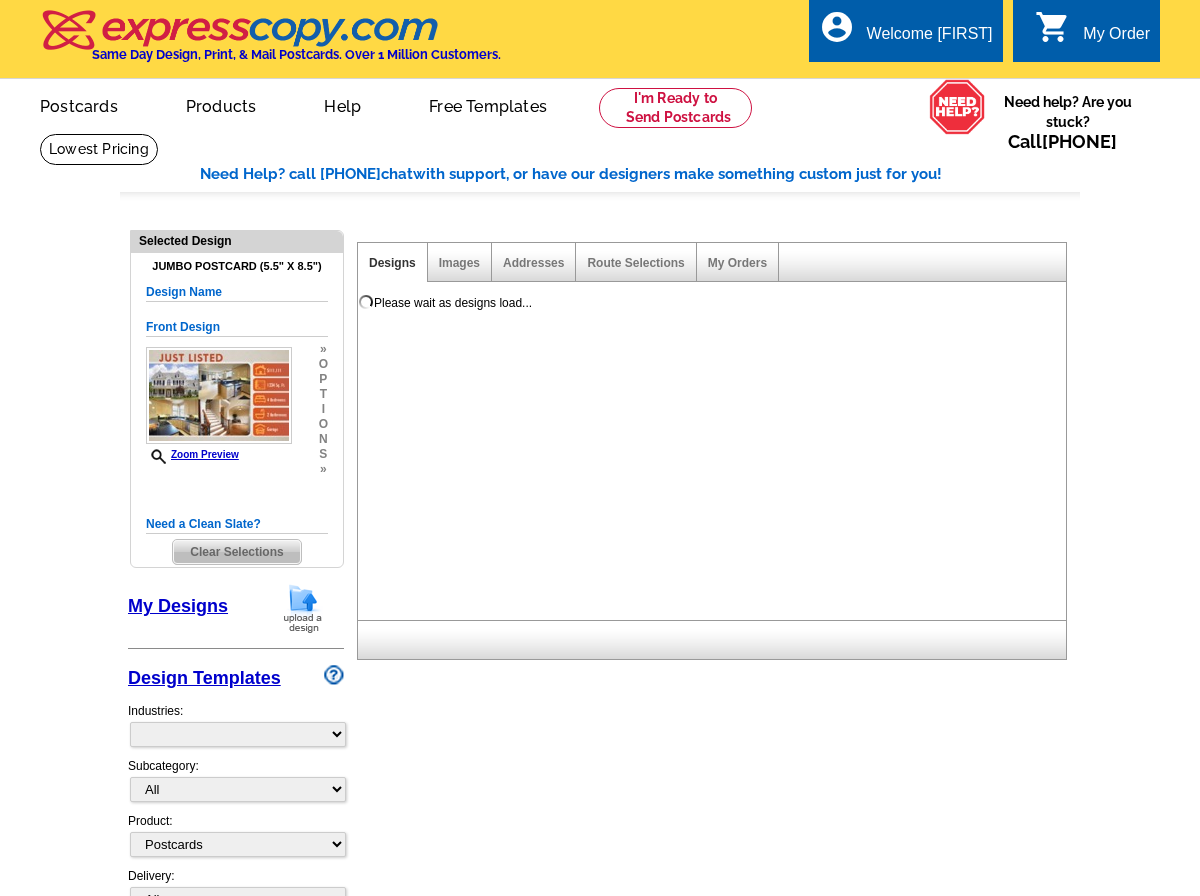 select on "back" 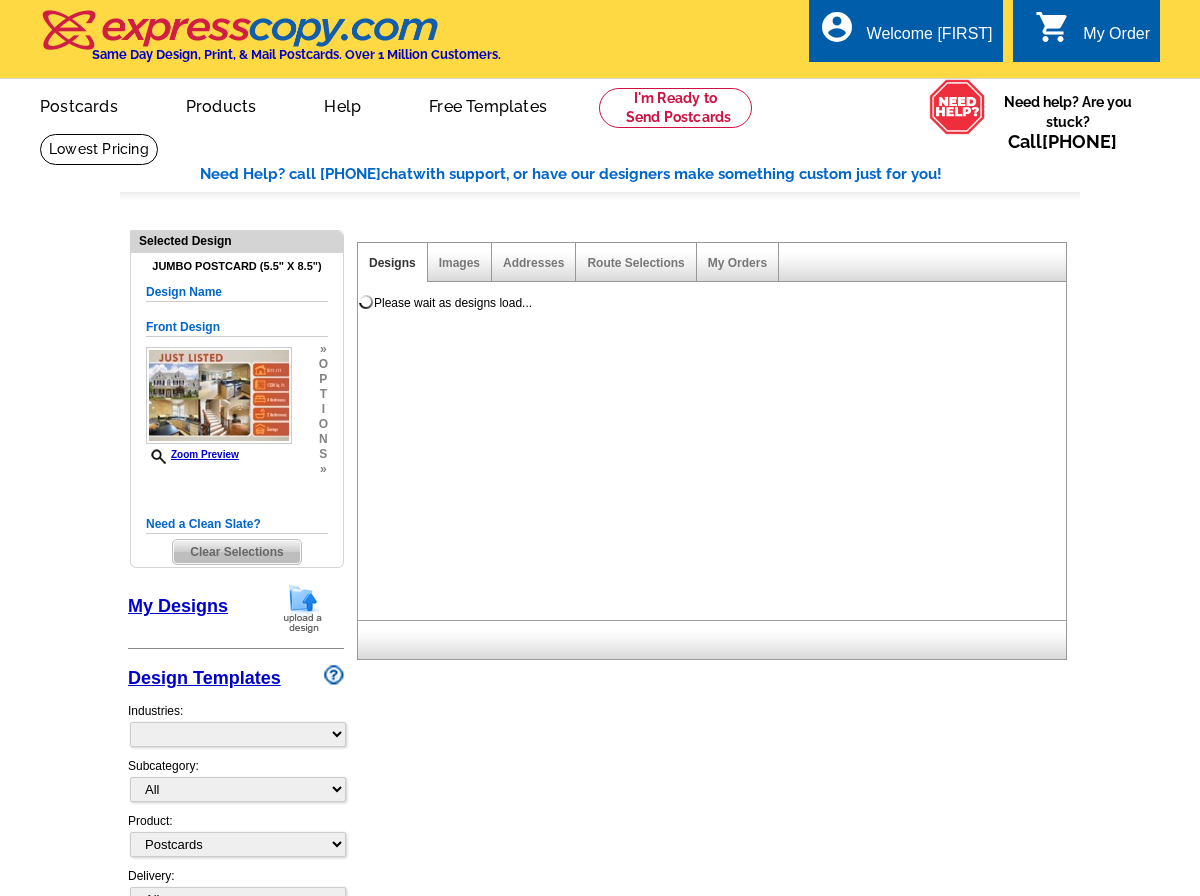scroll, scrollTop: 0, scrollLeft: 0, axis: both 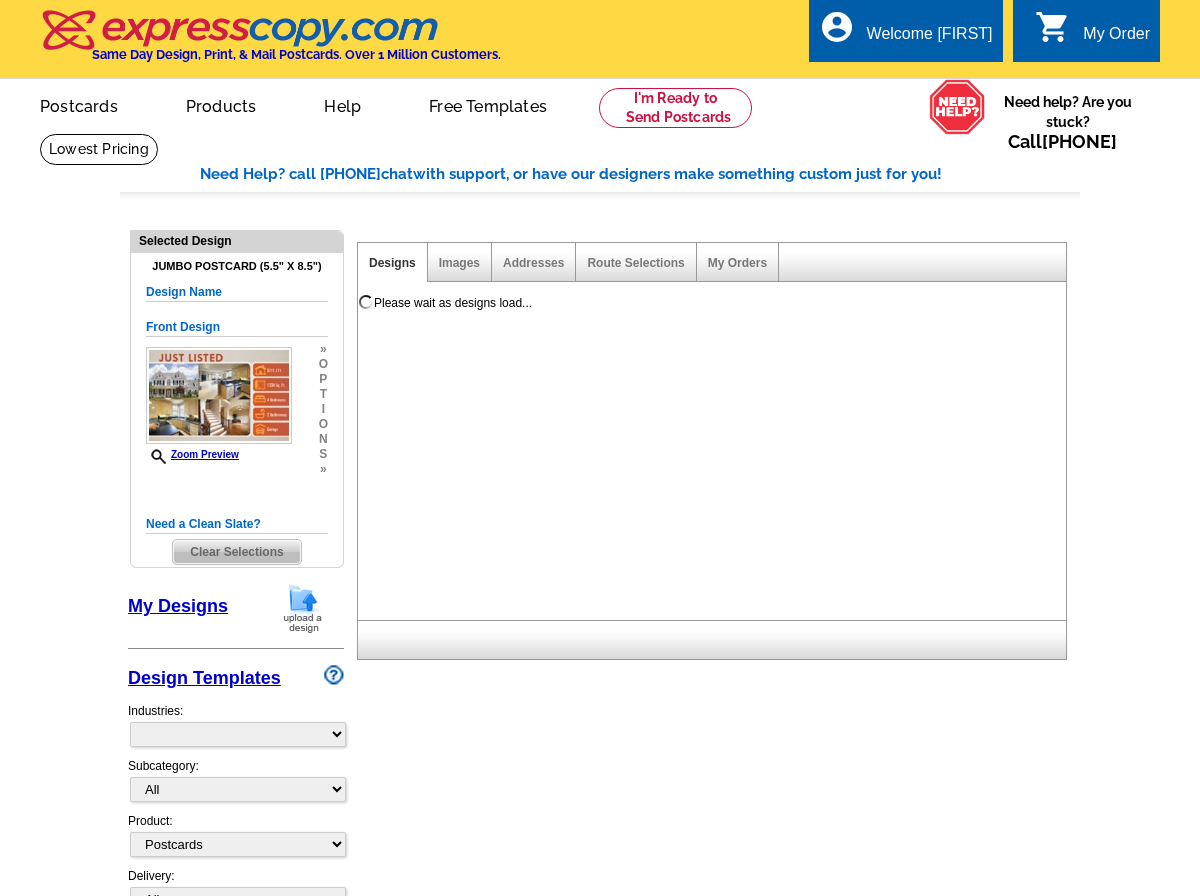 select on "785" 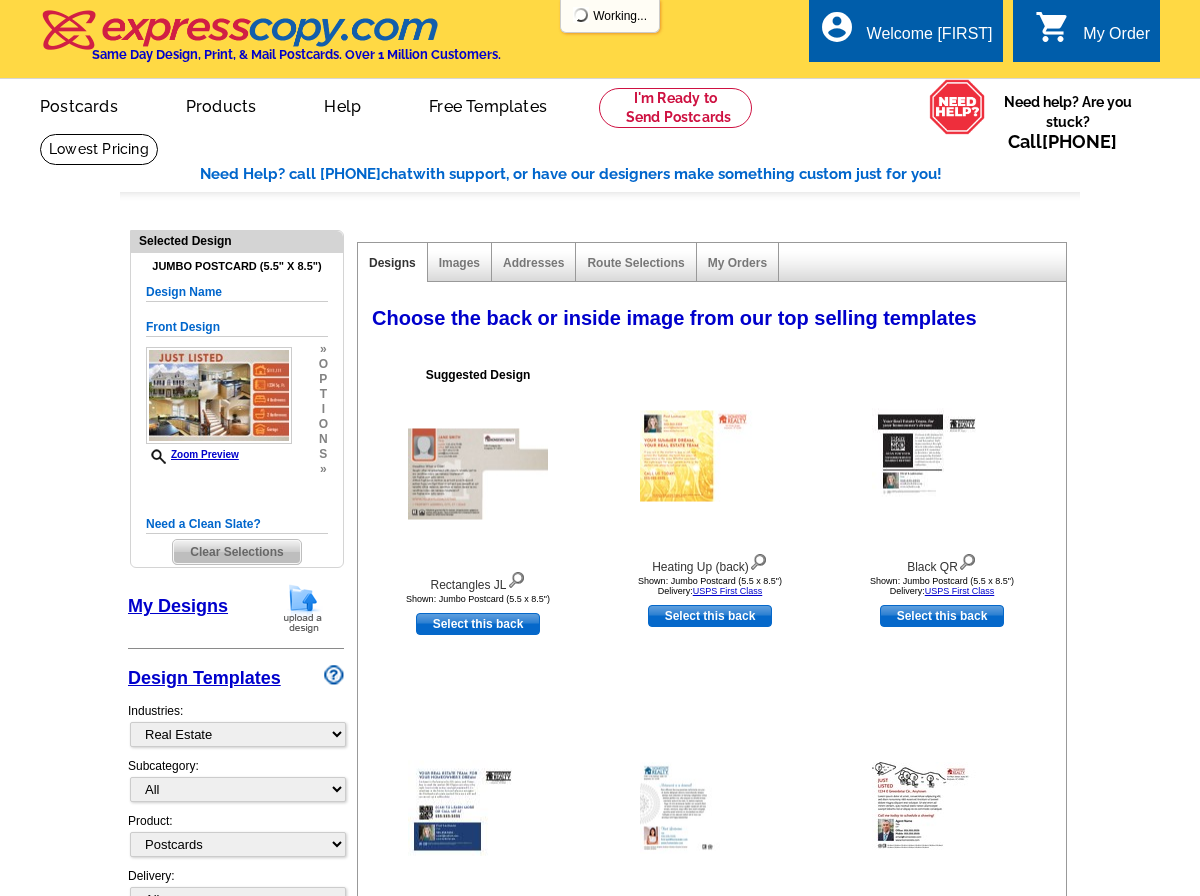 scroll, scrollTop: 0, scrollLeft: 0, axis: both 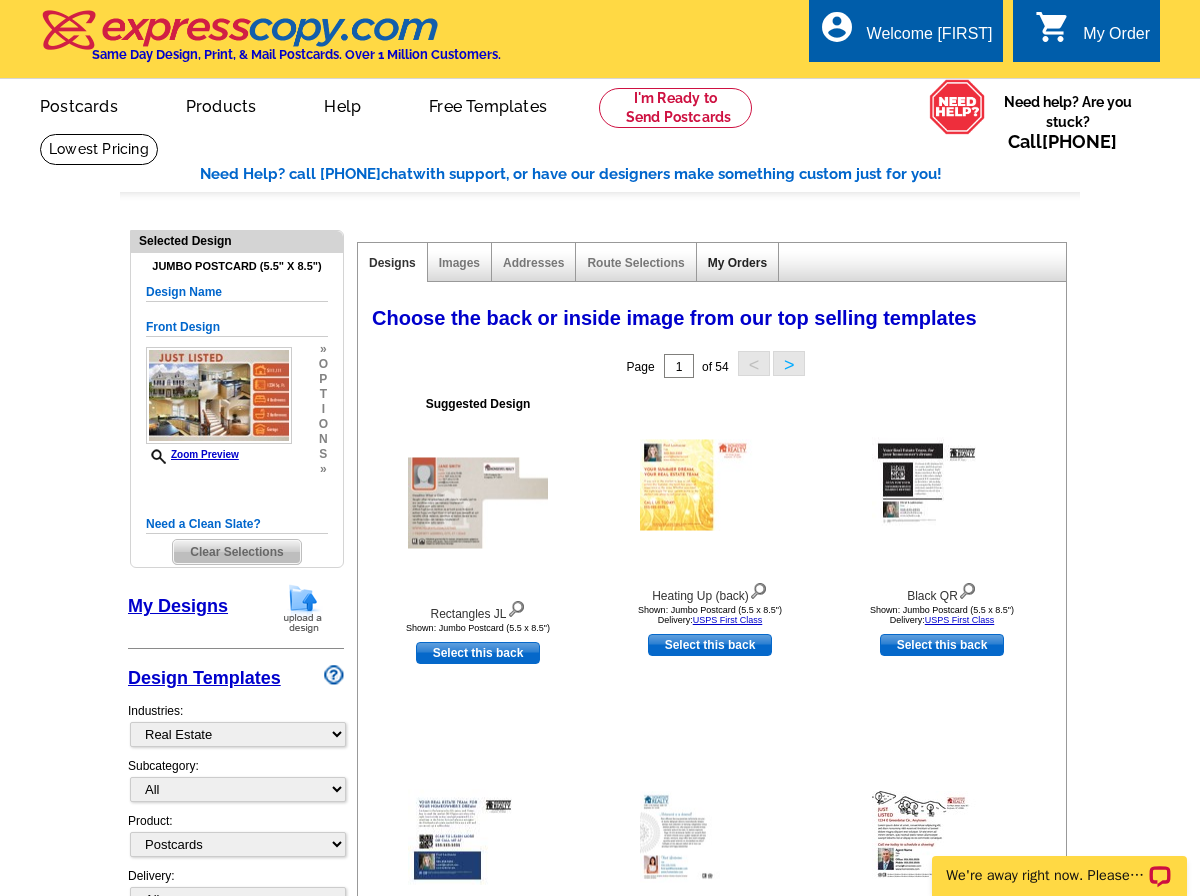 click on "My Orders" at bounding box center (737, 263) 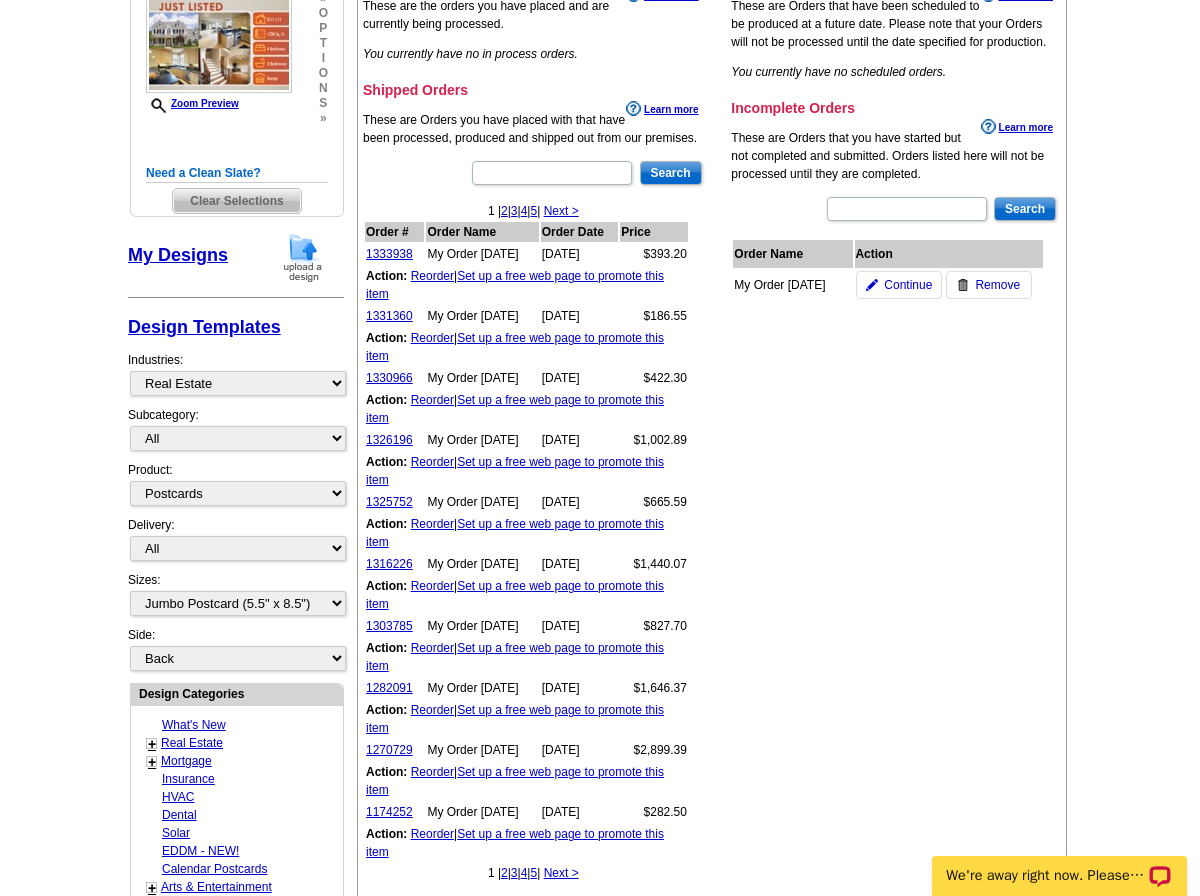 scroll, scrollTop: 400, scrollLeft: 0, axis: vertical 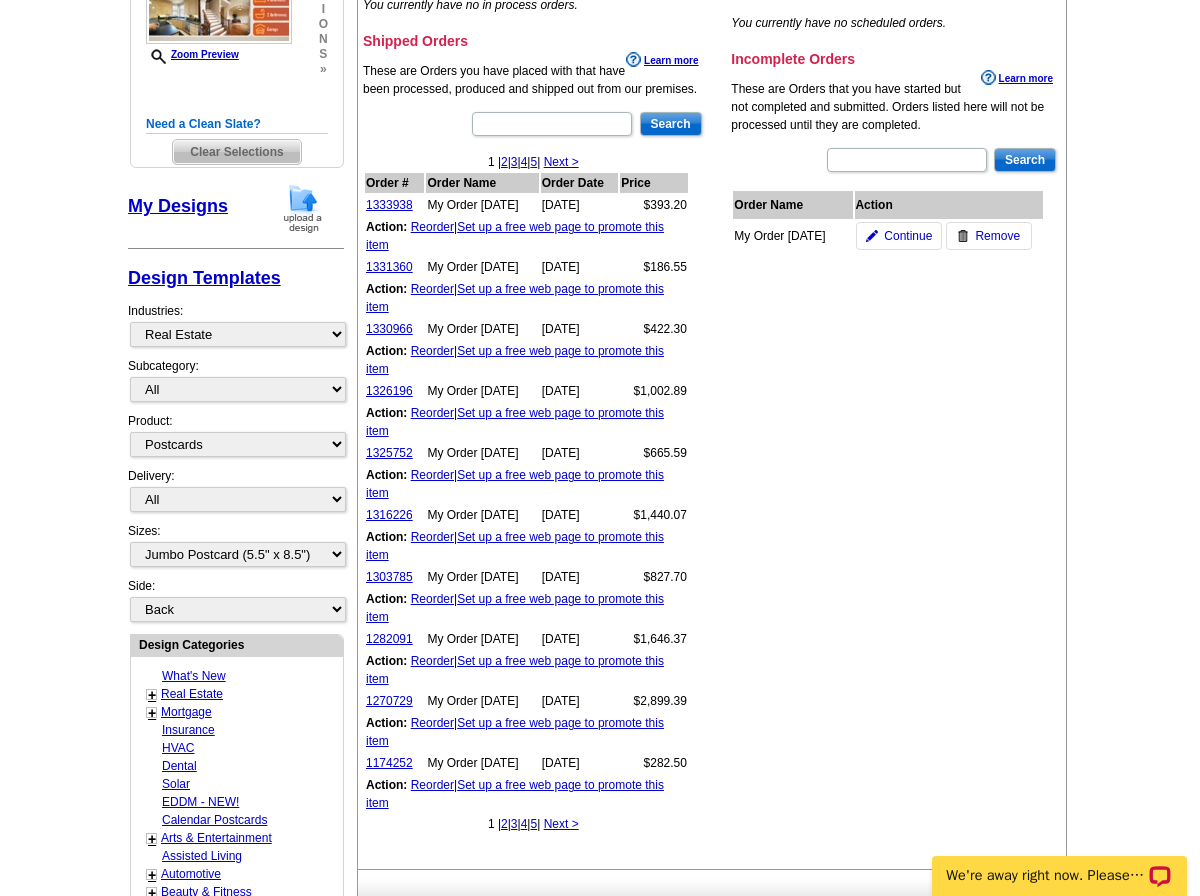 click on "2" at bounding box center [504, 162] 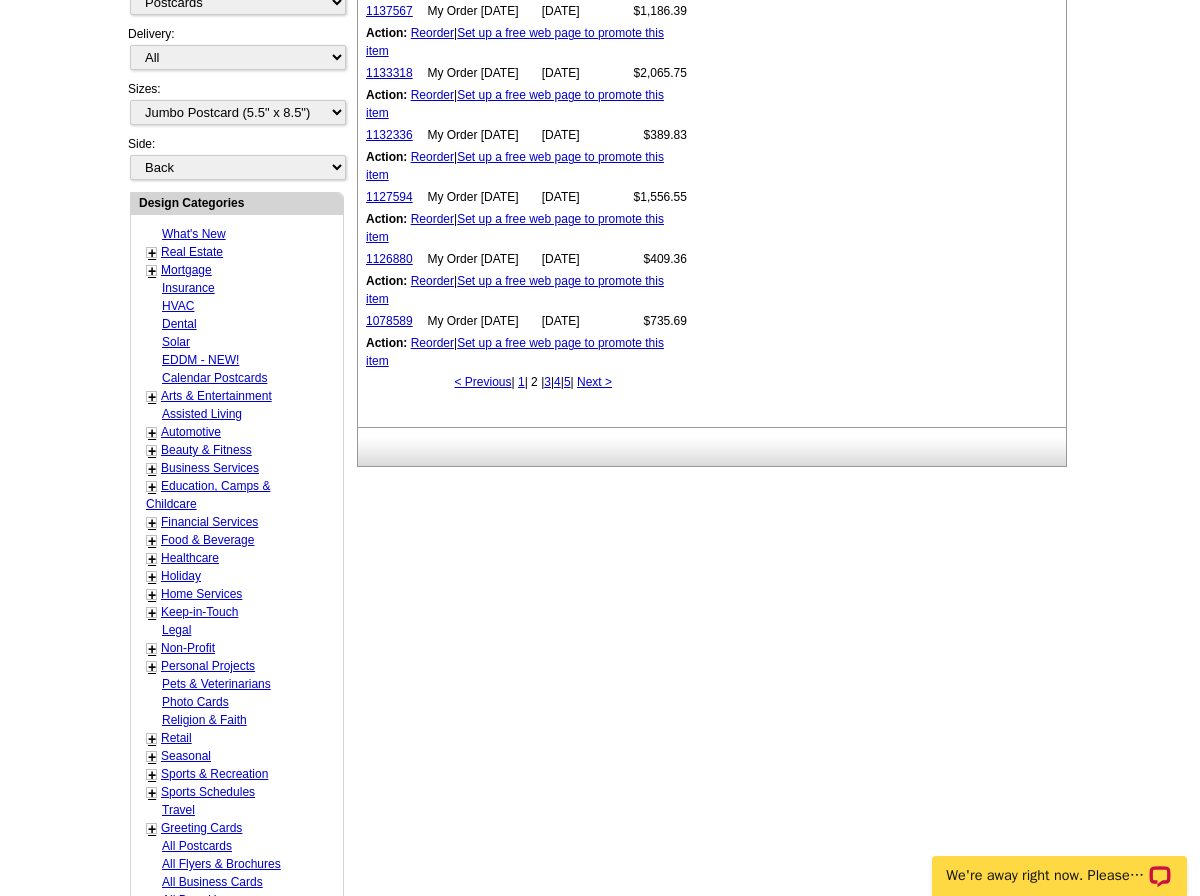 scroll, scrollTop: 800, scrollLeft: 0, axis: vertical 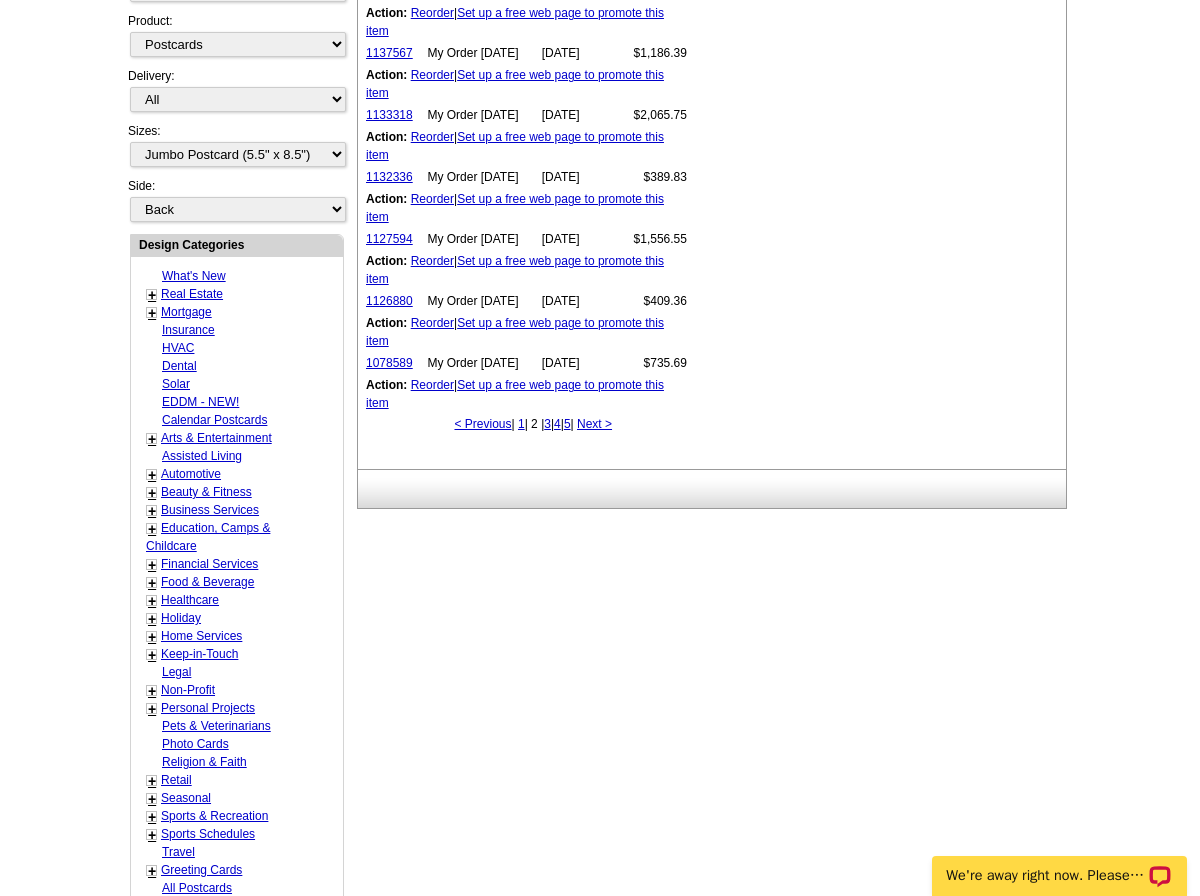 click on "Reorder" at bounding box center [432, 385] 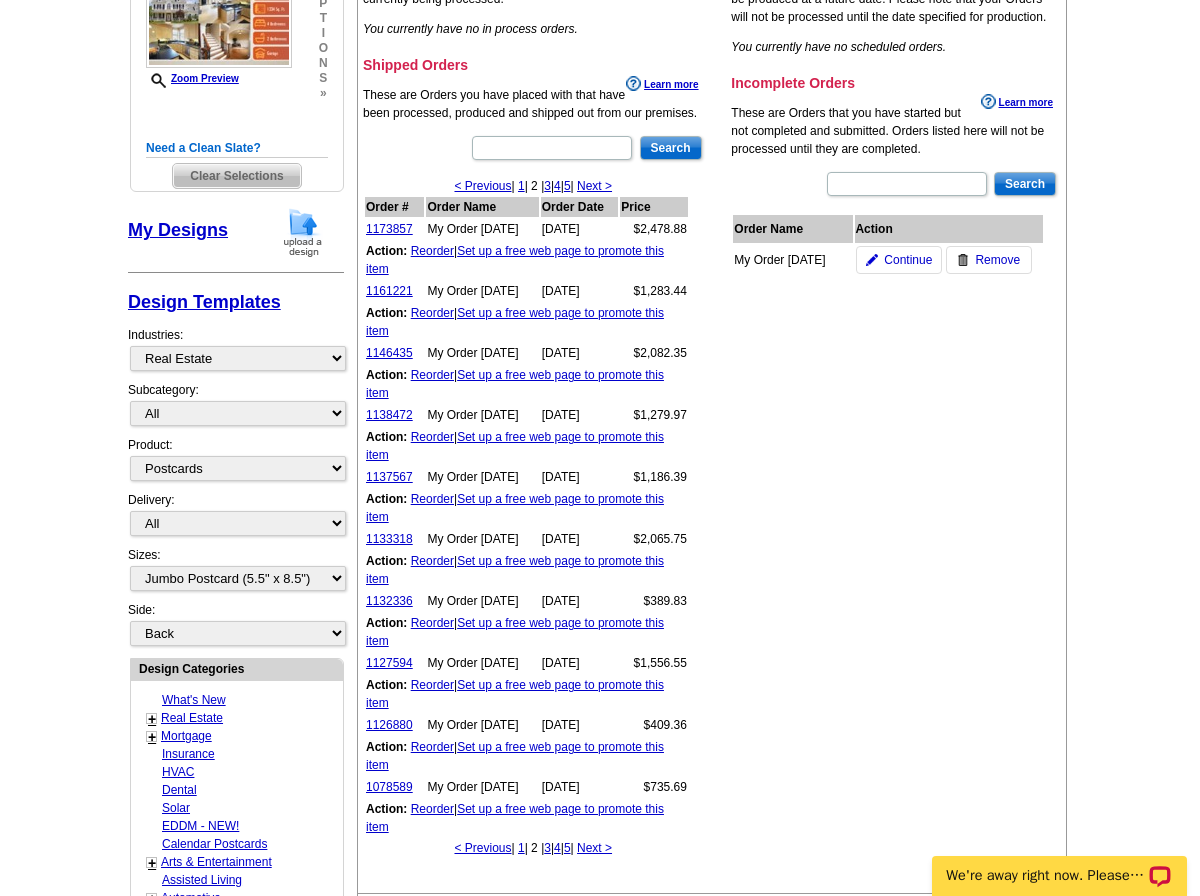 scroll, scrollTop: 400, scrollLeft: 0, axis: vertical 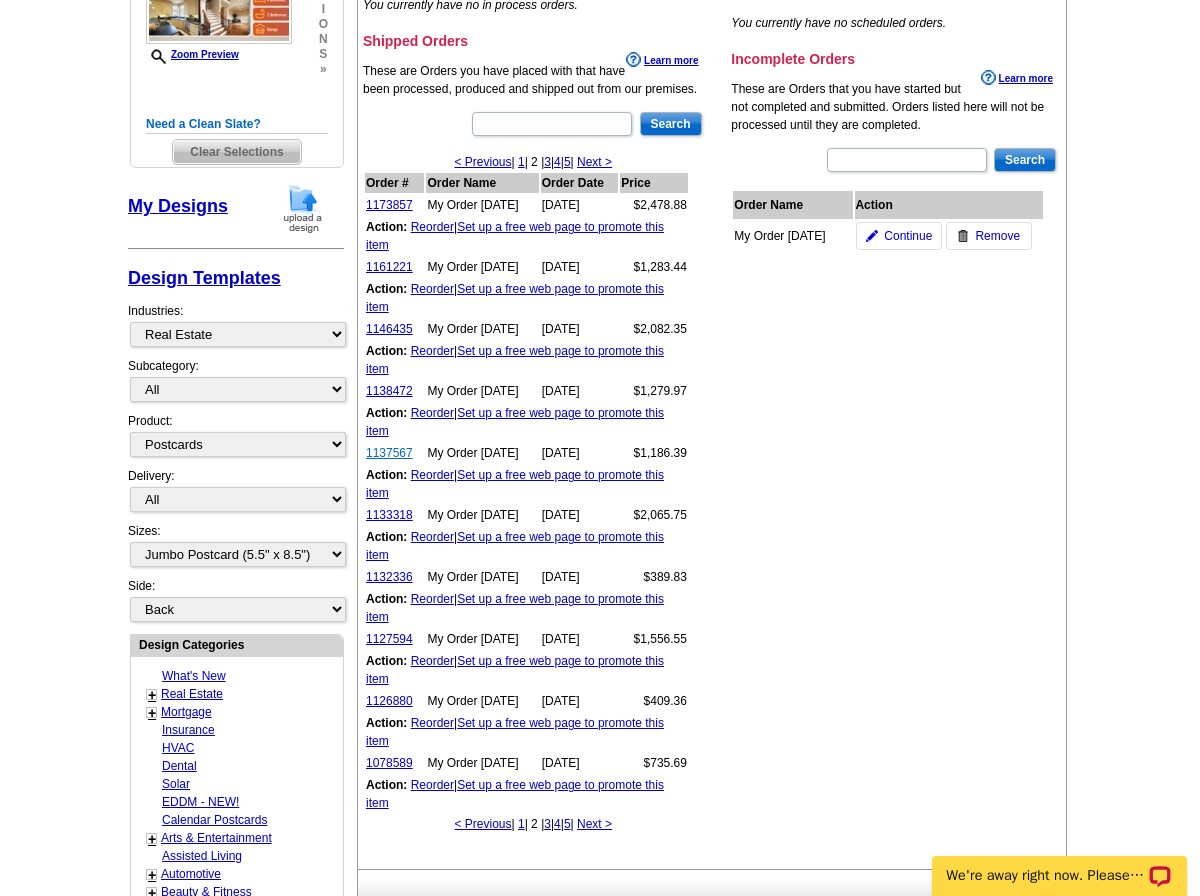 click on "1137567" at bounding box center [389, 453] 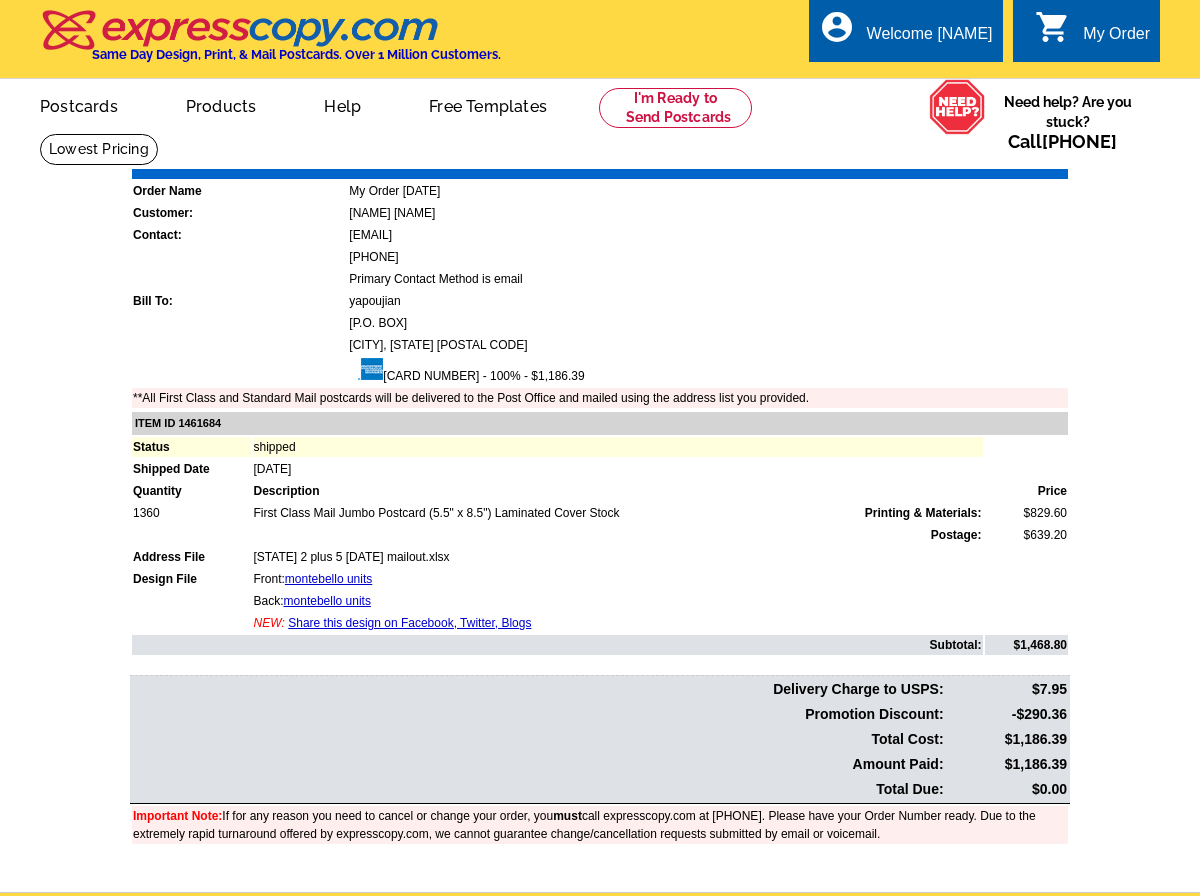 scroll, scrollTop: 0, scrollLeft: 0, axis: both 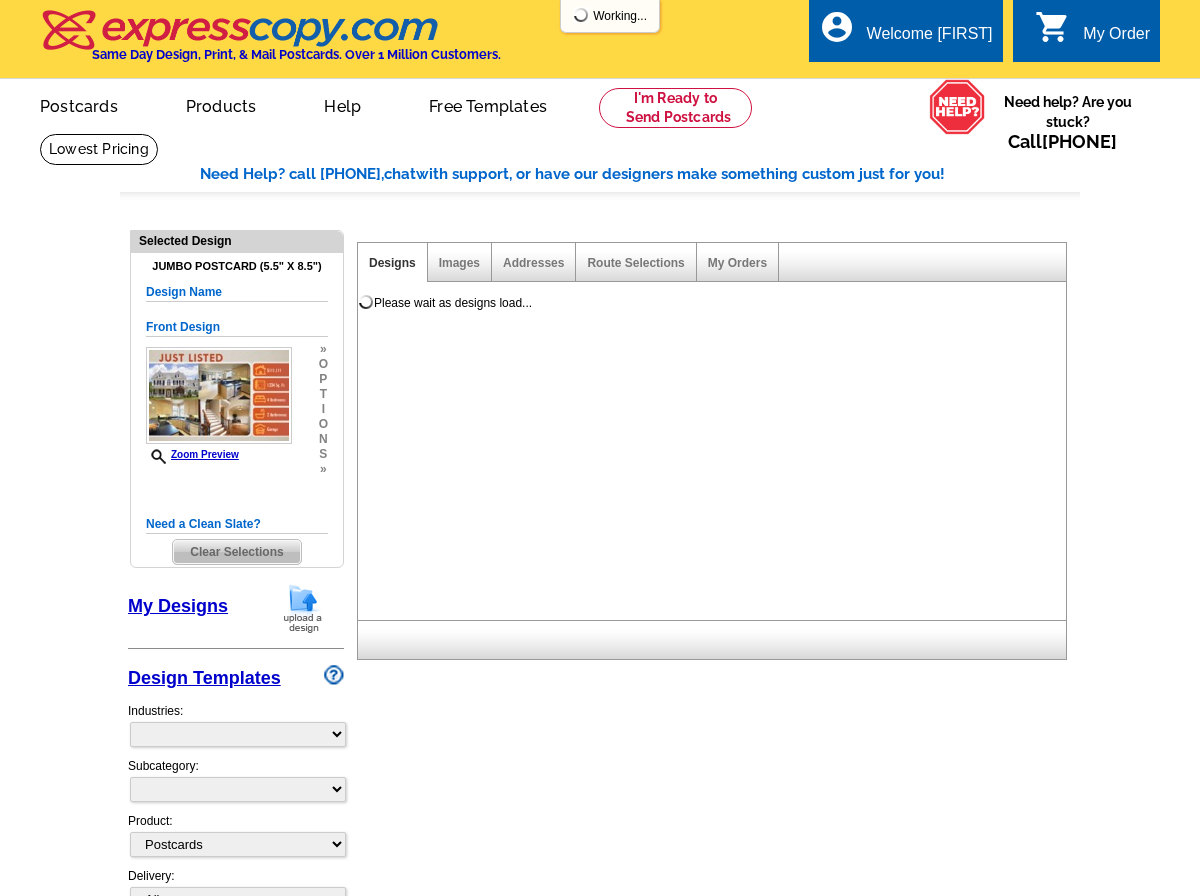 select 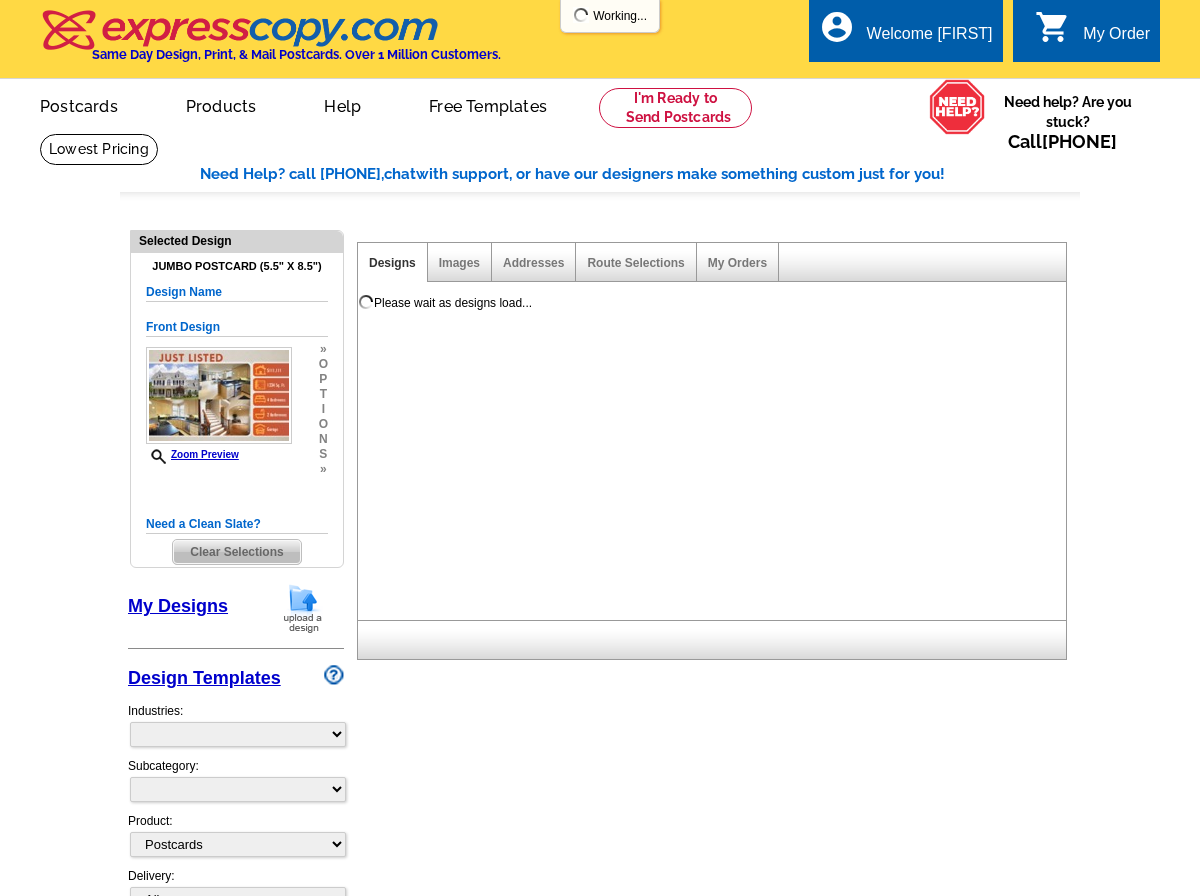 select on "1" 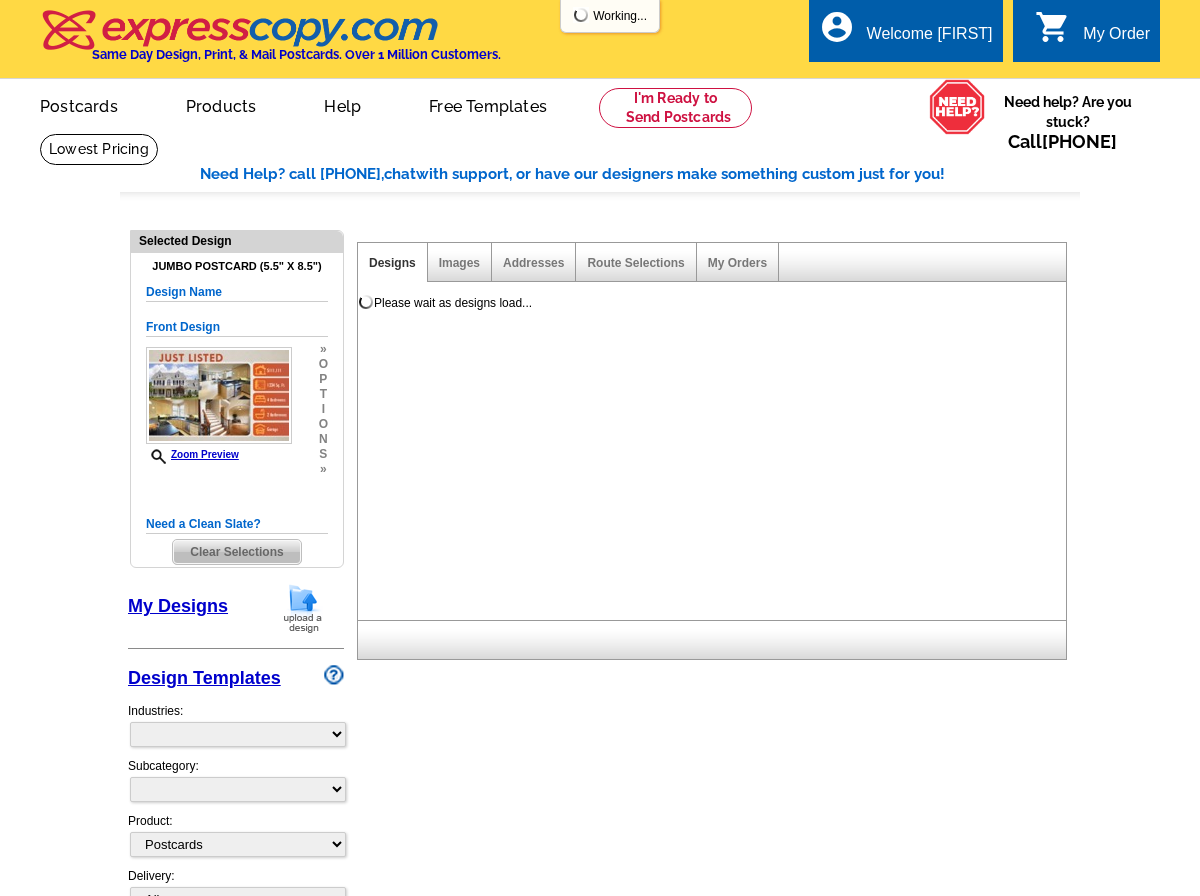 select on "2" 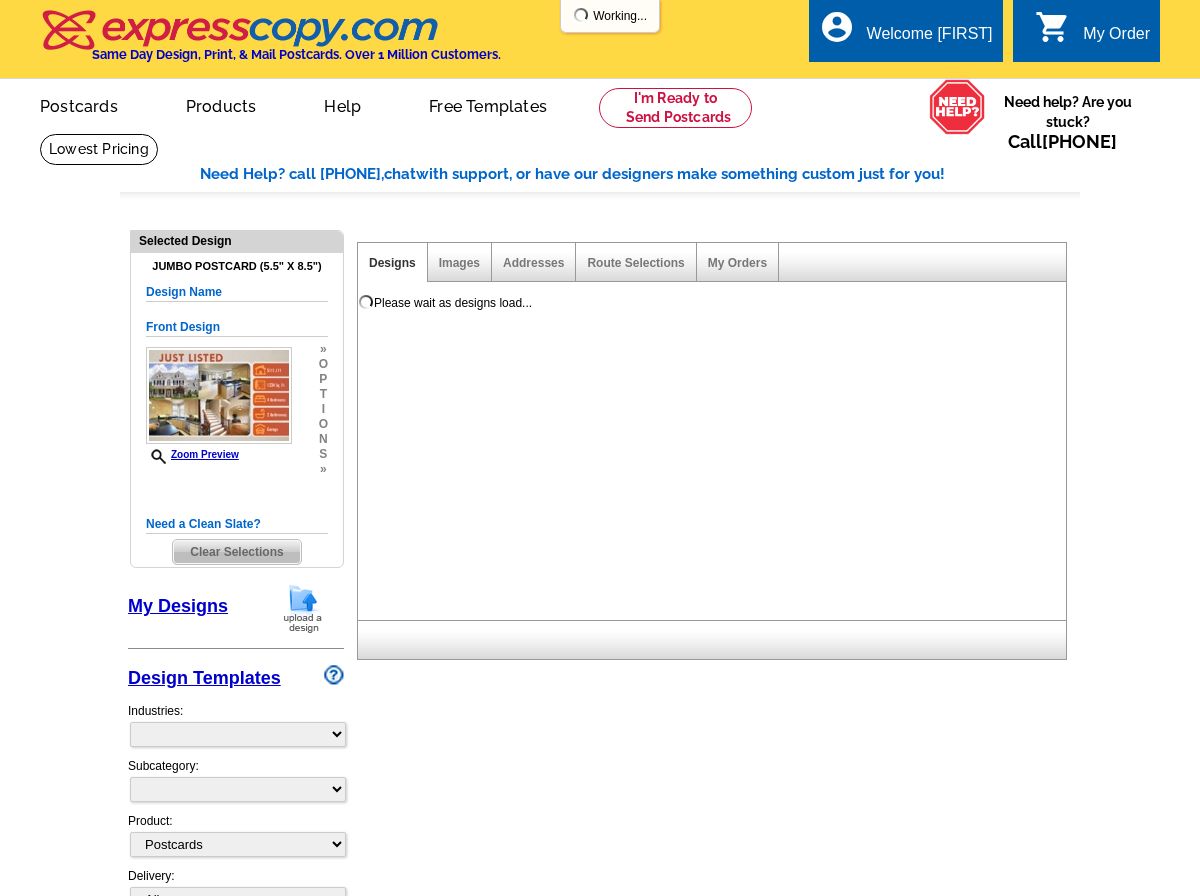 select on "back" 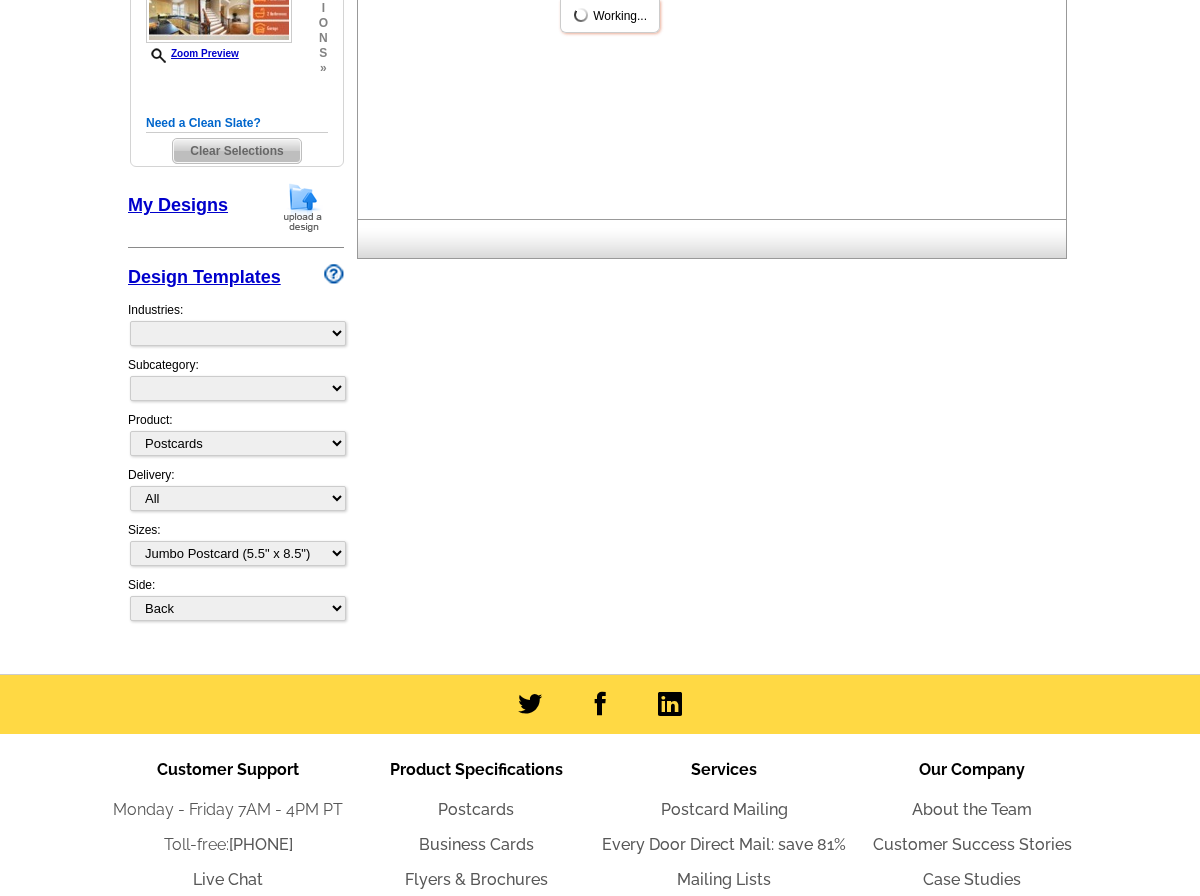 select on "785" 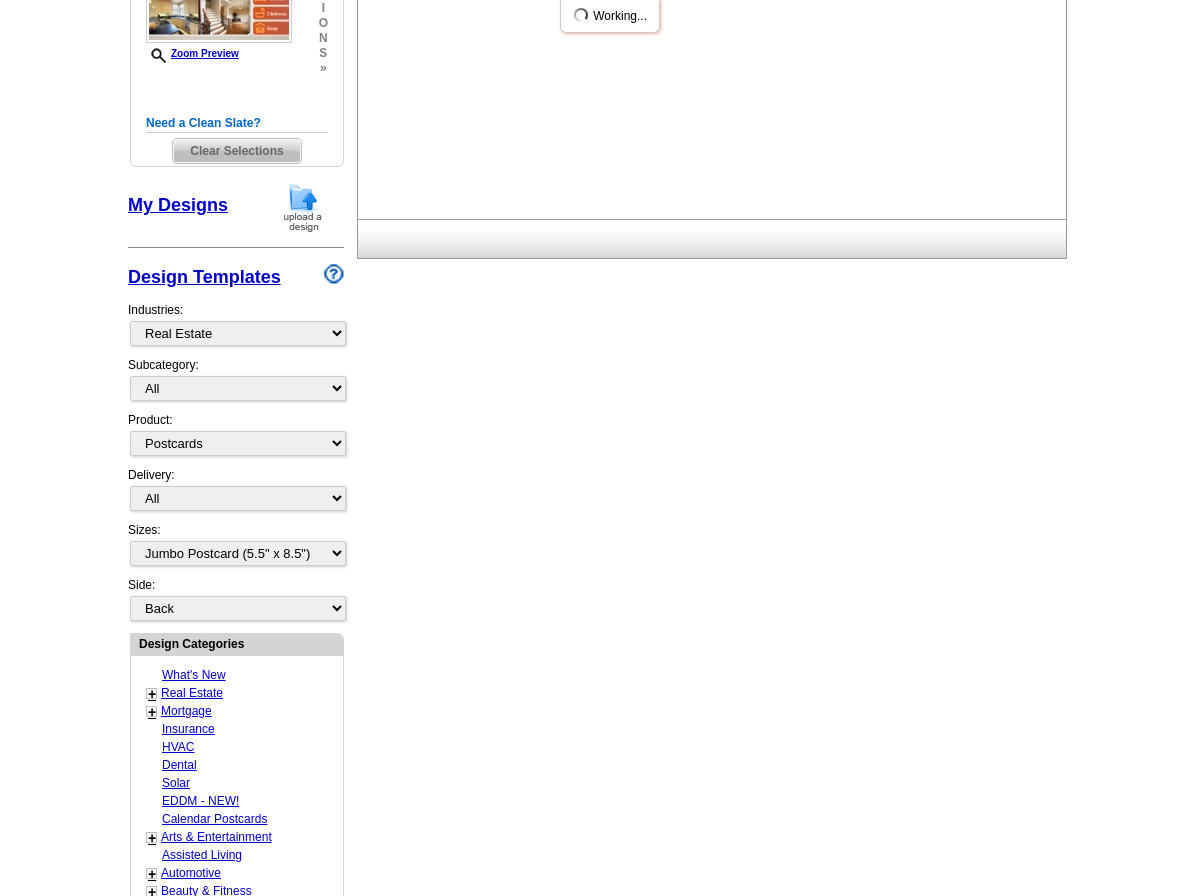 scroll, scrollTop: 400, scrollLeft: 0, axis: vertical 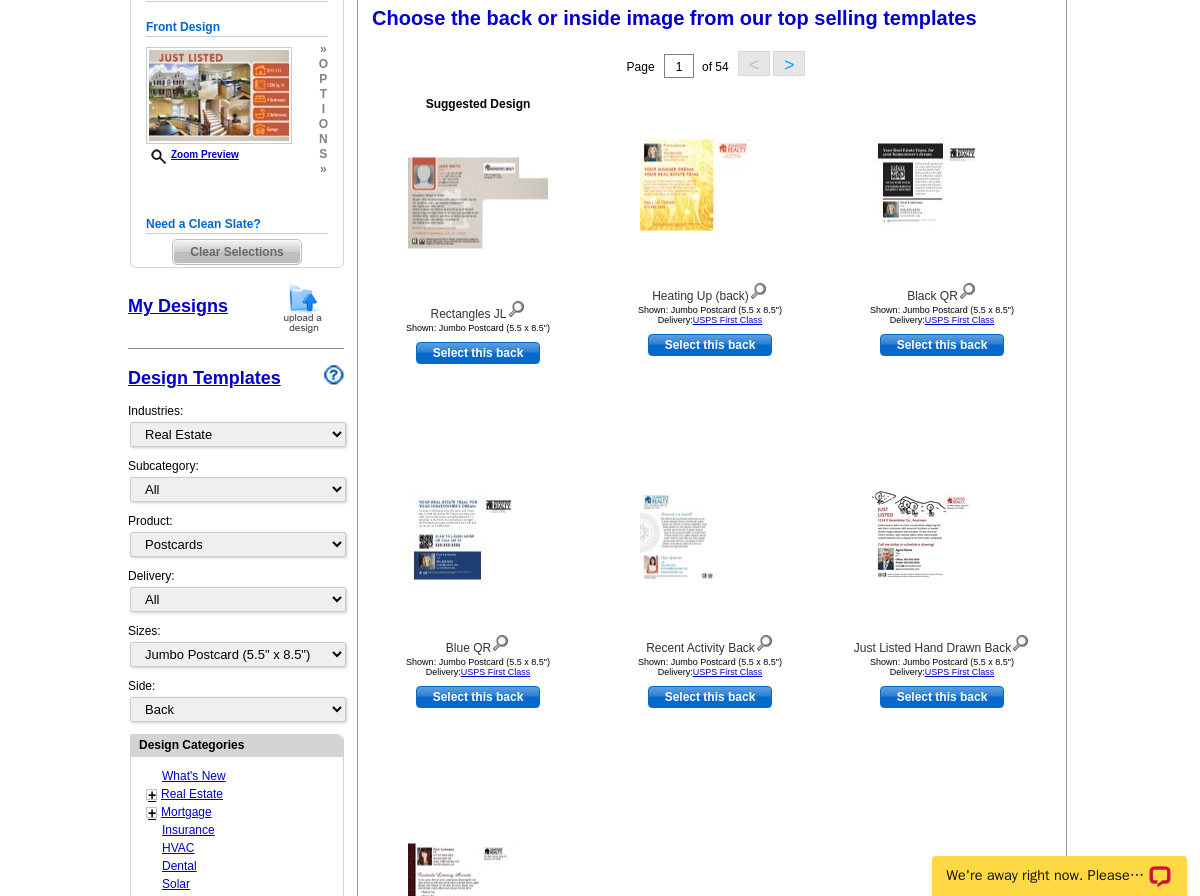 click on "My Designs" at bounding box center (178, 306) 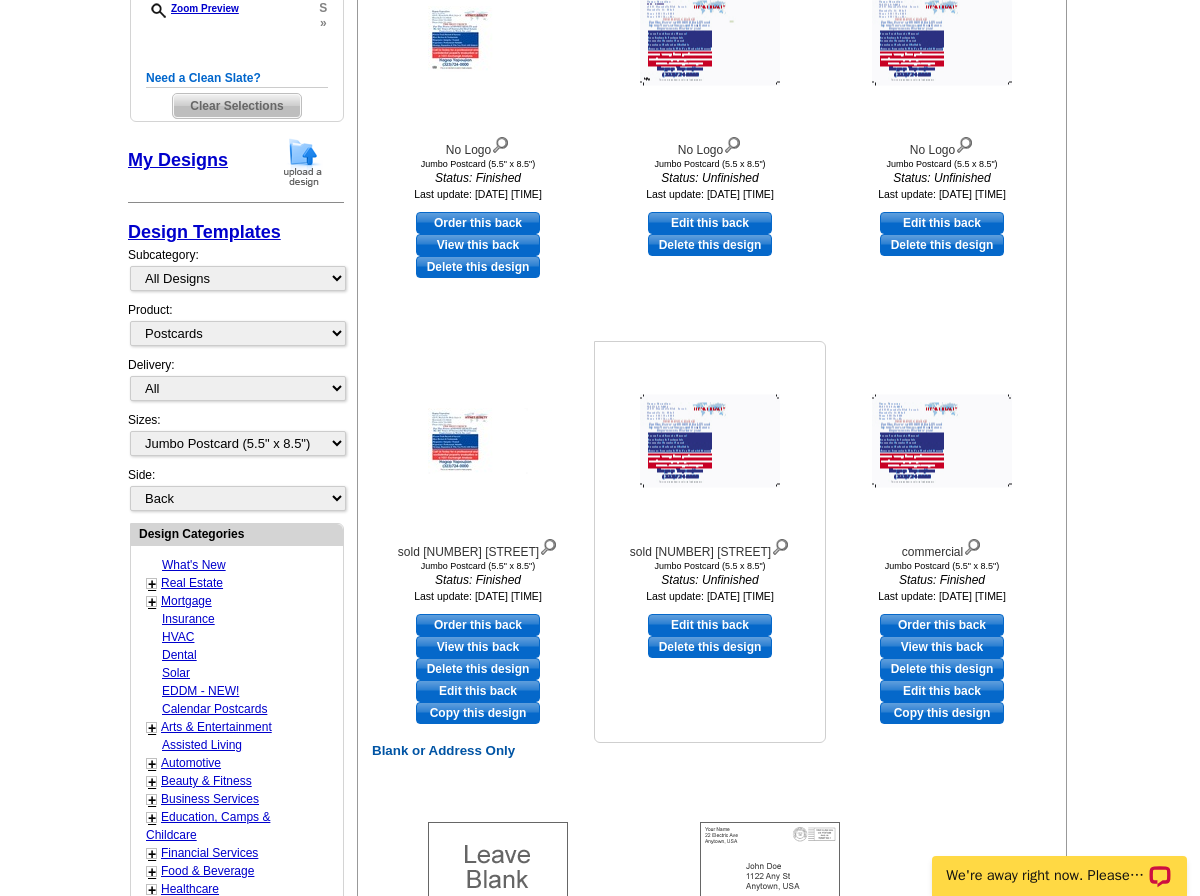 scroll, scrollTop: 300, scrollLeft: 0, axis: vertical 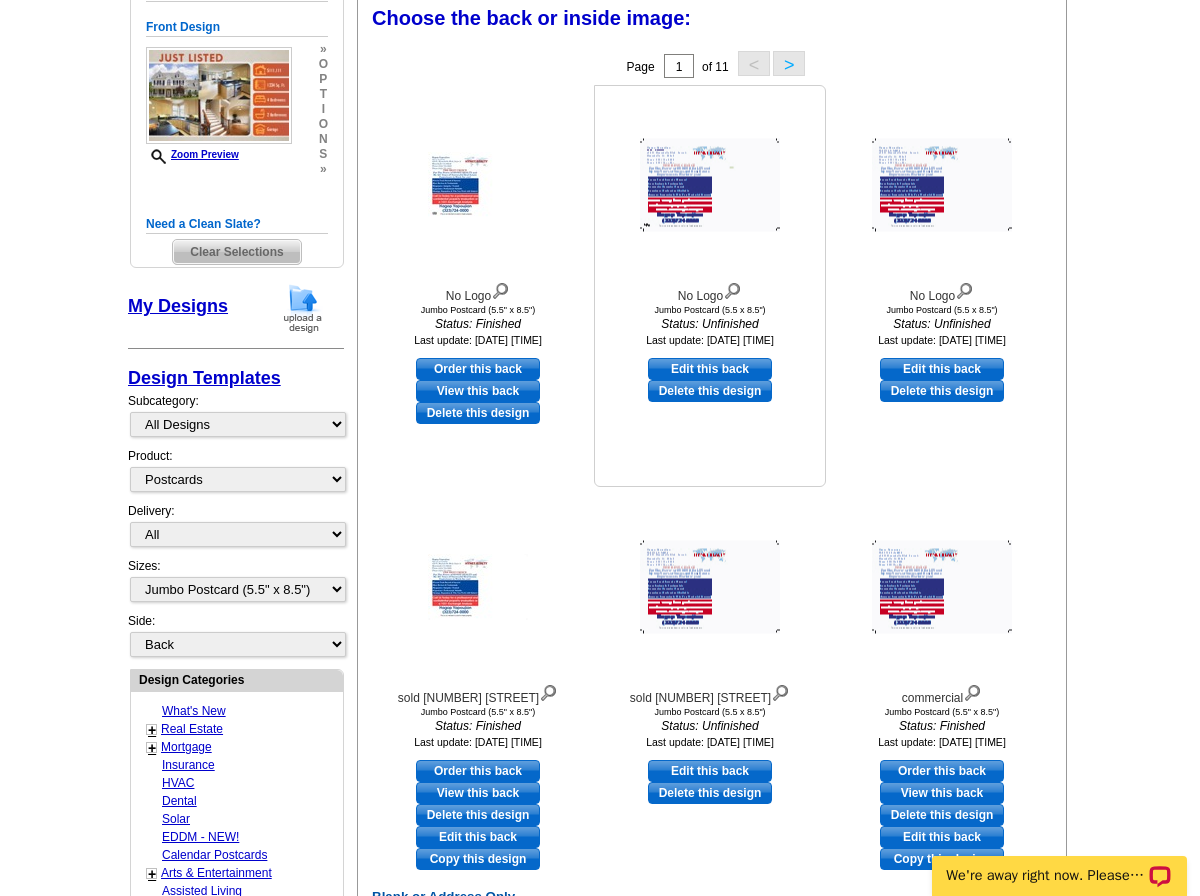 click at bounding box center (732, 289) 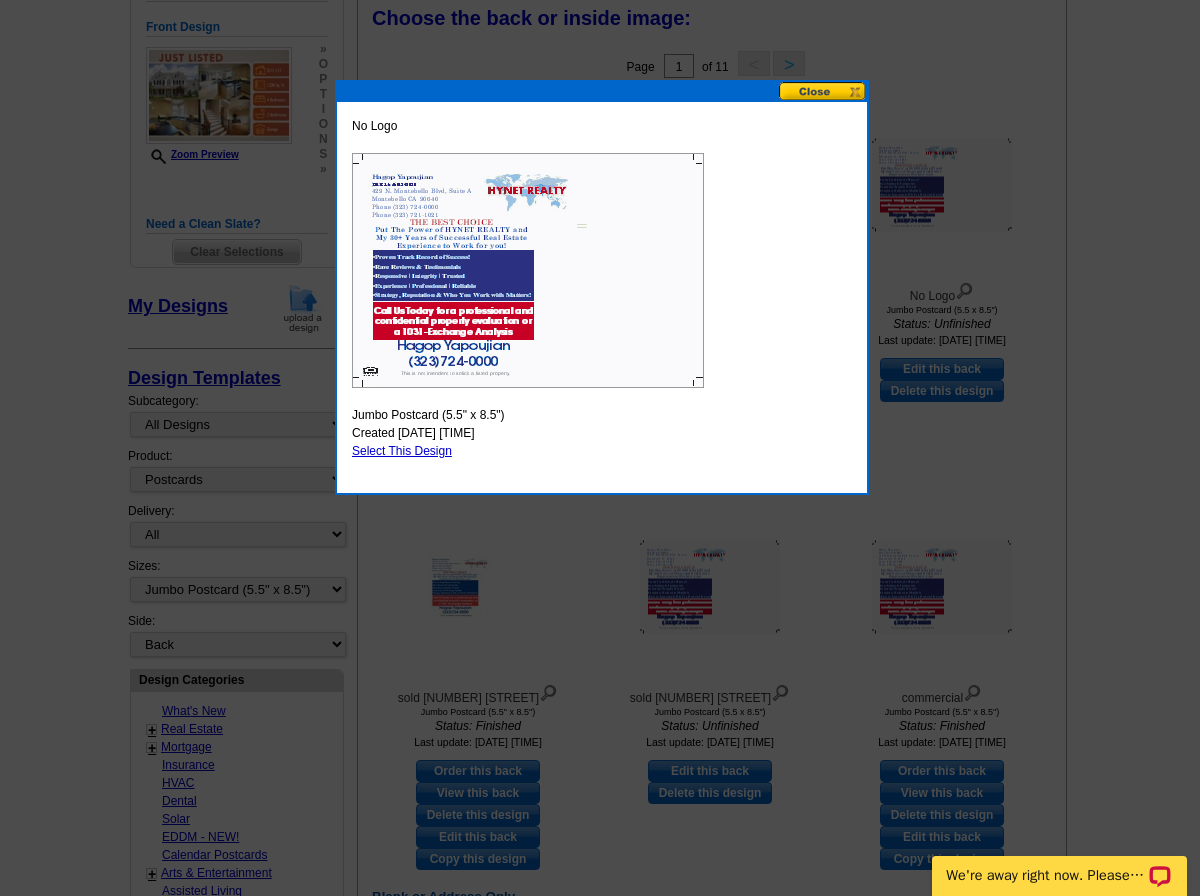 click on "Select This Design" at bounding box center (402, 451) 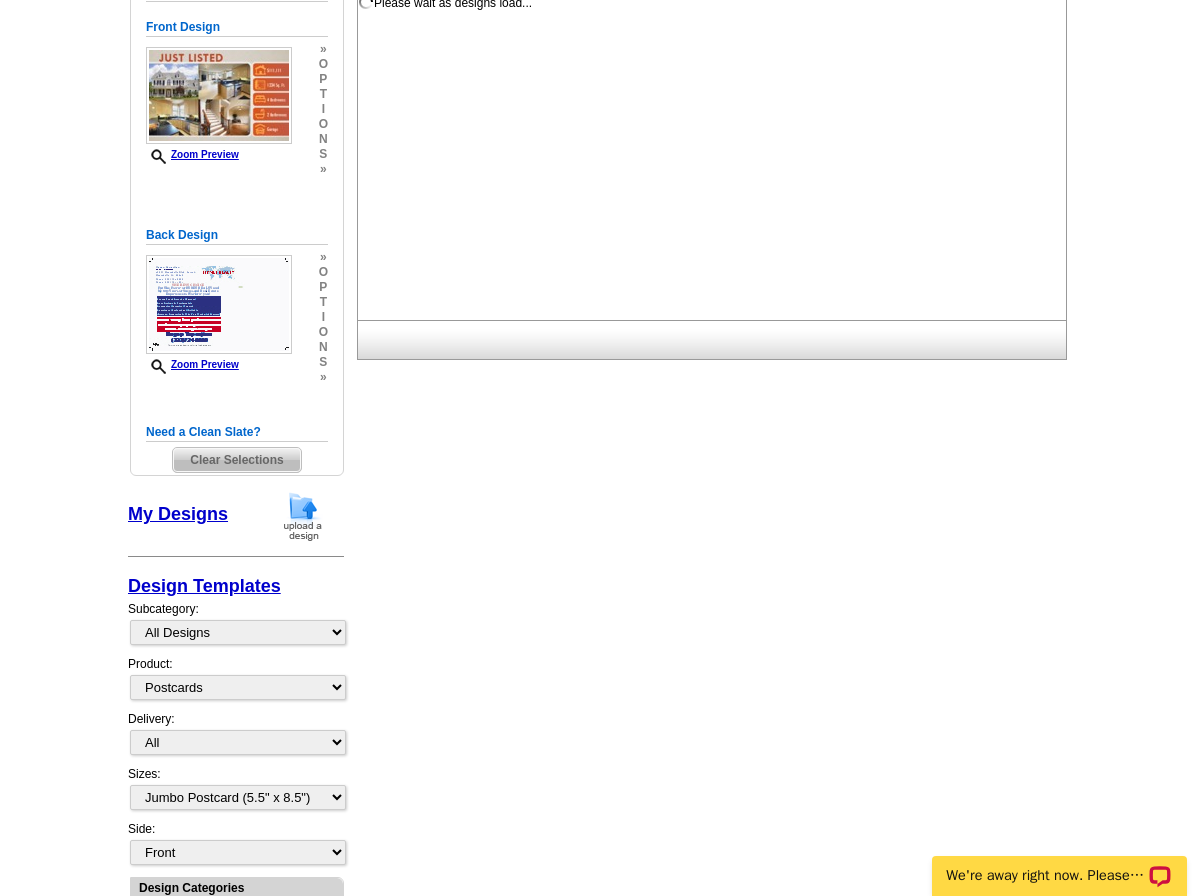 scroll, scrollTop: 0, scrollLeft: 0, axis: both 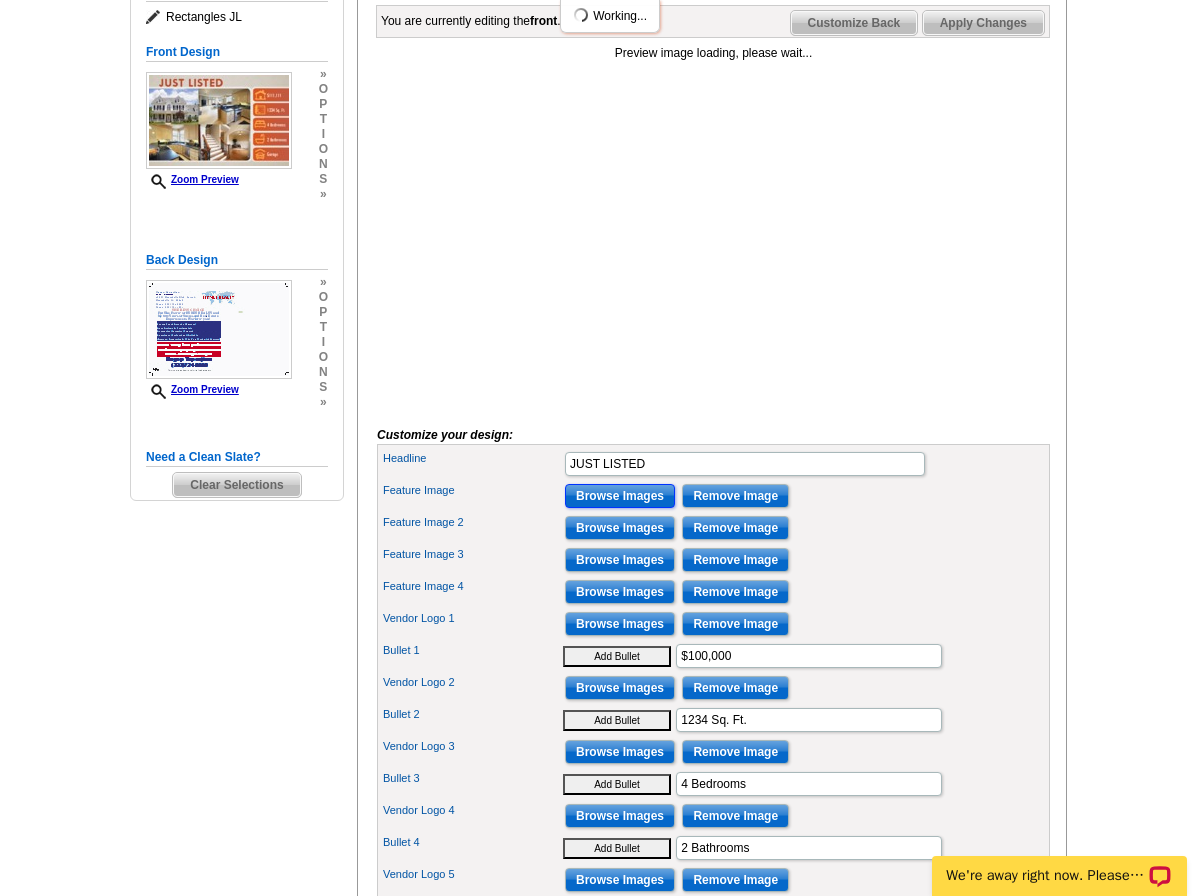 click on "Browse Images" at bounding box center [620, 496] 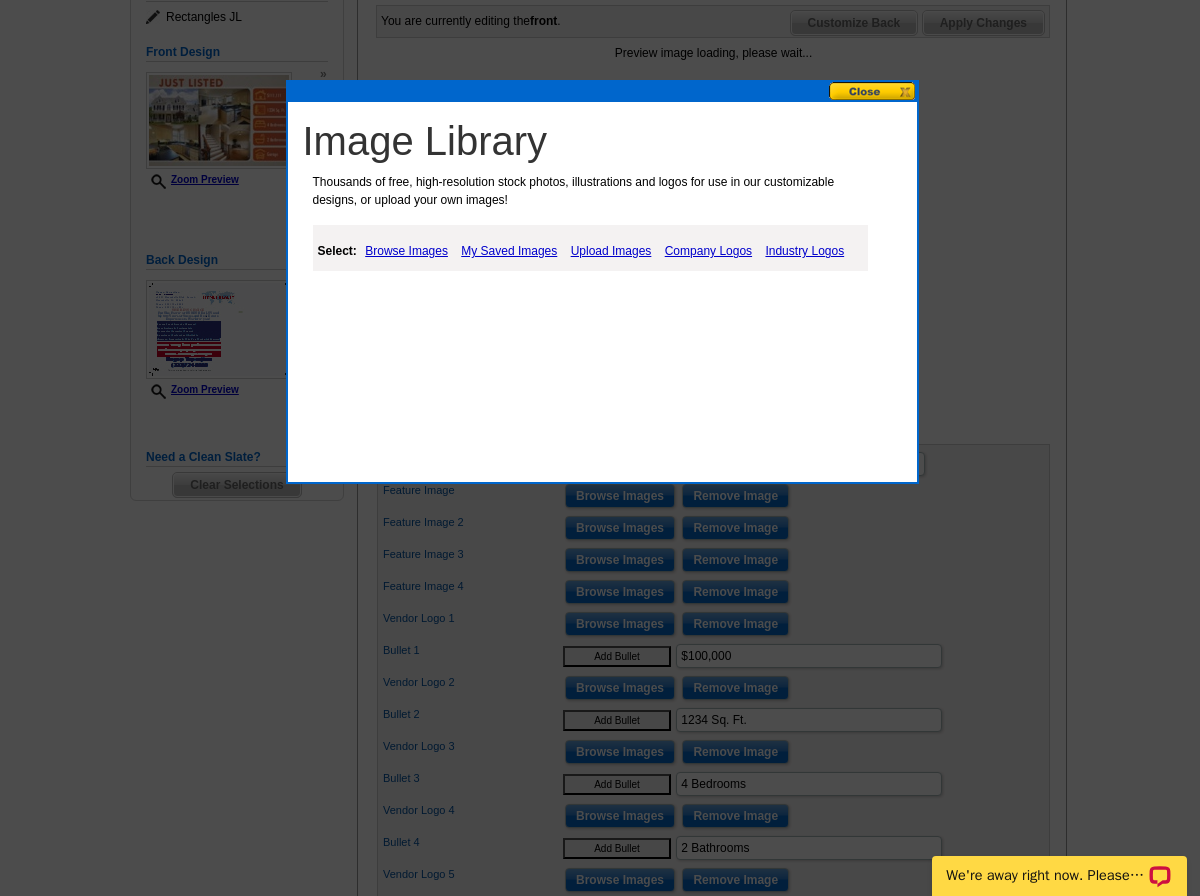 click on "My Saved Images" at bounding box center (509, 251) 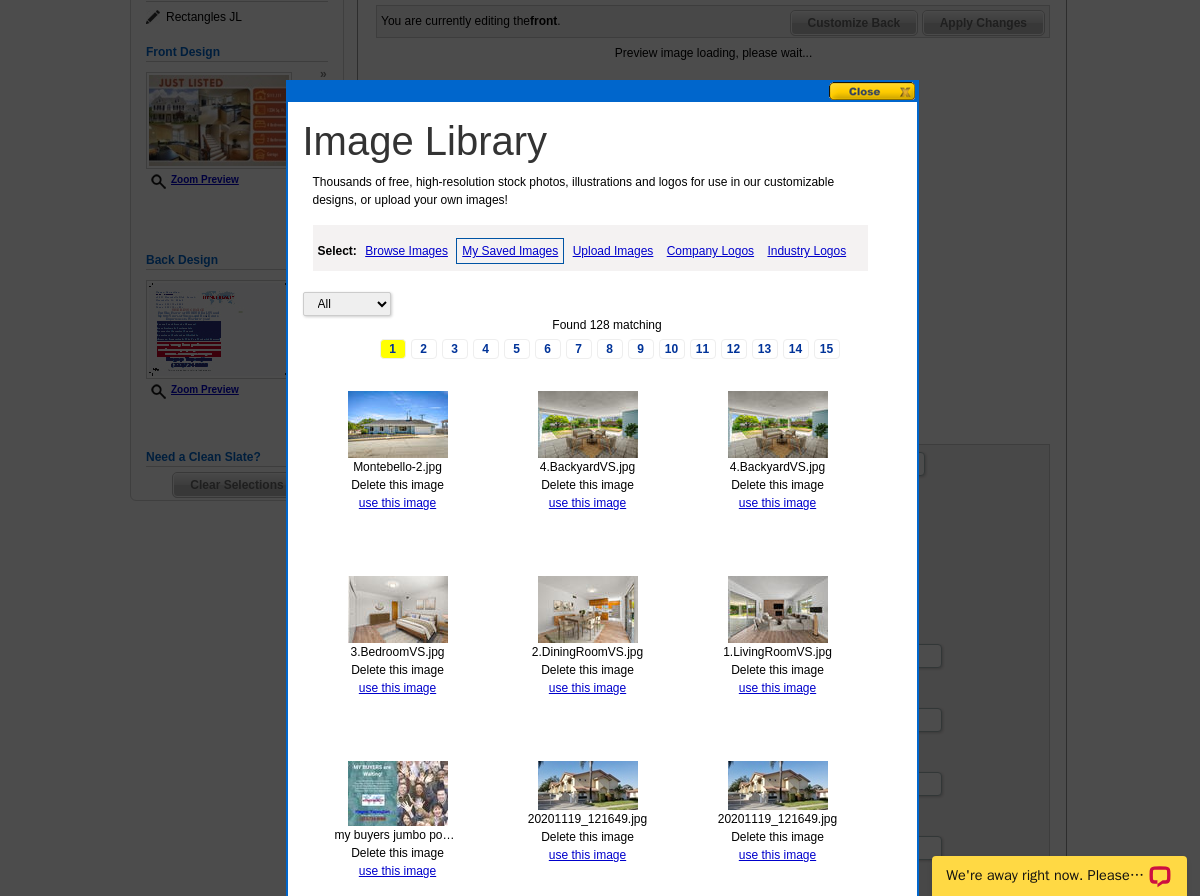 click at bounding box center (398, 424) 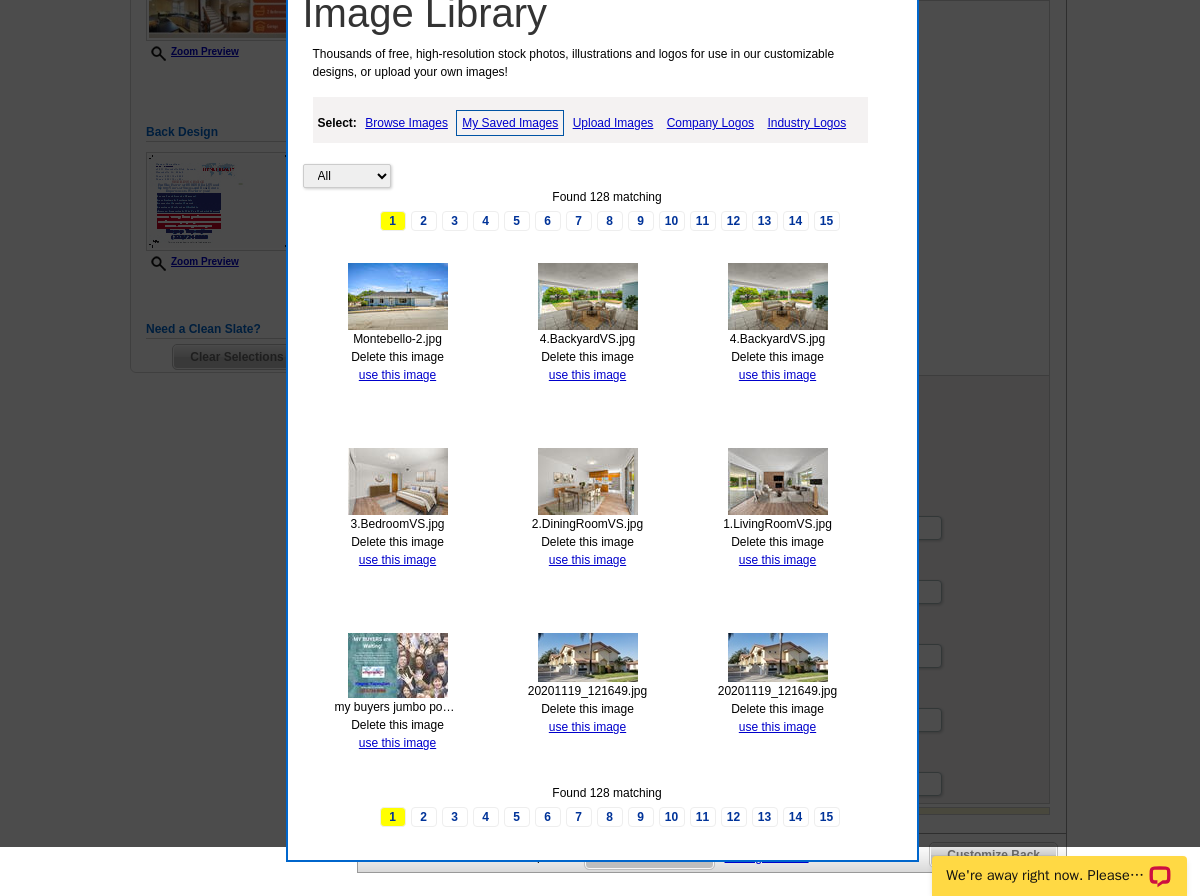 scroll, scrollTop: 500, scrollLeft: 0, axis: vertical 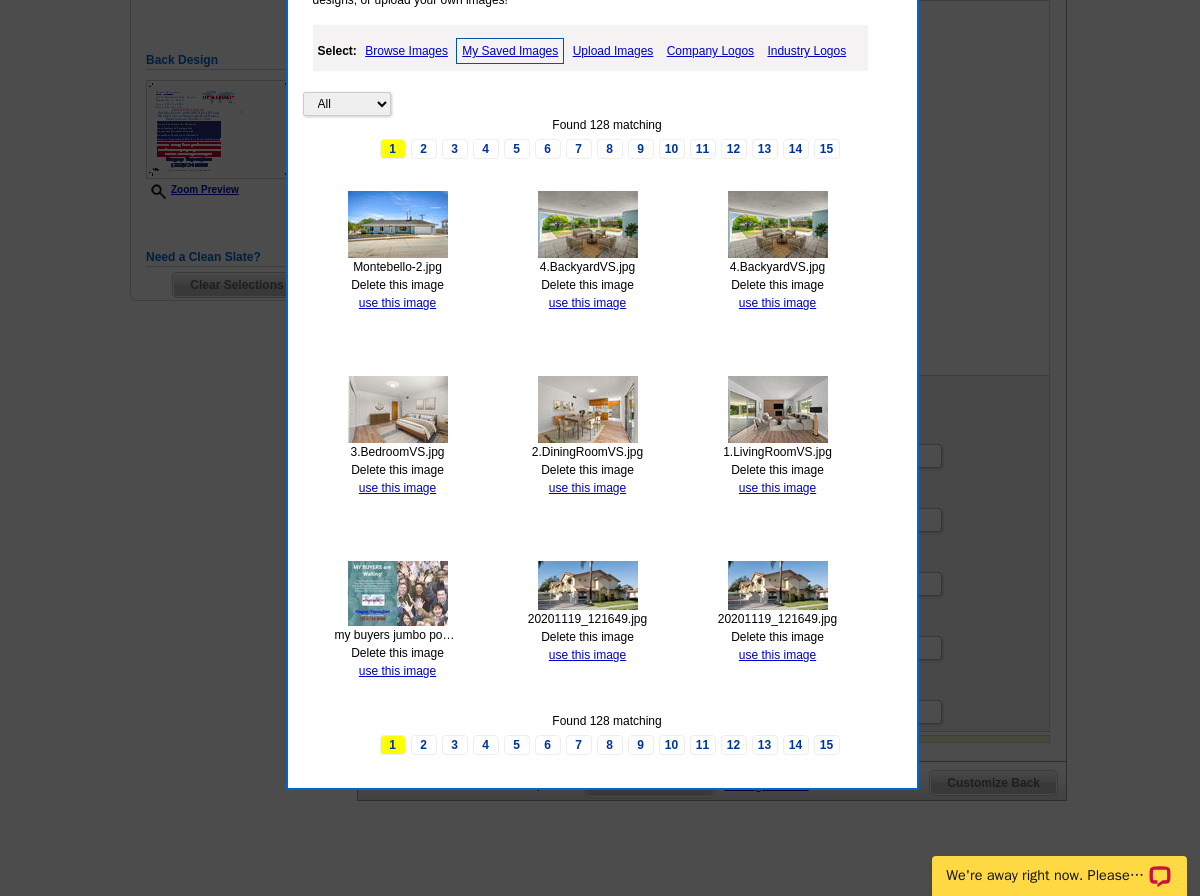 click at bounding box center (398, 224) 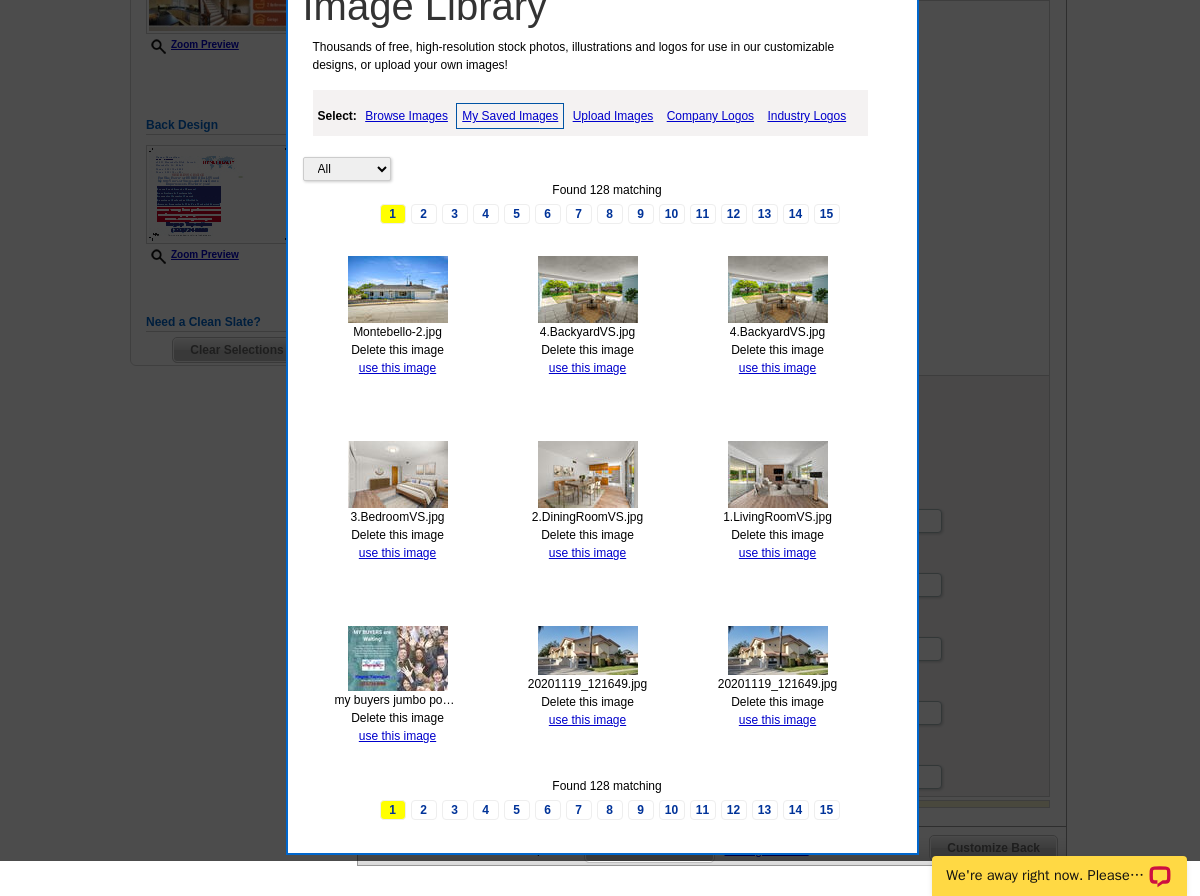 scroll, scrollTop: 400, scrollLeft: 0, axis: vertical 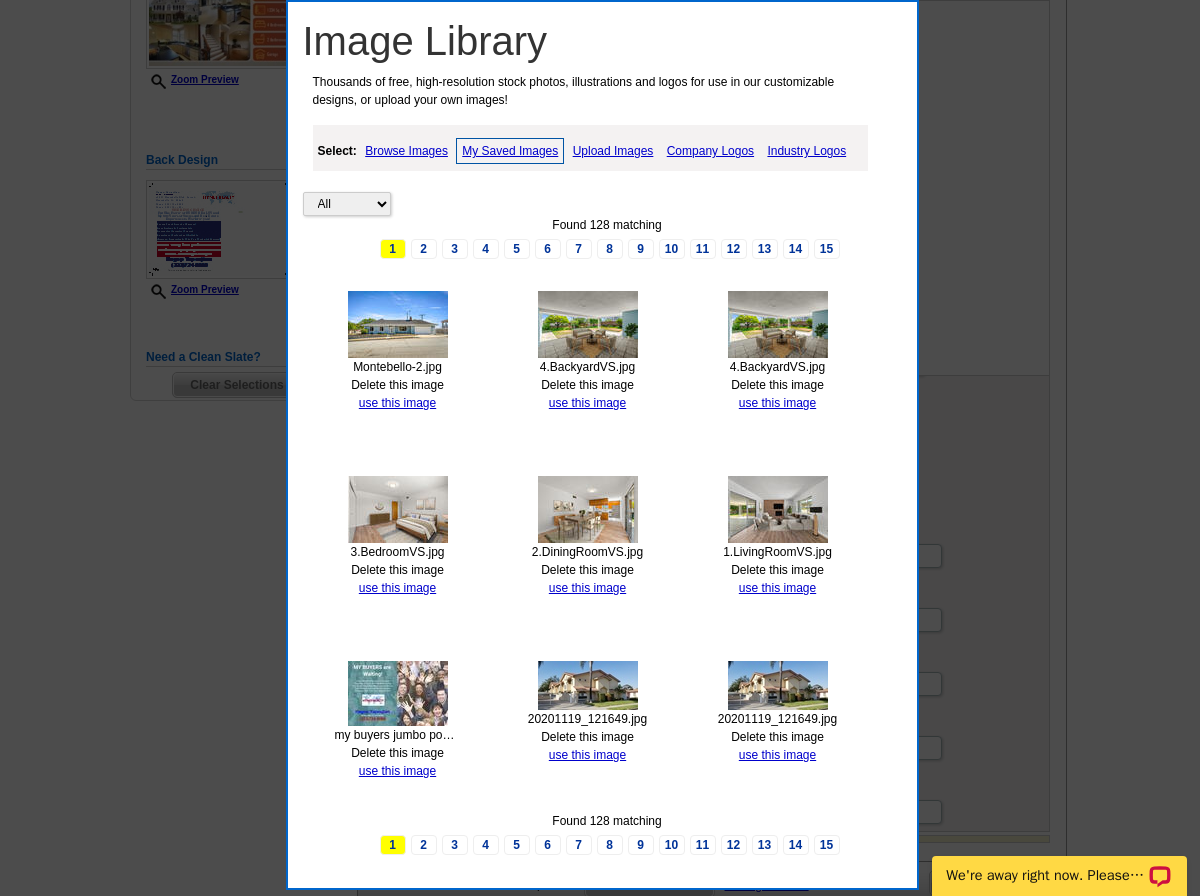 click on "Browse Images" at bounding box center (406, 151) 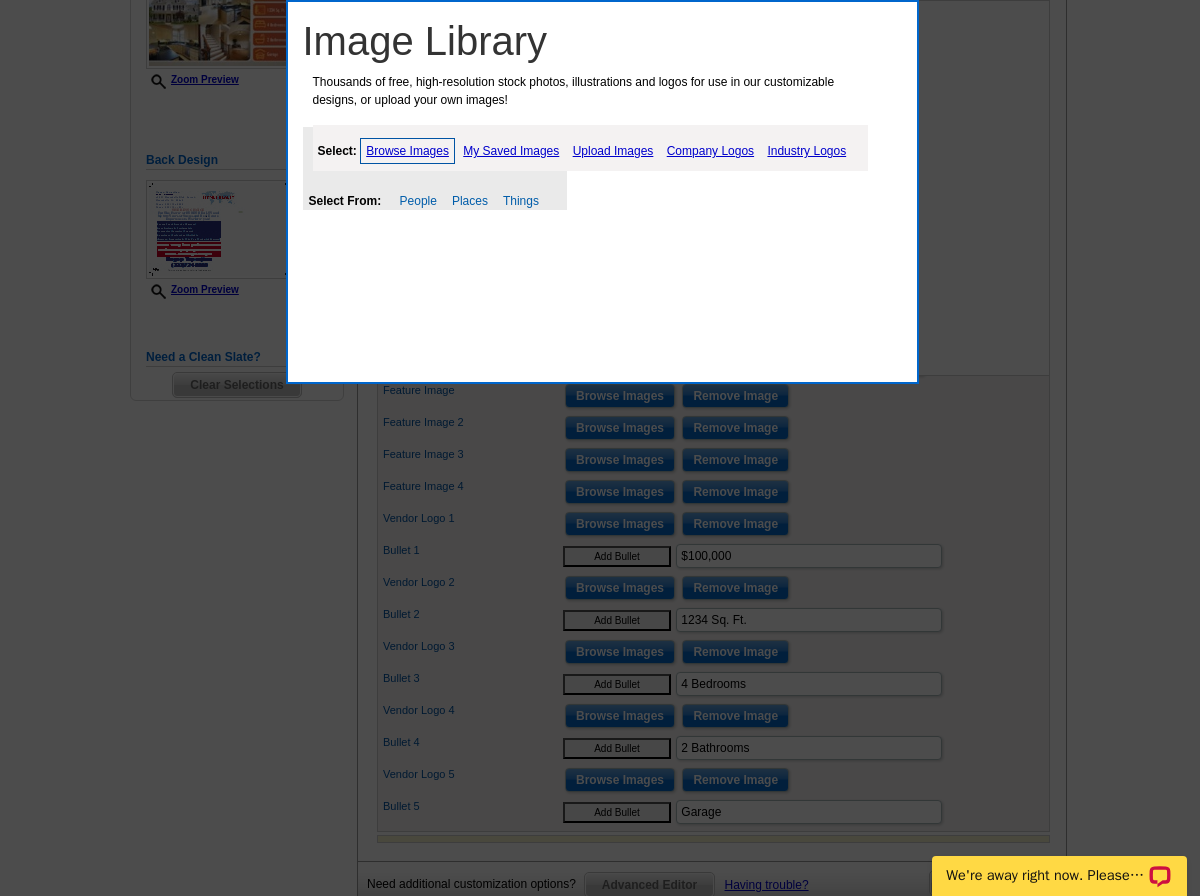 click on "My Saved Images" at bounding box center [511, 151] 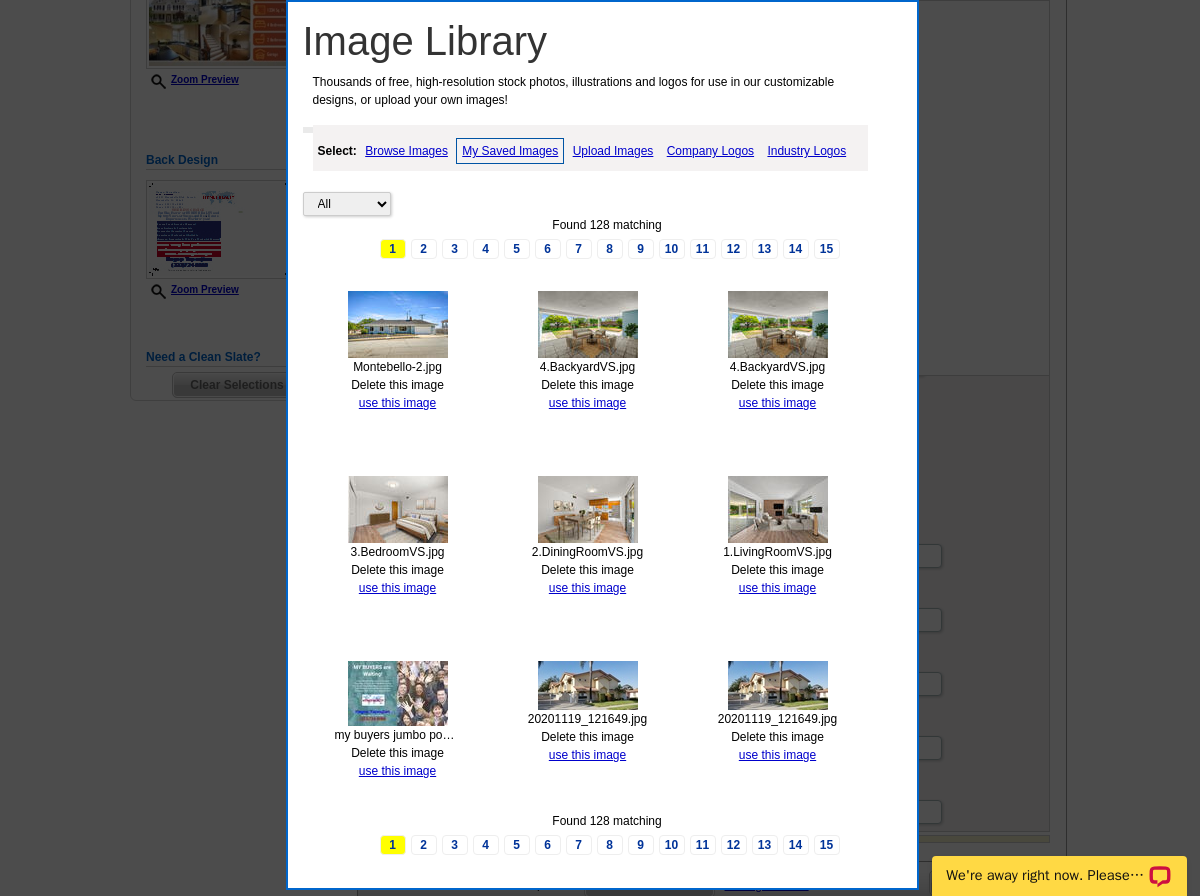 click at bounding box center (398, 324) 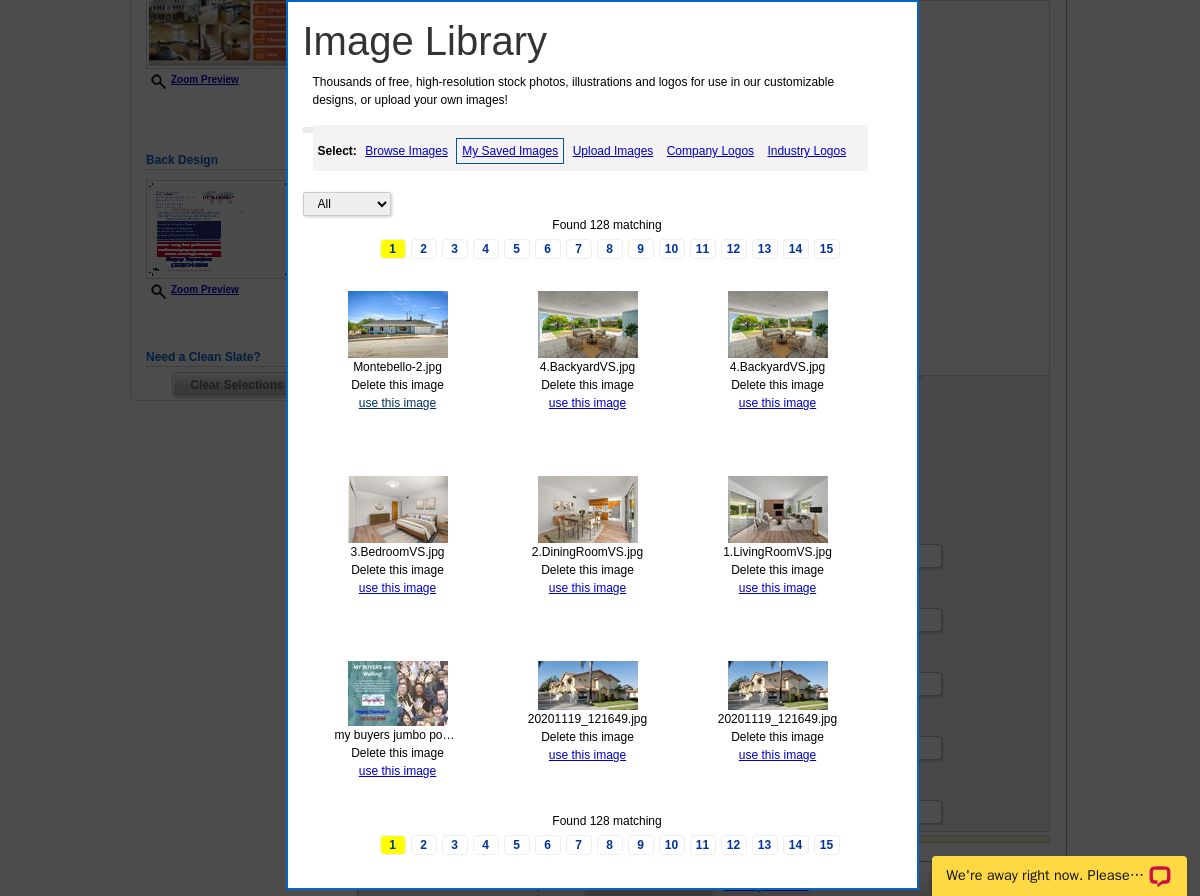 click on "use this image" at bounding box center [397, 403] 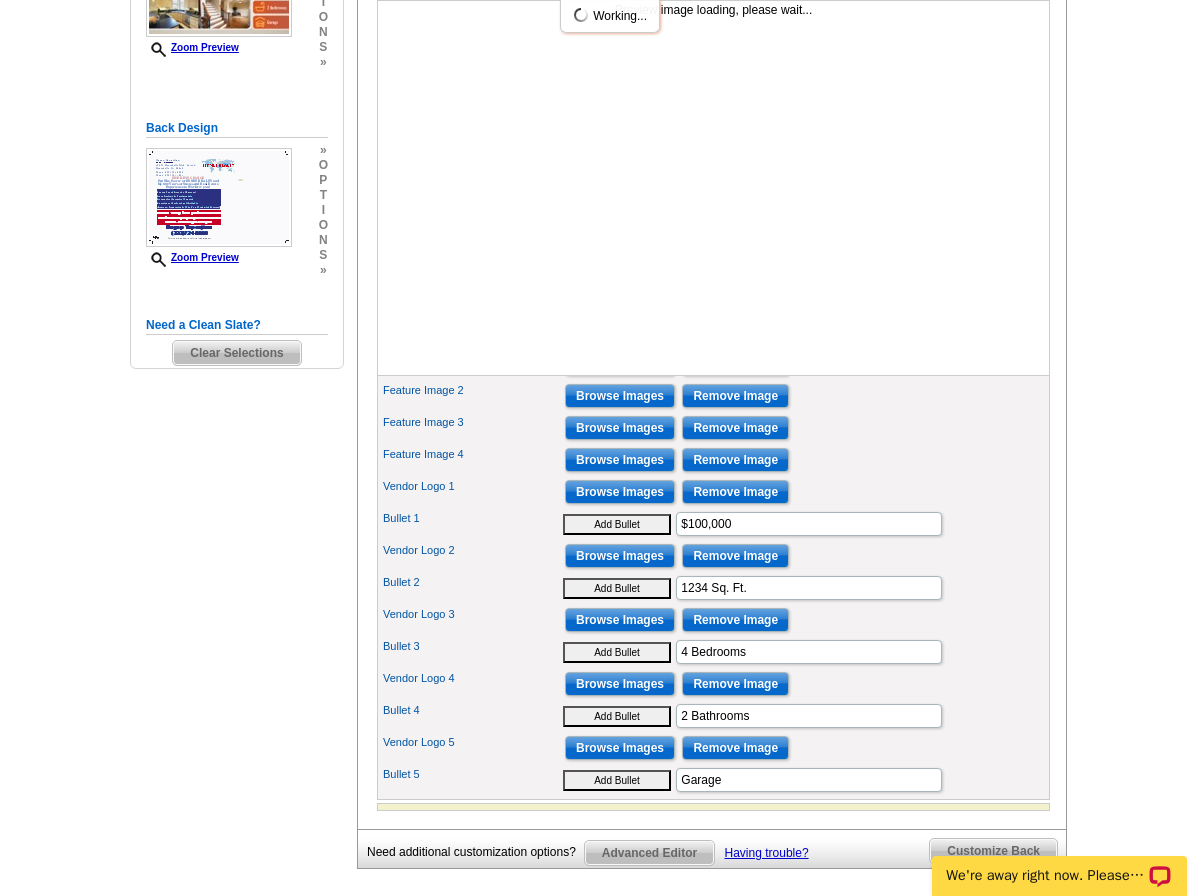 scroll, scrollTop: 400, scrollLeft: 0, axis: vertical 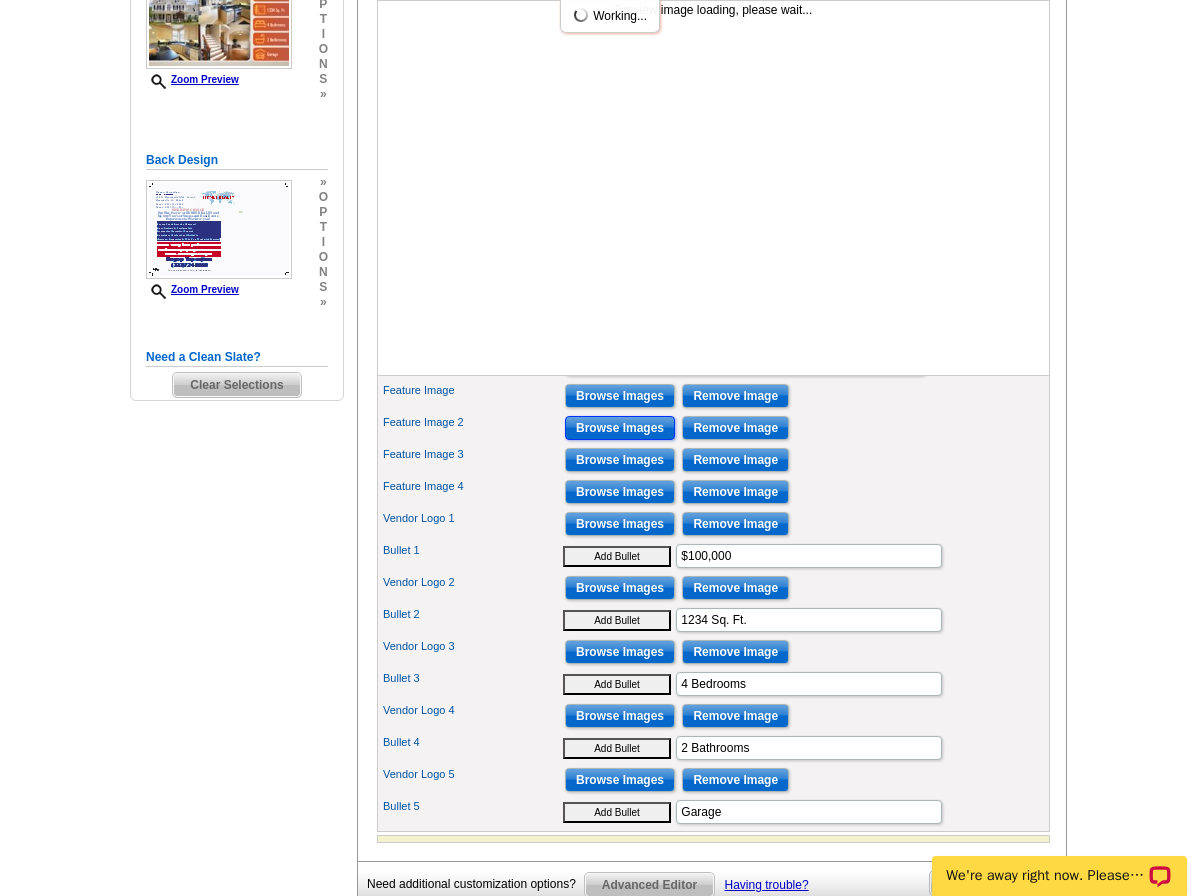 click on "Browse Images" at bounding box center (620, 428) 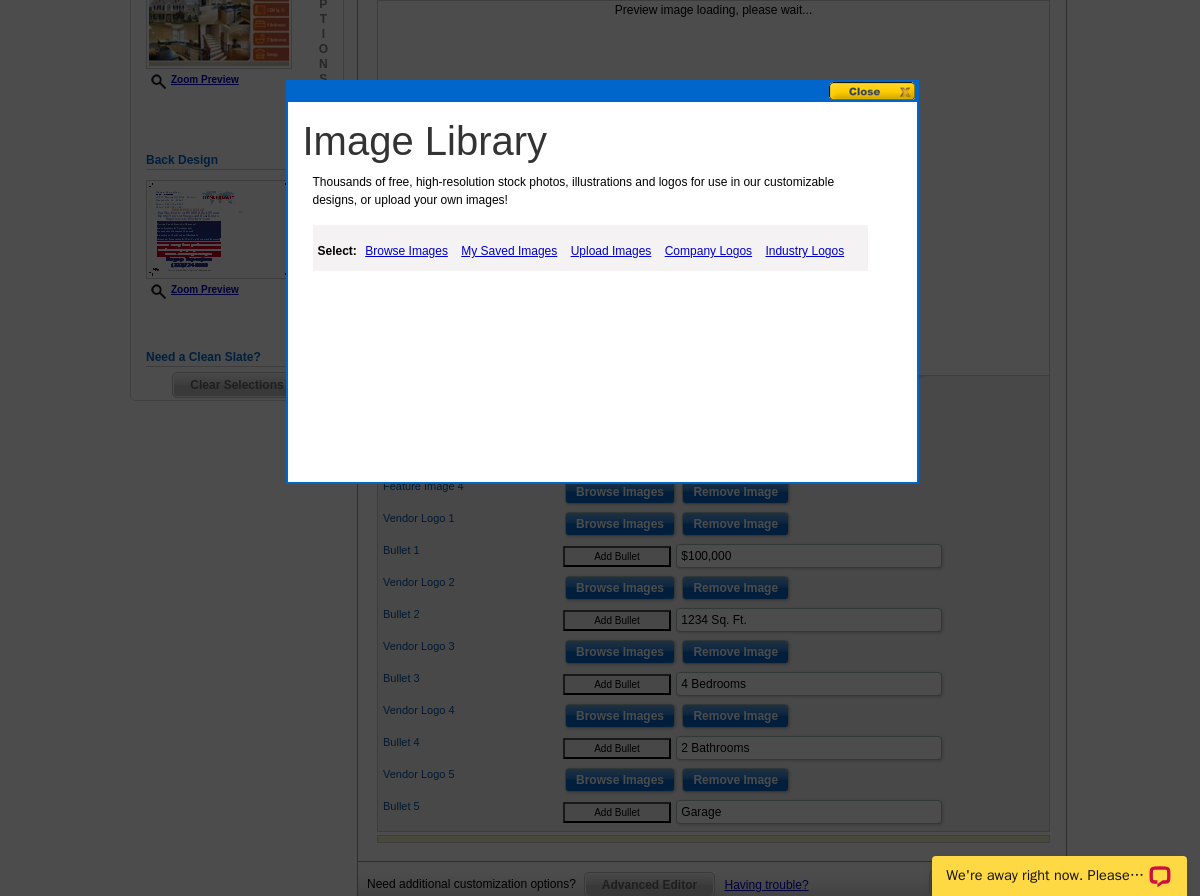 click on "Browse Images" at bounding box center [406, 251] 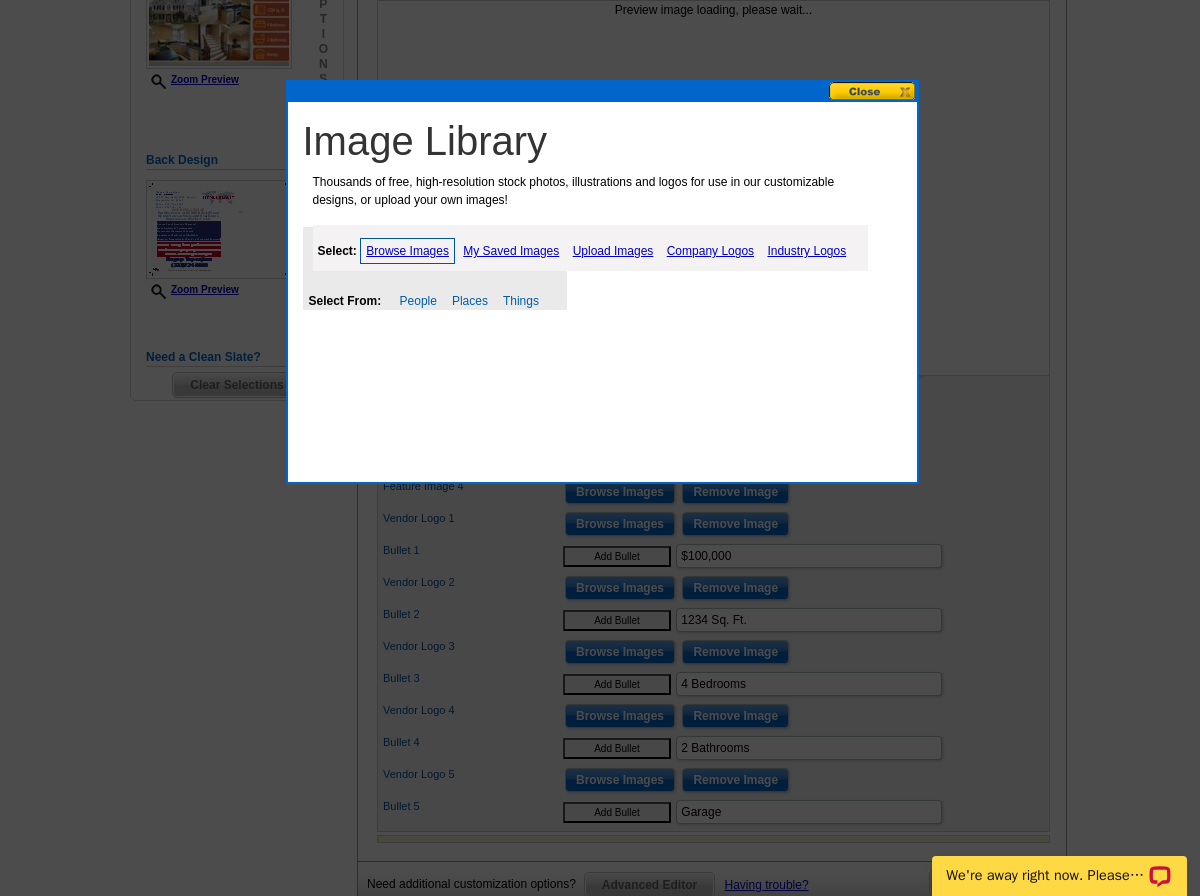 click on "My Saved Images" at bounding box center (511, 251) 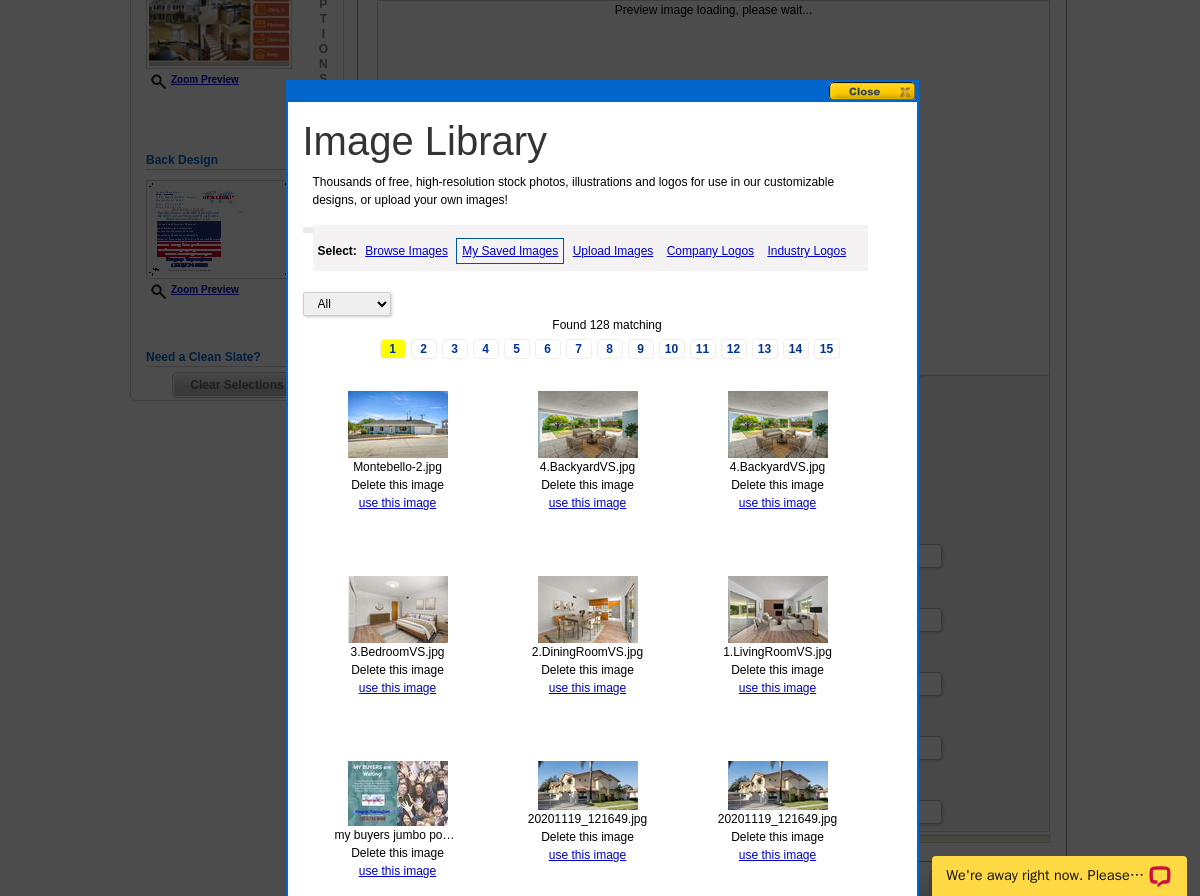 click at bounding box center [778, 609] 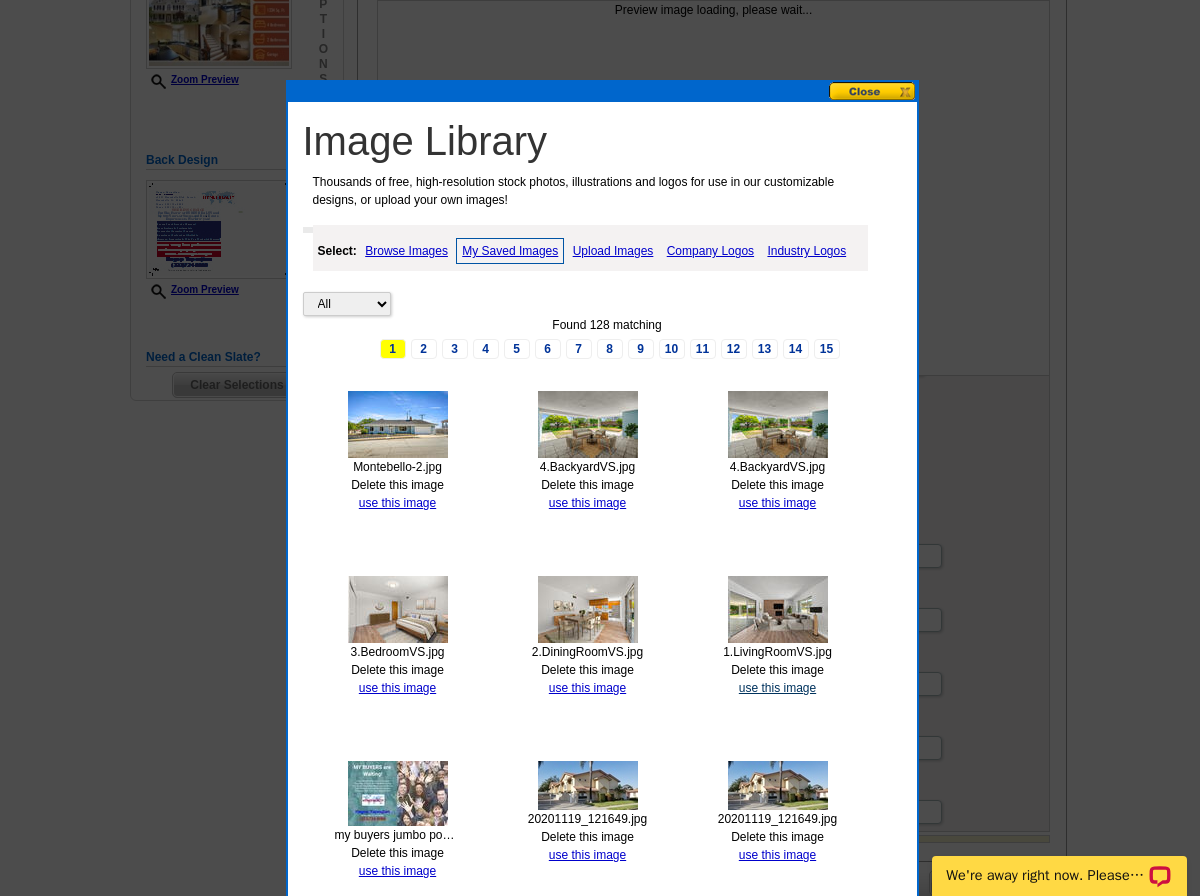 click on "use this image" at bounding box center [777, 688] 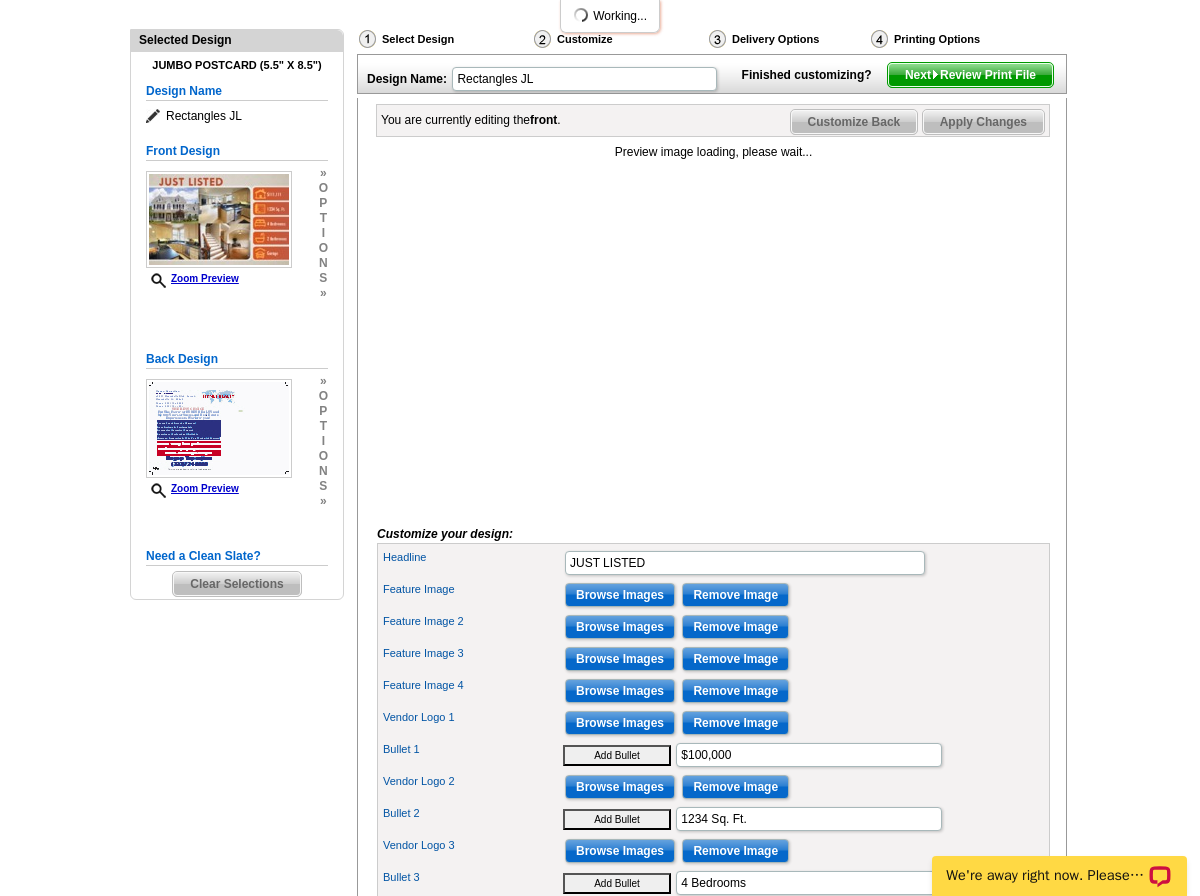 scroll, scrollTop: 200, scrollLeft: 0, axis: vertical 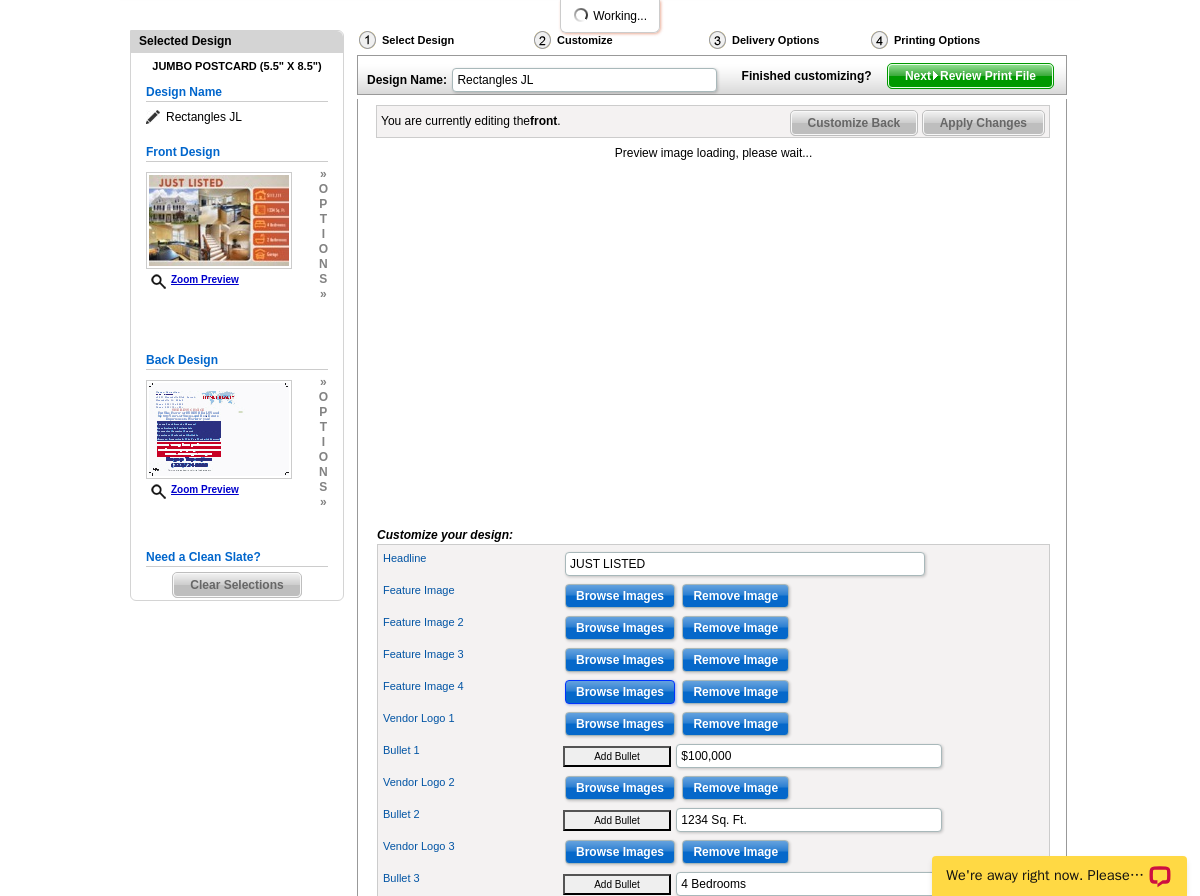 click on "Browse Images" at bounding box center [620, 692] 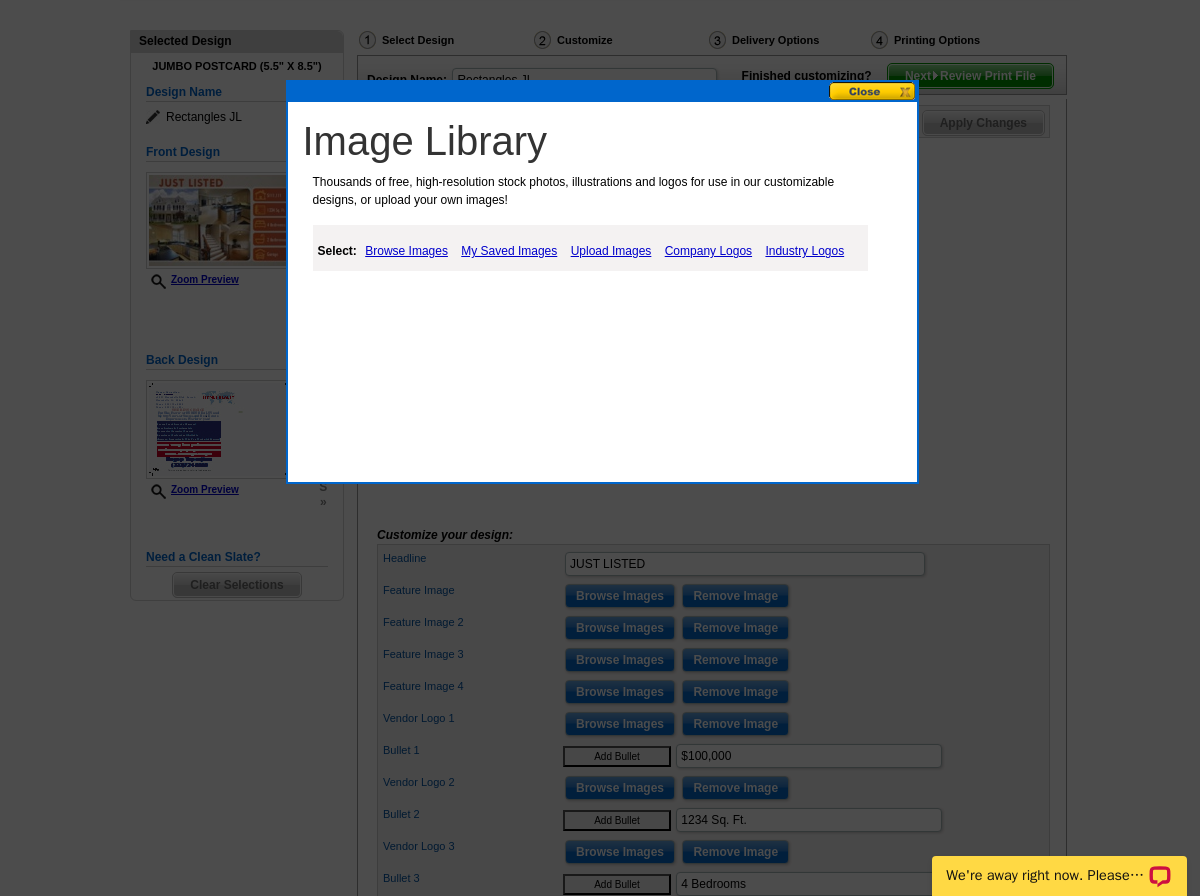 click on "My Saved Images" at bounding box center [509, 251] 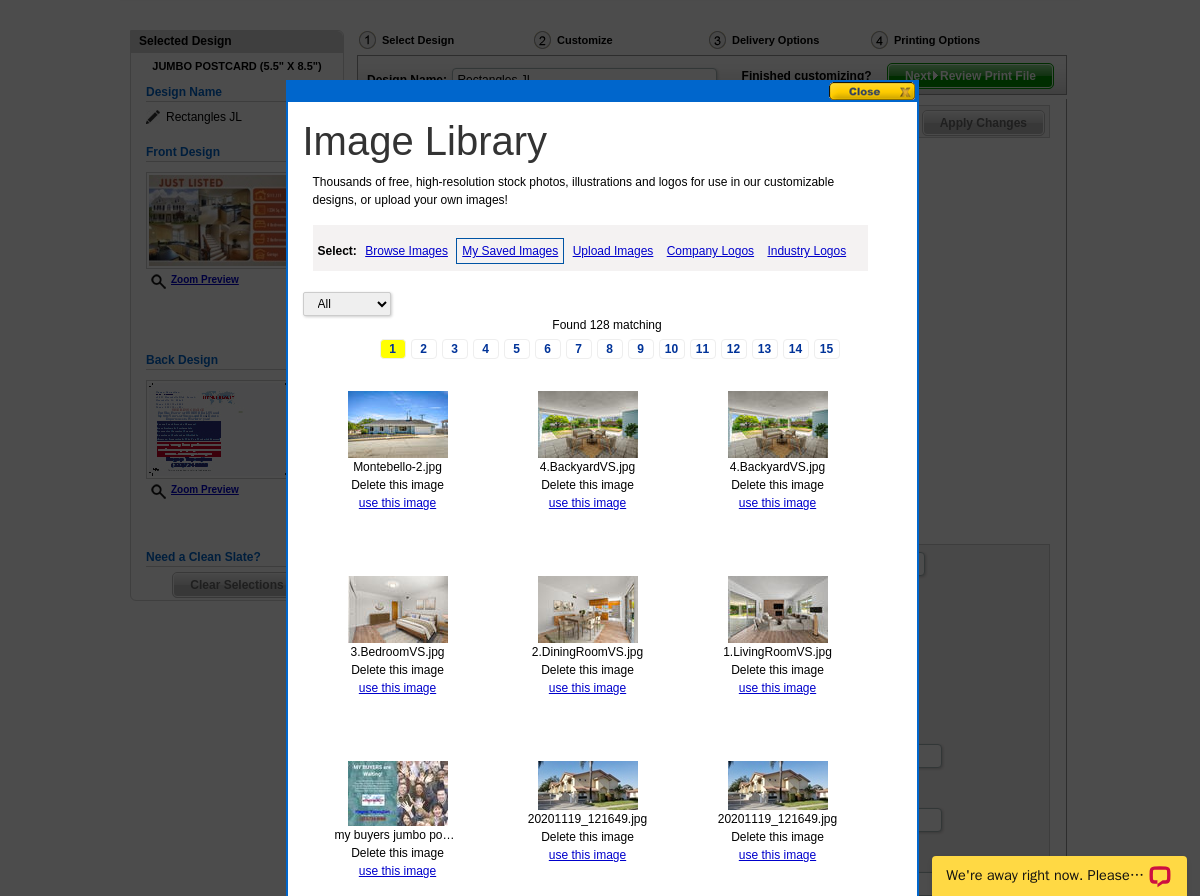 click at bounding box center (588, 609) 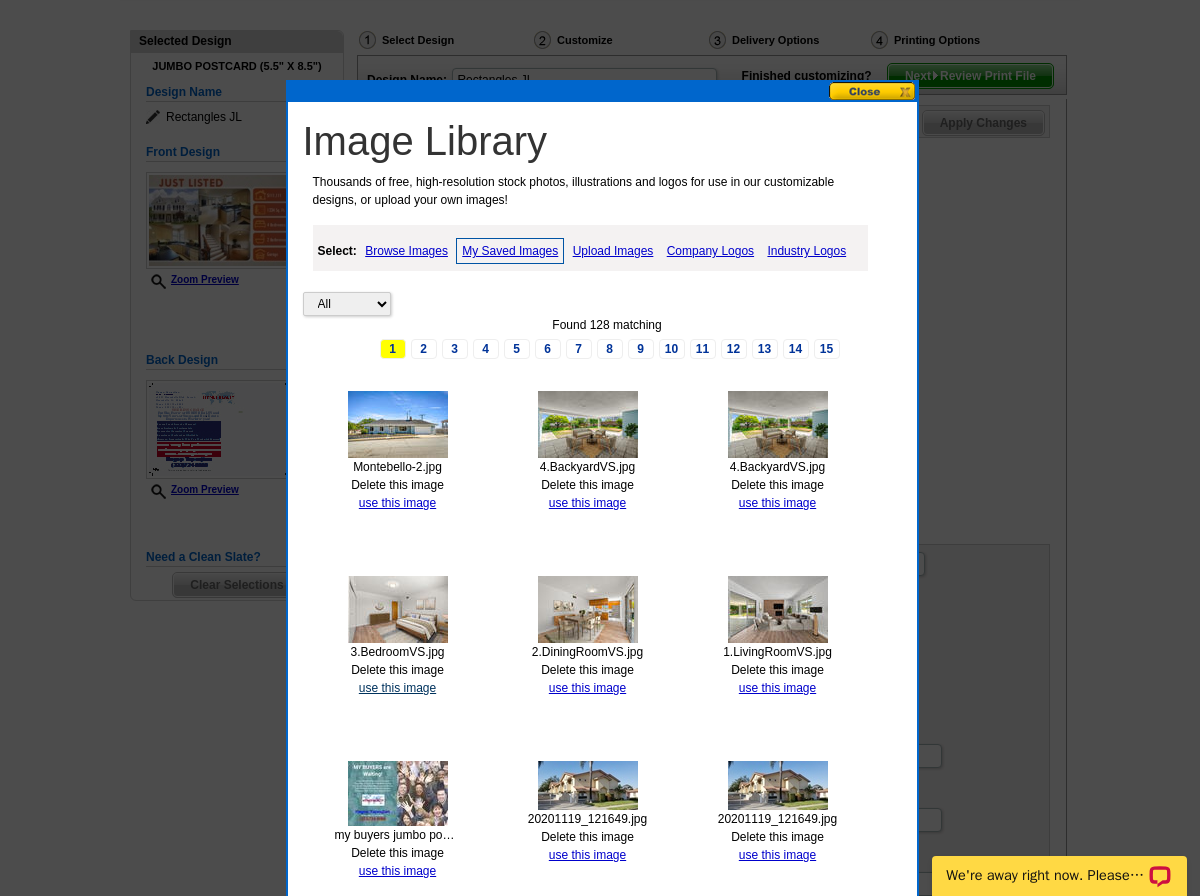 click on "use this image" at bounding box center (397, 688) 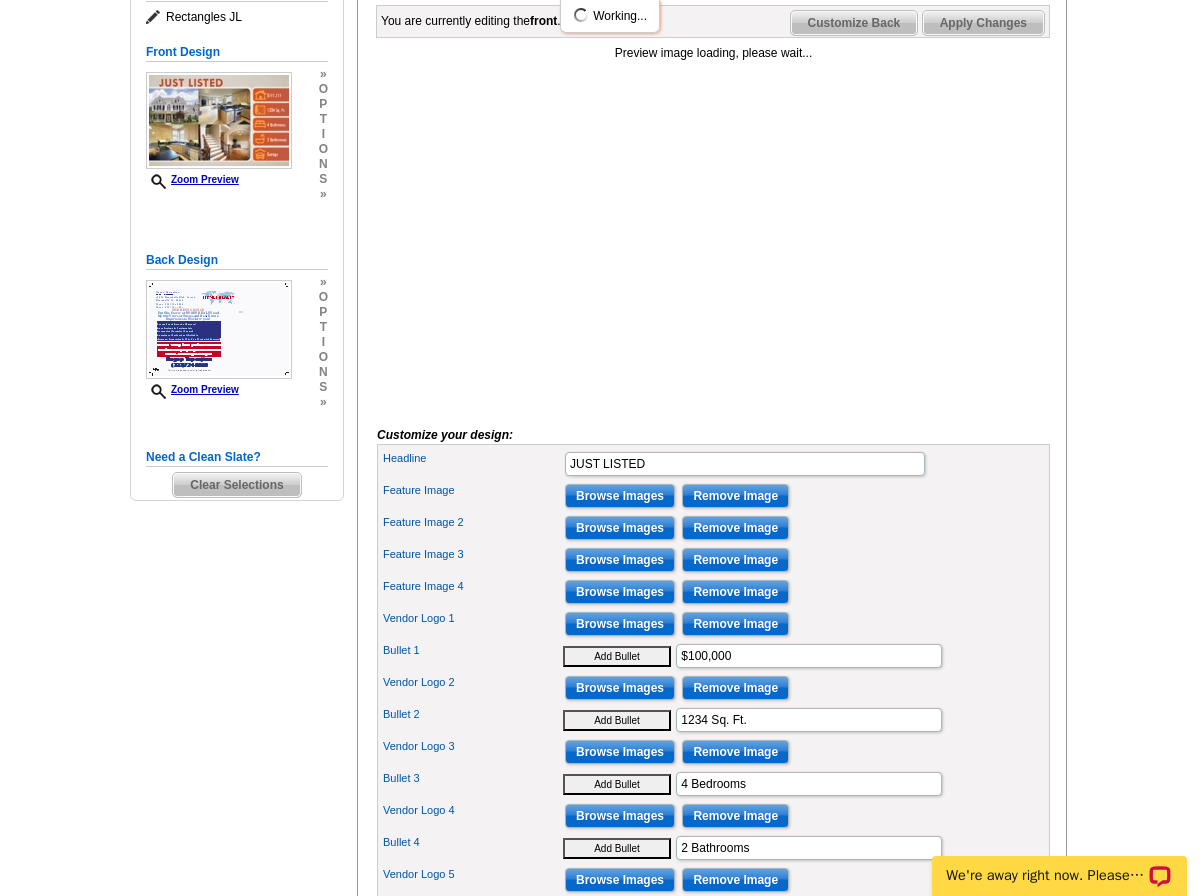 scroll, scrollTop: 400, scrollLeft: 0, axis: vertical 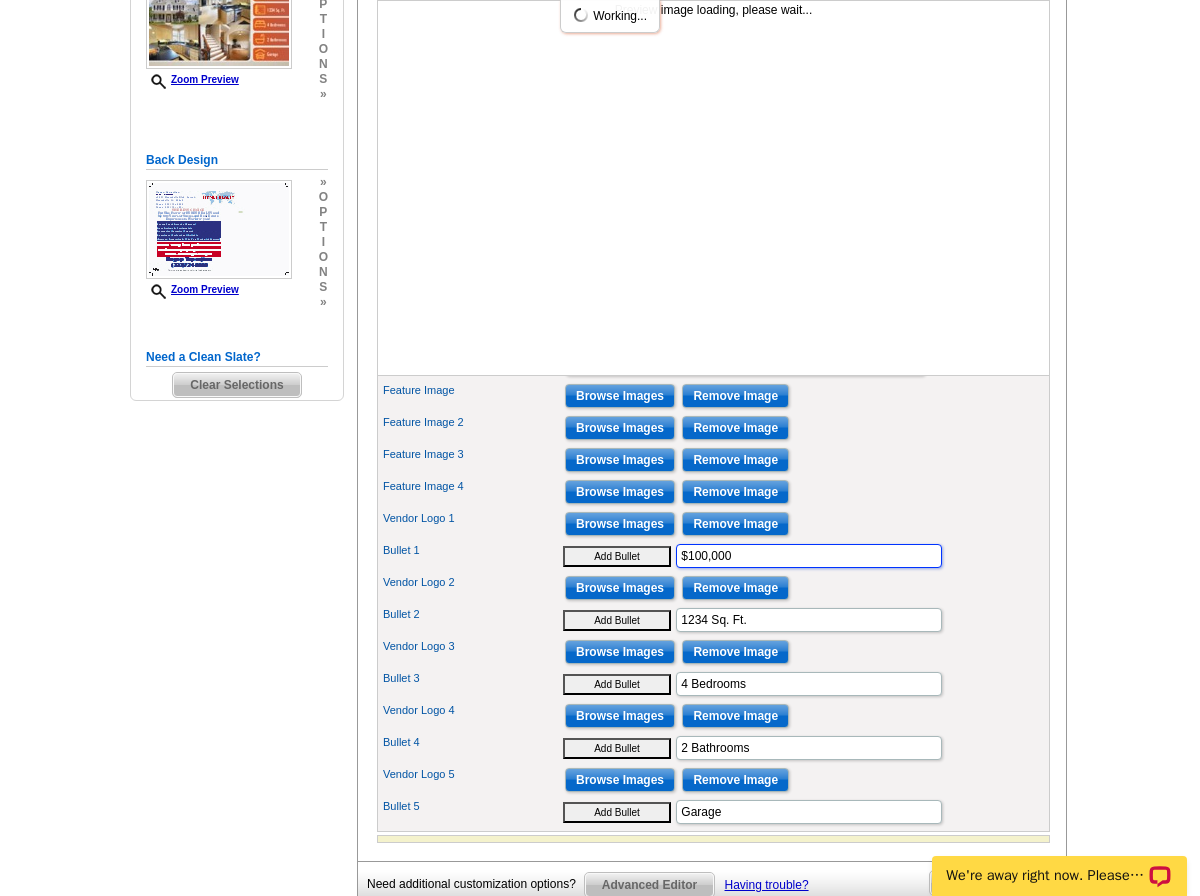 click on "$100,000" at bounding box center (809, 556) 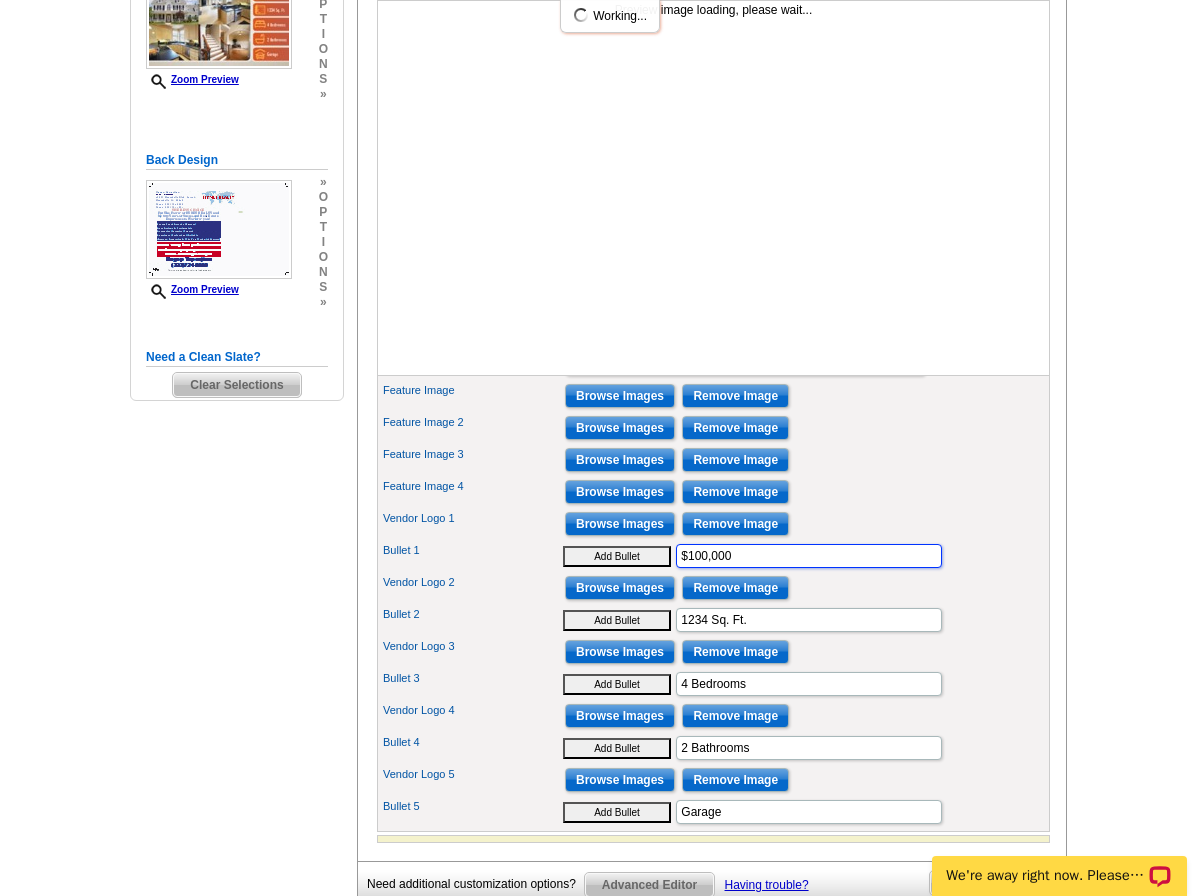drag, startPoint x: 732, startPoint y: 587, endPoint x: 664, endPoint y: 588, distance: 68.007355 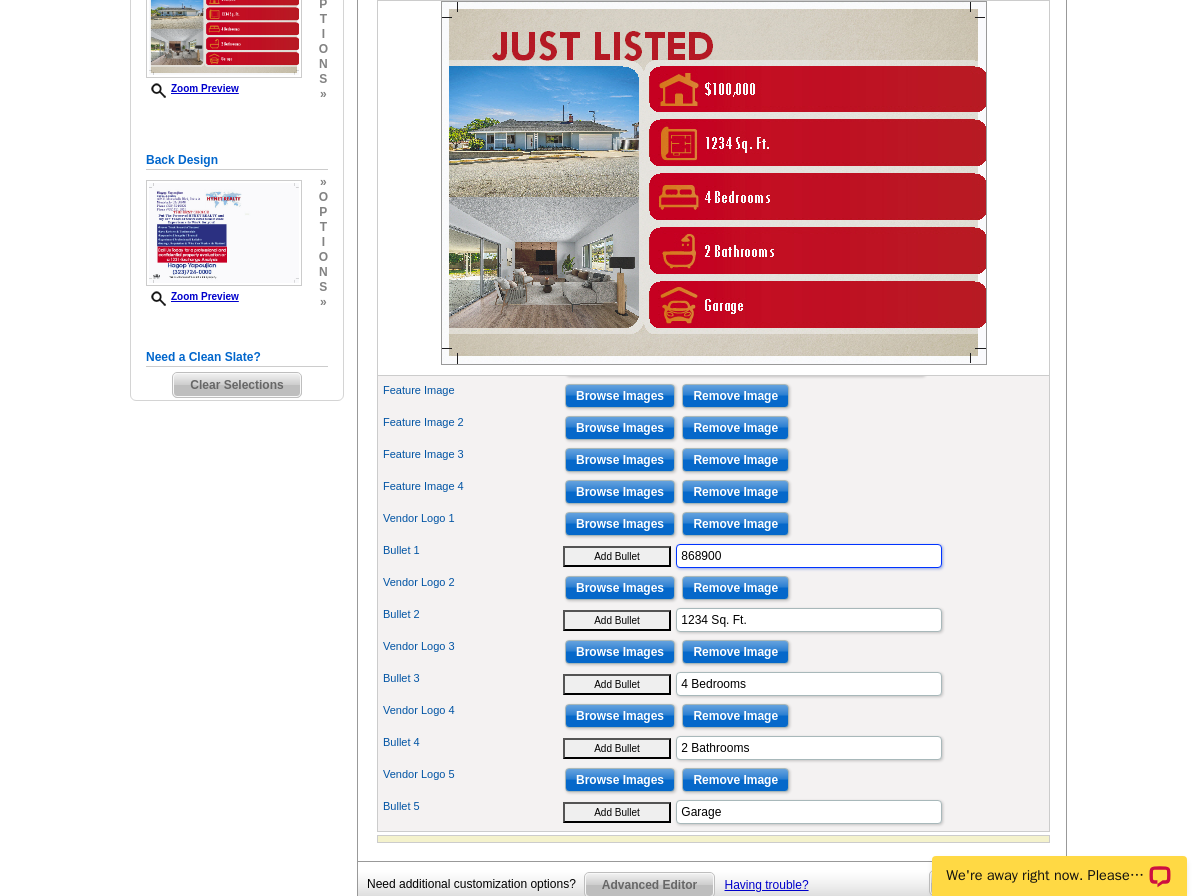 type on "868900" 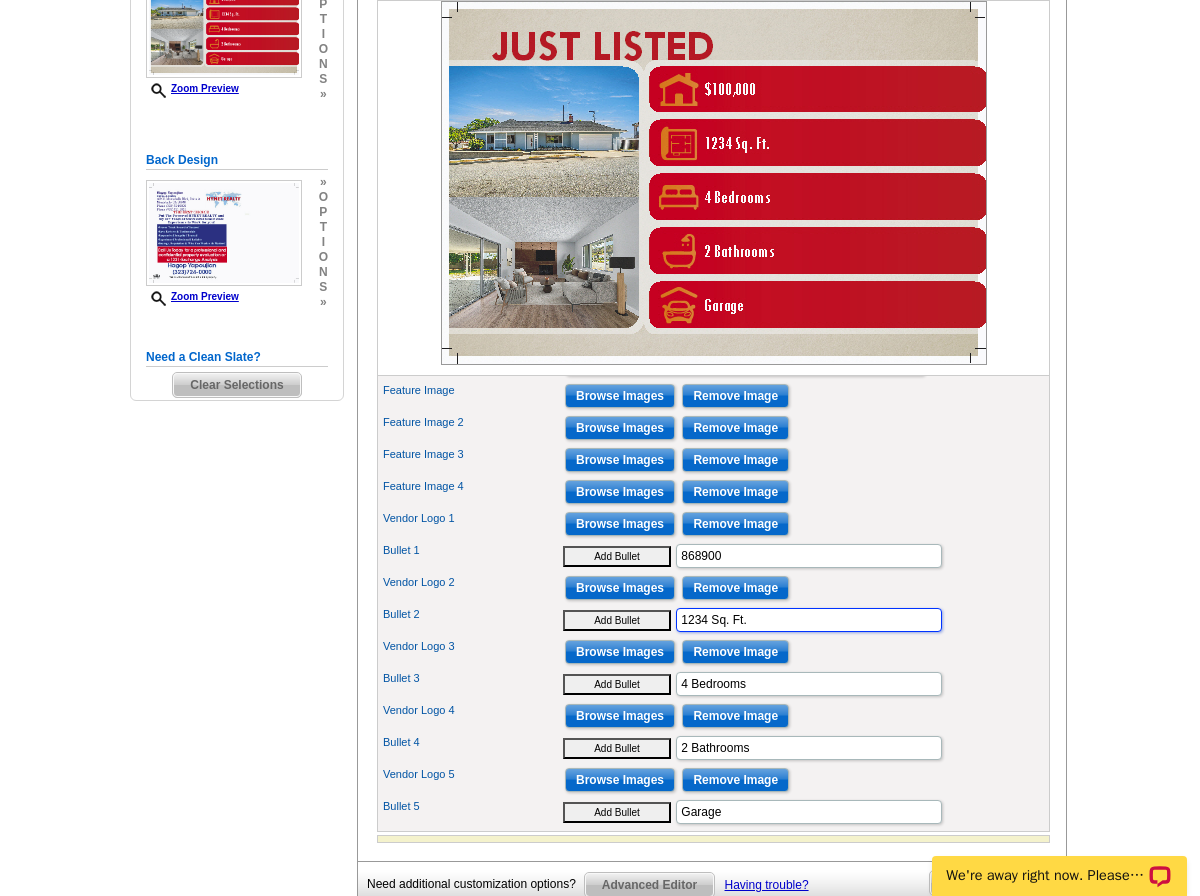 scroll, scrollTop: 0, scrollLeft: 0, axis: both 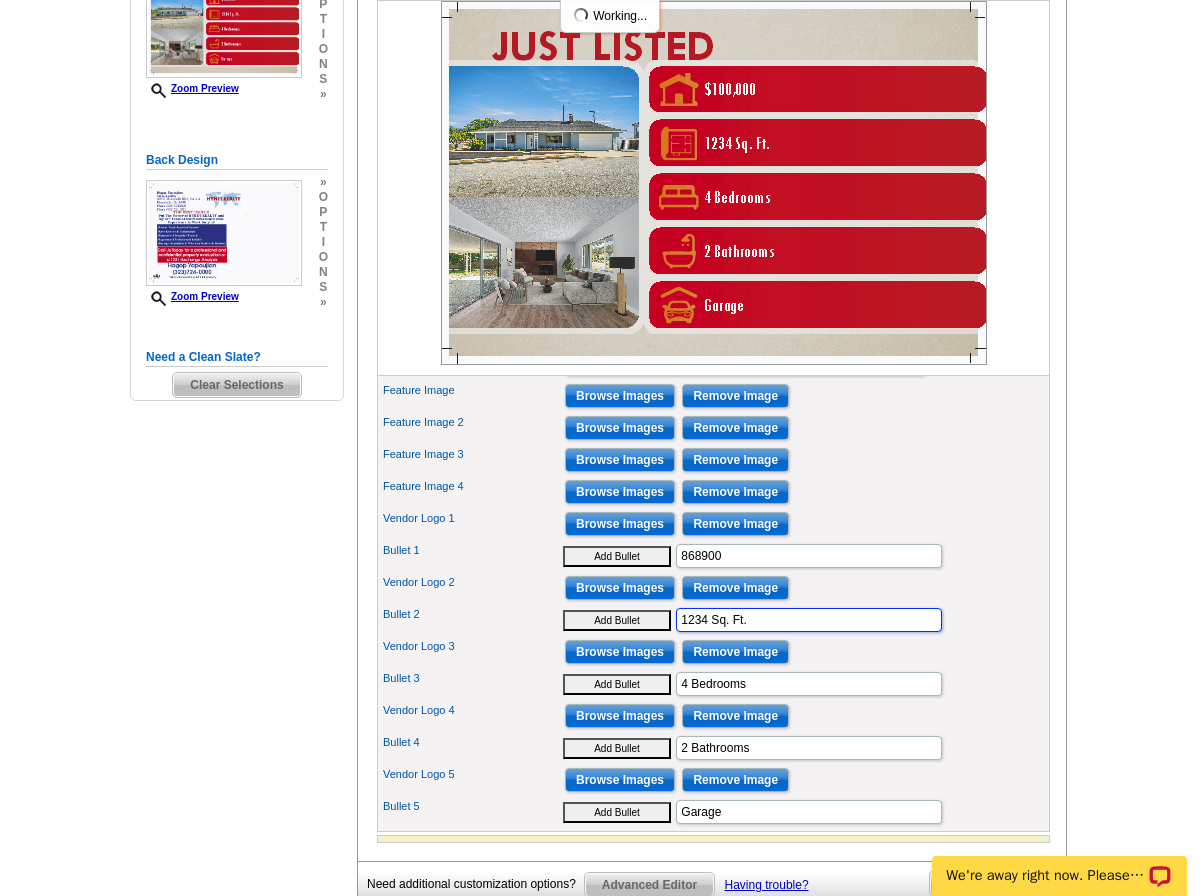 drag, startPoint x: 695, startPoint y: 651, endPoint x: 780, endPoint y: 666, distance: 86.313385 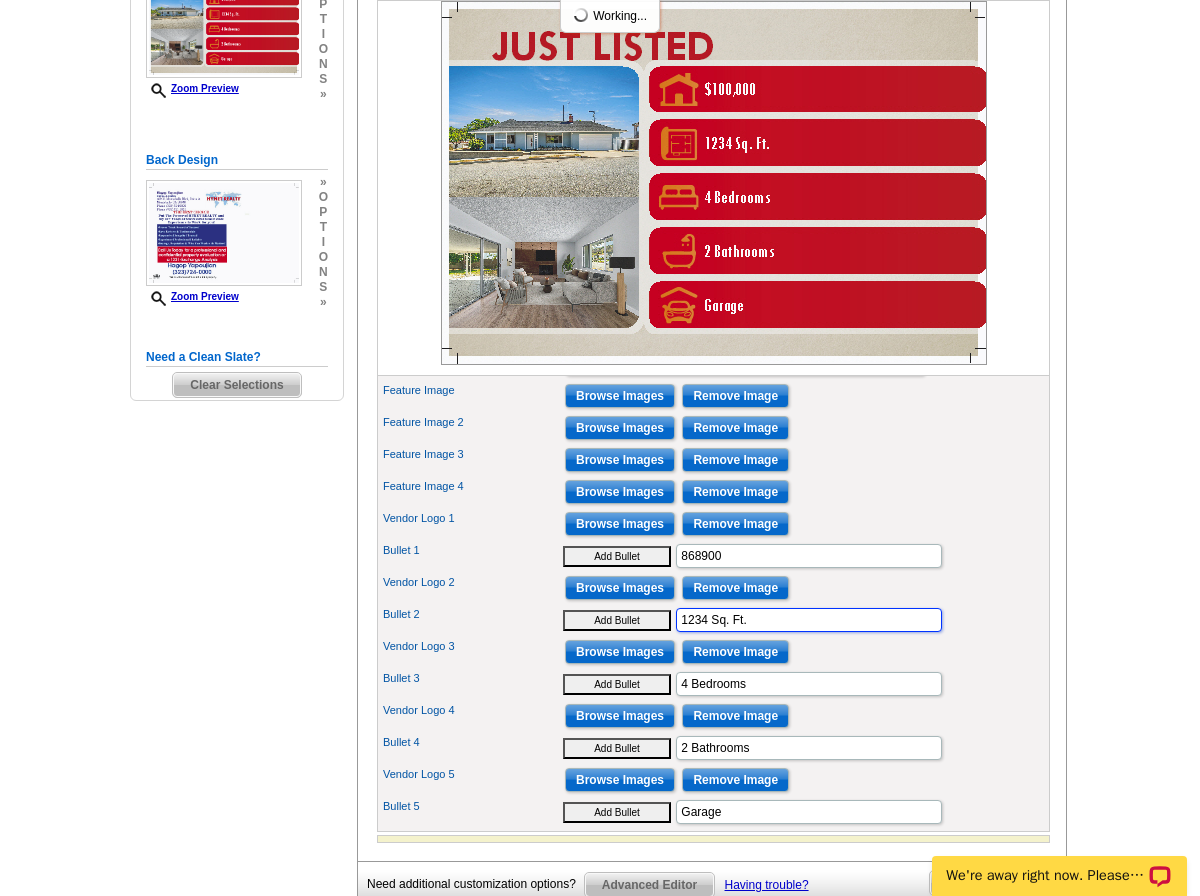 click on "1234 Sq. Ft." at bounding box center (809, 620) 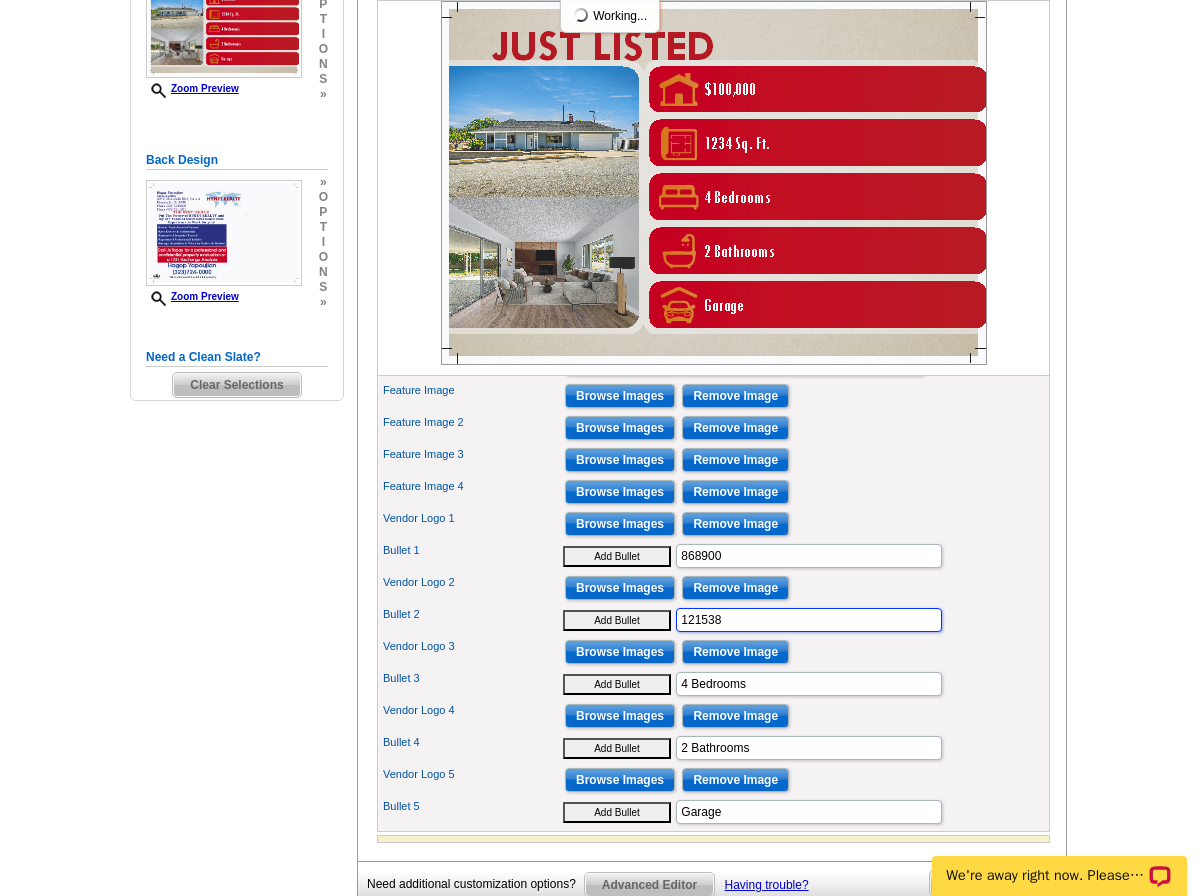 click on "121538" at bounding box center (809, 620) 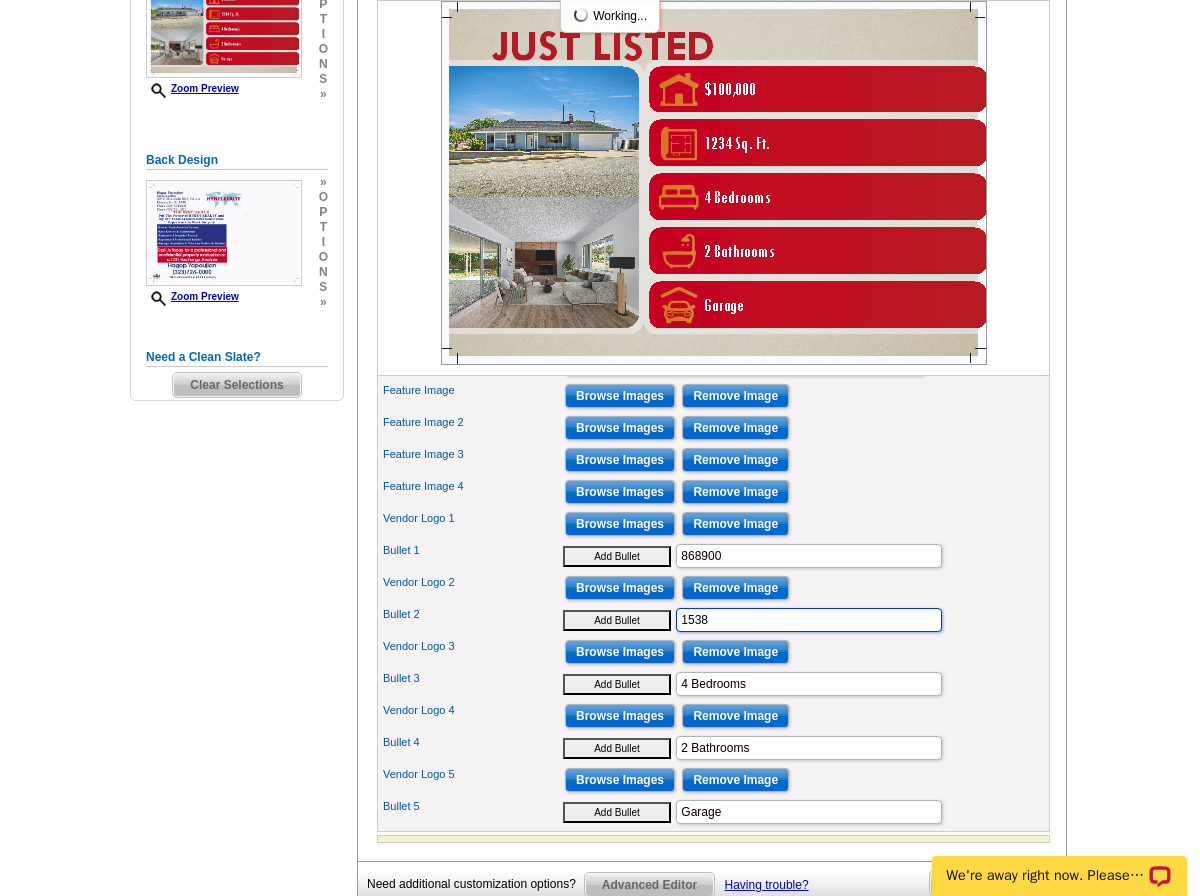 type on "1538" 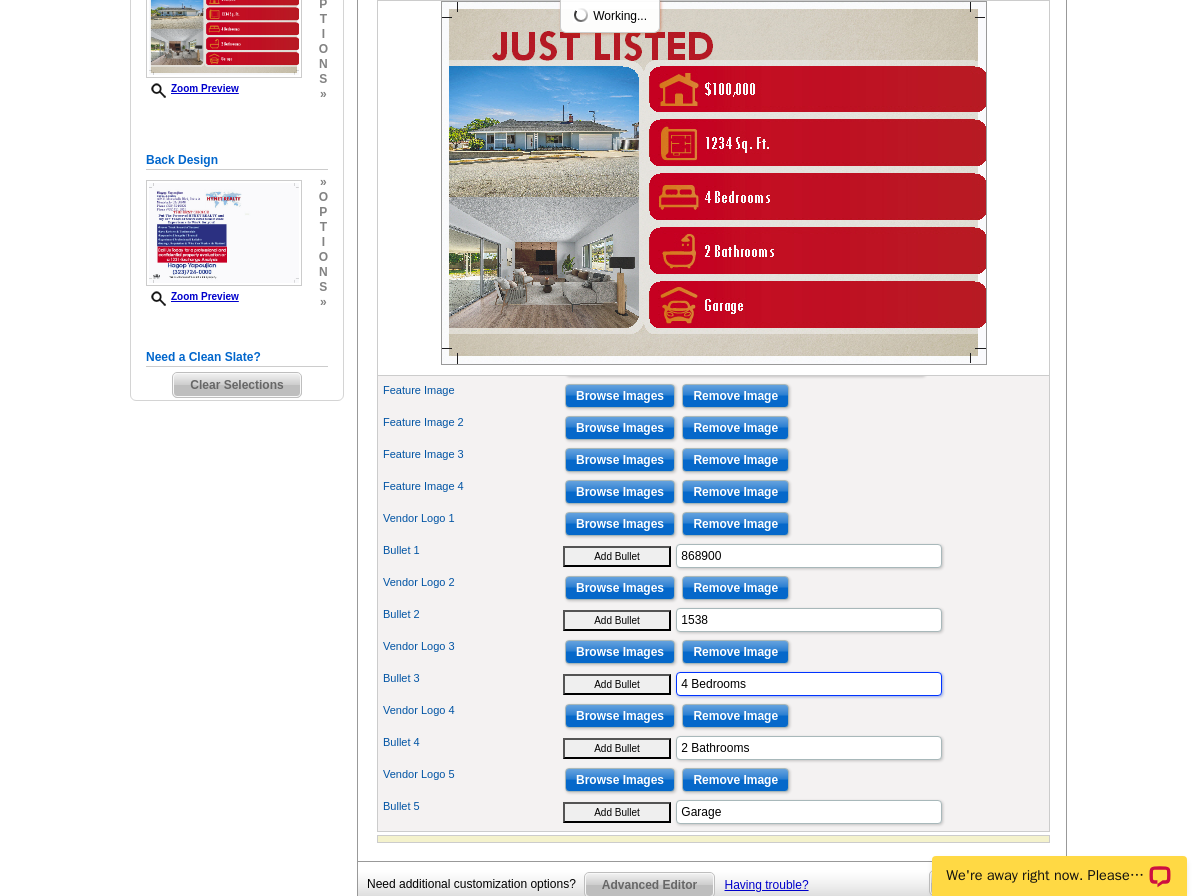 click on "4 Bedrooms" at bounding box center (809, 684) 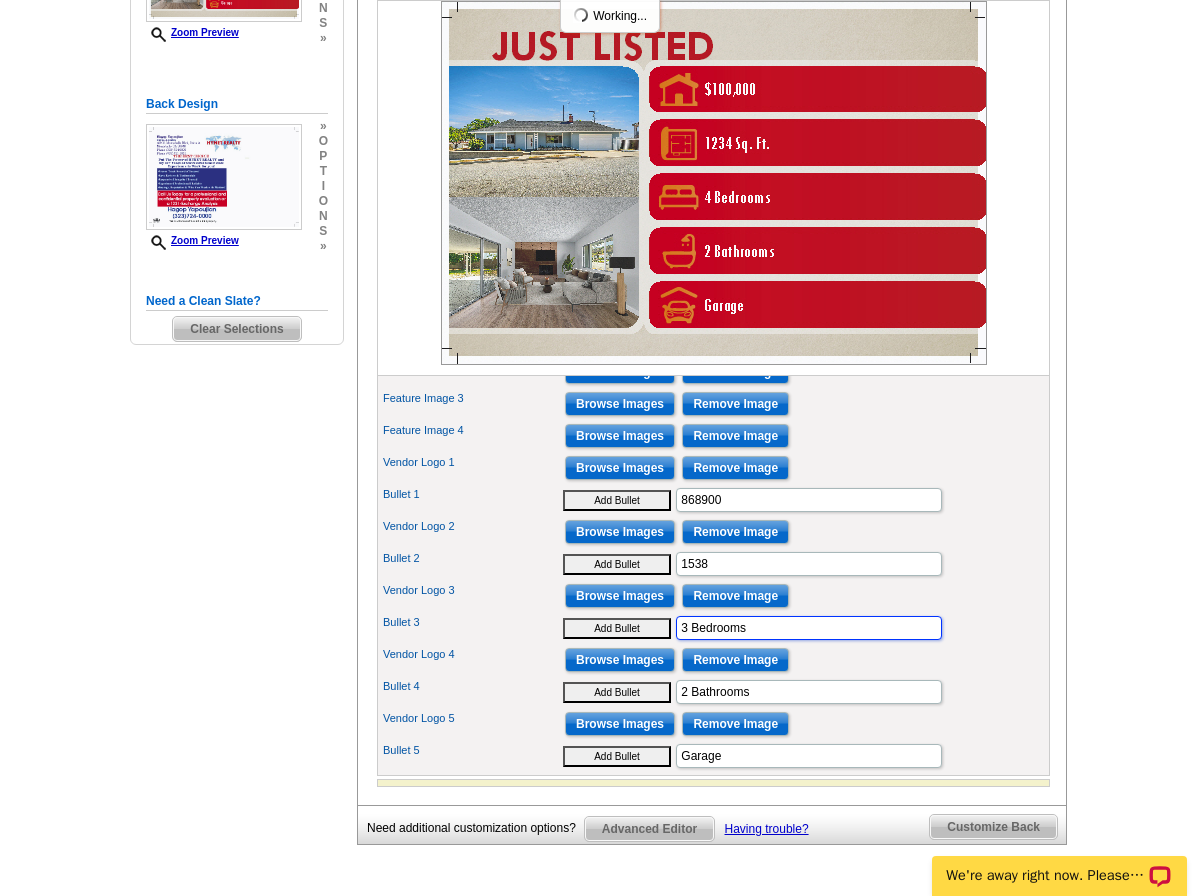 scroll, scrollTop: 500, scrollLeft: 0, axis: vertical 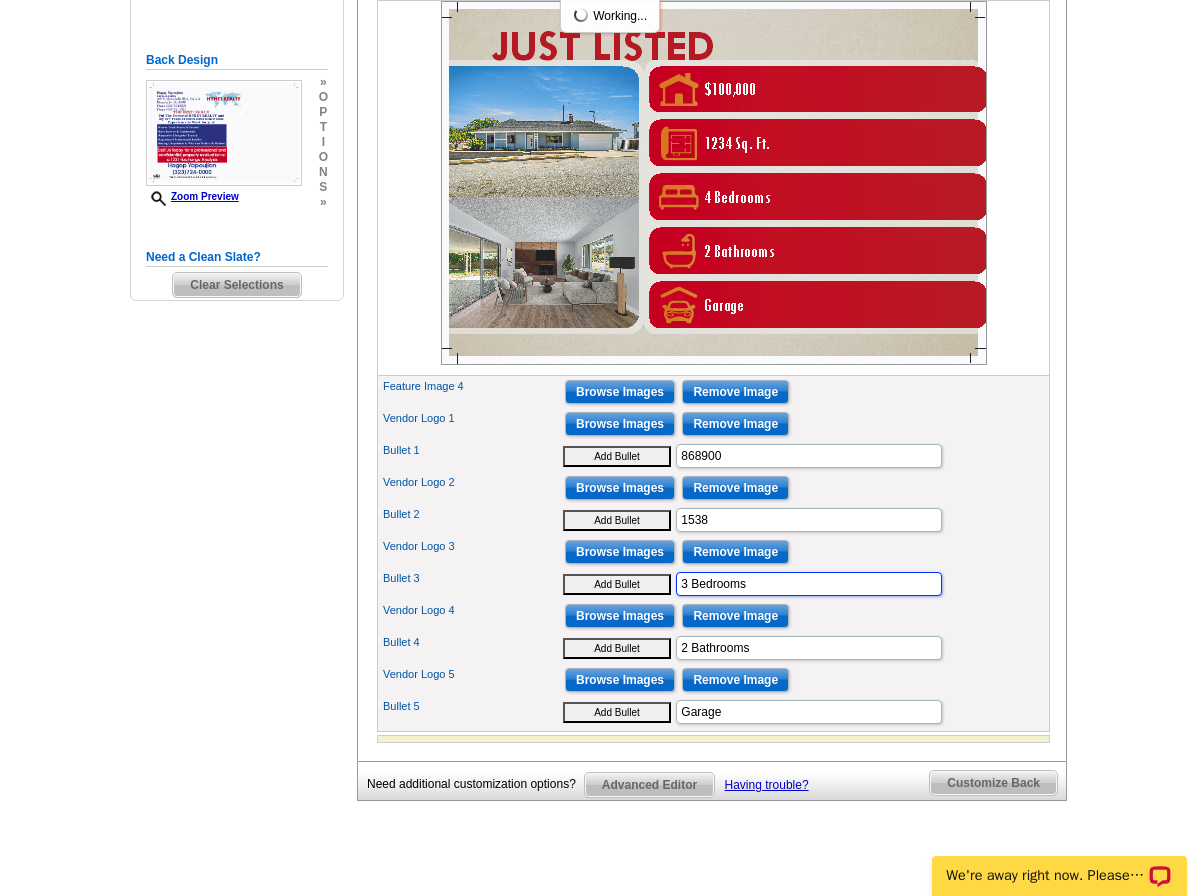 type on "3 Bedrooms" 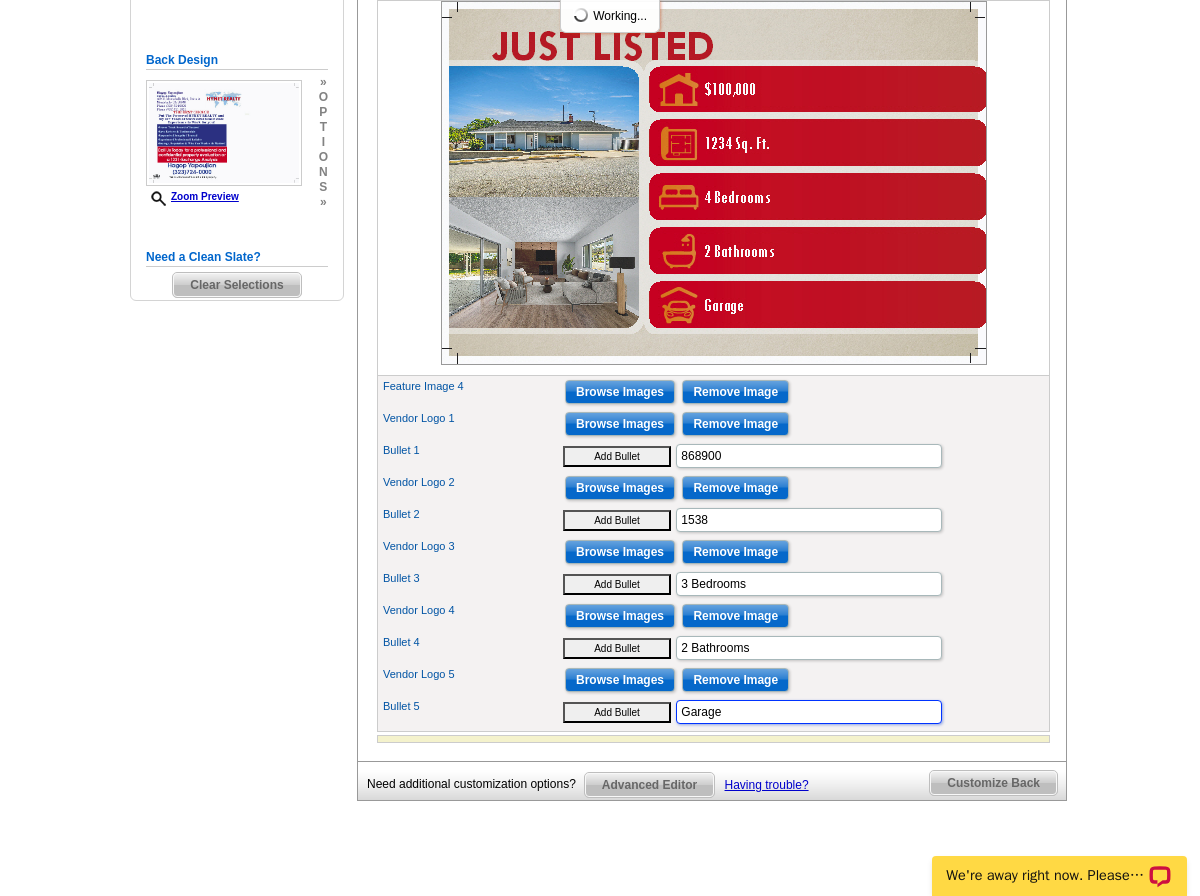 click on "Garage" at bounding box center [809, 712] 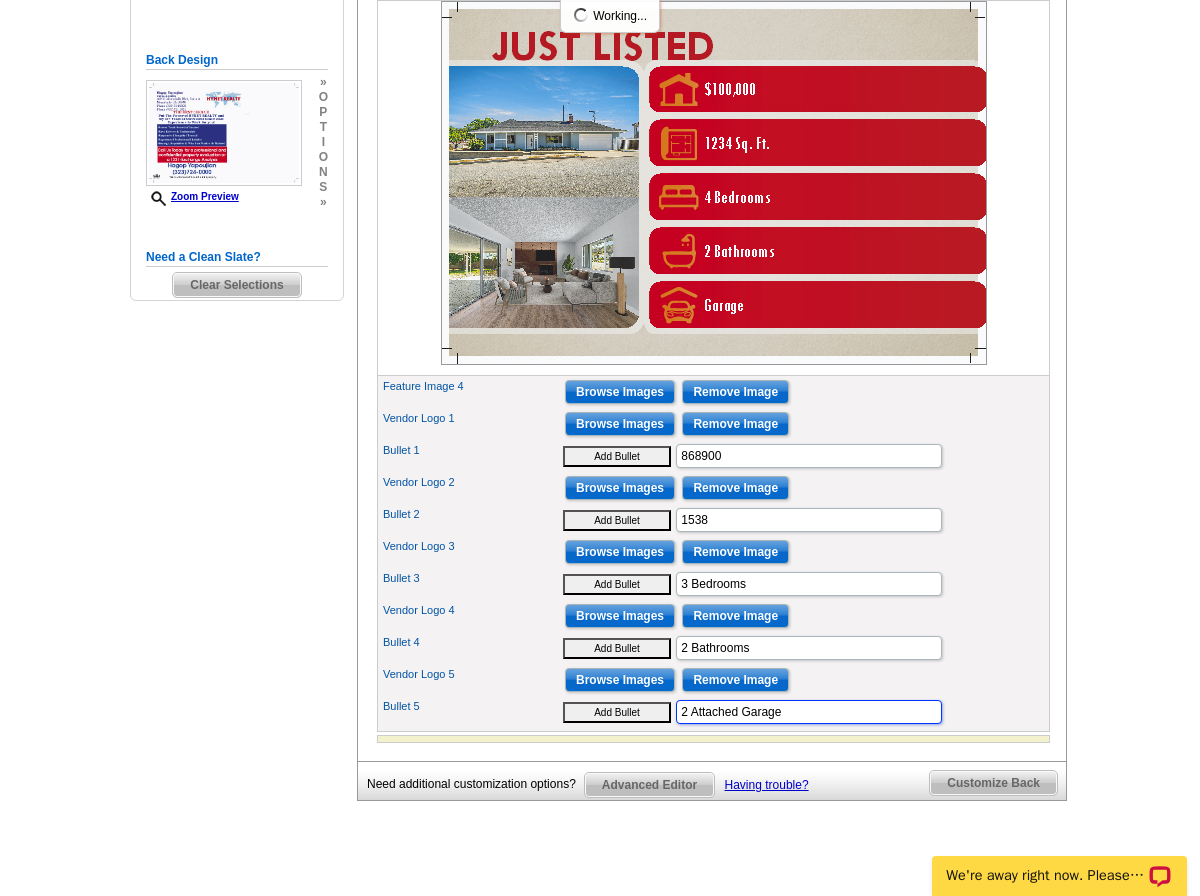 type on "2 Attached Garage" 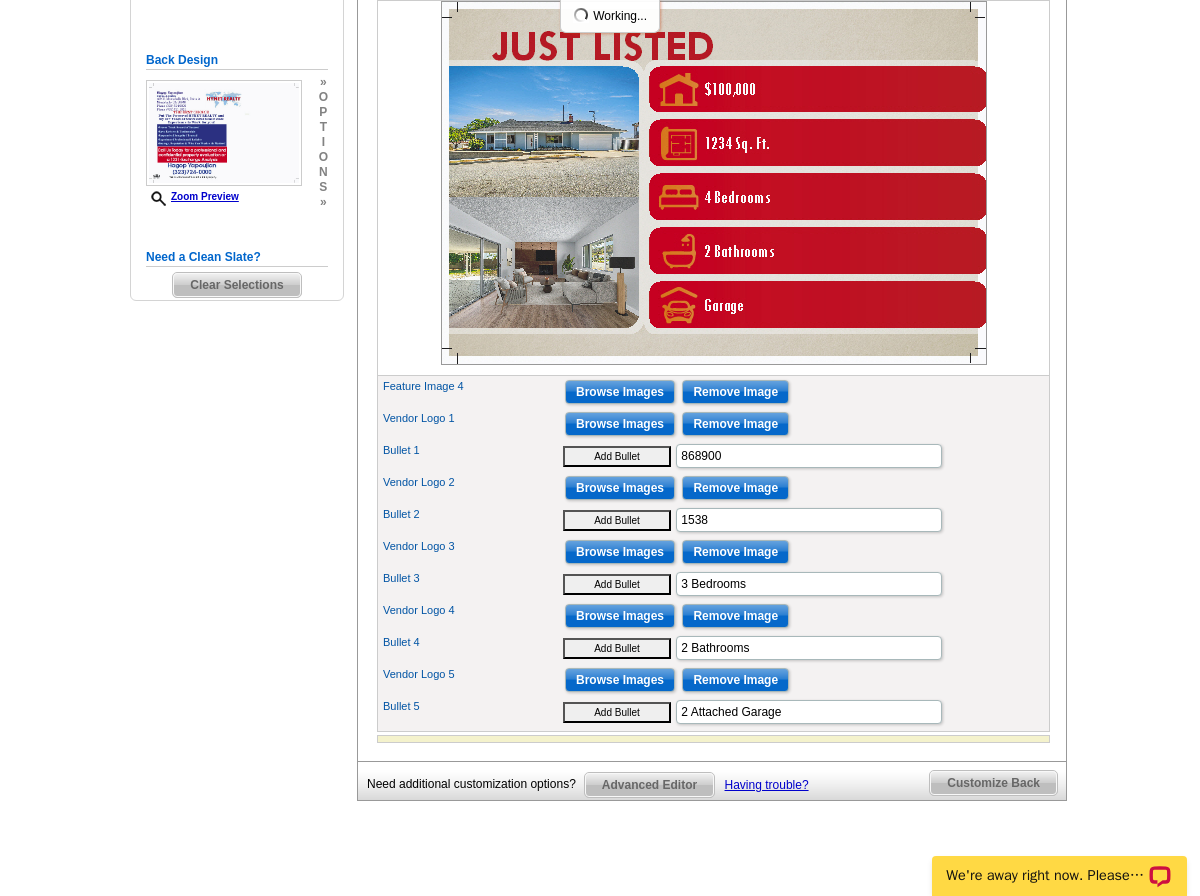click on "Bullet 2
Add Bullet
1538" at bounding box center (713, 520) 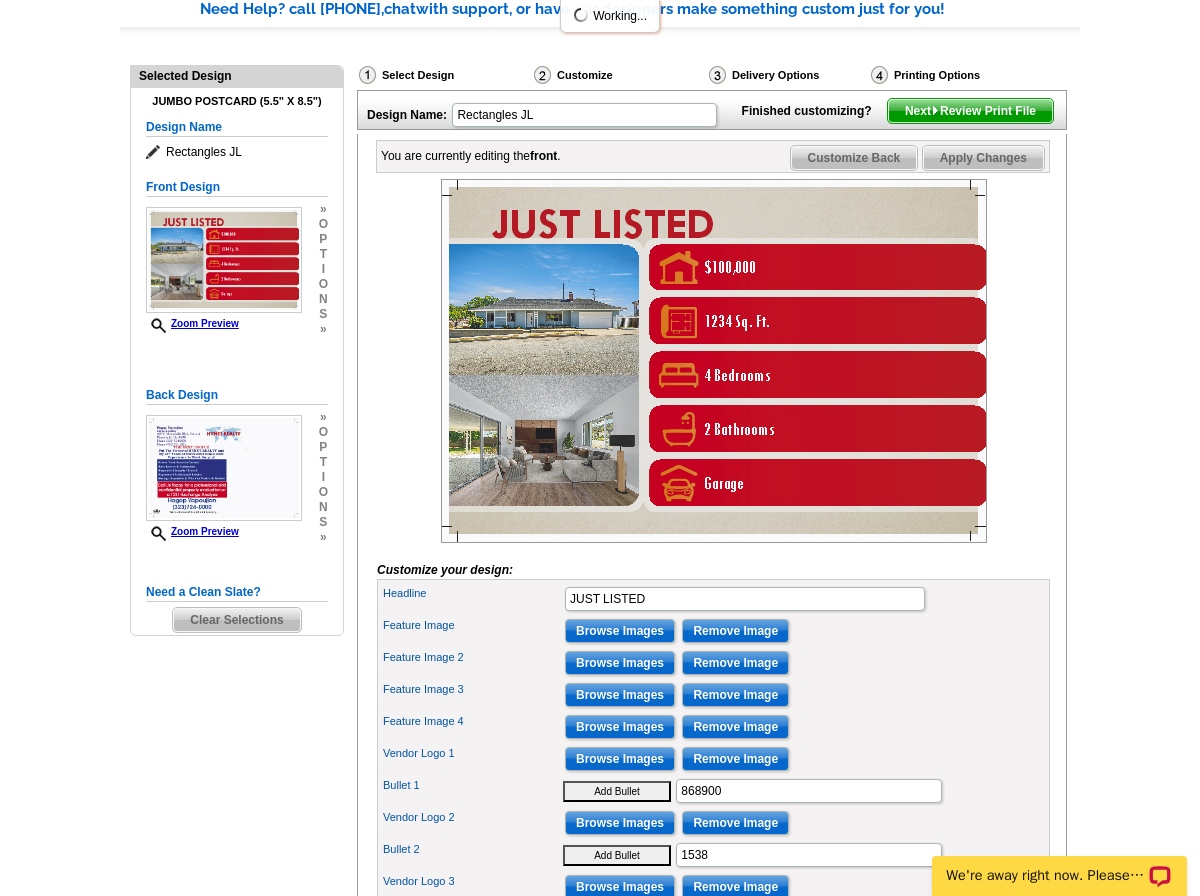 scroll, scrollTop: 100, scrollLeft: 0, axis: vertical 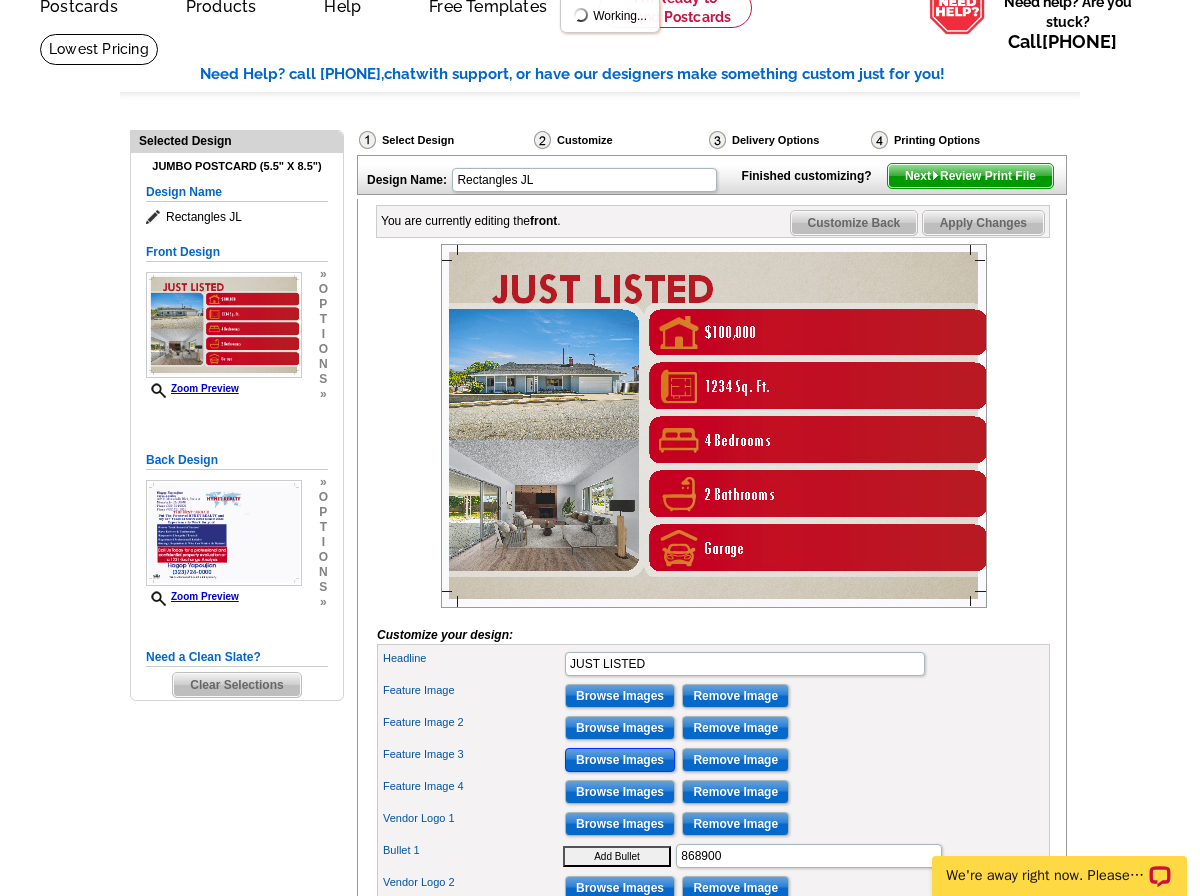 click on "Browse Images" at bounding box center (620, 760) 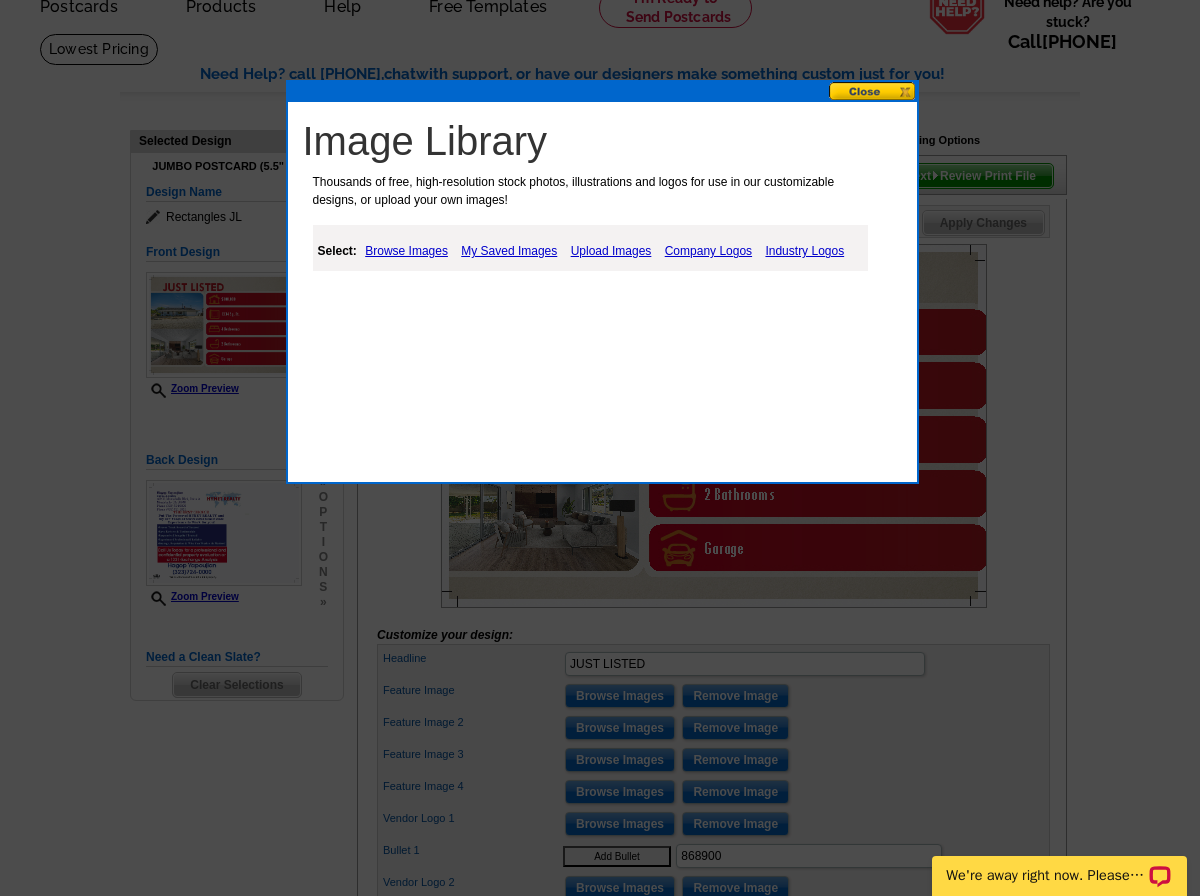 click on "My Saved Images" at bounding box center [509, 251] 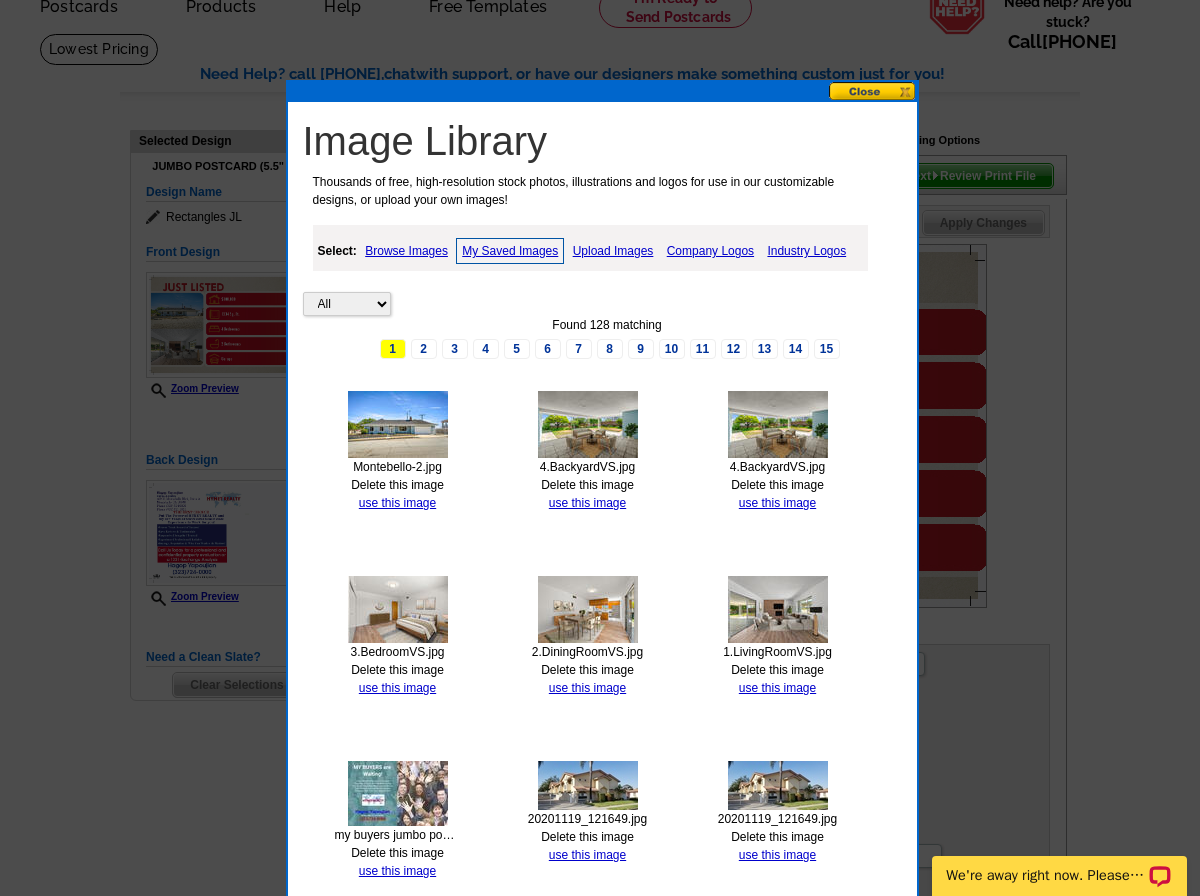 click at bounding box center [588, 609] 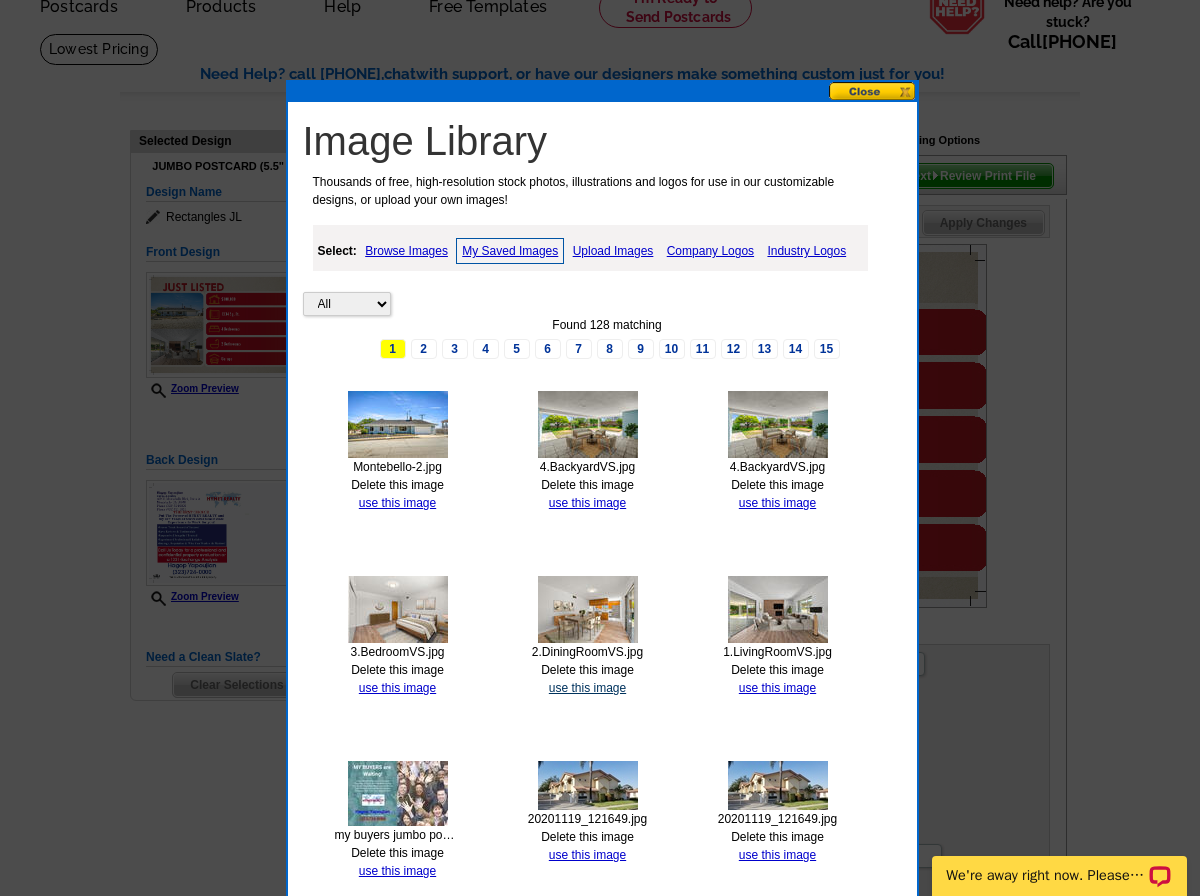 click on "use this image" at bounding box center [587, 688] 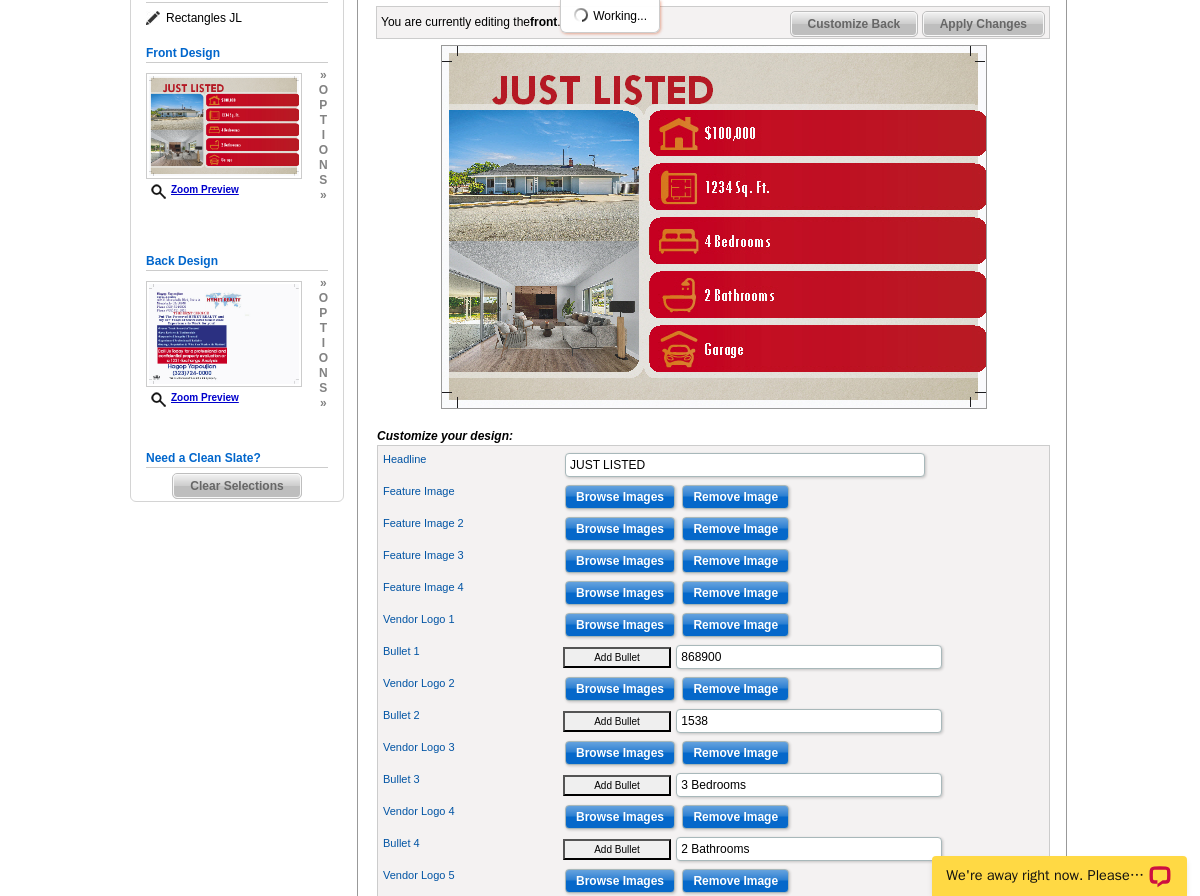 scroll, scrollTop: 300, scrollLeft: 0, axis: vertical 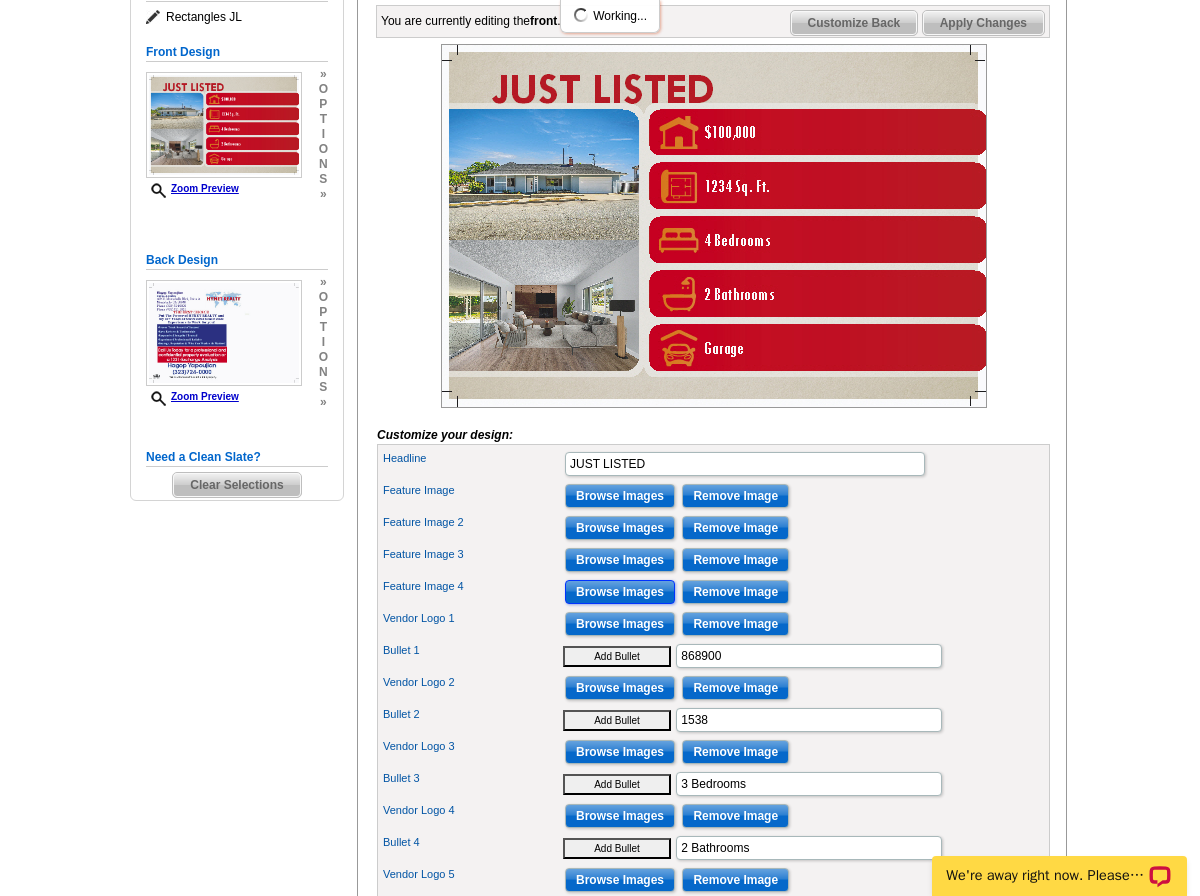 click on "Browse Images" at bounding box center (620, 592) 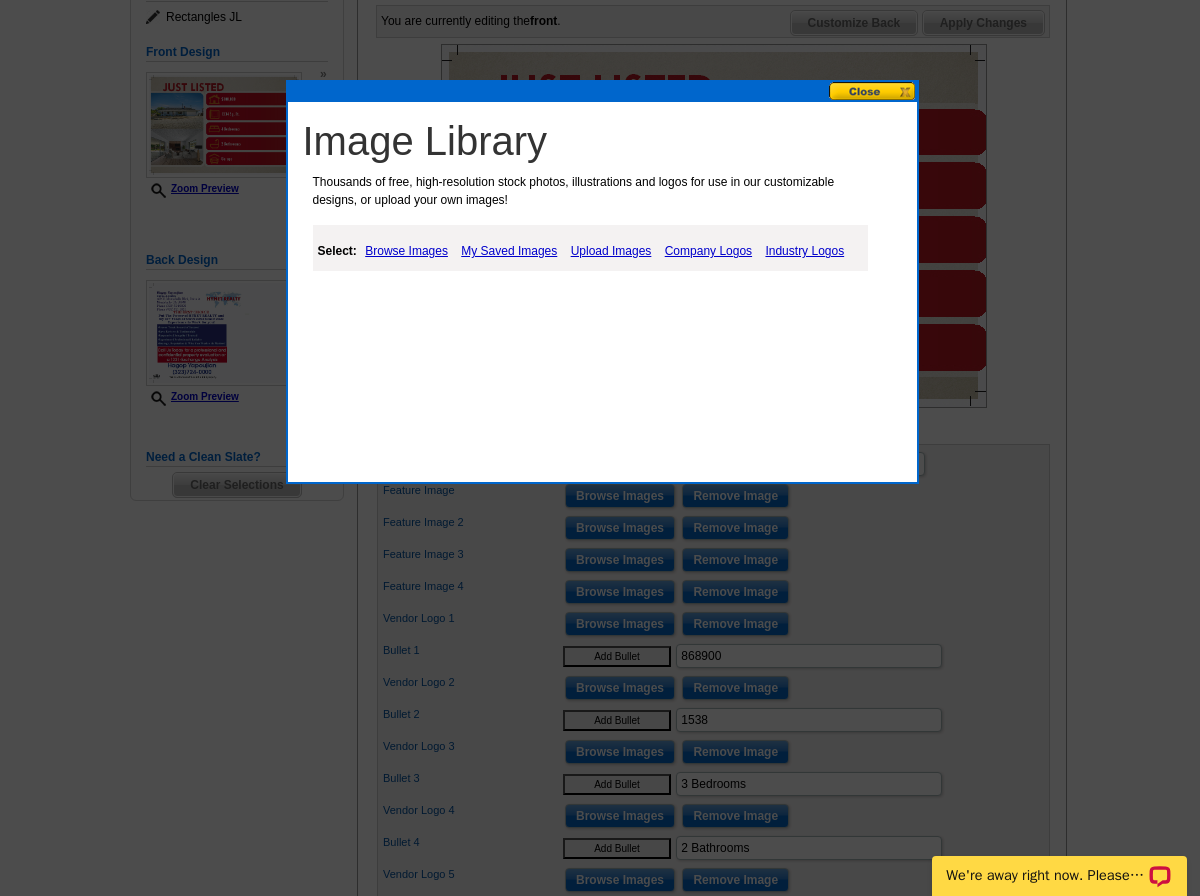 click on "My Saved Images" at bounding box center [509, 251] 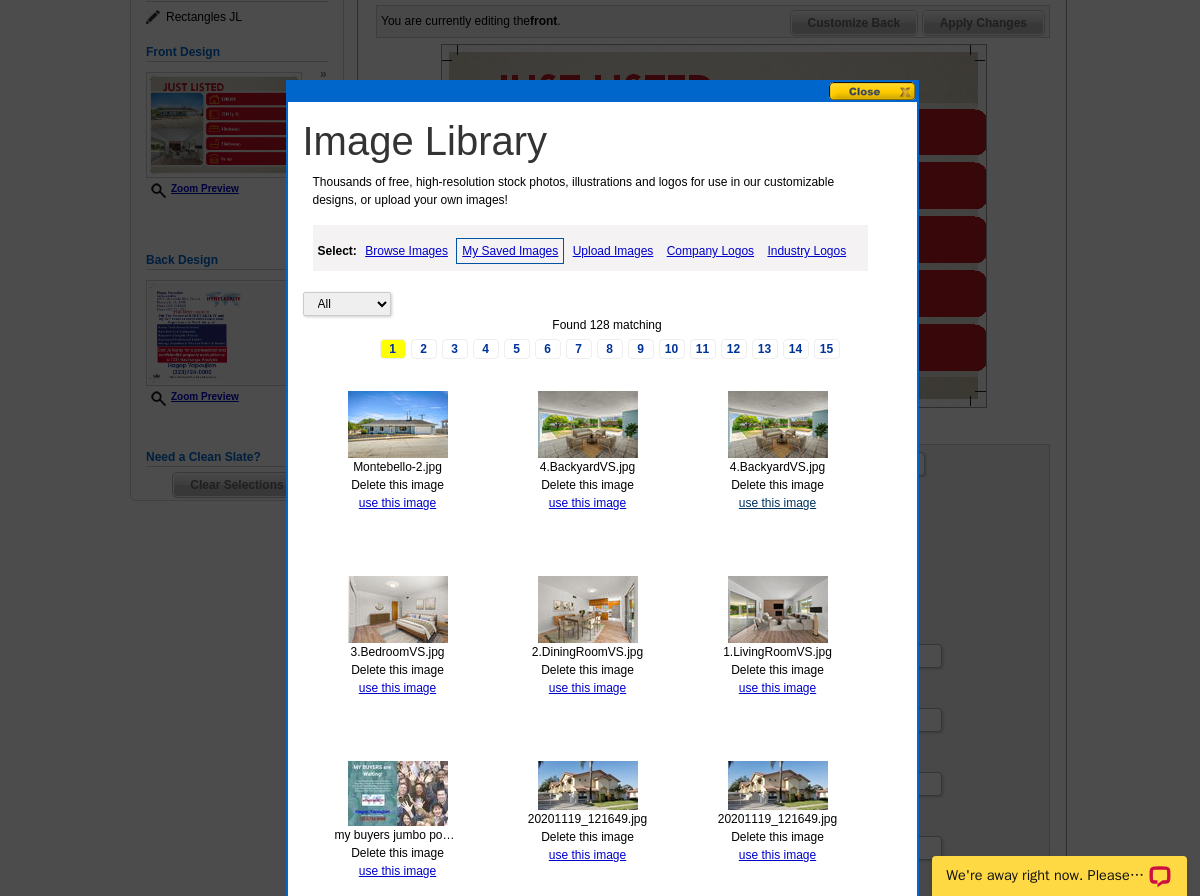 click on "use this image" at bounding box center (777, 503) 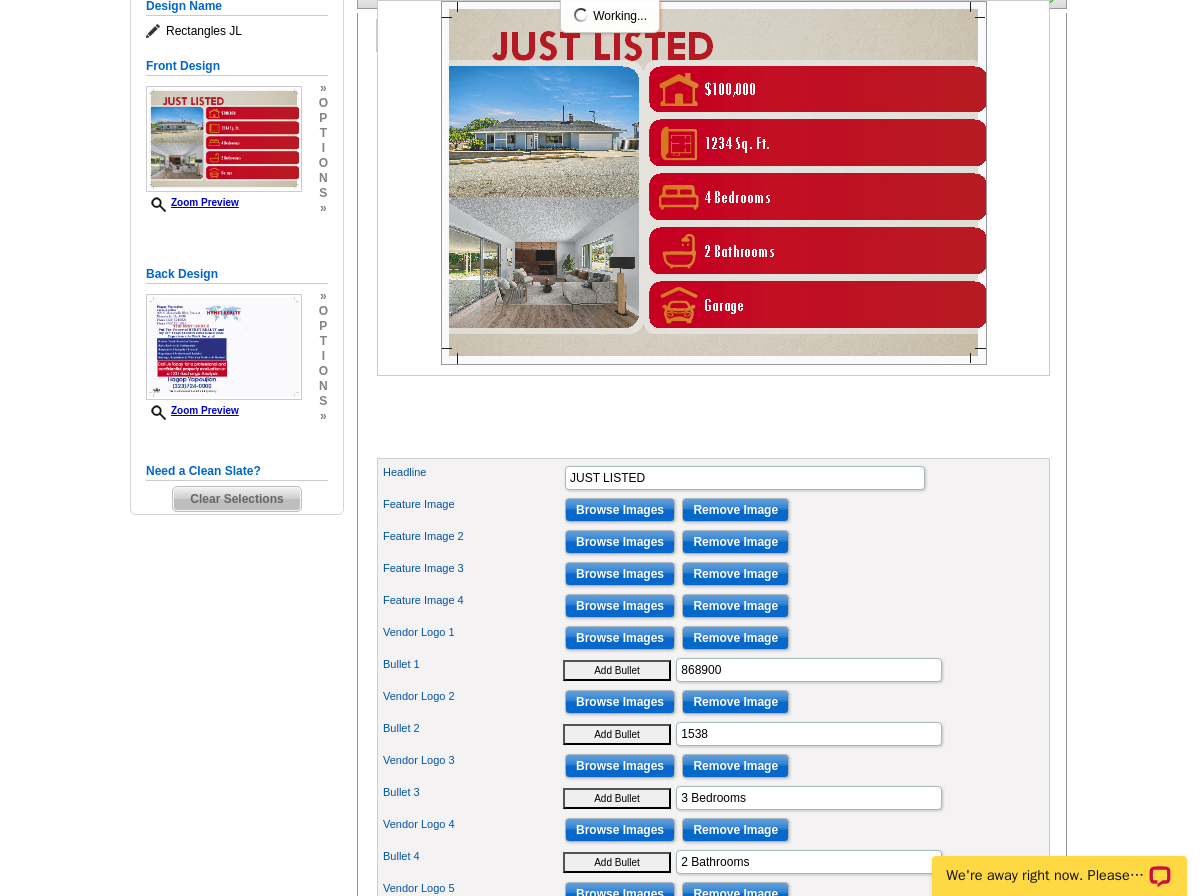 scroll, scrollTop: 400, scrollLeft: 0, axis: vertical 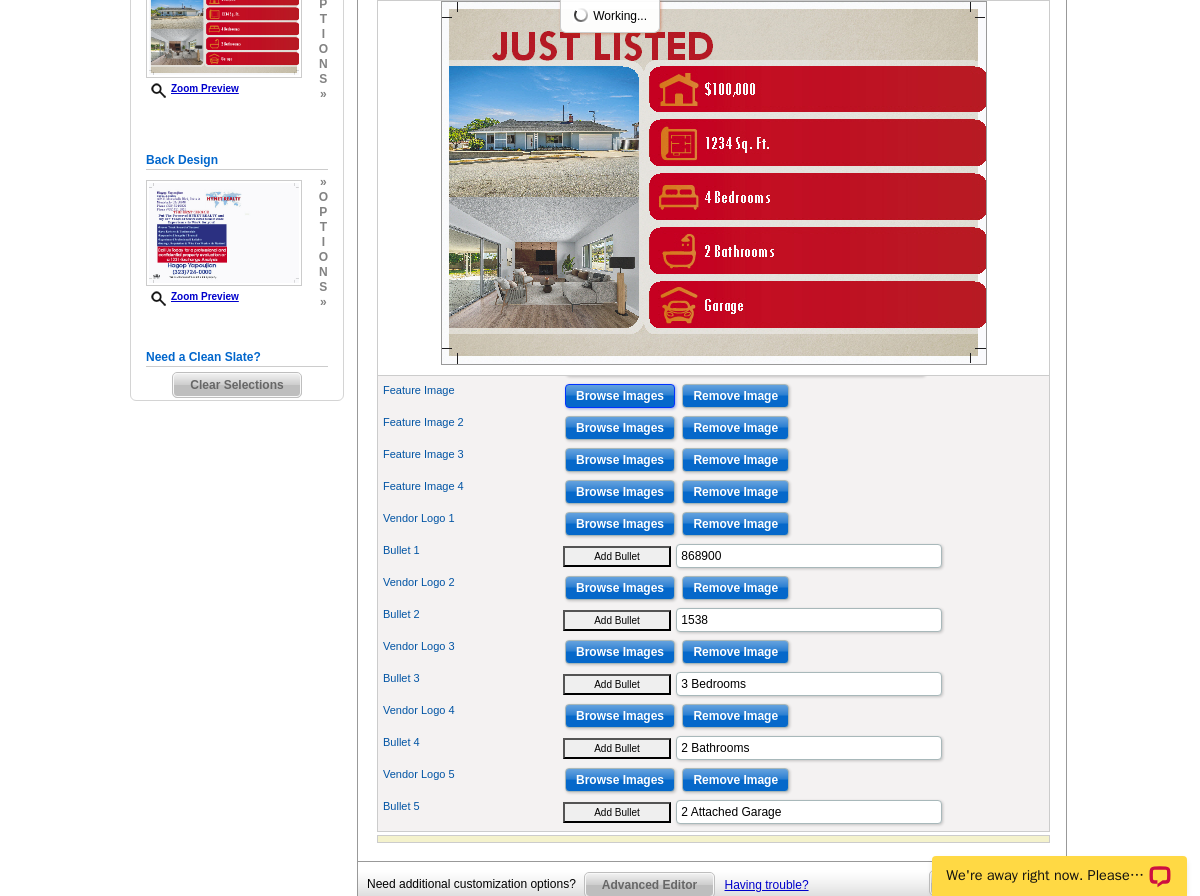 click on "Browse Images" at bounding box center (620, 396) 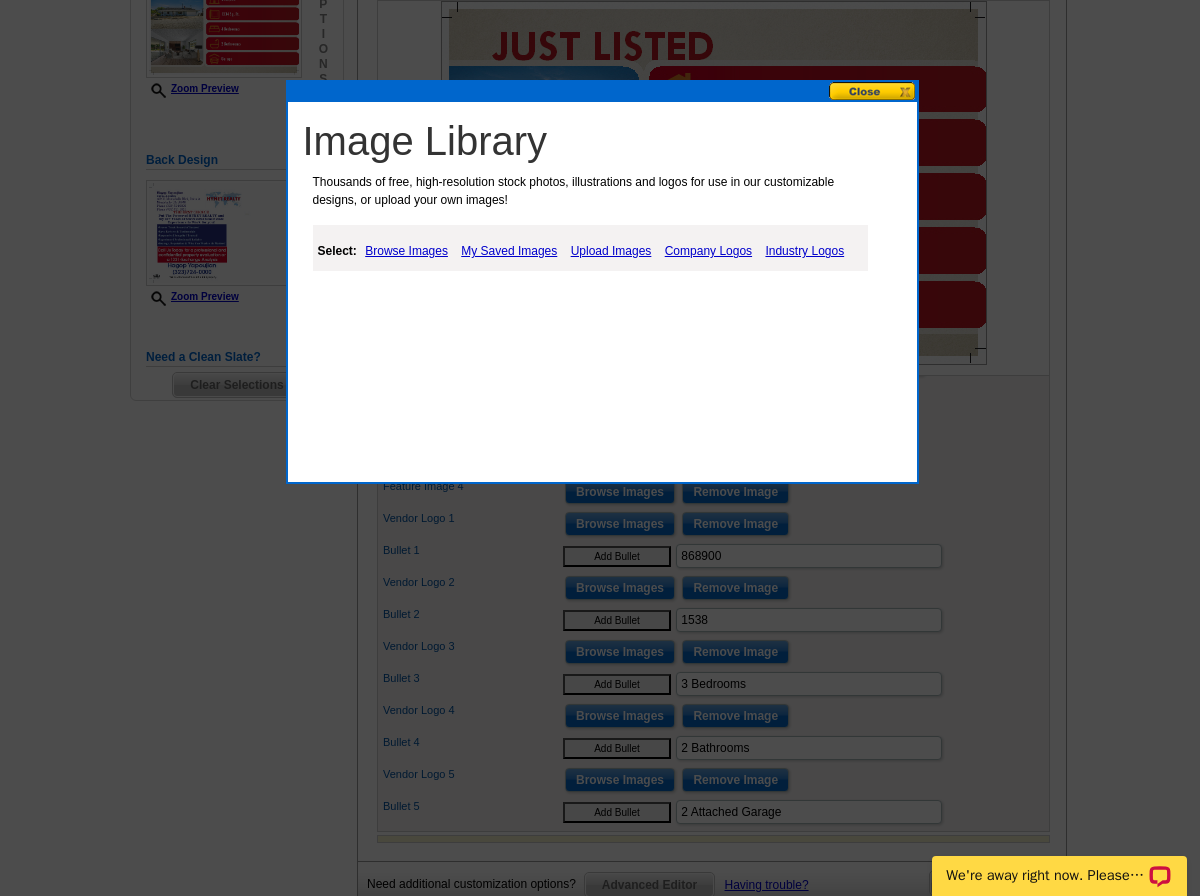 click at bounding box center [873, 91] 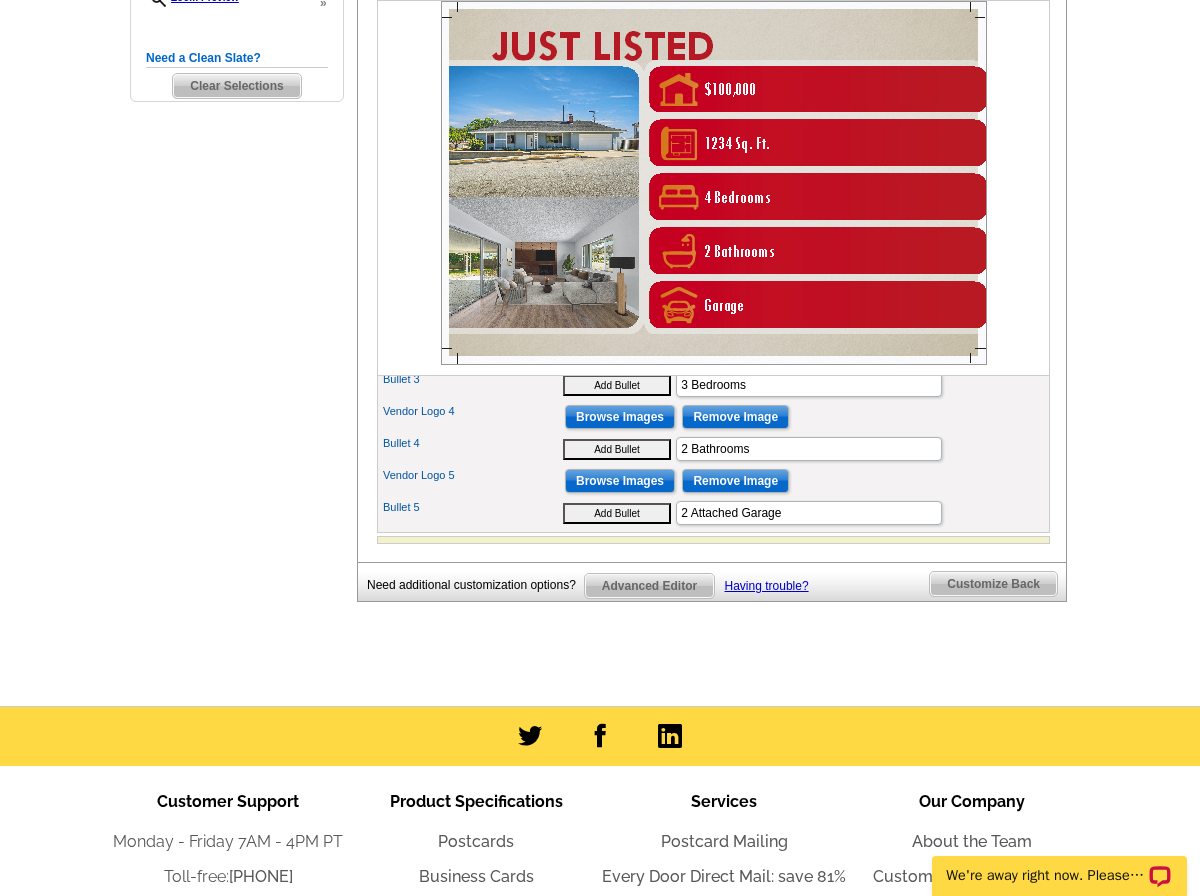 scroll, scrollTop: 700, scrollLeft: 0, axis: vertical 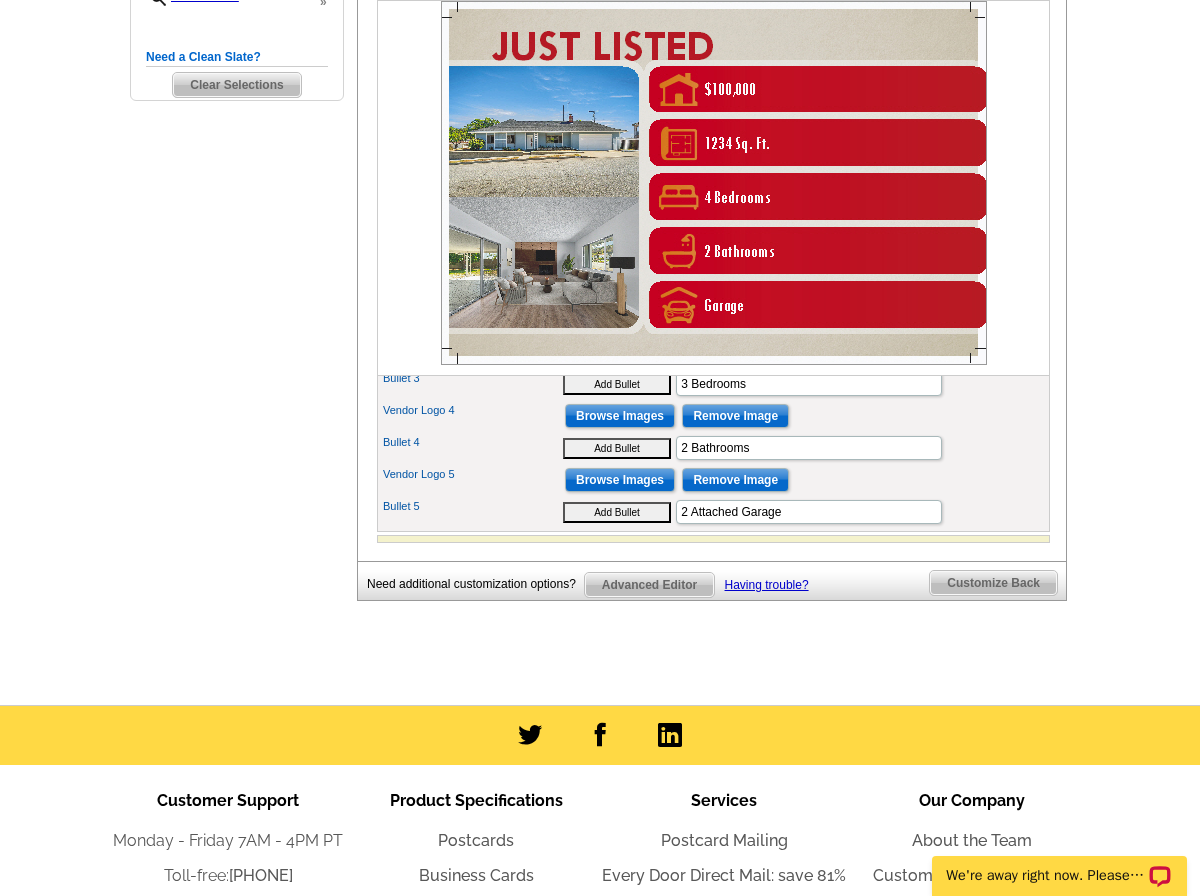 click on "Advanced Editor" at bounding box center [649, 585] 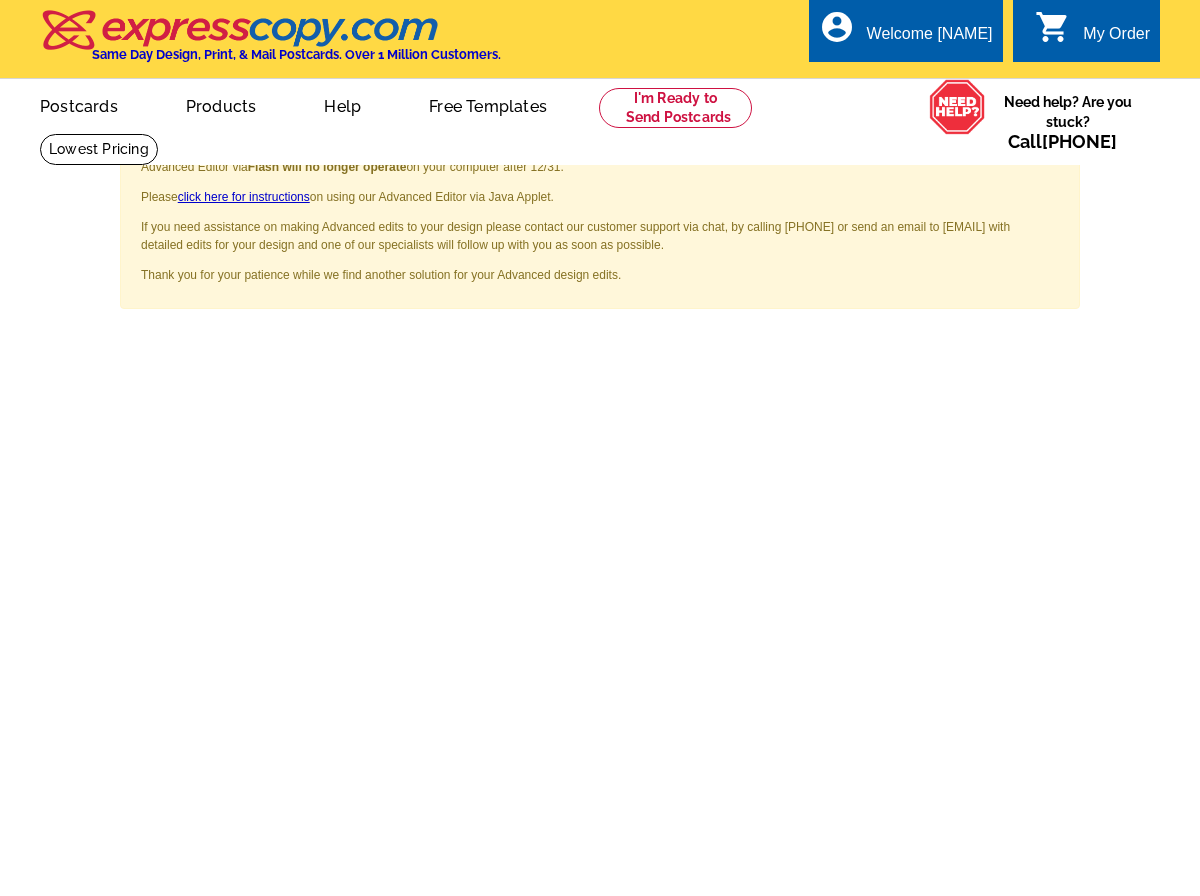 scroll, scrollTop: 0, scrollLeft: 0, axis: both 